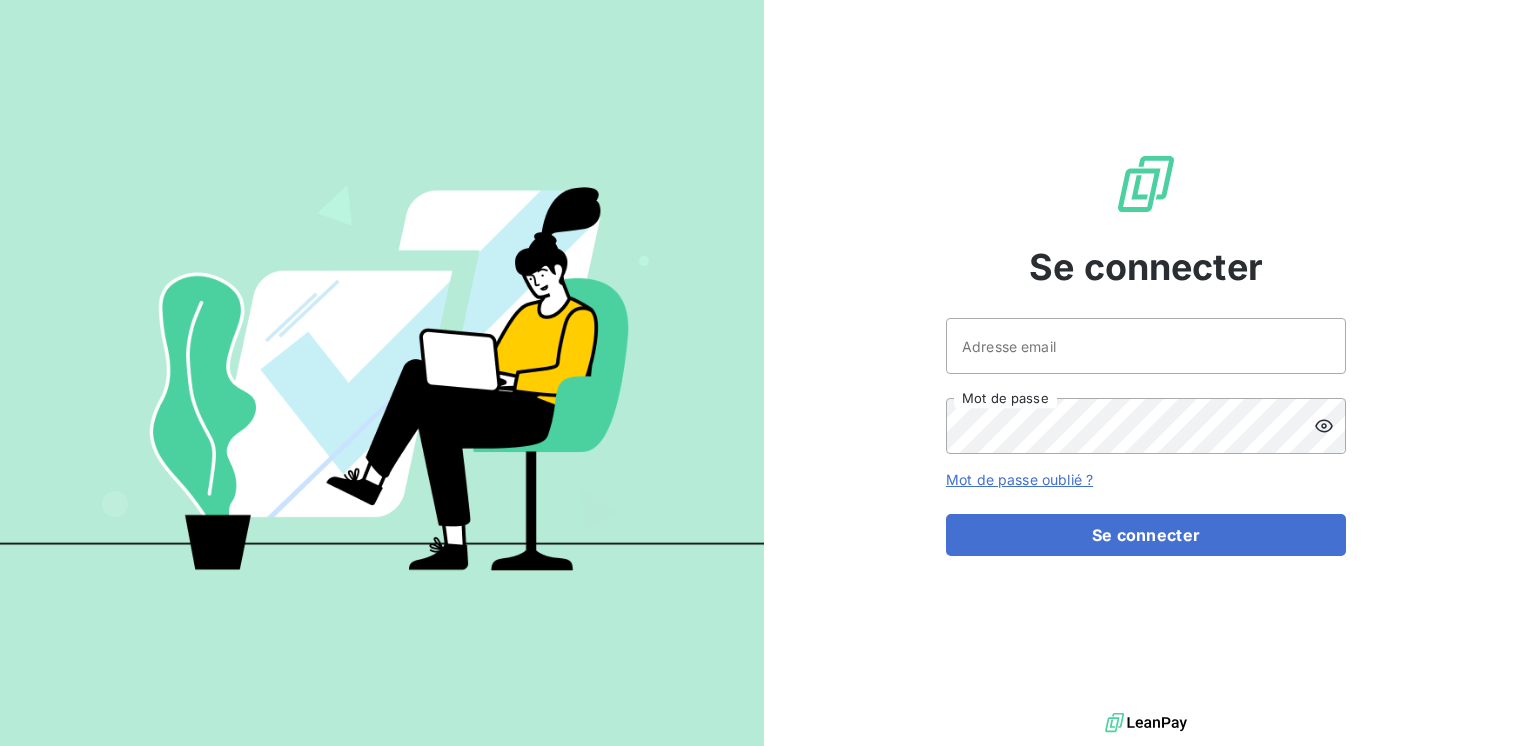 scroll, scrollTop: 0, scrollLeft: 0, axis: both 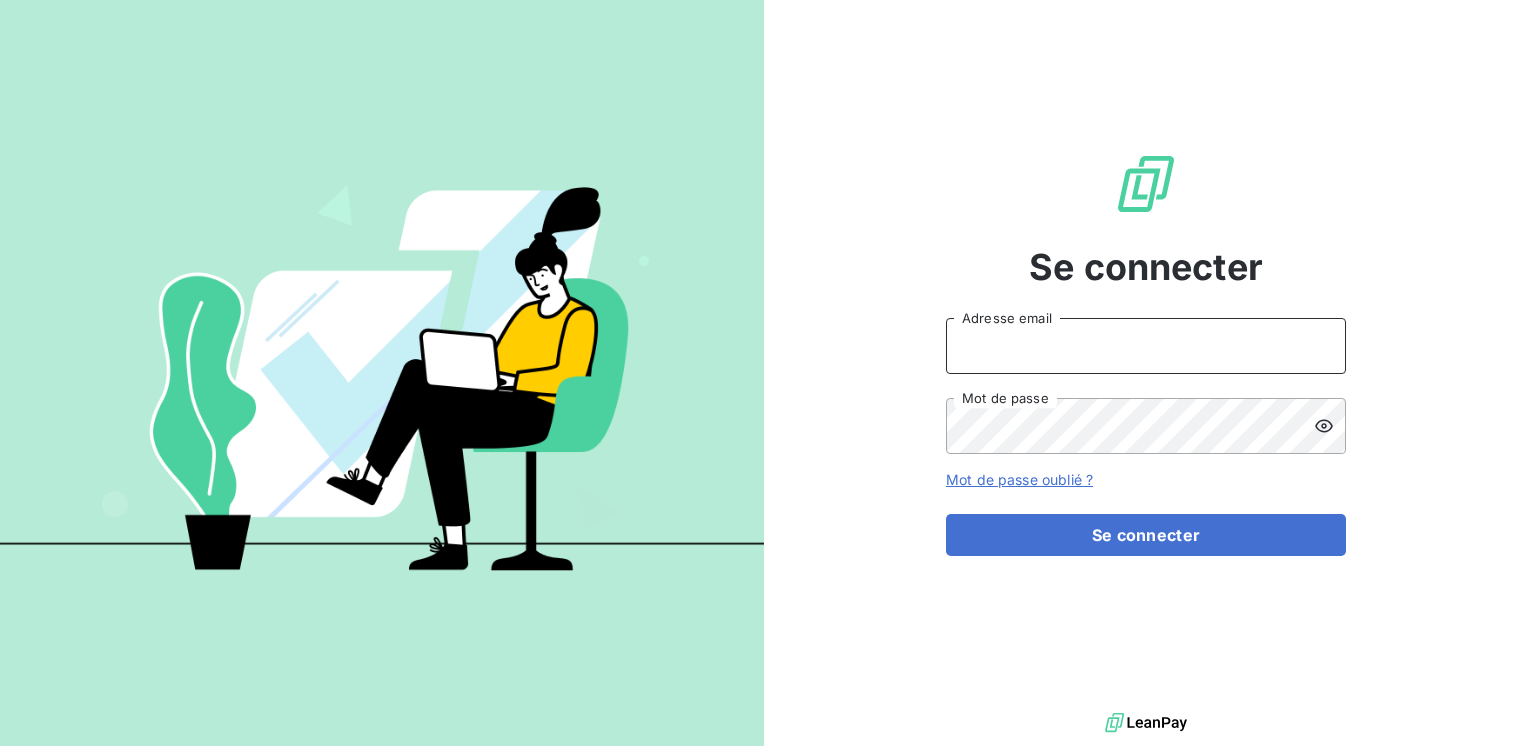 click on "Adresse email" at bounding box center [1146, 346] 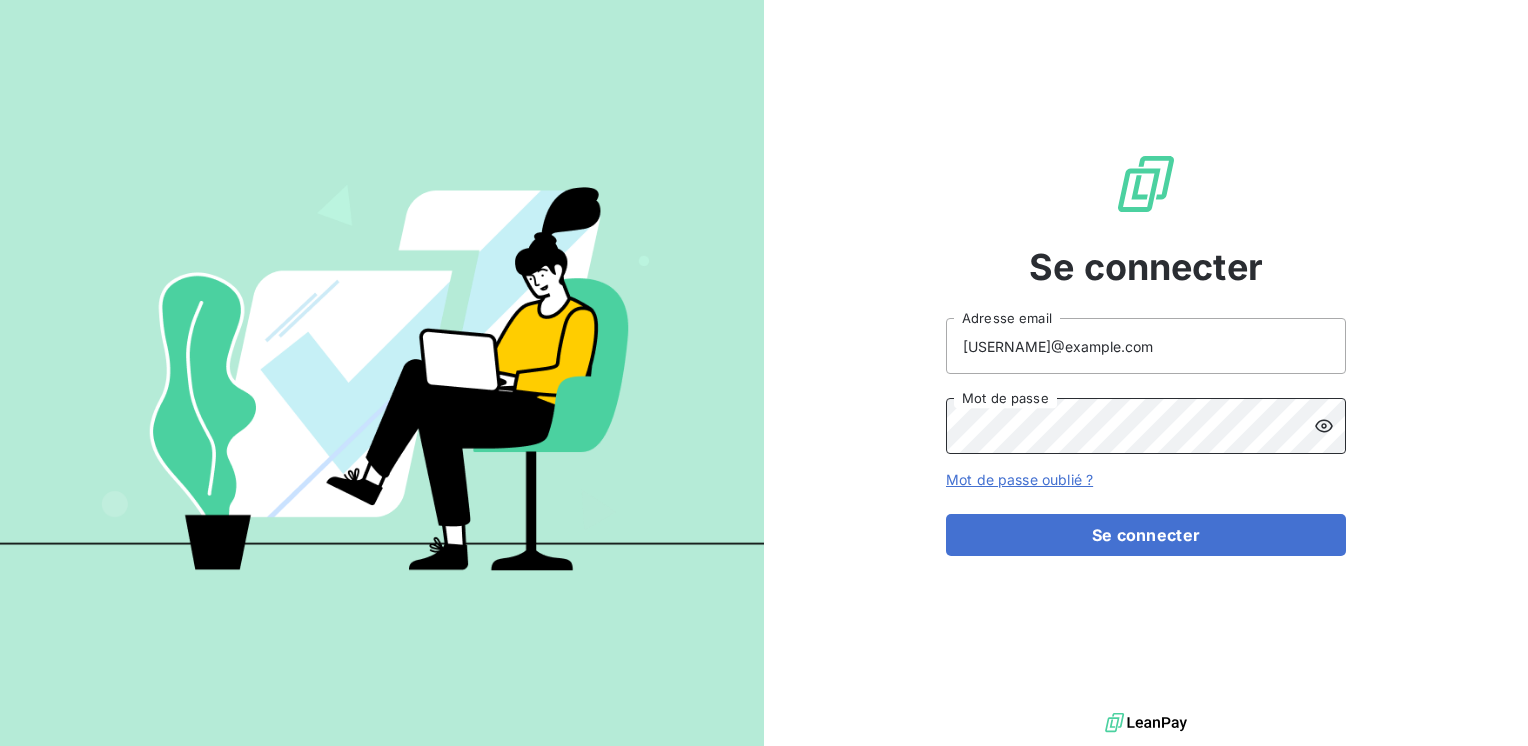 click on "Se connecter" at bounding box center [1146, 535] 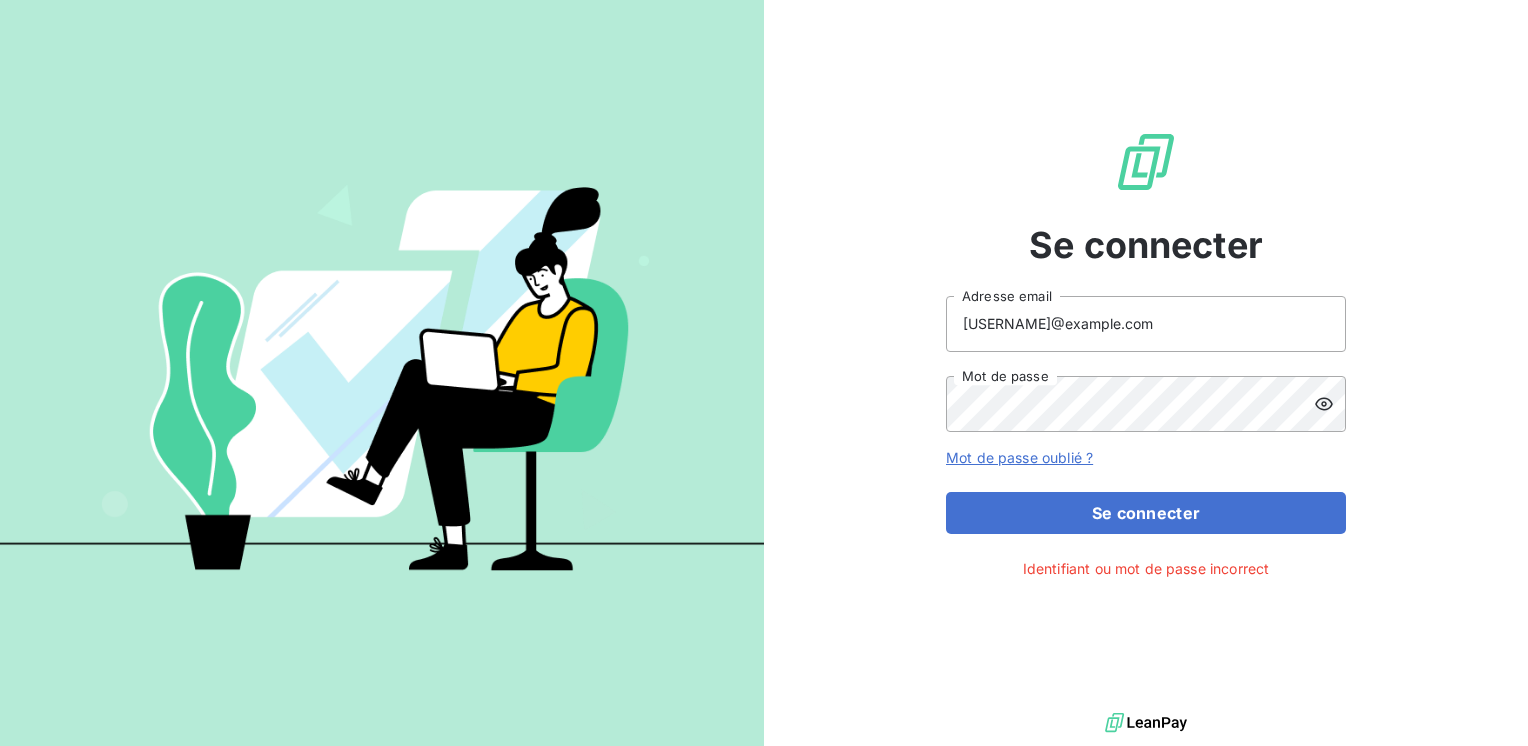 click at bounding box center [1330, 404] 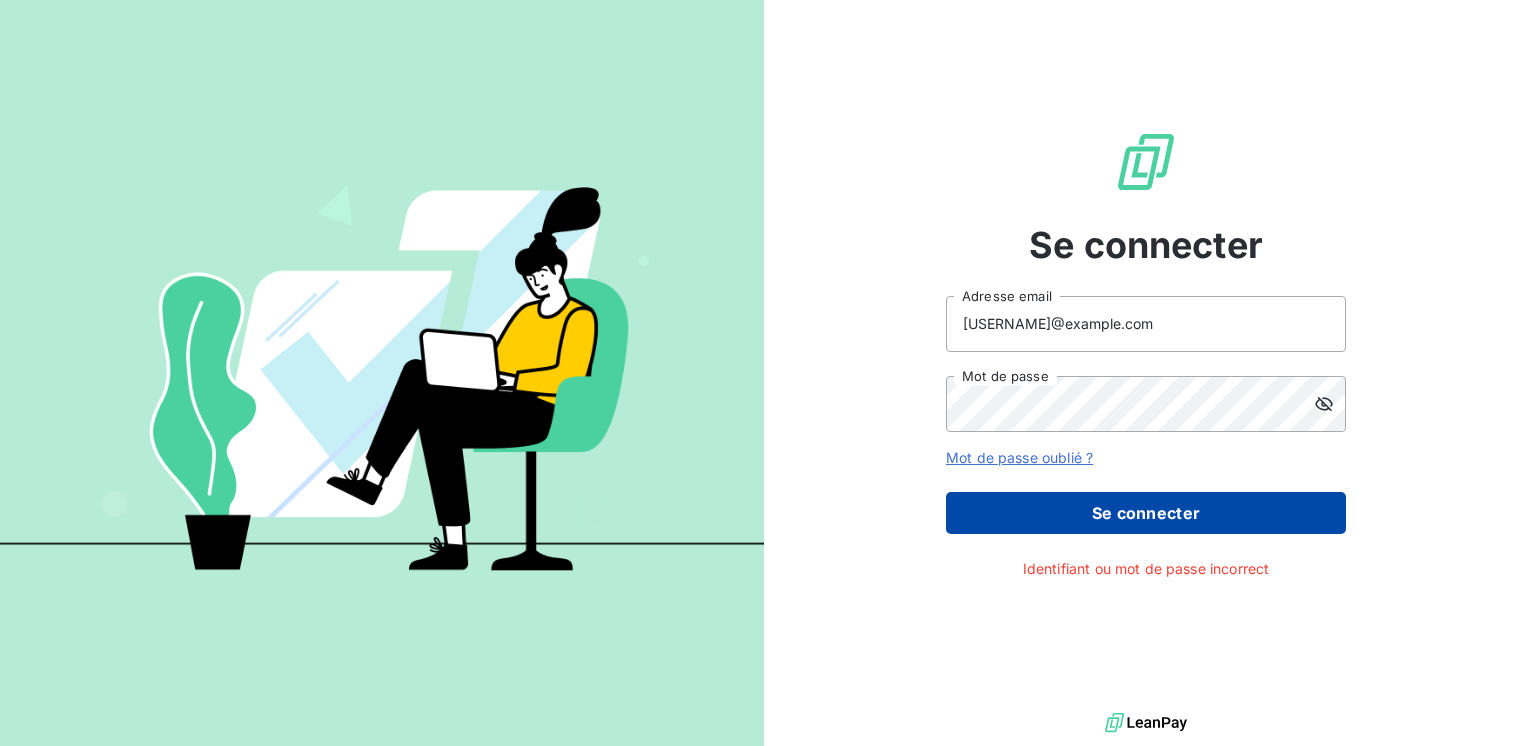 click on "Se connecter" at bounding box center (1146, 513) 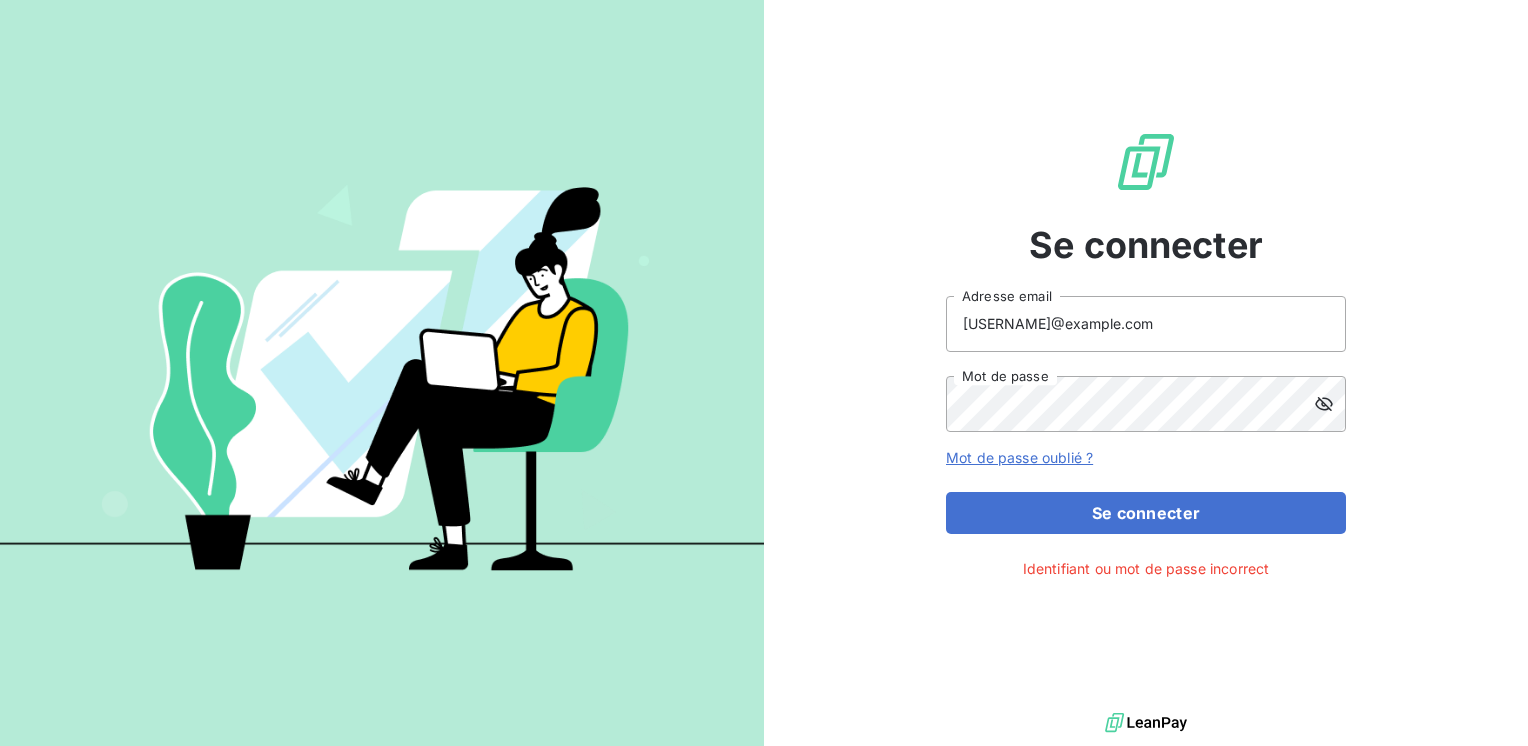 click on "Mot de passe oublié ?" at bounding box center (1019, 457) 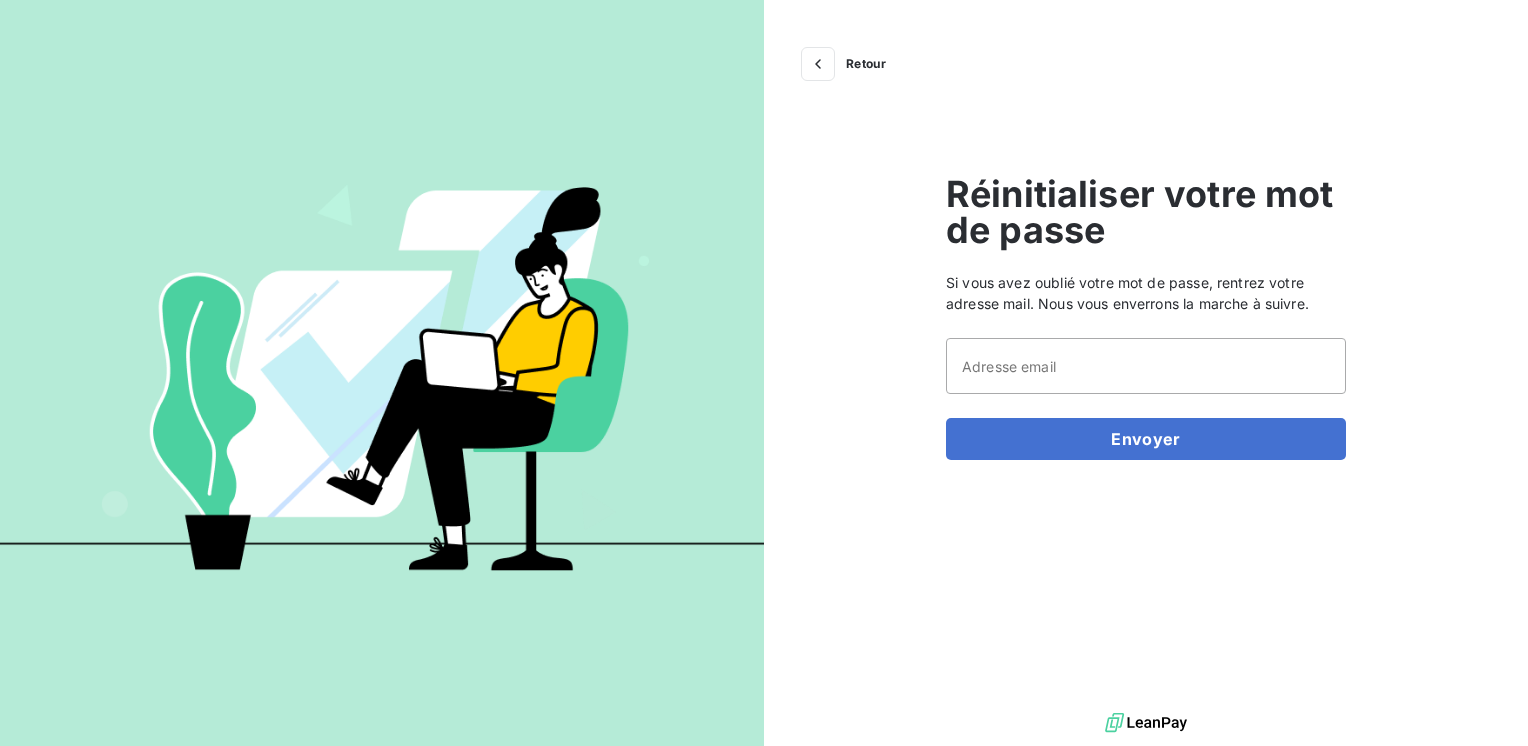 scroll, scrollTop: 0, scrollLeft: 0, axis: both 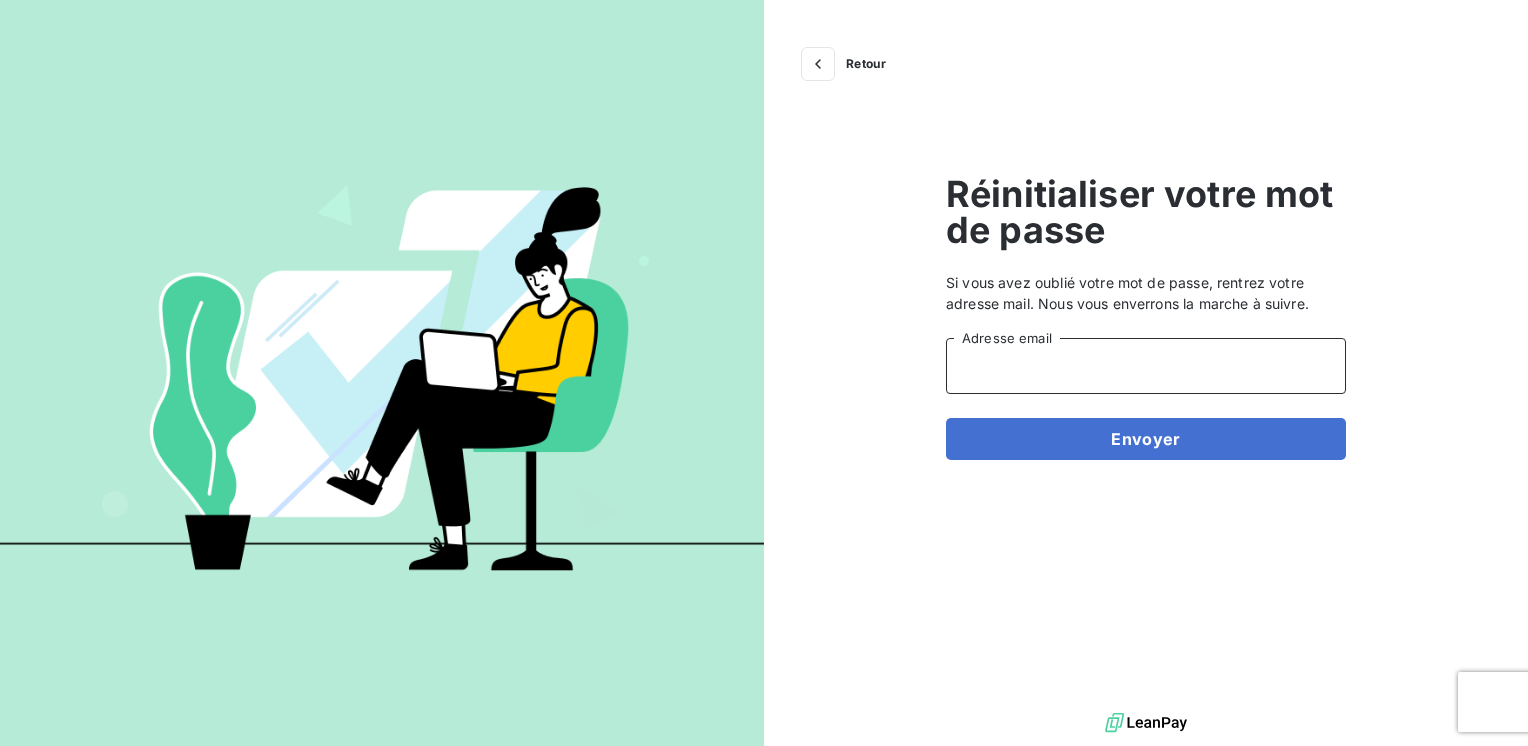 click on "Adresse email" at bounding box center (1146, 366) 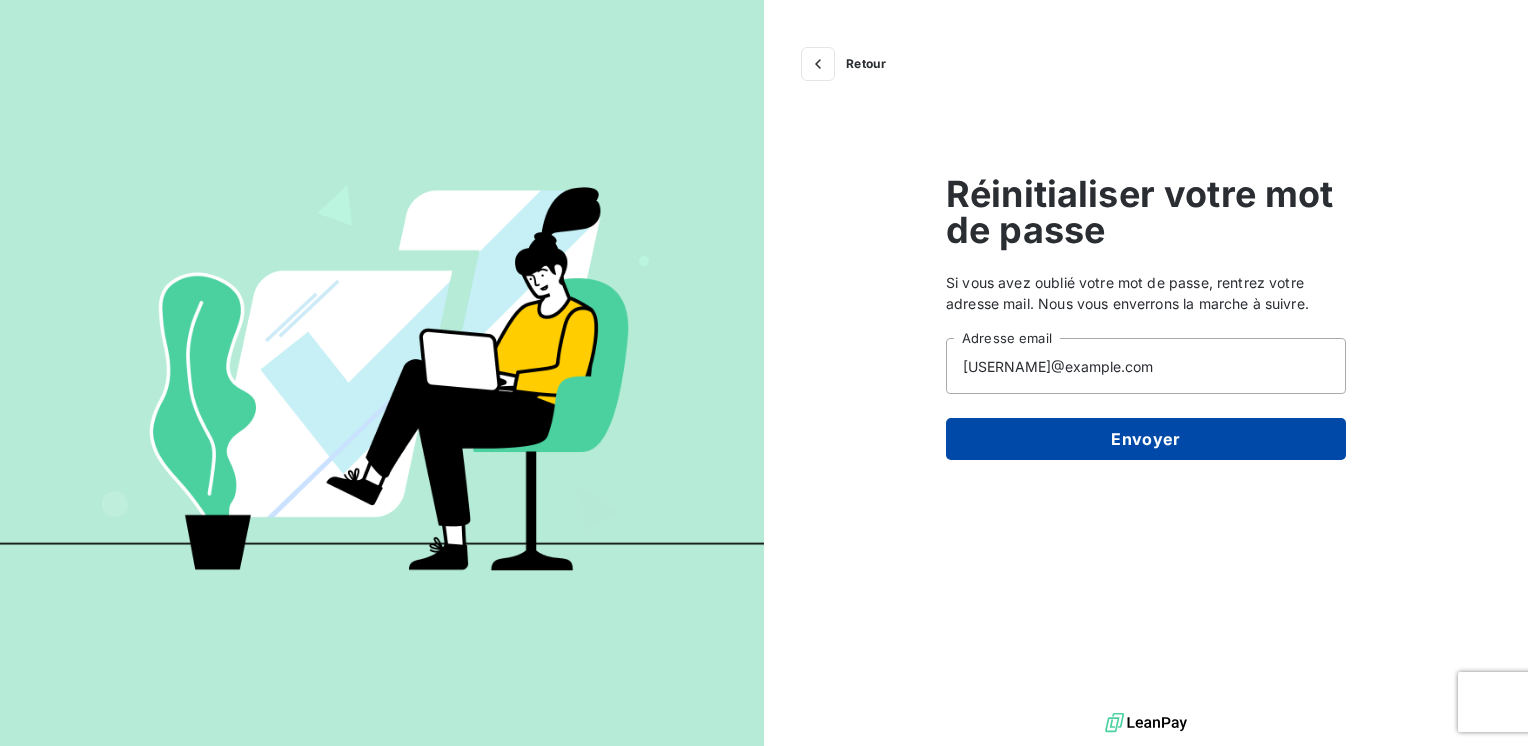 click on "Envoyer" at bounding box center [1146, 439] 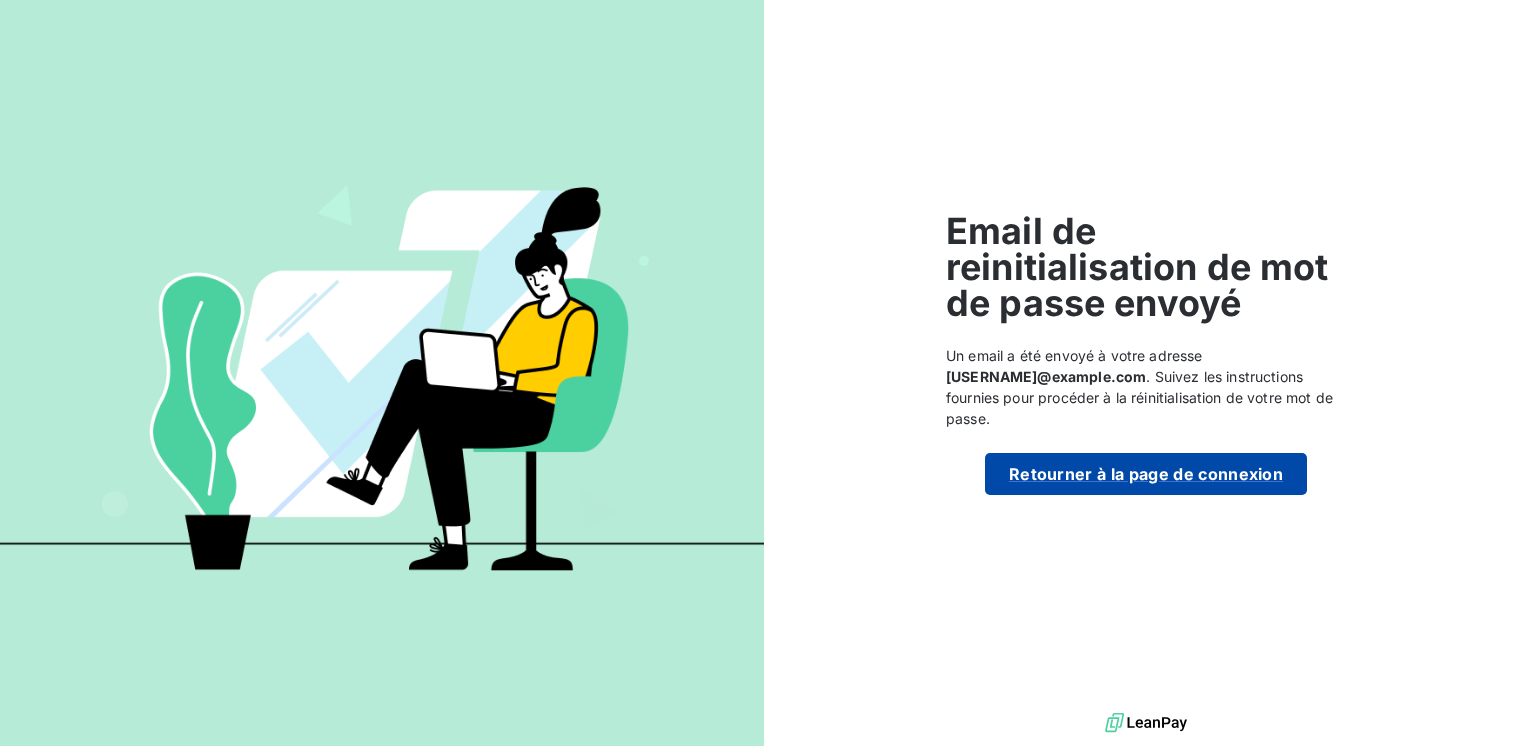 click on "Retourner à la page de connexion" at bounding box center (1146, 474) 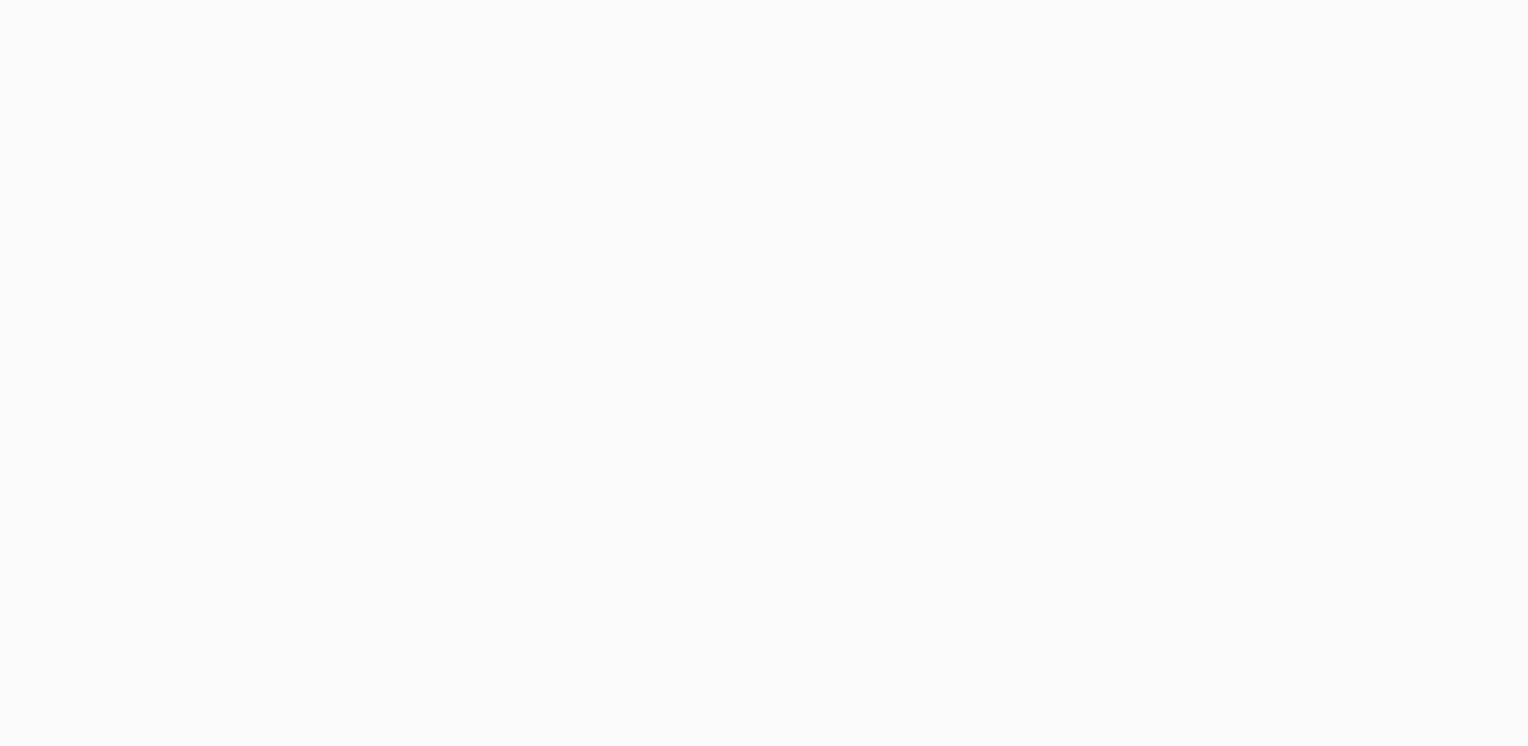 scroll, scrollTop: 0, scrollLeft: 0, axis: both 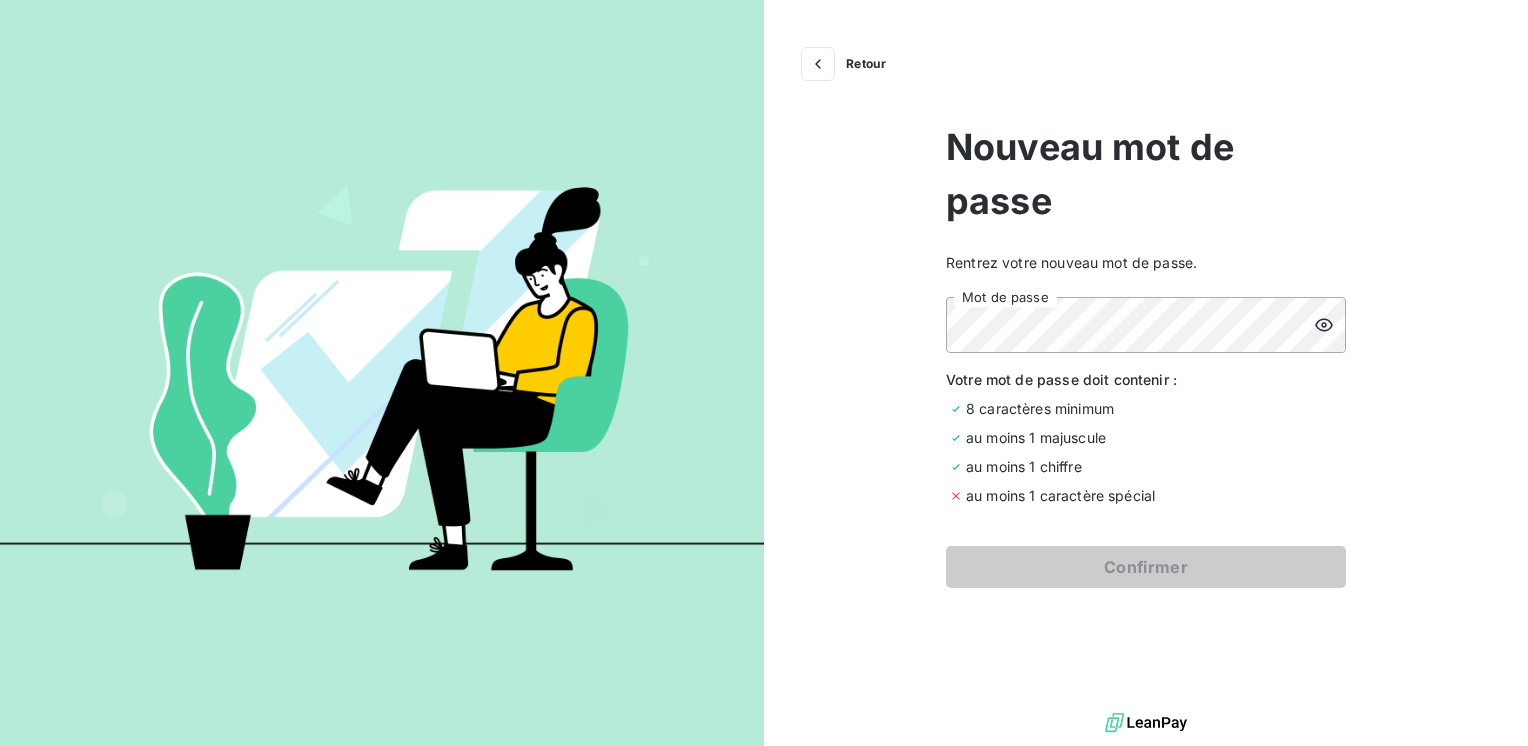 click 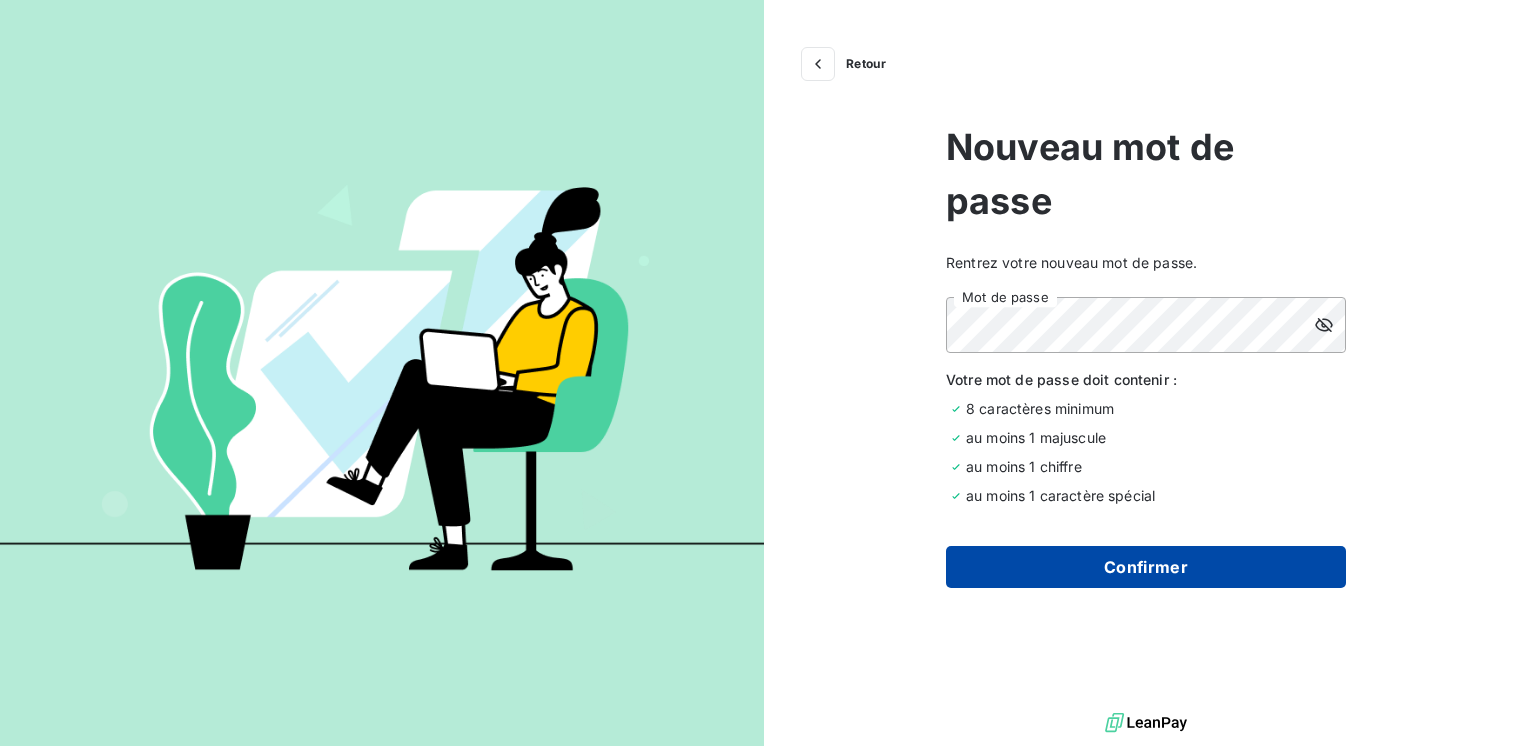 click on "Confirmer" at bounding box center [1146, 567] 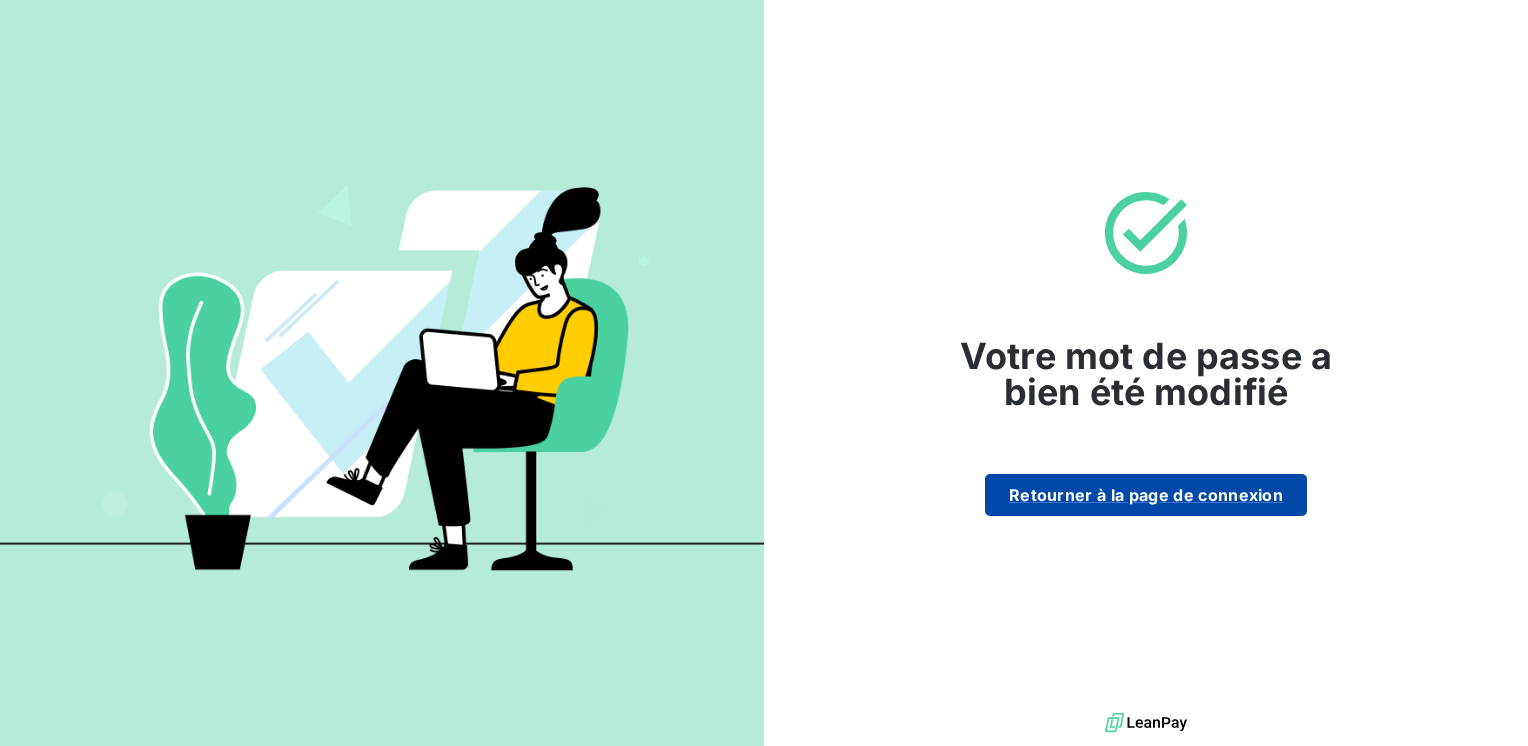 click on "Retourner à la page de connexion" at bounding box center [1146, 495] 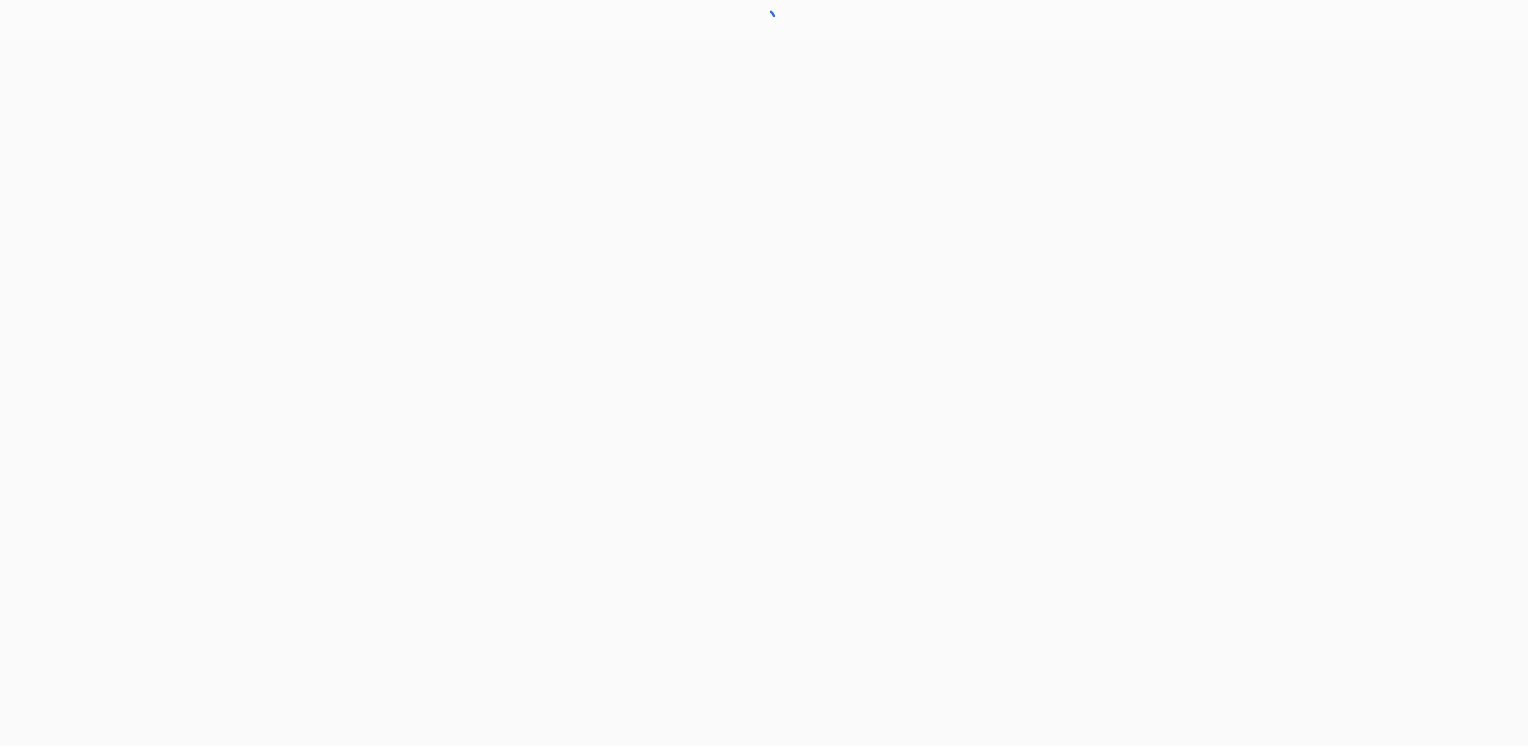 scroll, scrollTop: 0, scrollLeft: 0, axis: both 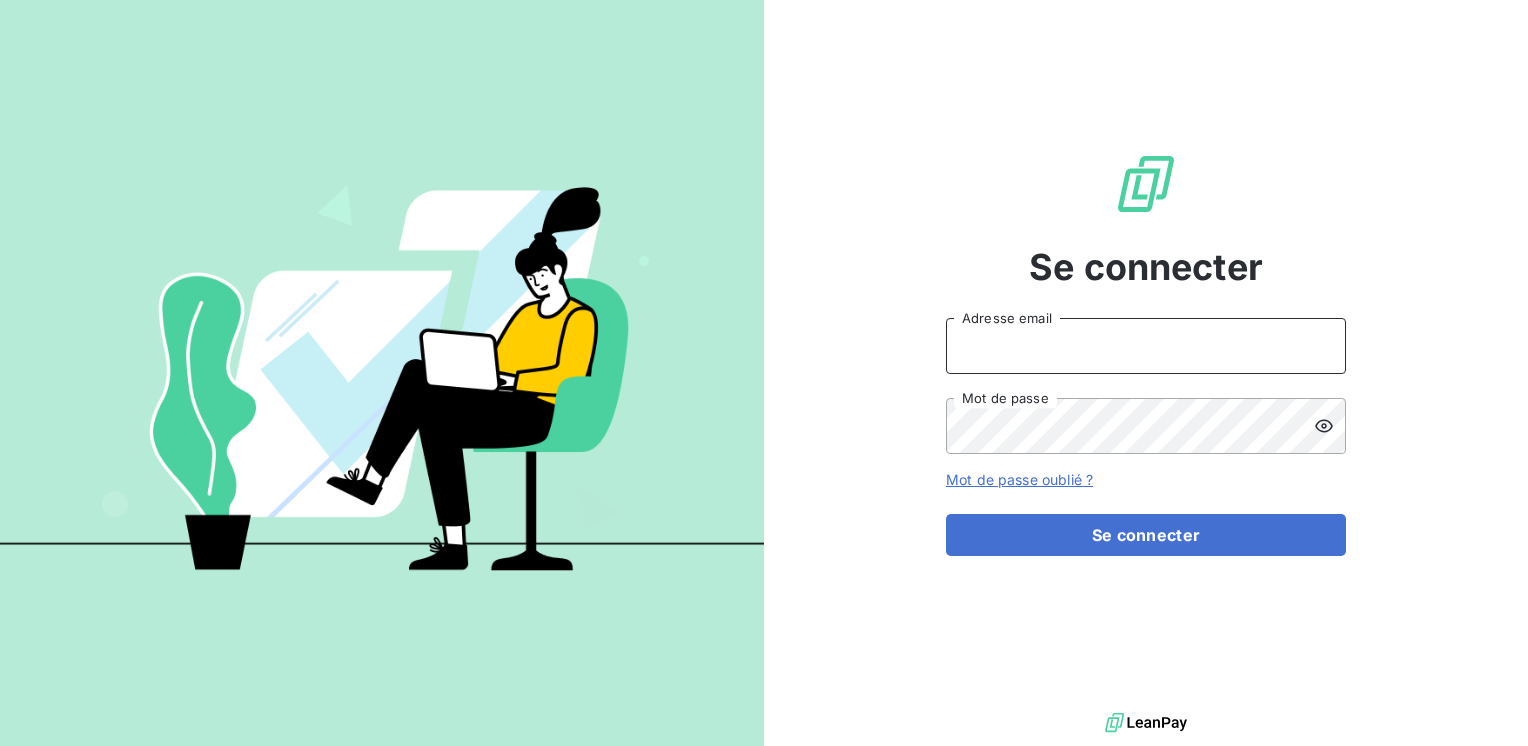 click on "Adresse email" at bounding box center (1146, 346) 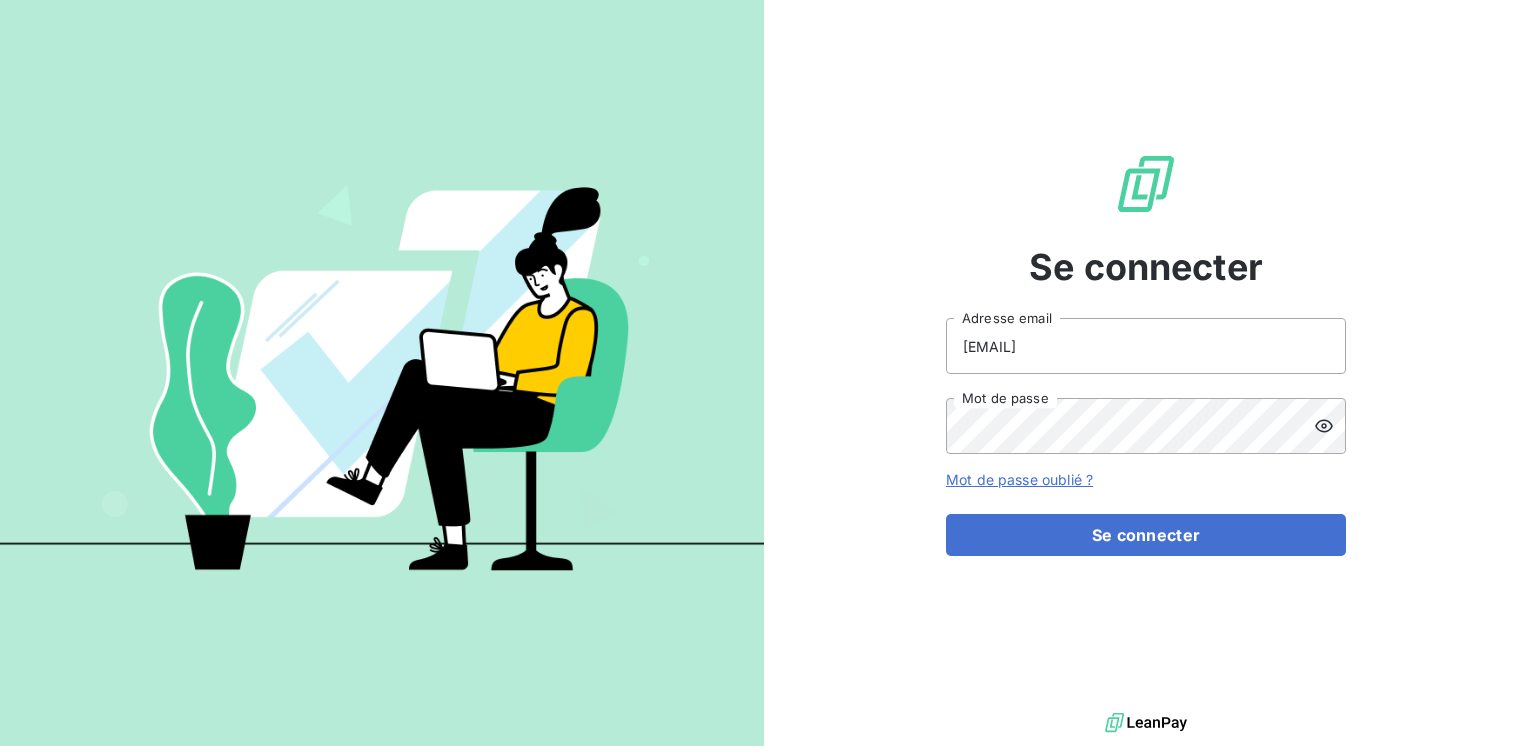 click 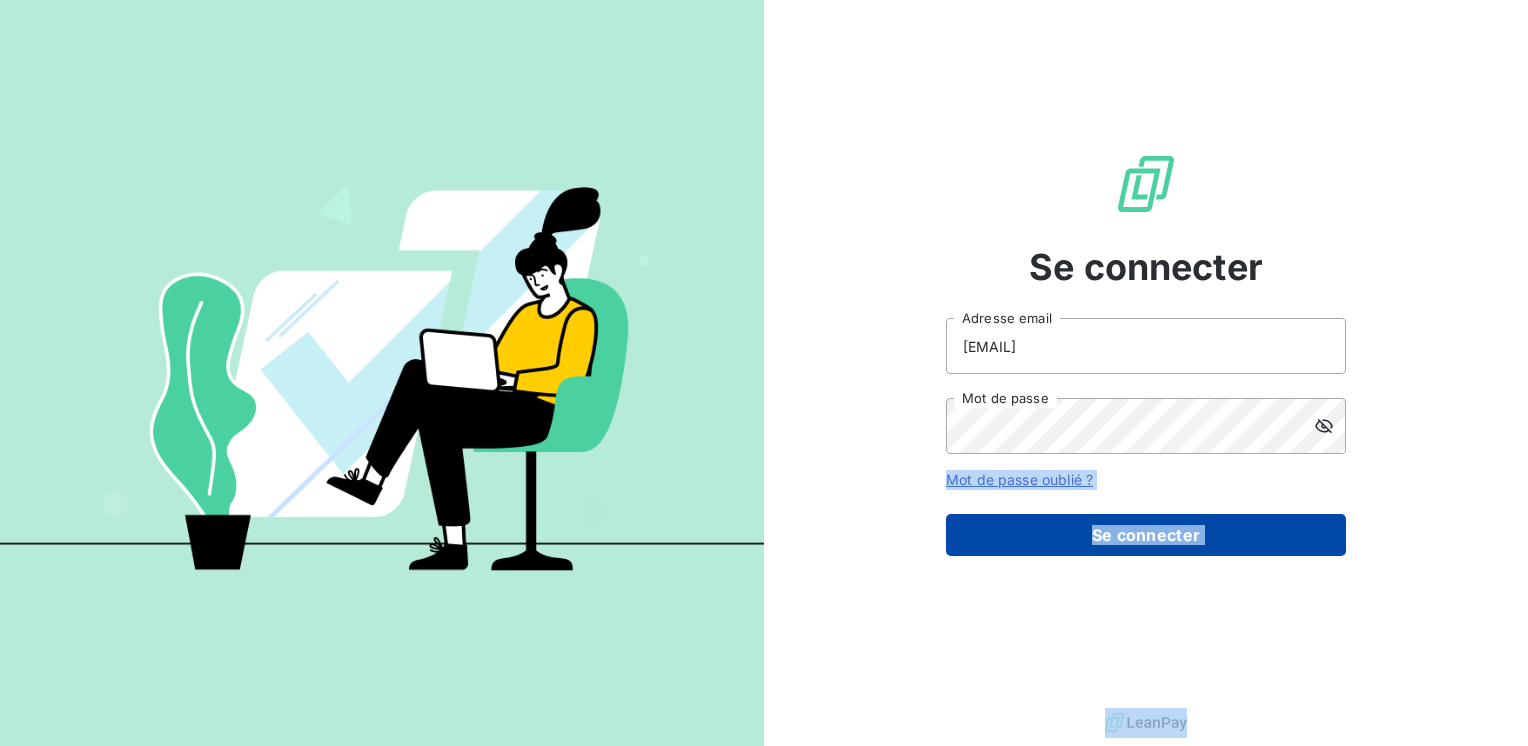 drag, startPoint x: 1319, startPoint y: 425, endPoint x: 1207, endPoint y: 529, distance: 152.83978 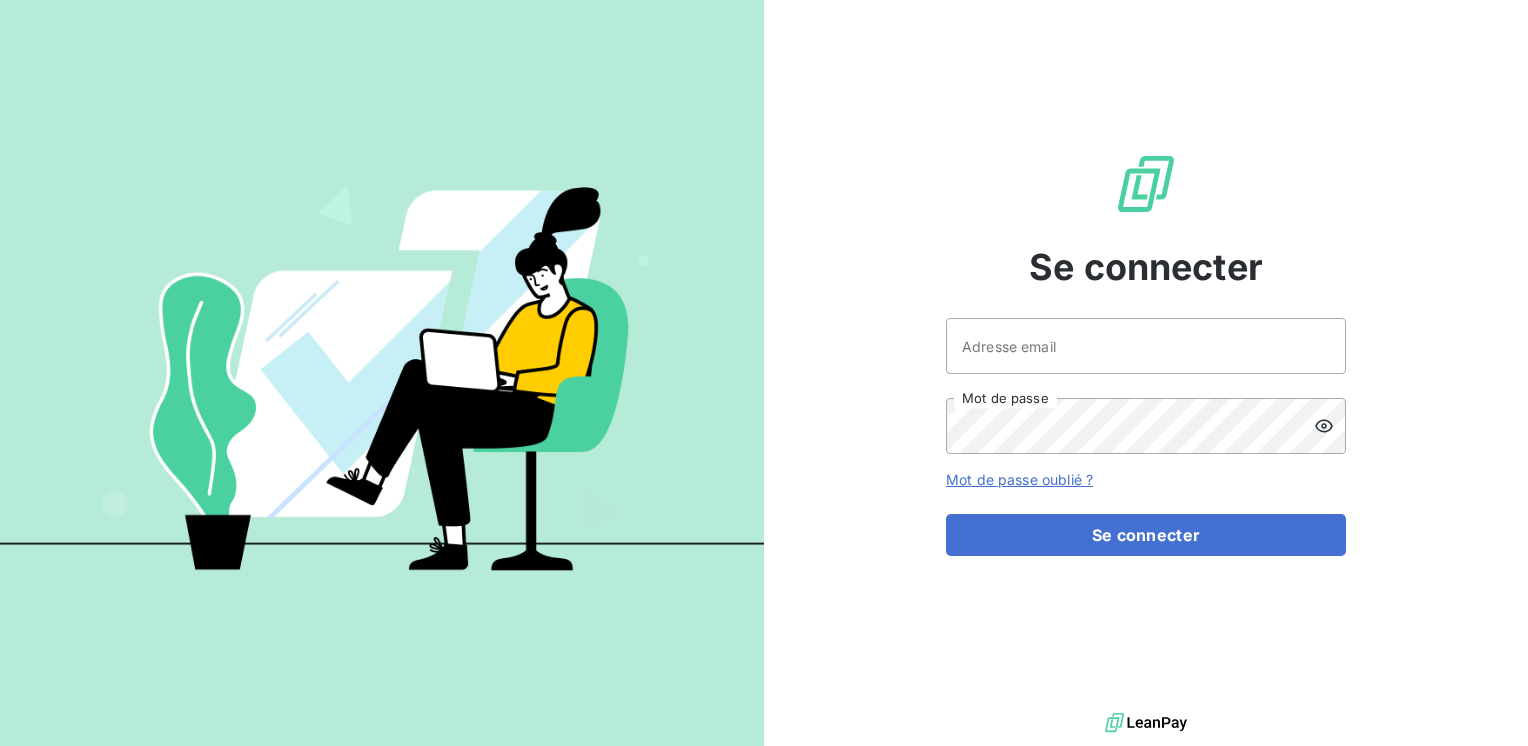 scroll, scrollTop: 0, scrollLeft: 0, axis: both 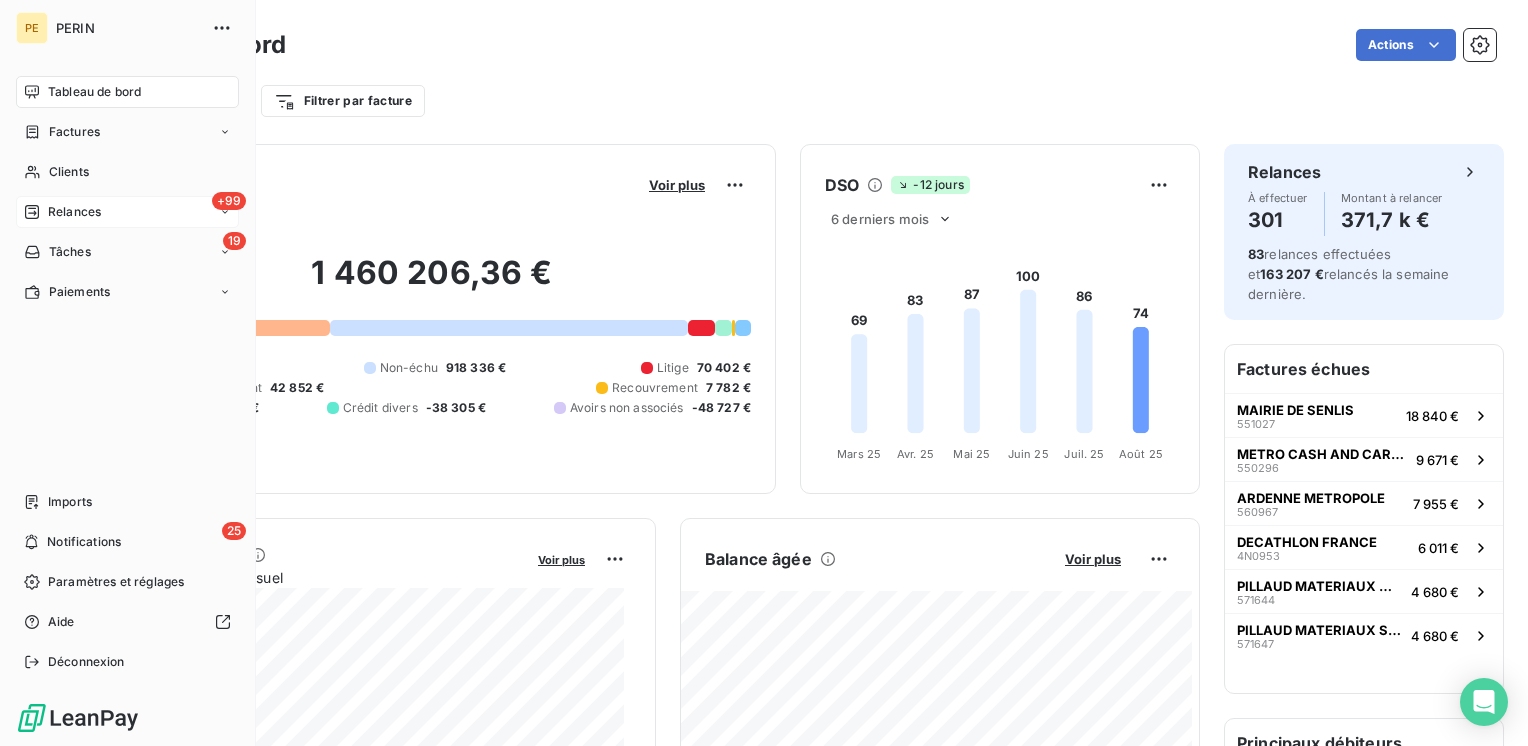 click on "+99 Relances" at bounding box center (127, 212) 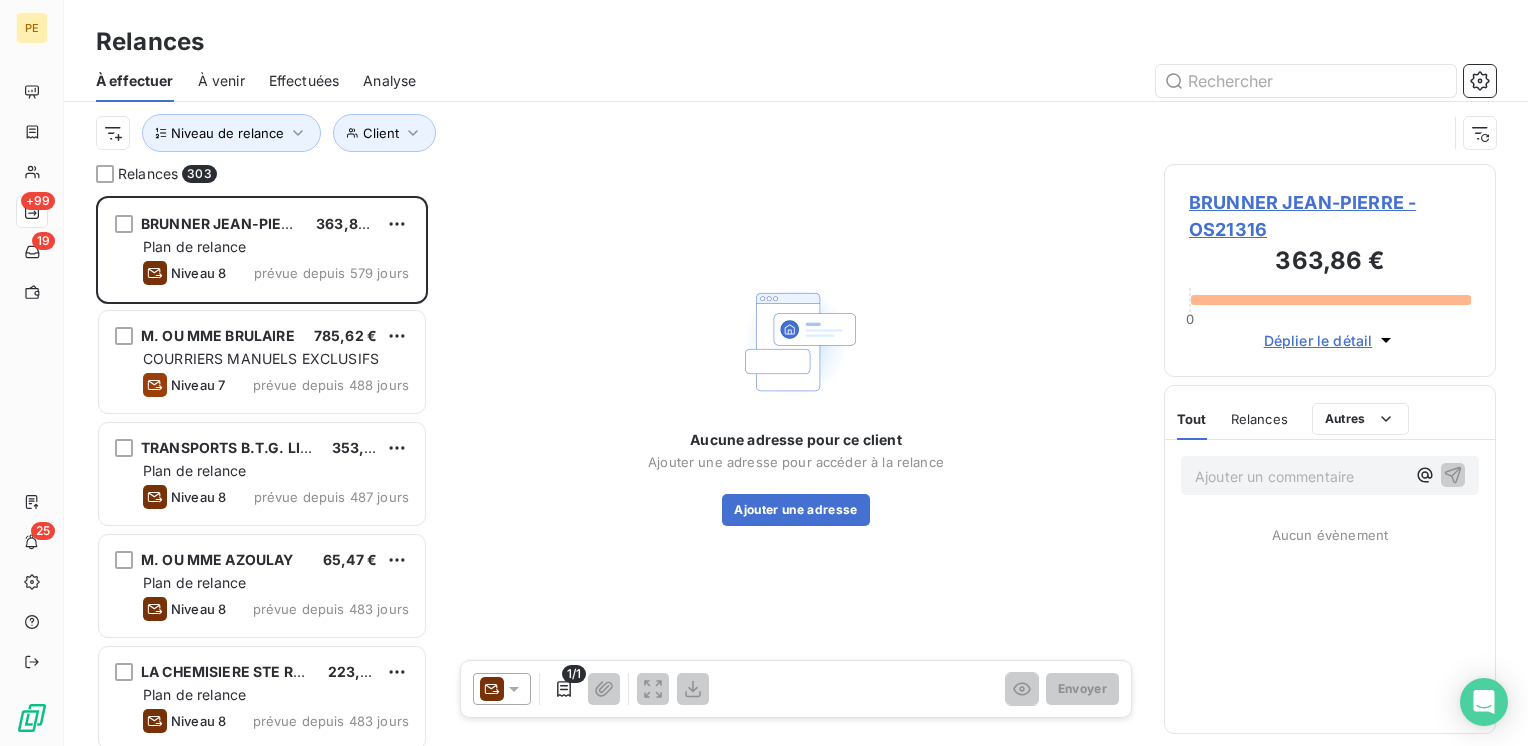 scroll, scrollTop: 16, scrollLeft: 16, axis: both 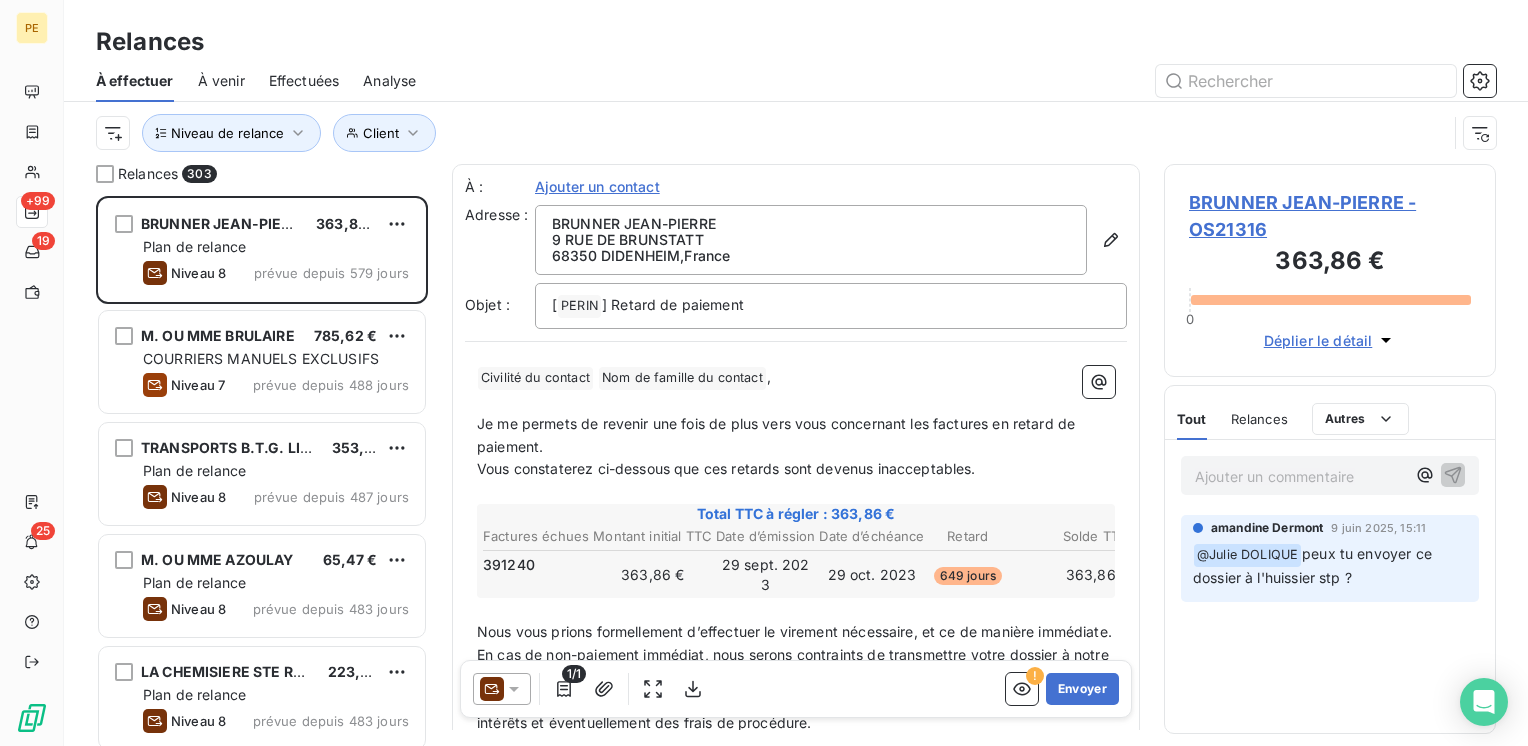 drag, startPoint x: 435, startPoint y: 259, endPoint x: 436, endPoint y: 303, distance: 44.011364 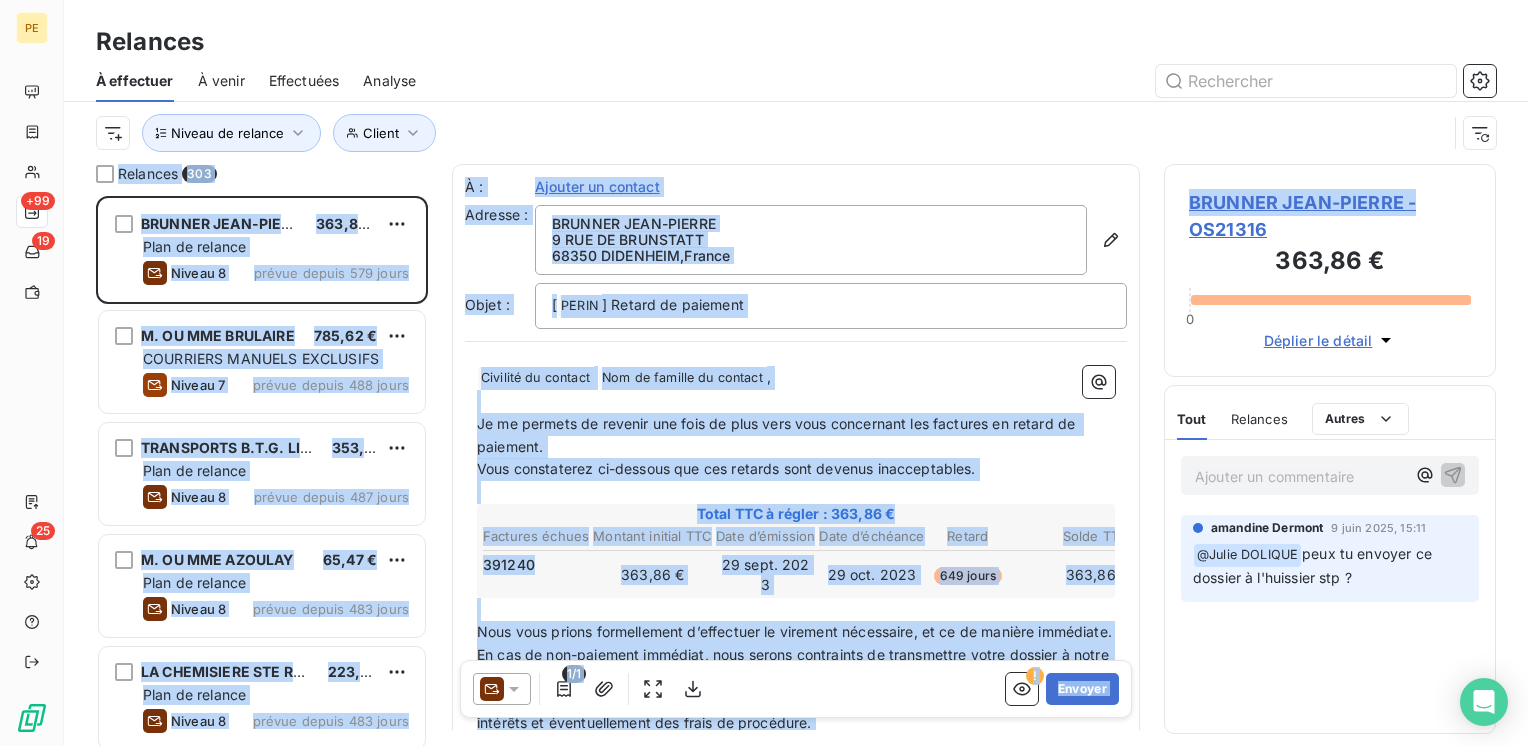 drag, startPoint x: 1527, startPoint y: 181, endPoint x: 1528, endPoint y: 146, distance: 35.014282 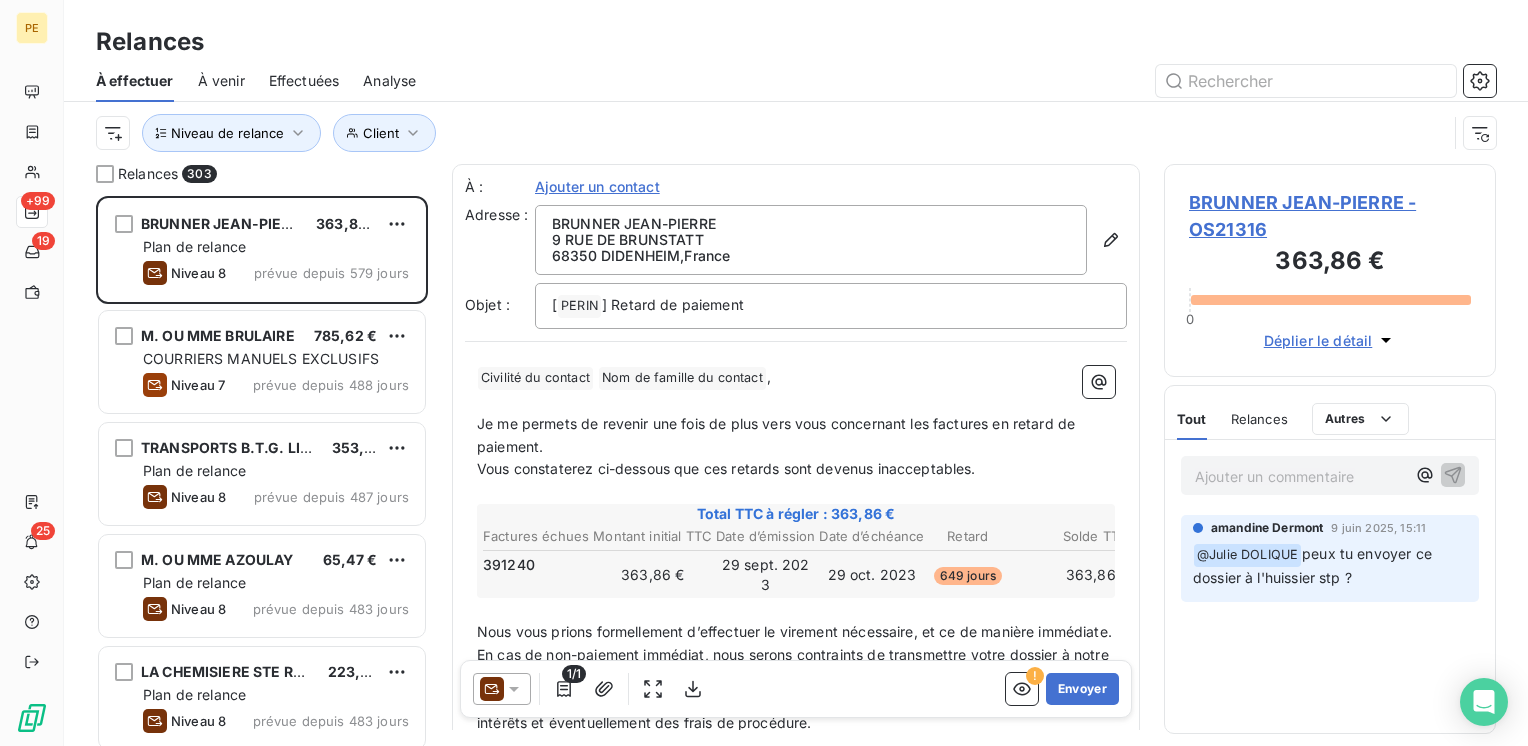 click at bounding box center (968, 81) 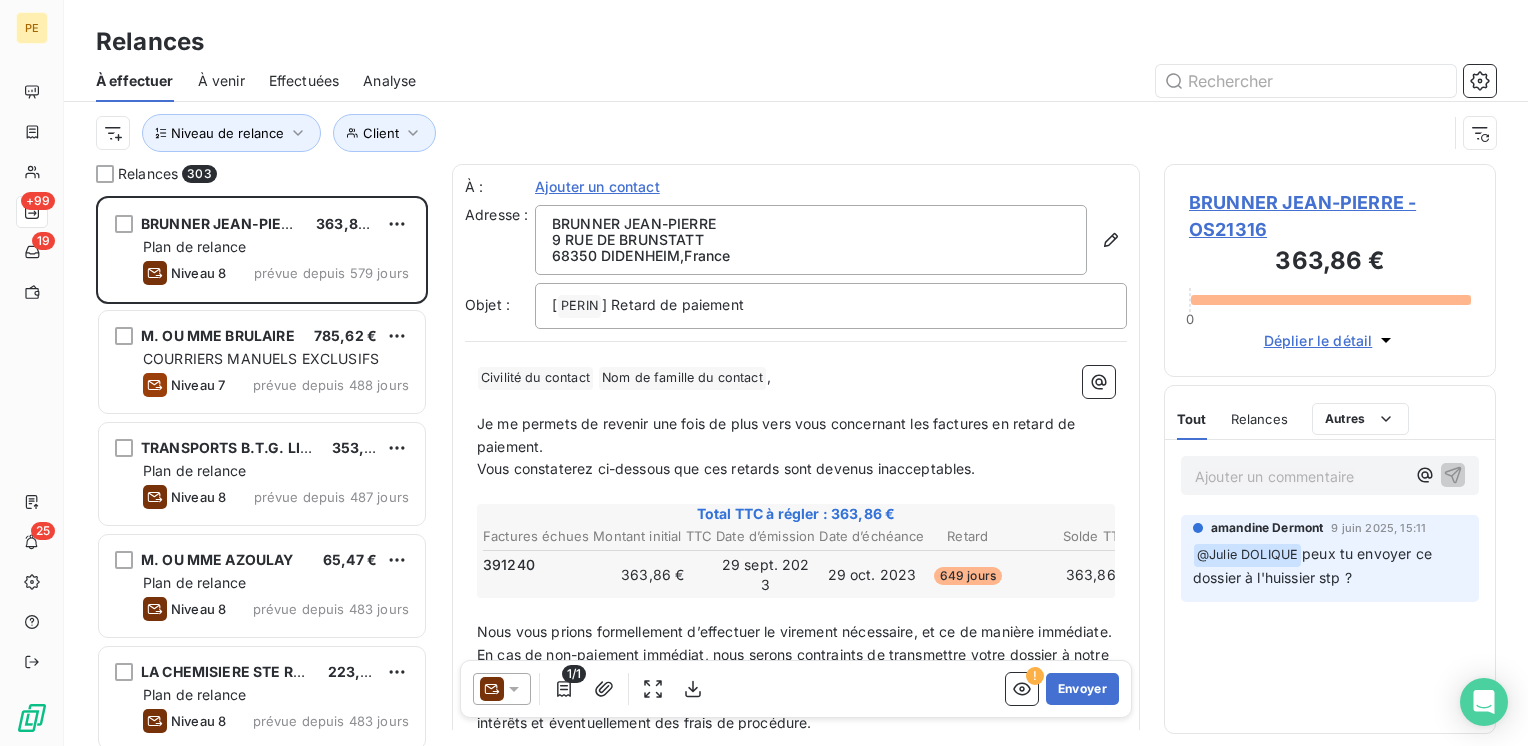 click on "Relances 303 [LAST] [FIRST] [PRICE] Plan de relance Niveau 8 prévue depuis 579 jours M. OU MME [LAST] [PRICE] COURRIERS MANUELS EXCLUSIFS Niveau 7 prévue depuis 488 jours TRANSPORTS B.T.G. LIBRECY SARL [PRICE] Plan de relance Niveau 8 prévue depuis 487 jours M. OU MME [LAST] [PRICE] Plan de relance Niveau 8 prévue depuis 483 jours LA CHEMISIERE STE REBECCA [PRICE] Plan de relance Niveau 8 prévue depuis 483 jours M. OU MME [LAST] [PRICE] Plan de relance Niveau 8 prévue depuis 483 jours [LAST] [FIRST] [PRICE] Plan de relance Niveau 8 prévue depuis 483 jours ENGIE GREEN FRANCE [PRICE] Plan de relance Niveau 2 prévue depuis 451 jours M. OU MME [LAST] [PRICE] Plan de relance Niveau 1 prévue depuis 337 jours MADAME [LAST] [PRICE] Plan de relance Niveau 8 prévue depuis 277 jours TABAC LE BRIARD [PRICE] Plan de relance Niveau 1 prévue depuis 276 jours EDEN MOTORS SARL [PRICE] Plan de relance Niveau 8 prévue depuis 273 jours [PRICE] Niveau 8 LAC" at bounding box center [796, 455] 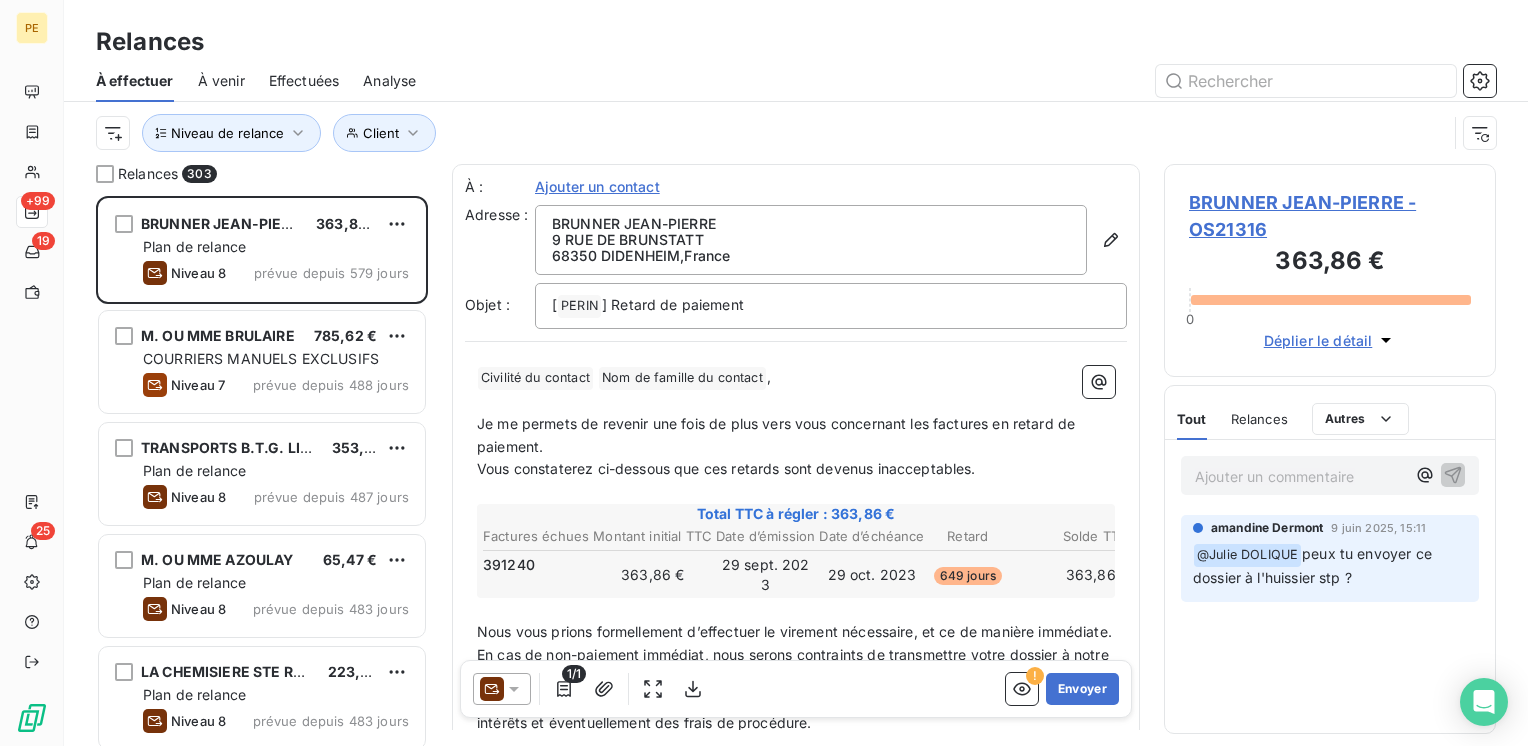 click on "Relances 303 [LAST] [FIRST] [PRICE] Plan de relance Niveau 8 prévue depuis 579 jours M. OU MME [LAST] [PRICE] COURRIERS MANUELS EXCLUSIFS Niveau 7 prévue depuis 488 jours TRANSPORTS B.T.G. LIBRECY SARL [PRICE] Plan de relance Niveau 8 prévue depuis 487 jours M. OU MME [LAST] [PRICE] Plan de relance Niveau 8 prévue depuis 483 jours LA CHEMISIERE STE REBECCA [PRICE] Plan de relance Niveau 8 prévue depuis 483 jours M. OU MME [LAST] [PRICE] Plan de relance Niveau 8 prévue depuis 483 jours [LAST] [FIRST] [PRICE] Plan de relance Niveau 8 prévue depuis 483 jours ENGIE GREEN FRANCE [PRICE] Plan de relance Niveau 2 prévue depuis 451 jours M. OU MME [LAST] [PRICE] Plan de relance Niveau 1 prévue depuis 337 jours MADAME [LAST] [PRICE] Plan de relance Niveau 8 prévue depuis 277 jours TABAC LE BRIARD [PRICE] Plan de relance Niveau 1 prévue depuis 276 jours EDEN MOTORS SARL [PRICE] Plan de relance Niveau 8 prévue depuis 273 jours [PRICE] Niveau 8 LAC" at bounding box center [796, 455] 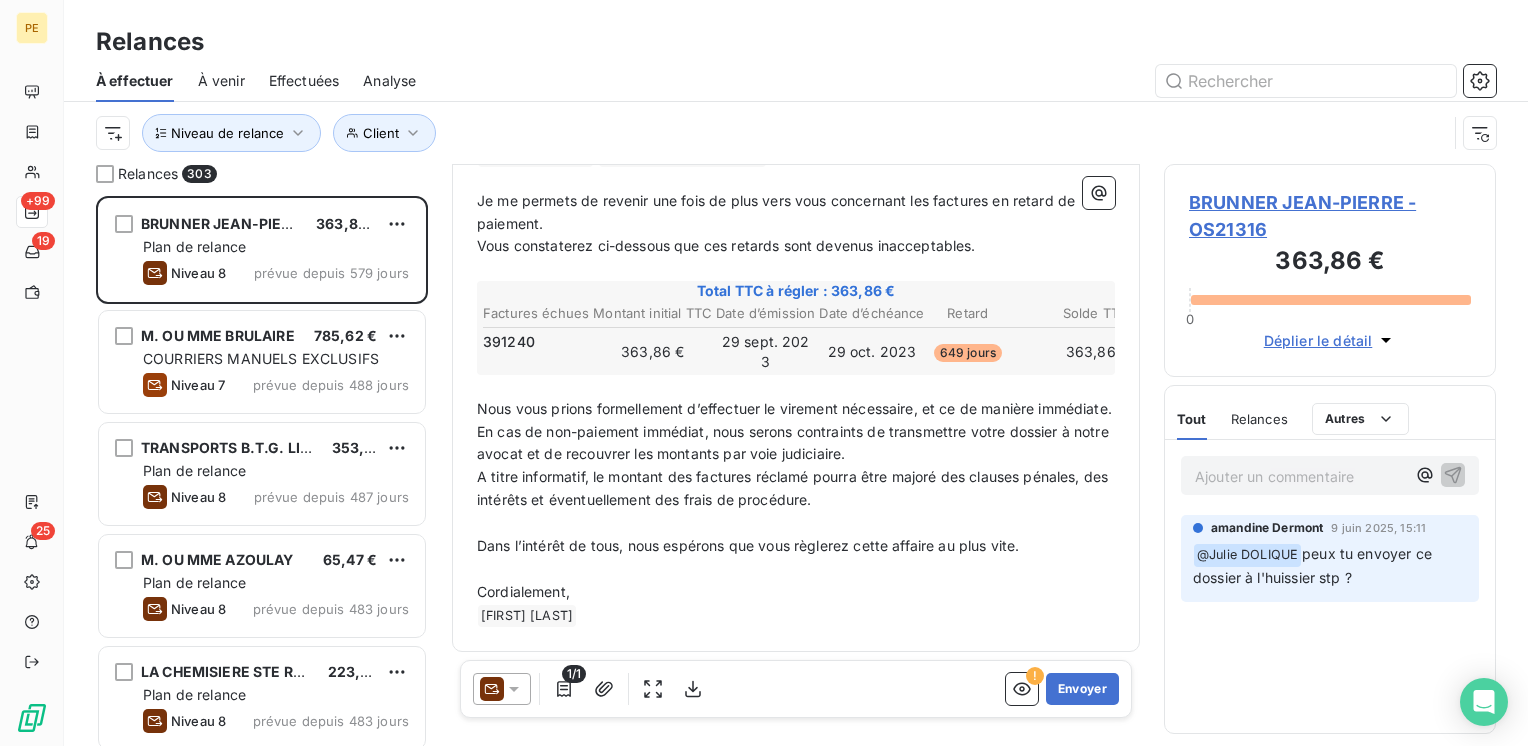 scroll, scrollTop: 243, scrollLeft: 0, axis: vertical 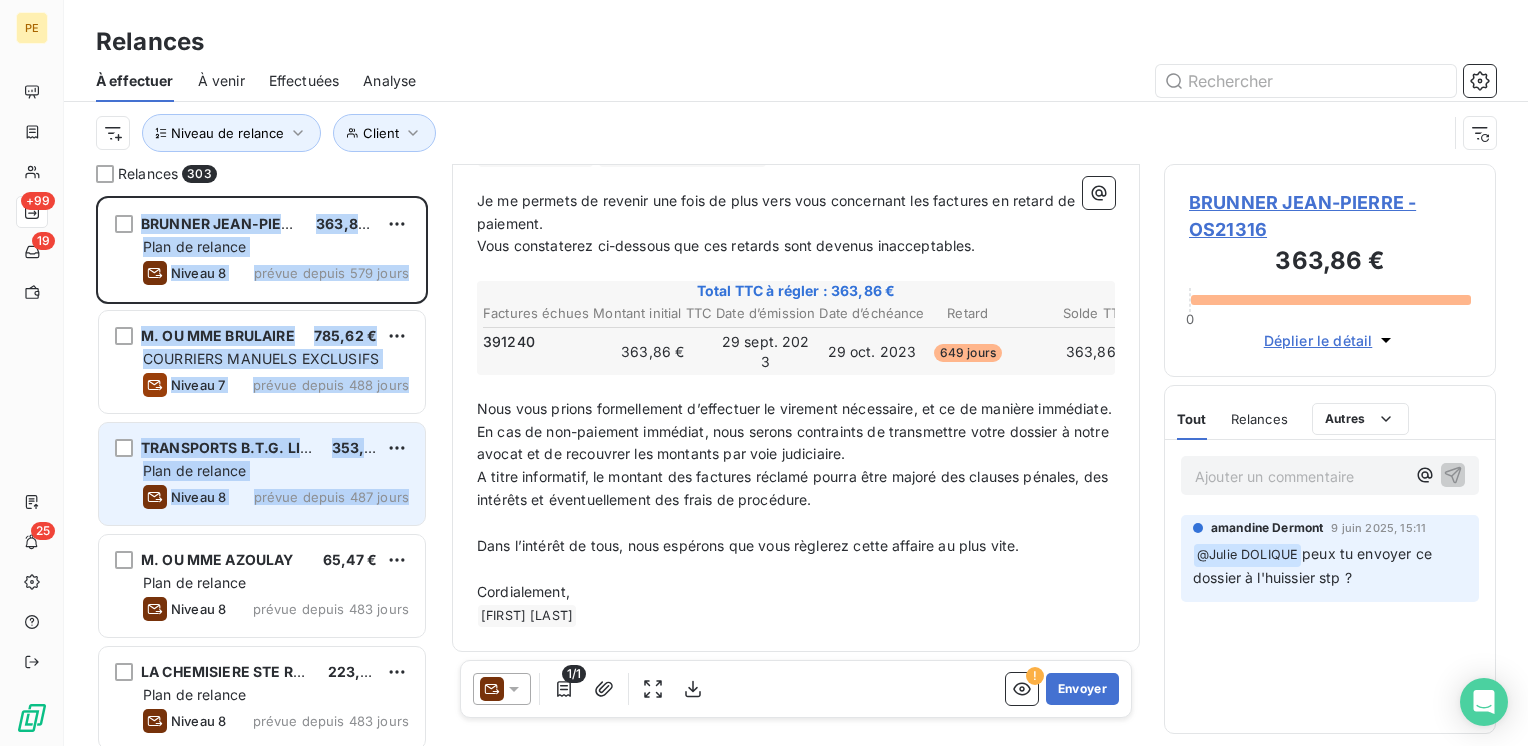 drag, startPoint x: 436, startPoint y: 561, endPoint x: 424, endPoint y: 498, distance: 64.132675 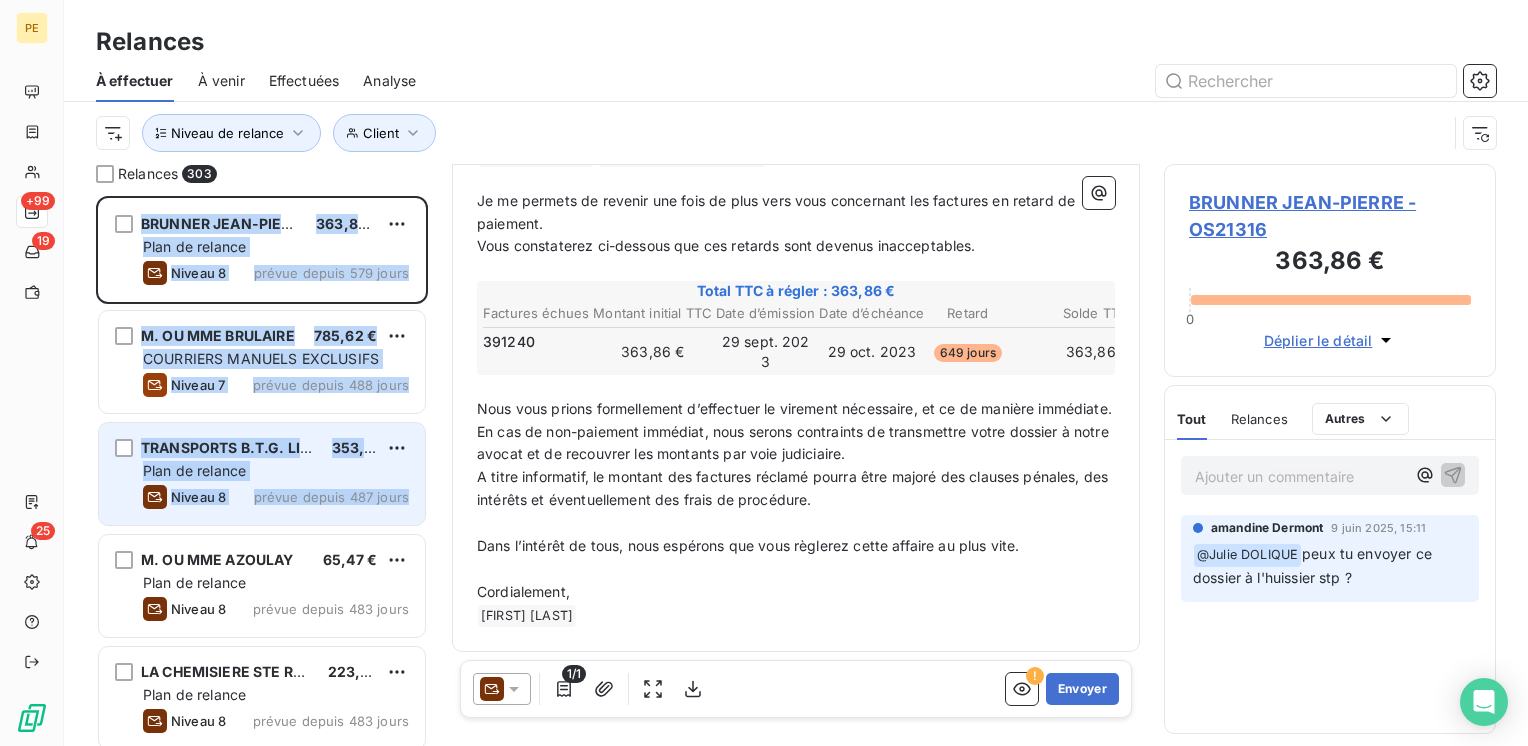 click on "Relances 303 [LAST] [FIRST] [PRICE] Plan de relance Niveau 8 prévue depuis 579 jours M. OU MME [LAST] [PRICE] COURRIERS MANUELS EXCLUSIFS Niveau 7 prévue depuis 488 jours TRANSPORTS B.T.G. LIBRECY SARL [PRICE] Plan de relance Niveau 8 prévue depuis 487 jours M. OU MME [LAST] [PRICE] Plan de relance Niveau 8 prévue depuis 483 jours LA CHEMISIERE STE REBECCA [PRICE] Plan de relance Niveau 8 prévue depuis 483 jours M. OU MME [LAST] [PRICE] Plan de relance Niveau 8 prévue depuis 483 jours [LAST] [FIRST] [PRICE] Plan de relance Niveau 8 prévue depuis 483 jours ENGIE GREEN FRANCE [PRICE] Plan de relance Niveau 2 prévue depuis 451 jours M. OU MME [LAST] [PRICE] Plan de relance Niveau 1 prévue depuis 337 jours MADAME [LAST] [PRICE] Plan de relance Niveau 8 prévue depuis 277 jours TABAC LE BRIARD [PRICE] Plan de relance Niveau 1 prévue depuis 276 jours EDEN MOTORS SARL [PRICE] Plan de relance Niveau 8 prévue depuis 273 jours [PRICE] Niveau 8 LAC" at bounding box center (796, 455) 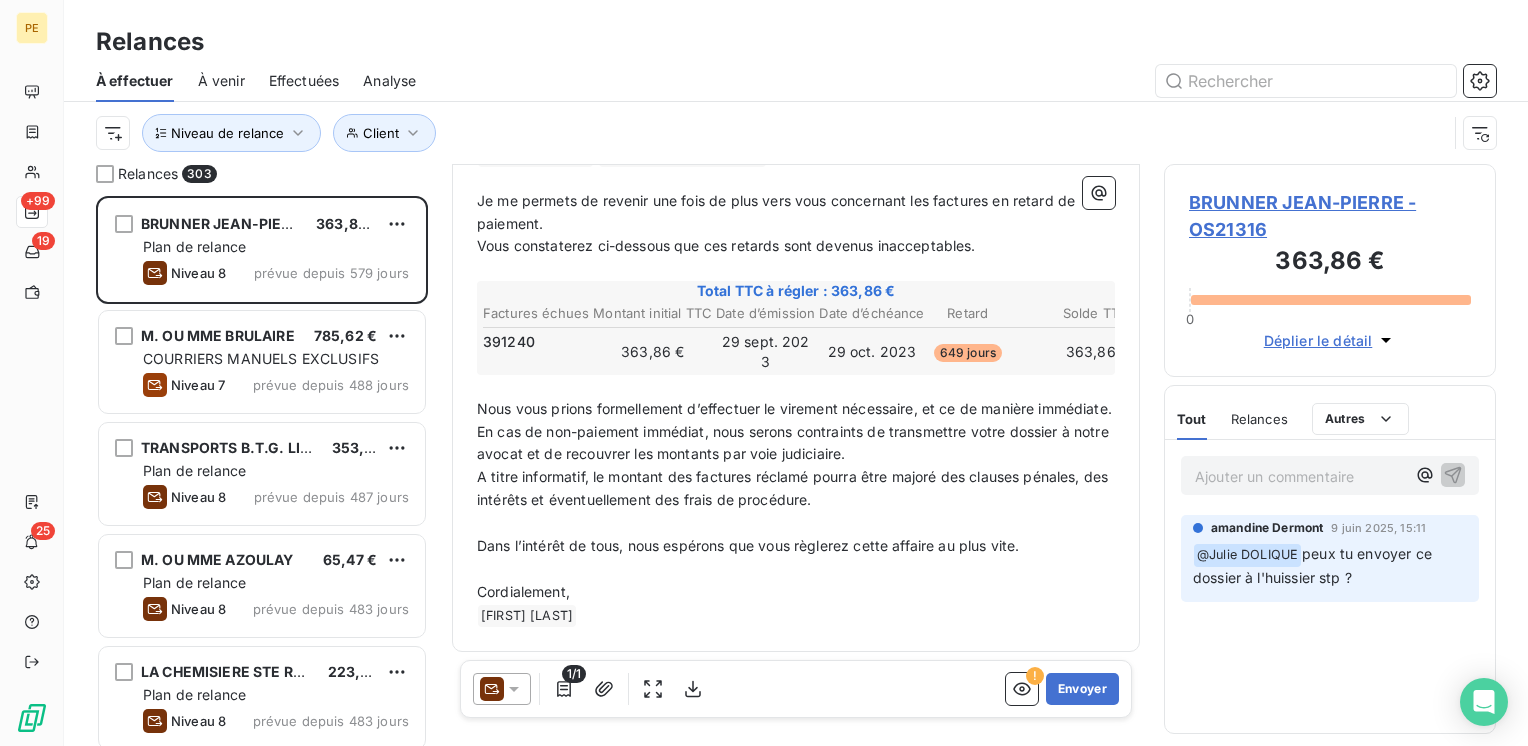 drag, startPoint x: 424, startPoint y: 498, endPoint x: 443, endPoint y: 514, distance: 24.839485 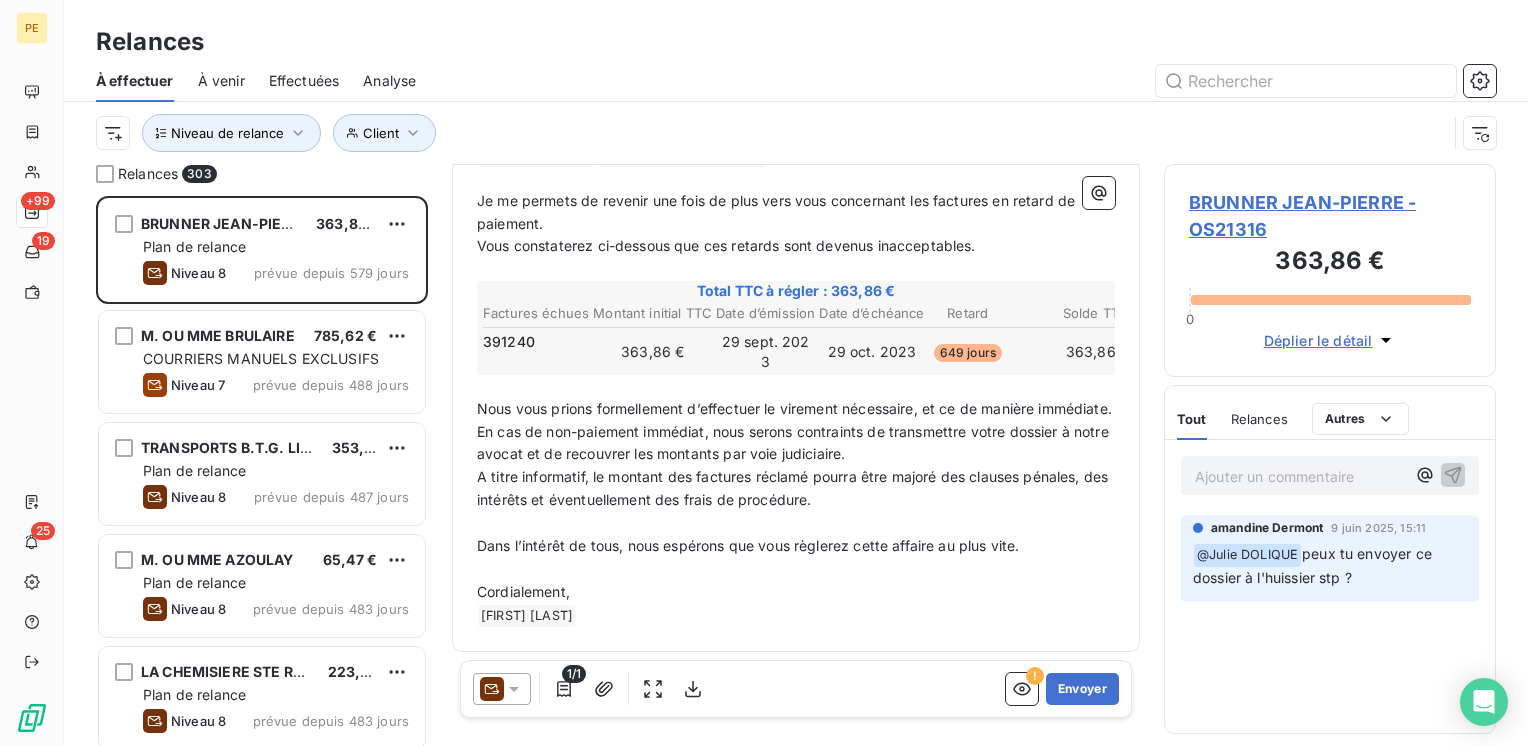 click on "Relances 303 [LAST] [FIRST] [PRICE] Plan de relance Niveau 8 prévue depuis 579 jours M. OU MME [LAST] [PRICE] COURRIERS MANUELS EXCLUSIFS Niveau 7 prévue depuis 488 jours TRANSPORTS B.T.G. LIBRECY SARL [PRICE] Plan de relance Niveau 8 prévue depuis 487 jours M. OU MME [LAST] [PRICE] Plan de relance Niveau 8 prévue depuis 483 jours LA CHEMISIERE STE REBECCA [PRICE] Plan de relance Niveau 8 prévue depuis 483 jours M. OU MME [LAST] [PRICE] Plan de relance Niveau 8 prévue depuis 483 jours [LAST] [FIRST] [PRICE] Plan de relance Niveau 8 prévue depuis 483 jours ENGIE GREEN FRANCE [PRICE] Plan de relance Niveau 2 prévue depuis 451 jours M. OU MME [LAST] [PRICE] Plan de relance Niveau 1 prévue depuis 337 jours MADAME [LAST] [PRICE] Plan de relance Niveau 8 prévue depuis 277 jours TABAC LE BRIARD [PRICE] Plan de relance Niveau 1 prévue depuis 276 jours EDEN MOTORS SARL [PRICE] Plan de relance Niveau 8 prévue depuis 273 jours [PRICE] Niveau 8 LAC" at bounding box center (796, 455) 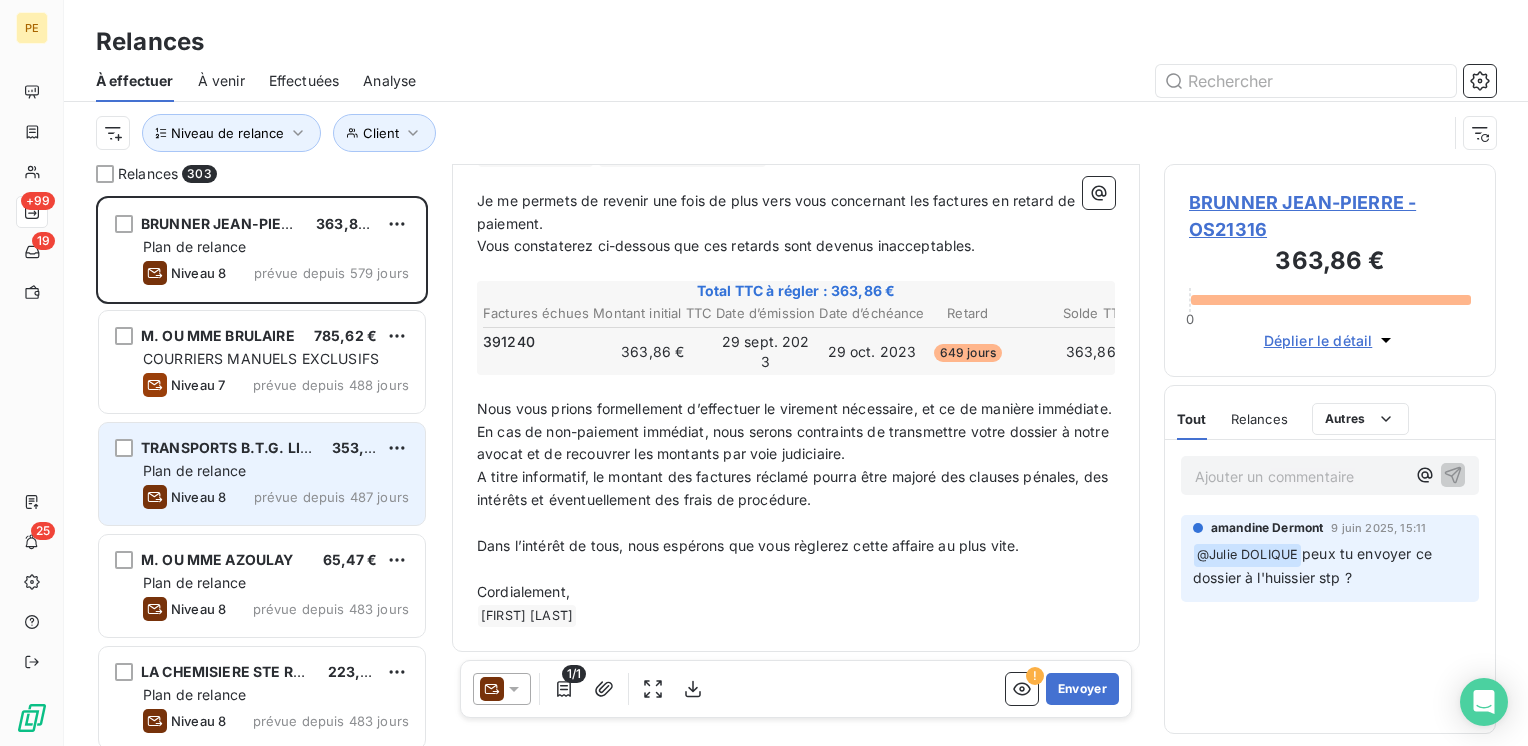 click on "prévue depuis 487 jours" at bounding box center (331, 497) 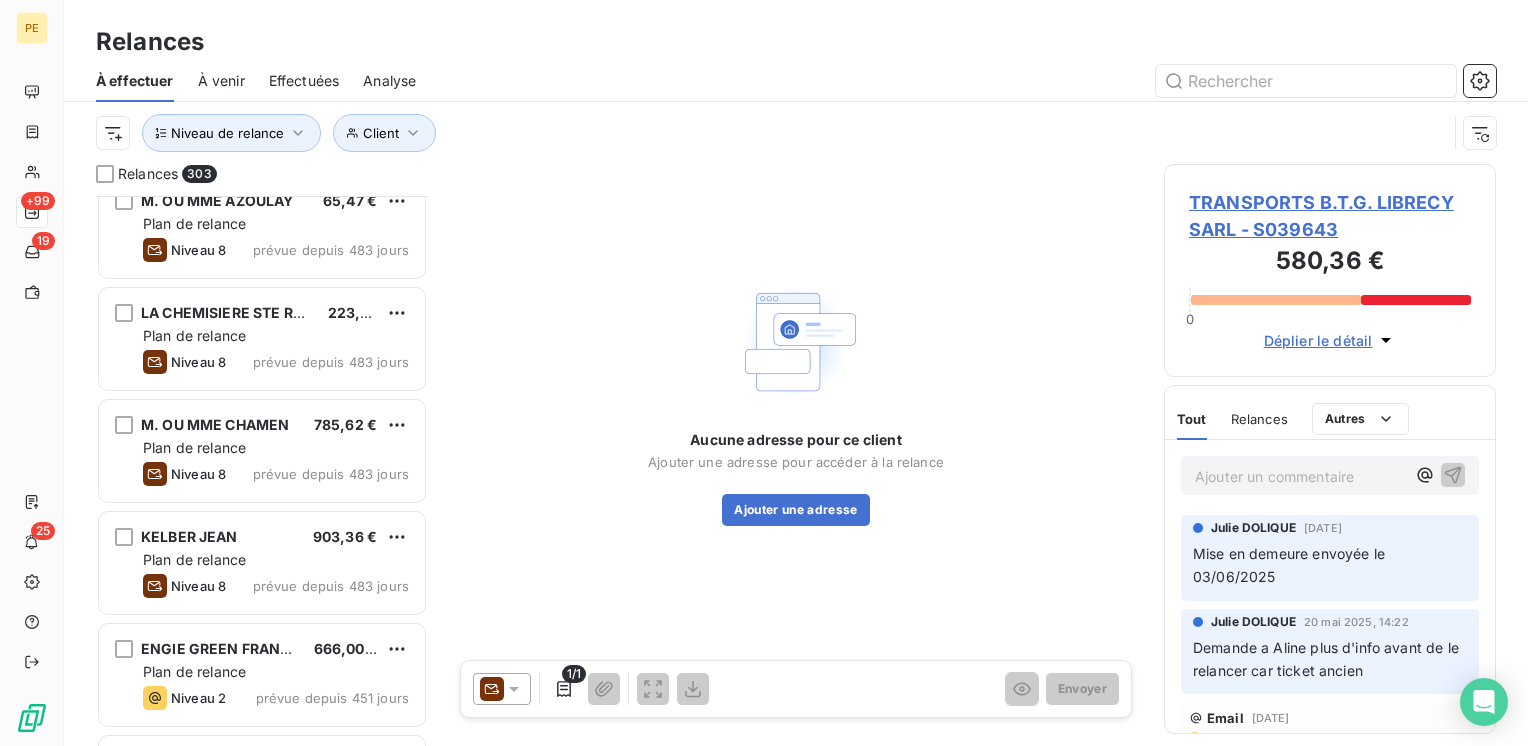 scroll, scrollTop: 400, scrollLeft: 0, axis: vertical 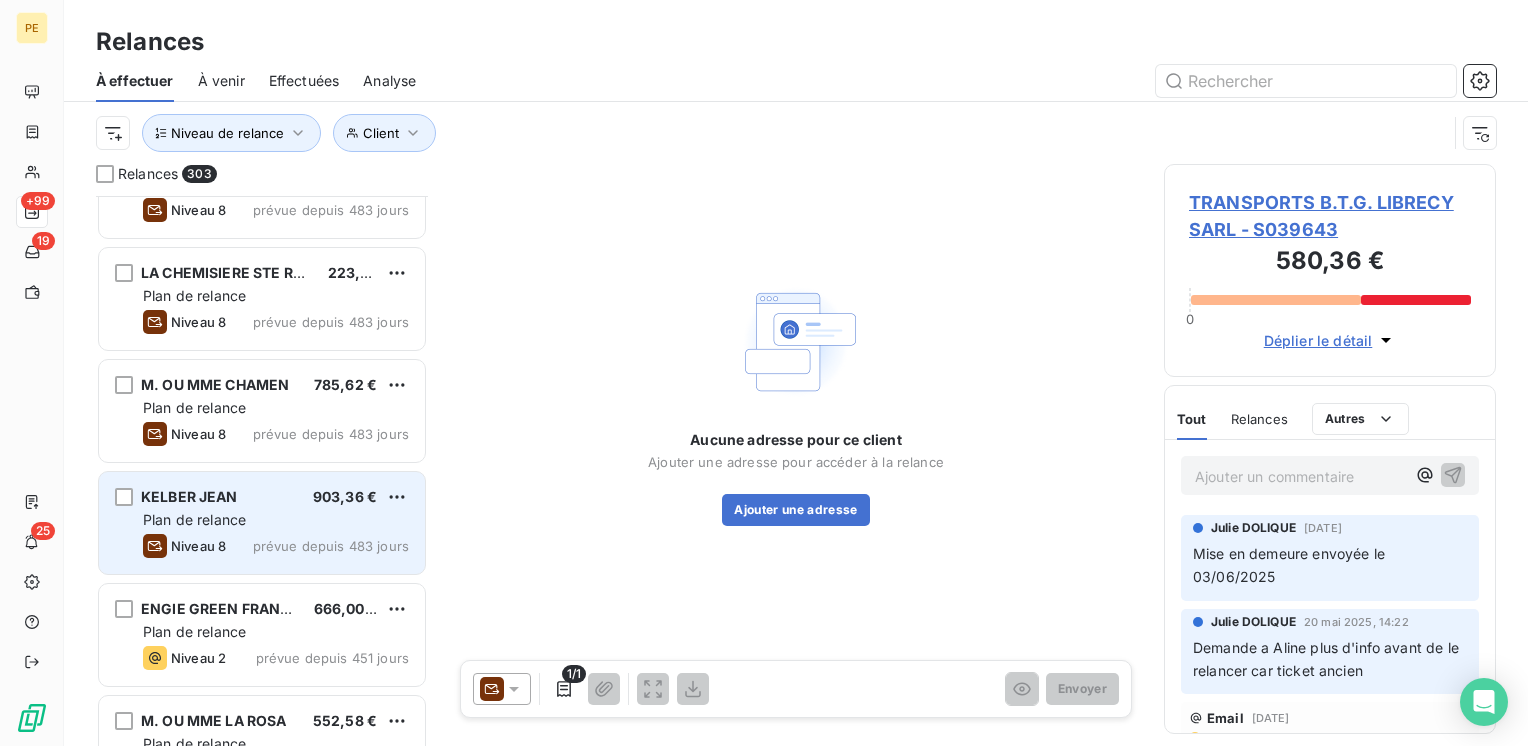 click on "KELBER [LAST] 903,36 € Plan de relance Niveau 8 prévue depuis 483 jours" at bounding box center (276, 497) 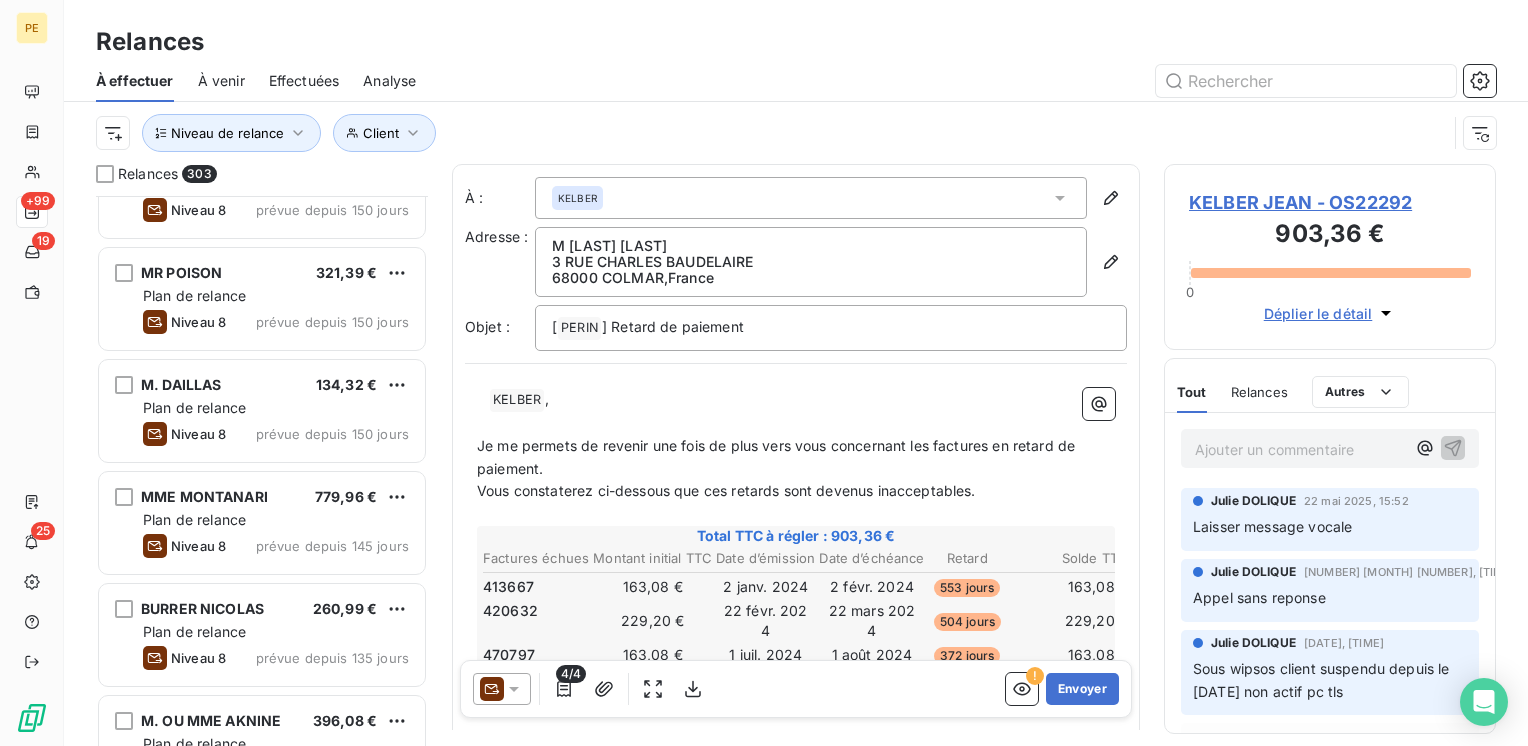 scroll, scrollTop: 2680, scrollLeft: 0, axis: vertical 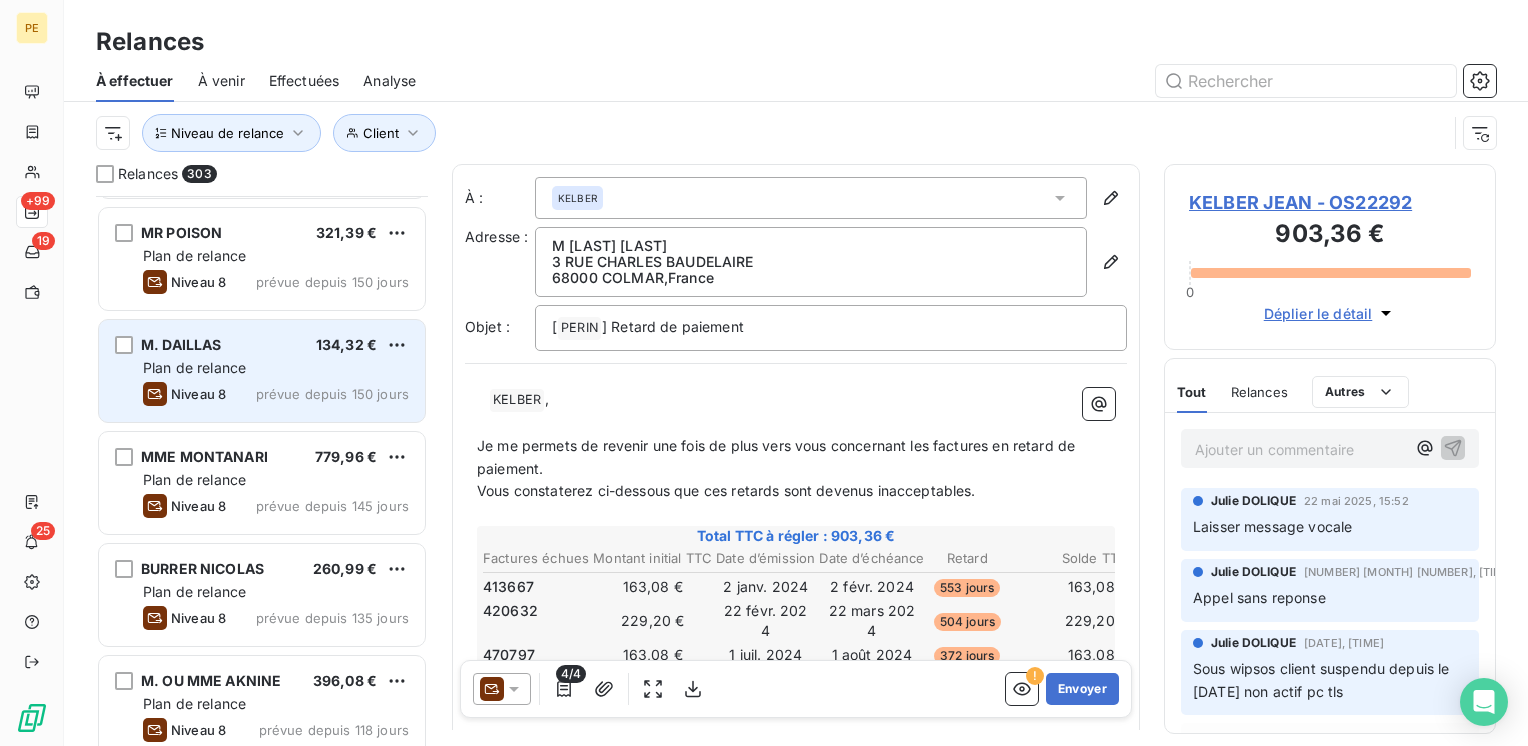 click on "Niveau 8 prévue depuis 150 jours" at bounding box center (276, 394) 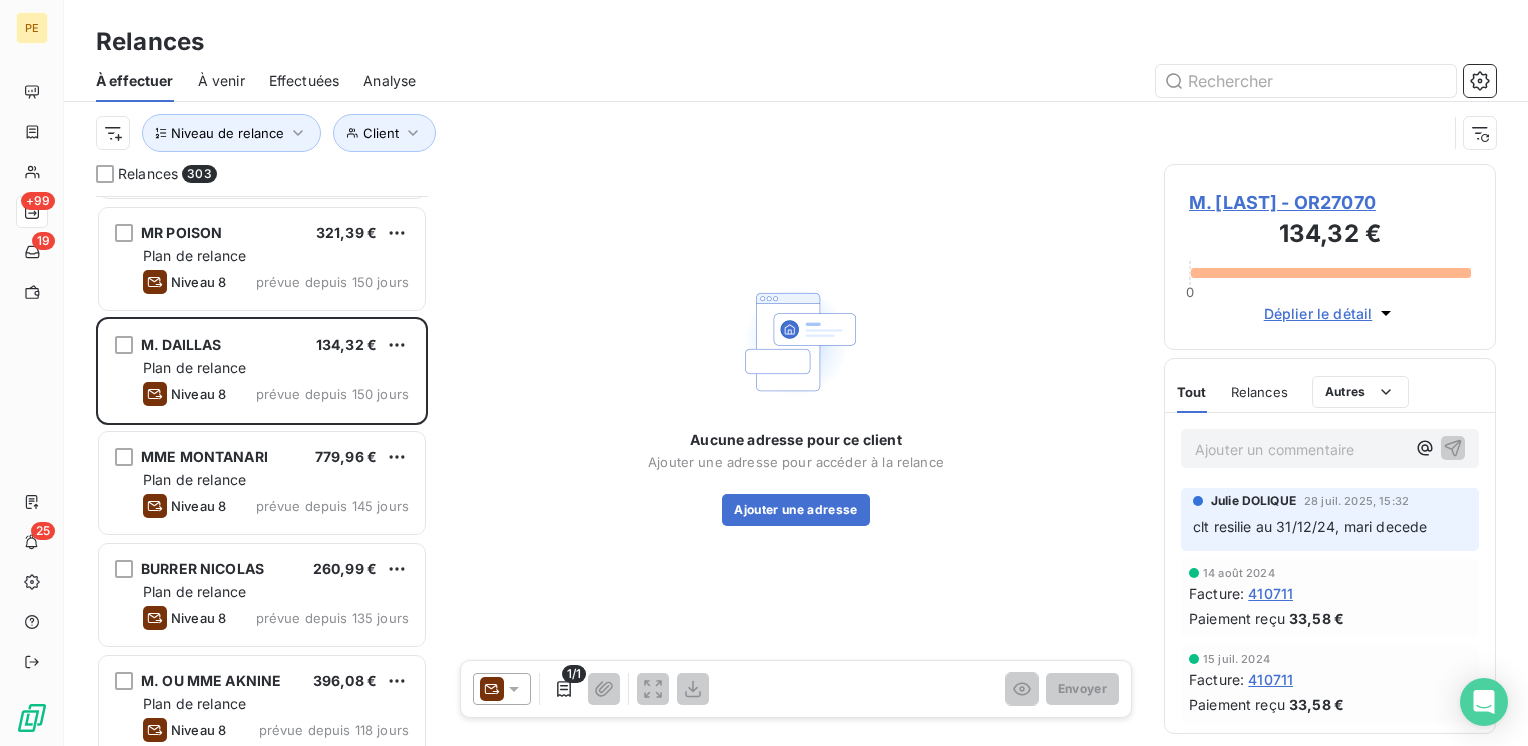 click 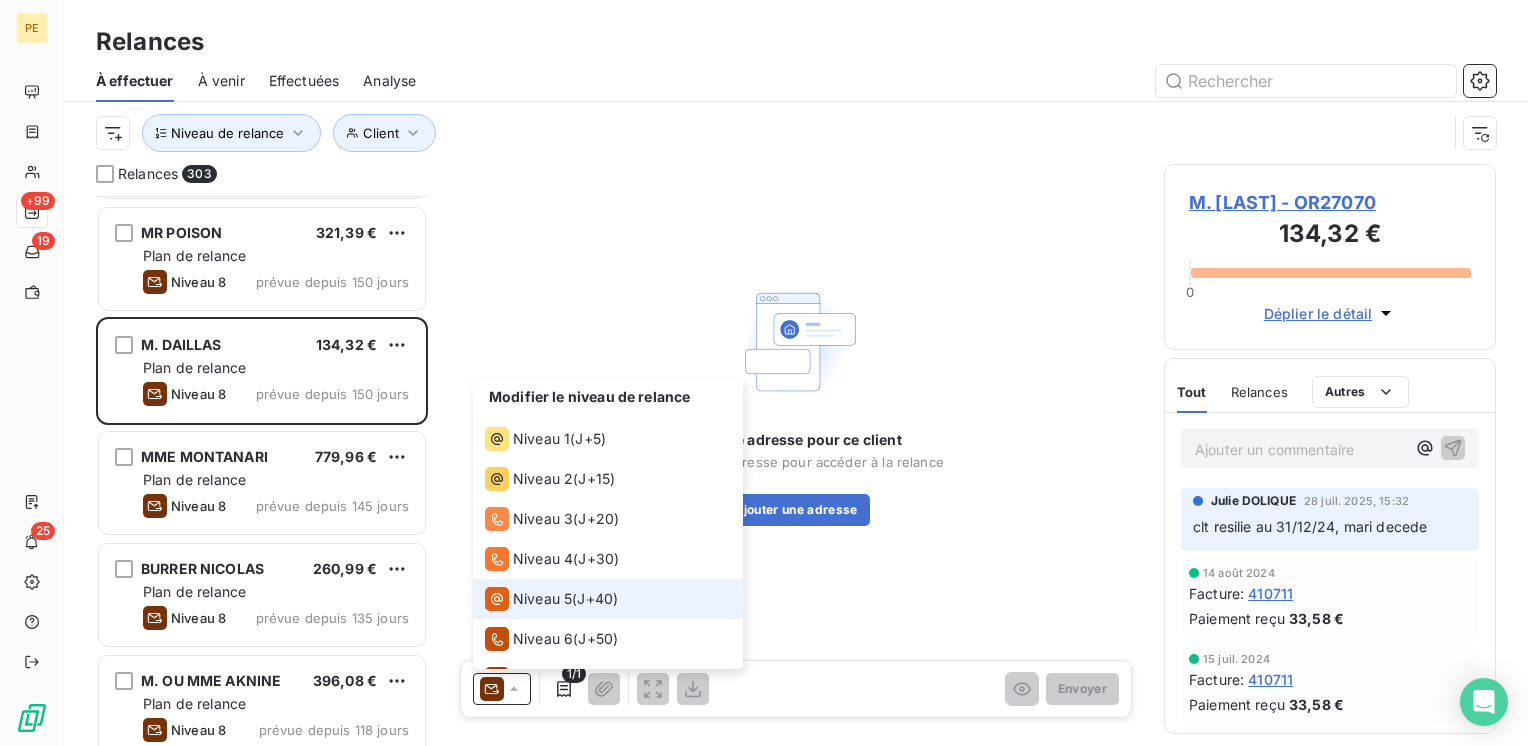 scroll, scrollTop: 69, scrollLeft: 0, axis: vertical 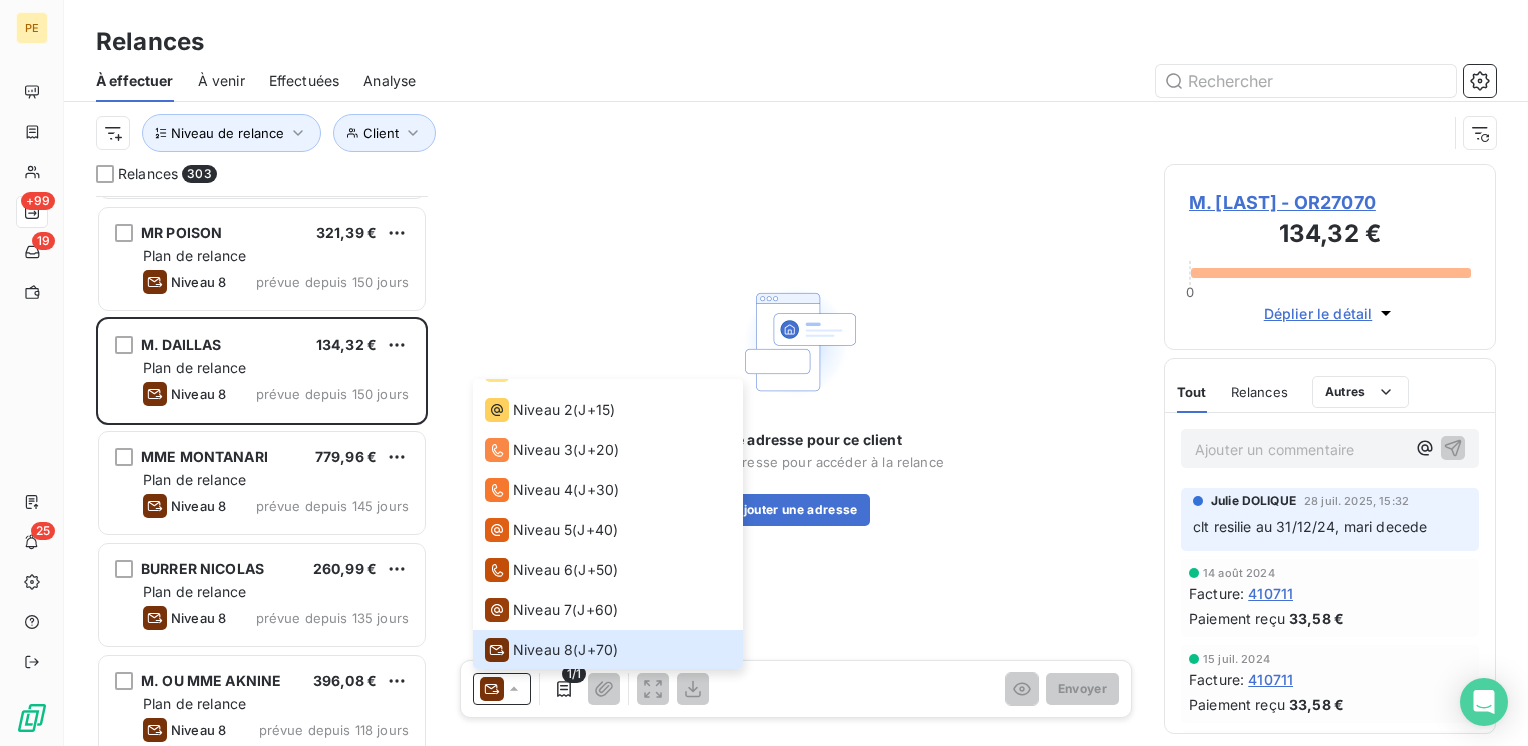 click on "Relances 303 LEGENDS CLUB [PRICE] Plan de relance Niveau 8 prévue depuis 150 jours MME VEYSSIER CHRISTIANE [PRICE] Plan de relance Niveau 8 prévue depuis 150 jours MR POISON [PRICE] Plan de relance Niveau 8 prévue depuis 150 jours M. DAILLAS [PRICE] Plan de relance Niveau 8 prévue depuis 150 jours MME MONTANARI [PRICE] Plan de relance Niveau 8 prévue depuis 145 jours BURRER NICOLAS [PRICE] Plan de relance Niveau 8 prévue depuis 135 jours M. OU MME AKNINE [PRICE] Plan de relance Niveau 8 prévue depuis 118 jours M. OU MME DELAFOSSE [PRICE] Plan de relance Niveau 8 prévue depuis 118 jours M. OU MME BROSSERON [PRICE] Plan de relance Niveau 8 prévue depuis 118 jours M. OU MME NUTU  [PRICE] Plan de relance Niveau 8 prévue depuis 118 jours MME RAMOS [PRICE] Plan de relance Niveau 8 prévue depuis 118 jours MME HENON [PRICE] Plan de relance Niveau 8 prévue depuis 118 jours M. OU MME CHAMPION [PRICE] Plan de relance Niveau 8 prévue depuis 118 jours  ( )" at bounding box center (796, 455) 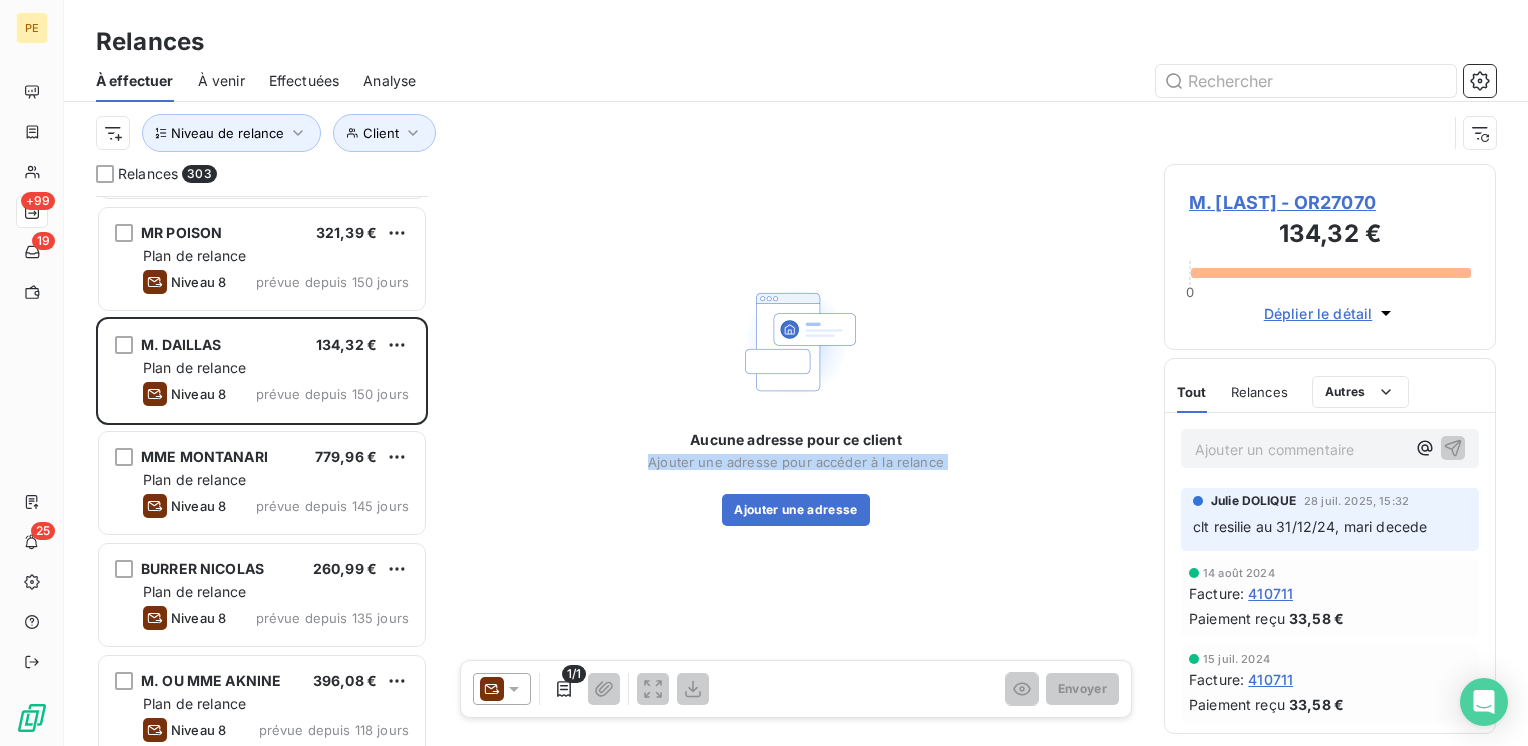 click on "Relances 303 LEGENDS CLUB 104,51 € Plan de relance Niveau 8 prévue depuis 150 jours MME [LAST] [LAST] 604,92 € Plan de relance Niveau 8 prévue depuis 150 jours MR [LAST] 321,39 € Plan de relance Niveau 8 prévue depuis 150 jours M. [LAST] 134,32 € Plan de relance Niveau 8 prévue depuis 150 jours MME [LAST] 779,96 € Plan de relance Niveau 8 prévue depuis 145 jours [LAST] [LAST] 260,99 € Plan de relance Niveau 8 prévue depuis 135 jours M. OU MME [LAST] 396,08 € Plan de relance Niveau 8 prévue depuis 118 jours M. OU MME [LAST] 392,81 € Plan de relance Niveau 8 prévue depuis 118 jours M. OU MME [LAST] 392,81 € Plan de relance Niveau 8 prévue depuis 118 jours M. OU MME [LAST]  208,01 € Plan de relance Niveau 8 prévue depuis 118 jours MME [LAST] 396,08 € Plan de relance Niveau 8 prévue depuis 118 jours MME [LAST] 392,81 € Plan de relance Niveau 8 prévue depuis 118 jours M. OU MME [LAST] 392,81 € Plan de relance Niveau 8 prévue depuis 118 jours 1/1 0" at bounding box center [796, 455] 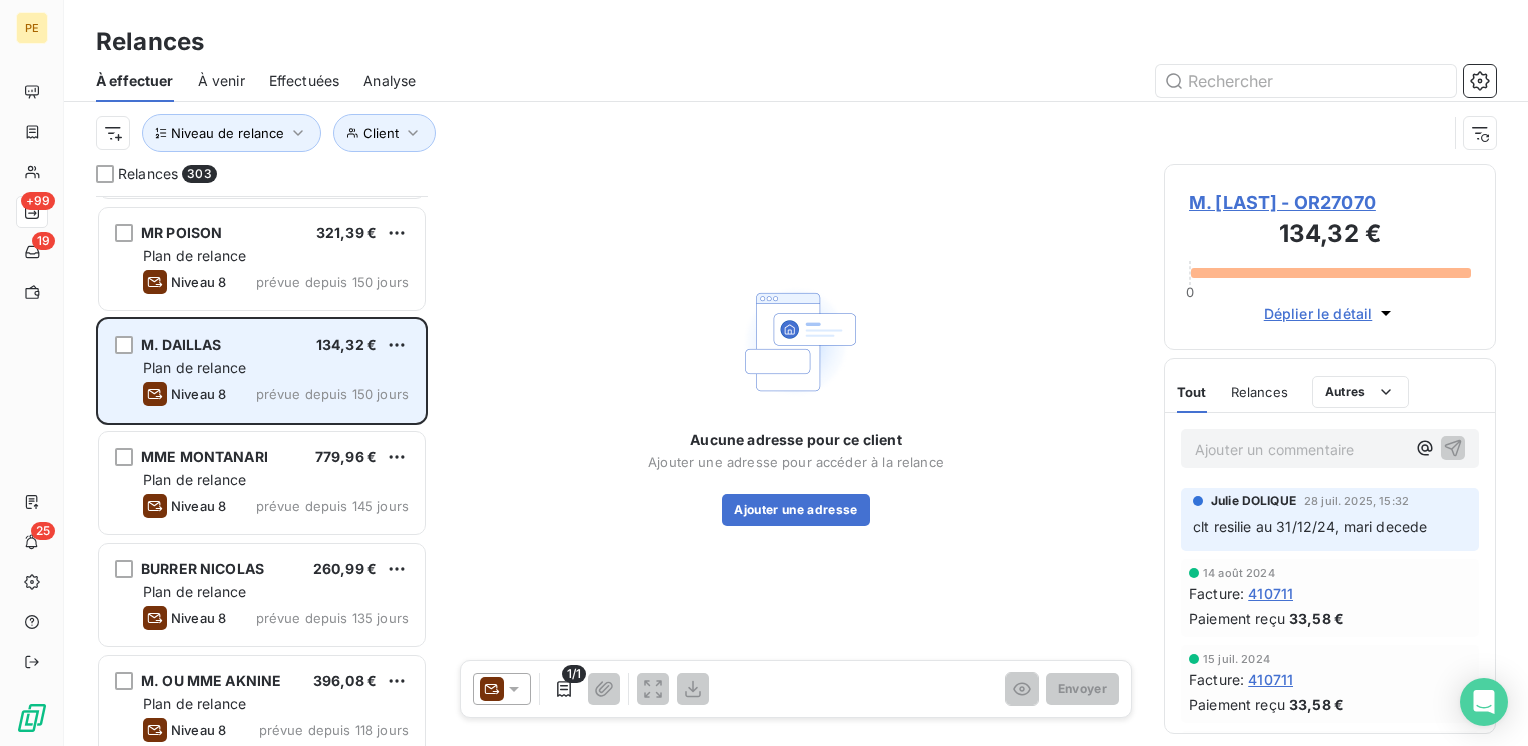 click on "Plan de relance" at bounding box center (276, 368) 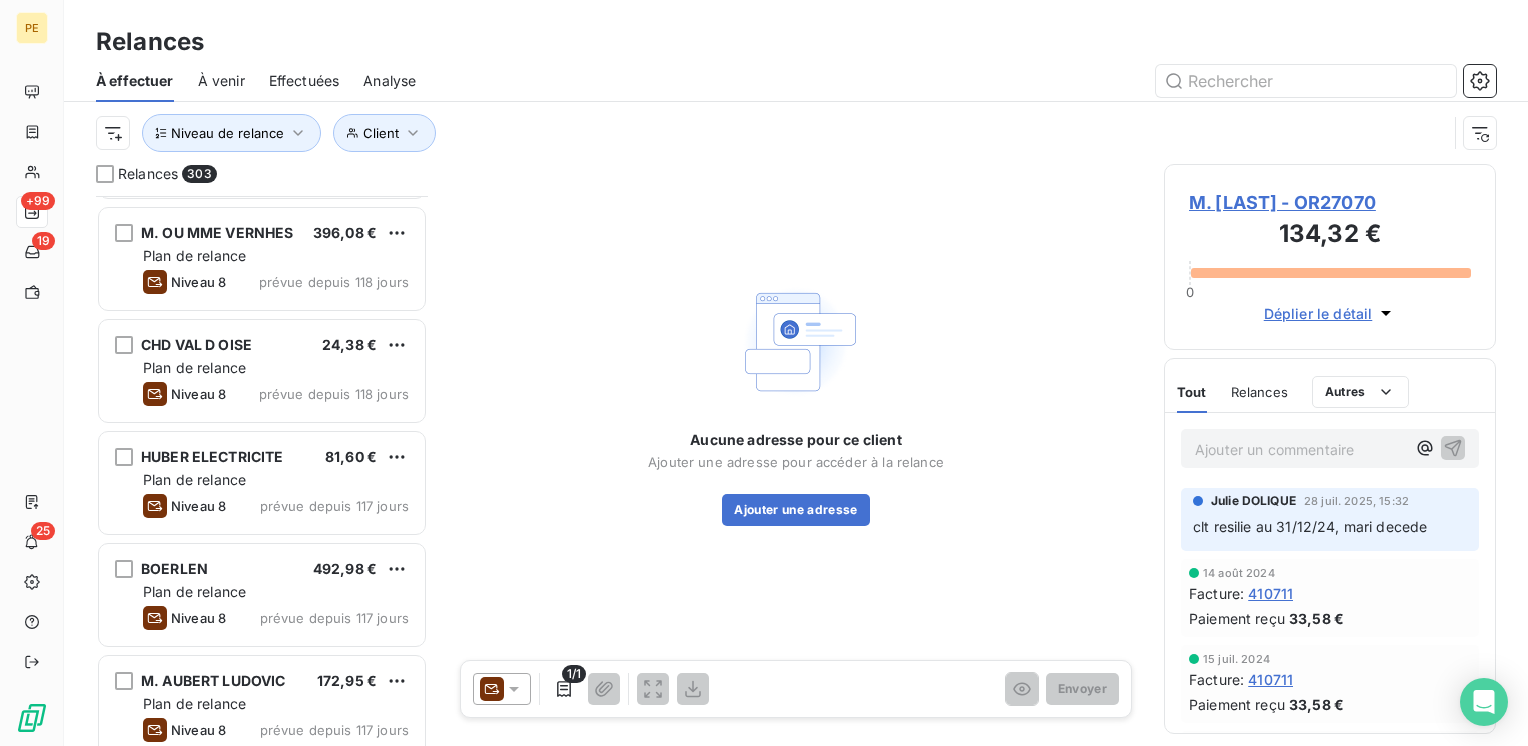 scroll, scrollTop: 4560, scrollLeft: 0, axis: vertical 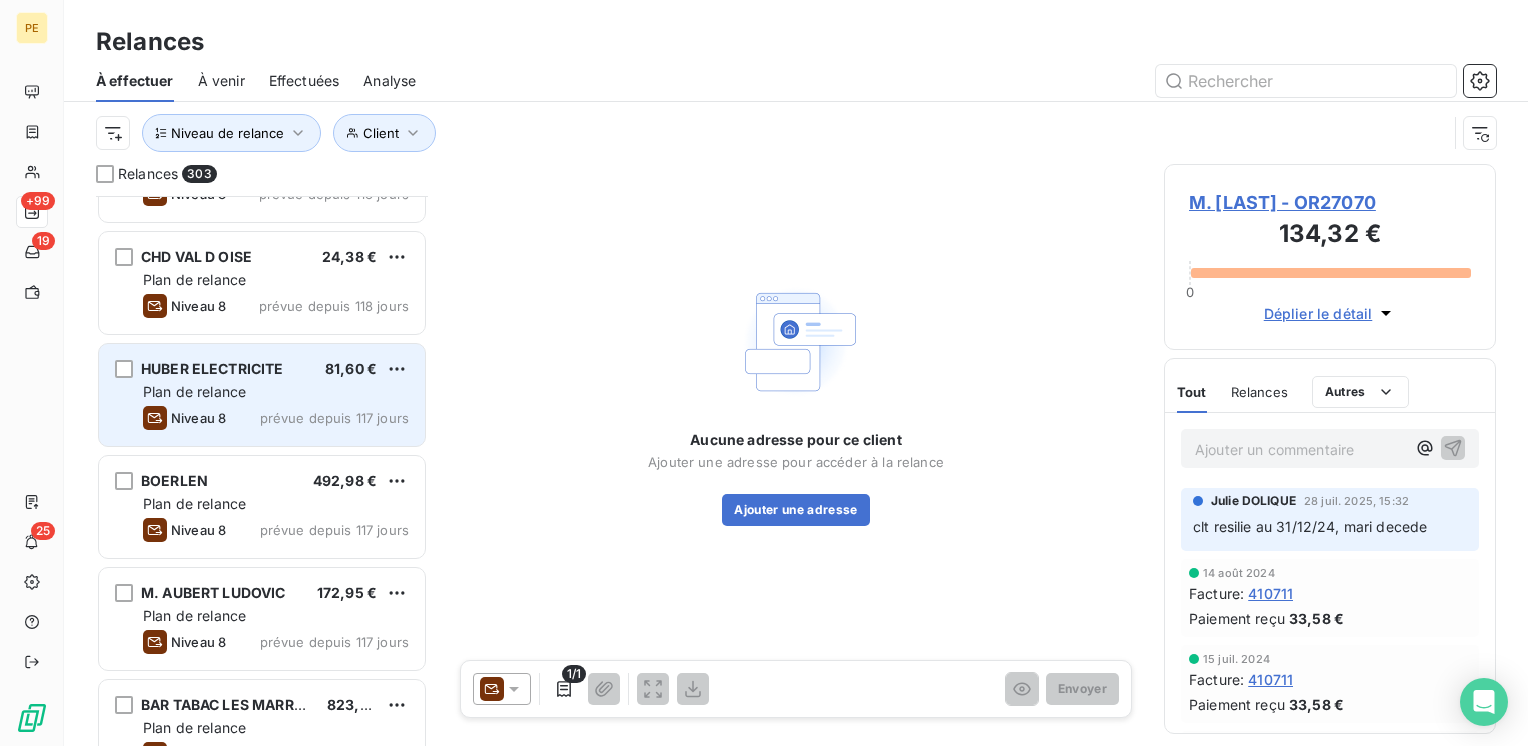 click on "Plan de relance" at bounding box center [276, 392] 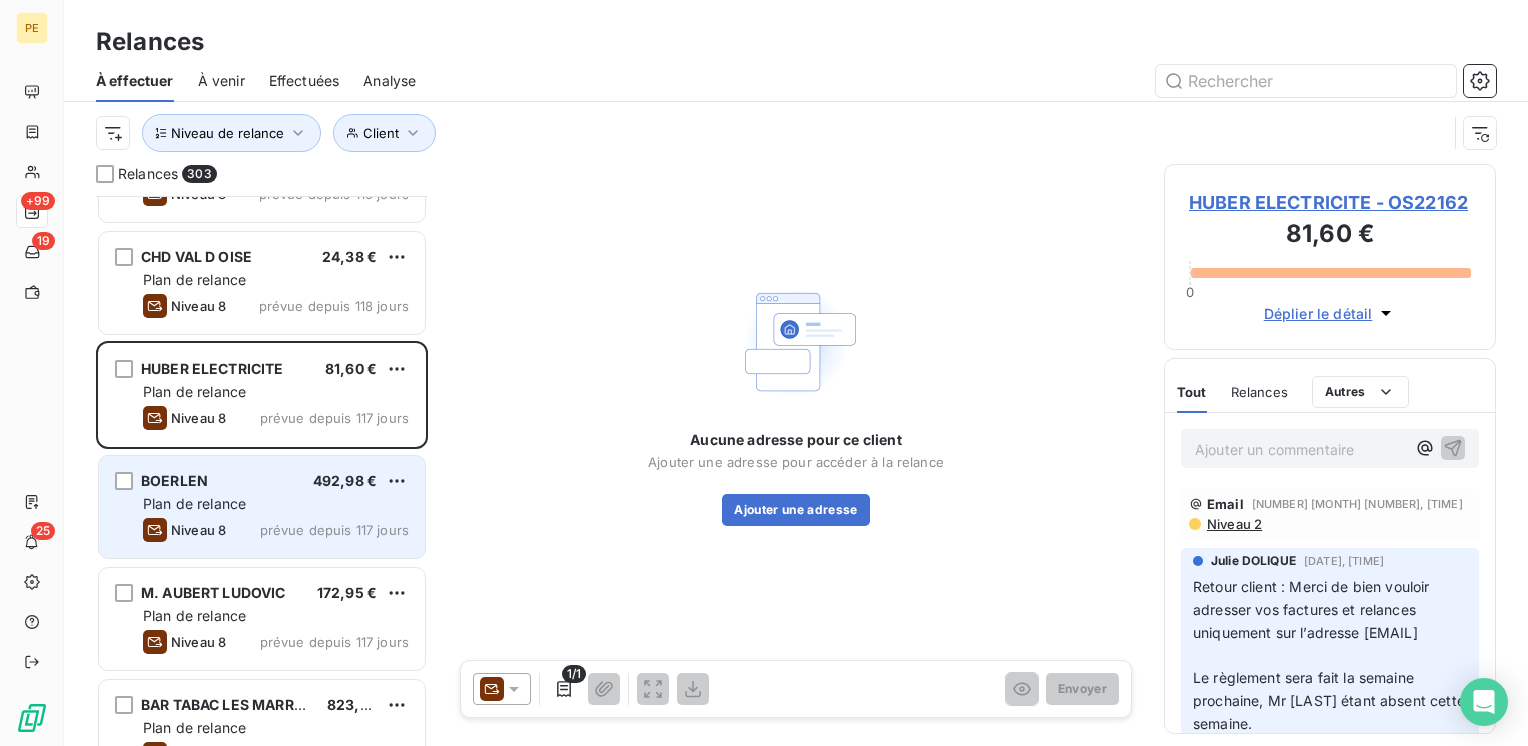 click on "Plan de relance" at bounding box center [276, 504] 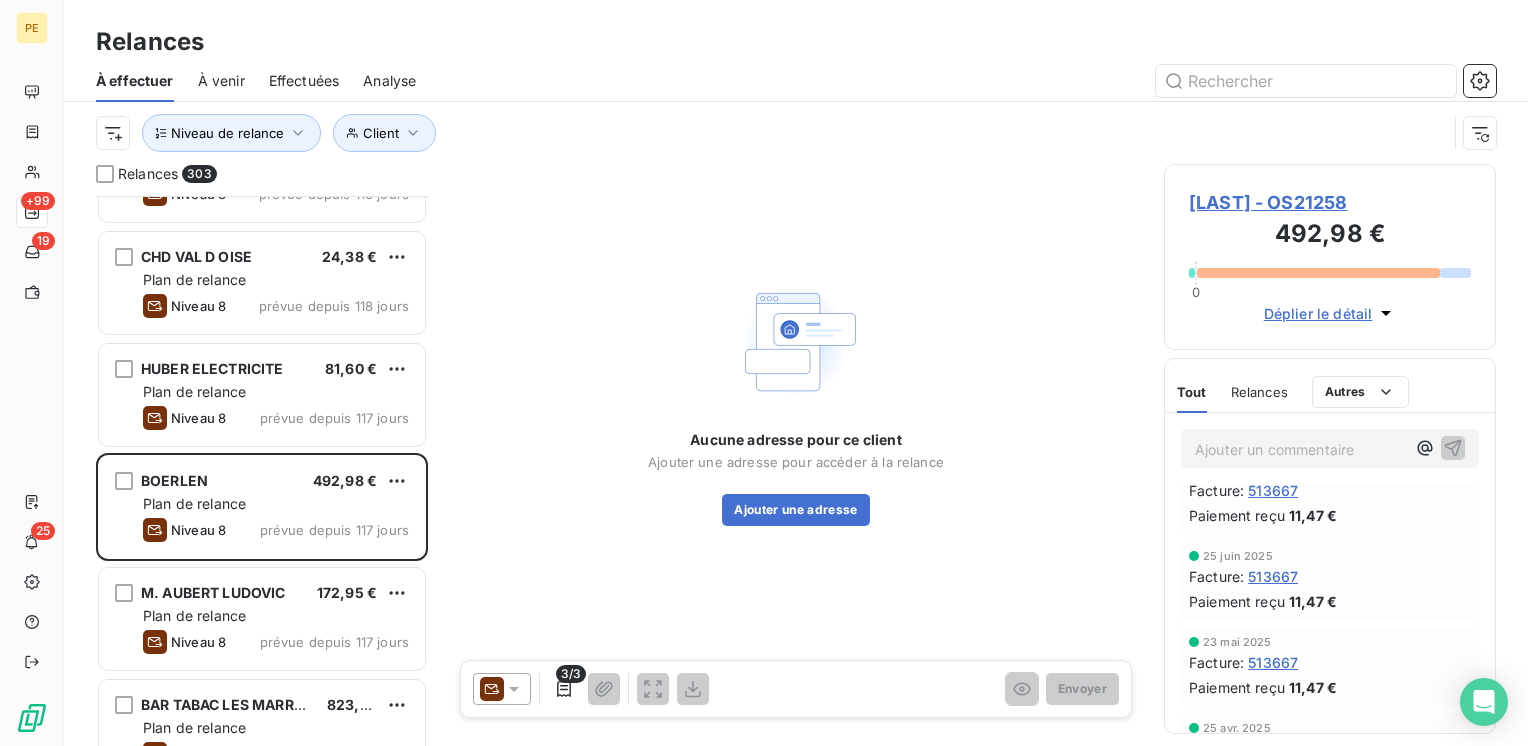 scroll, scrollTop: 0, scrollLeft: 0, axis: both 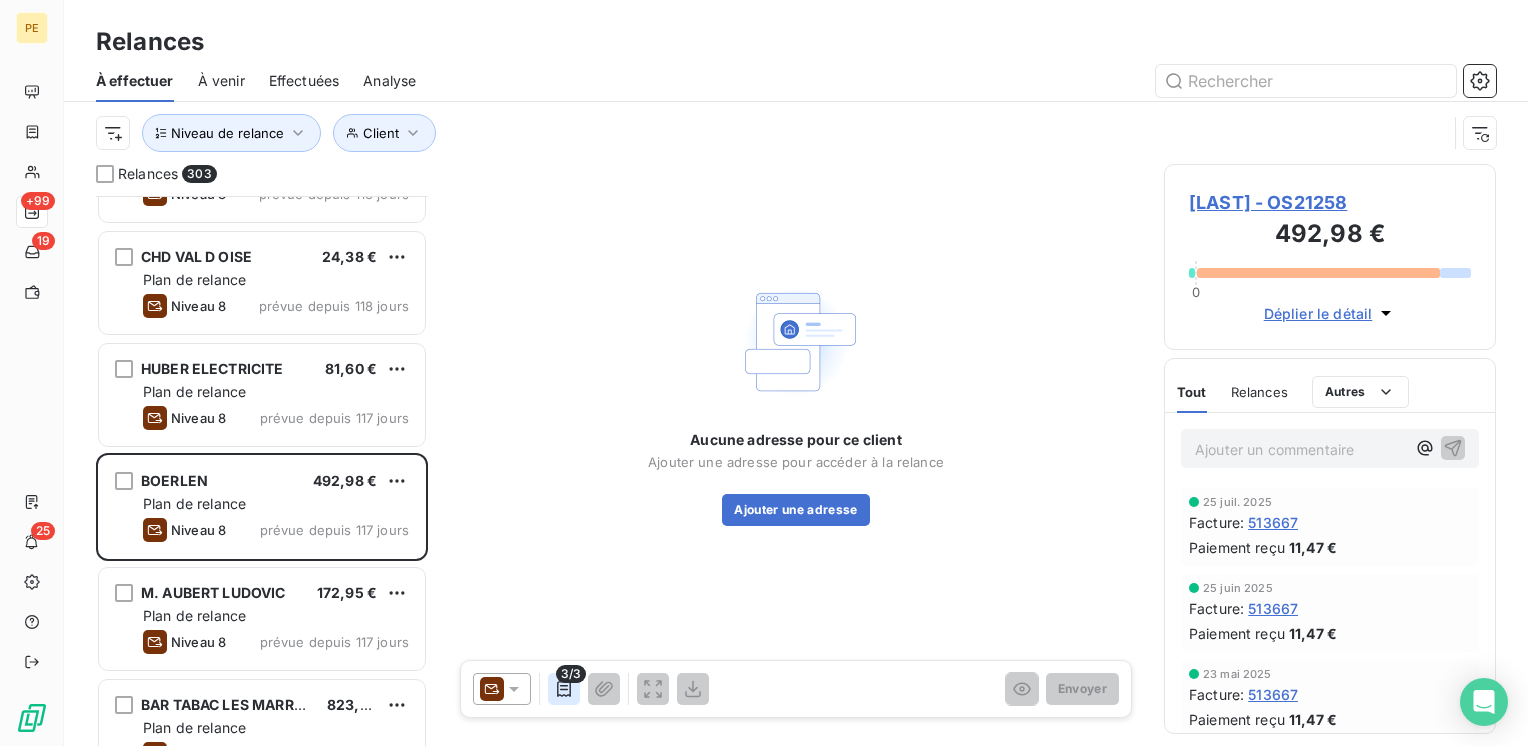click 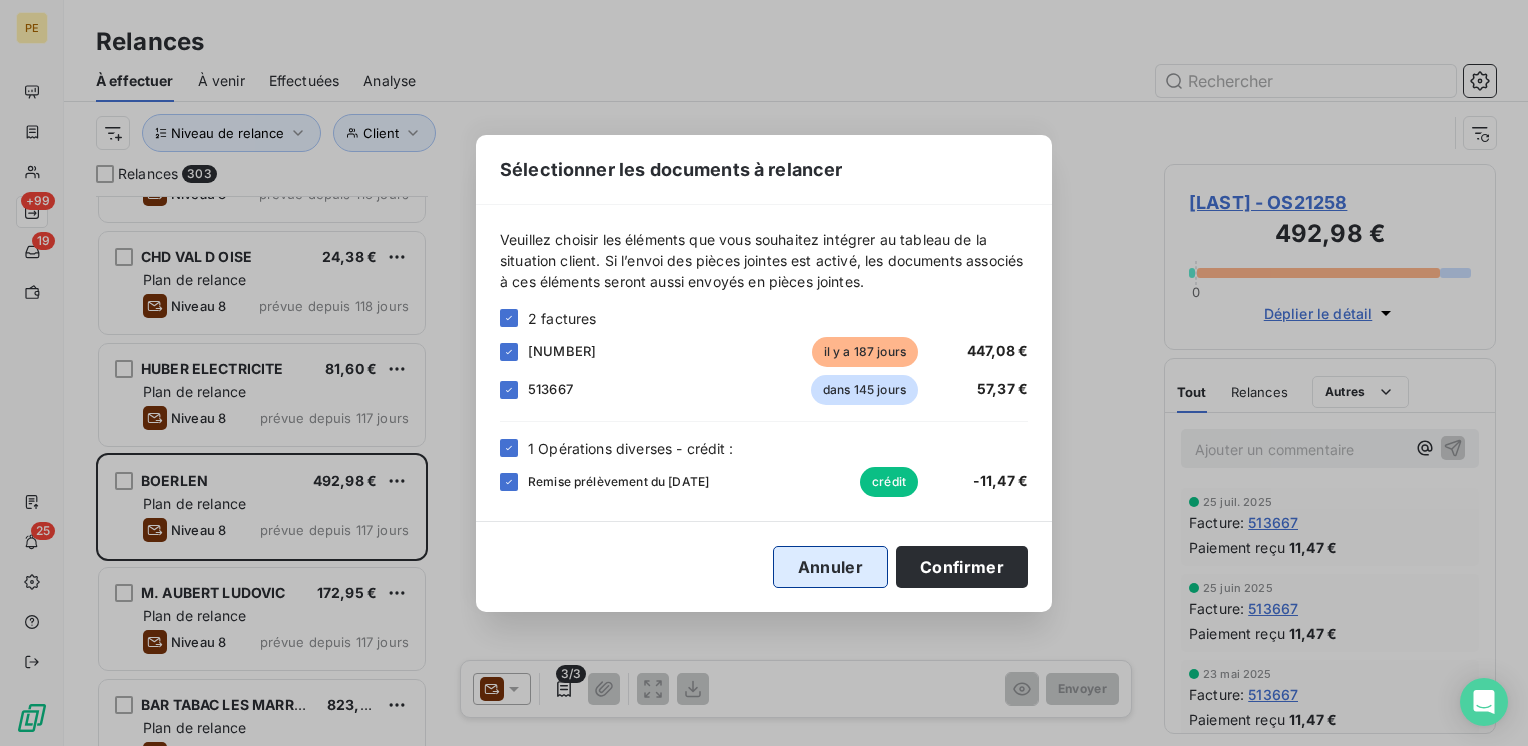 click on "Annuler" at bounding box center (830, 567) 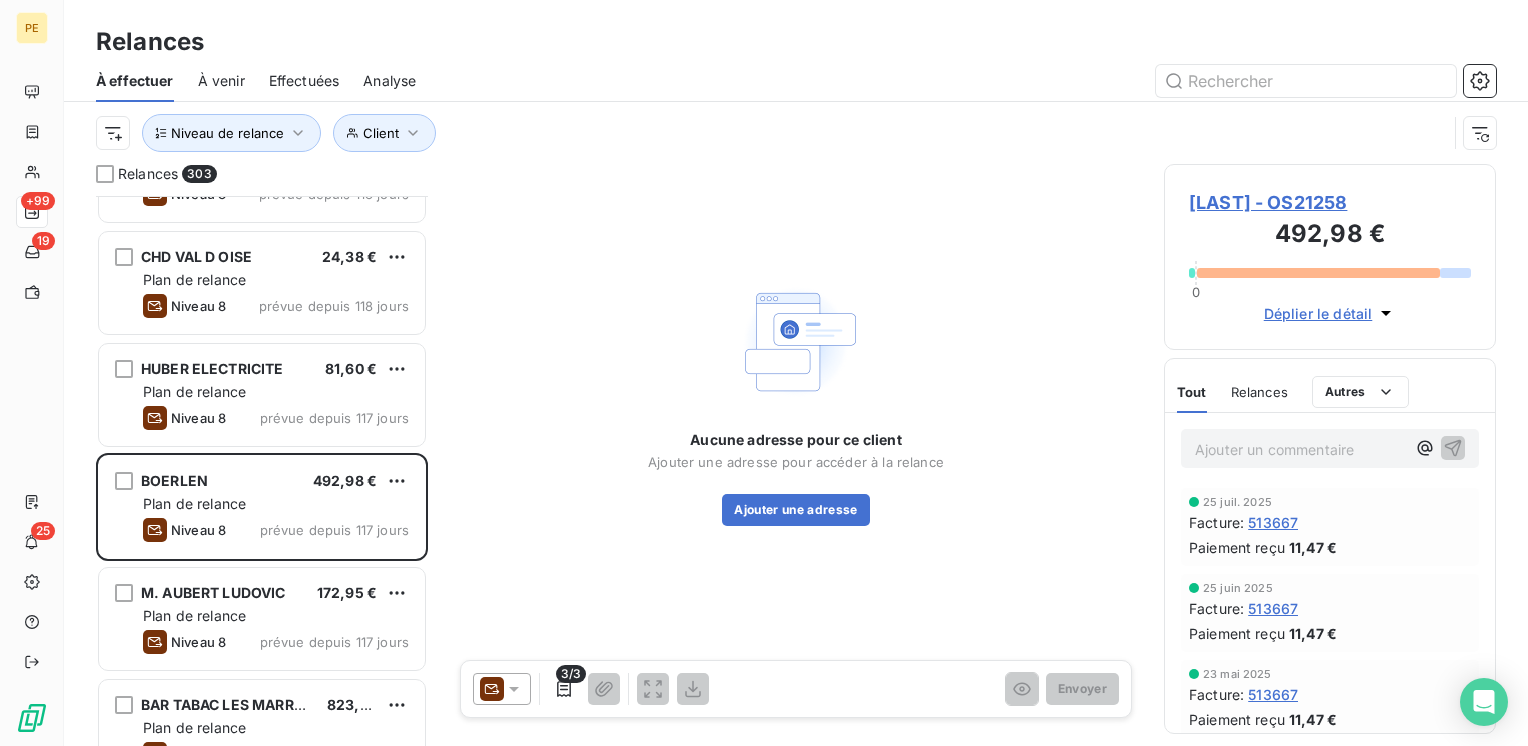 click 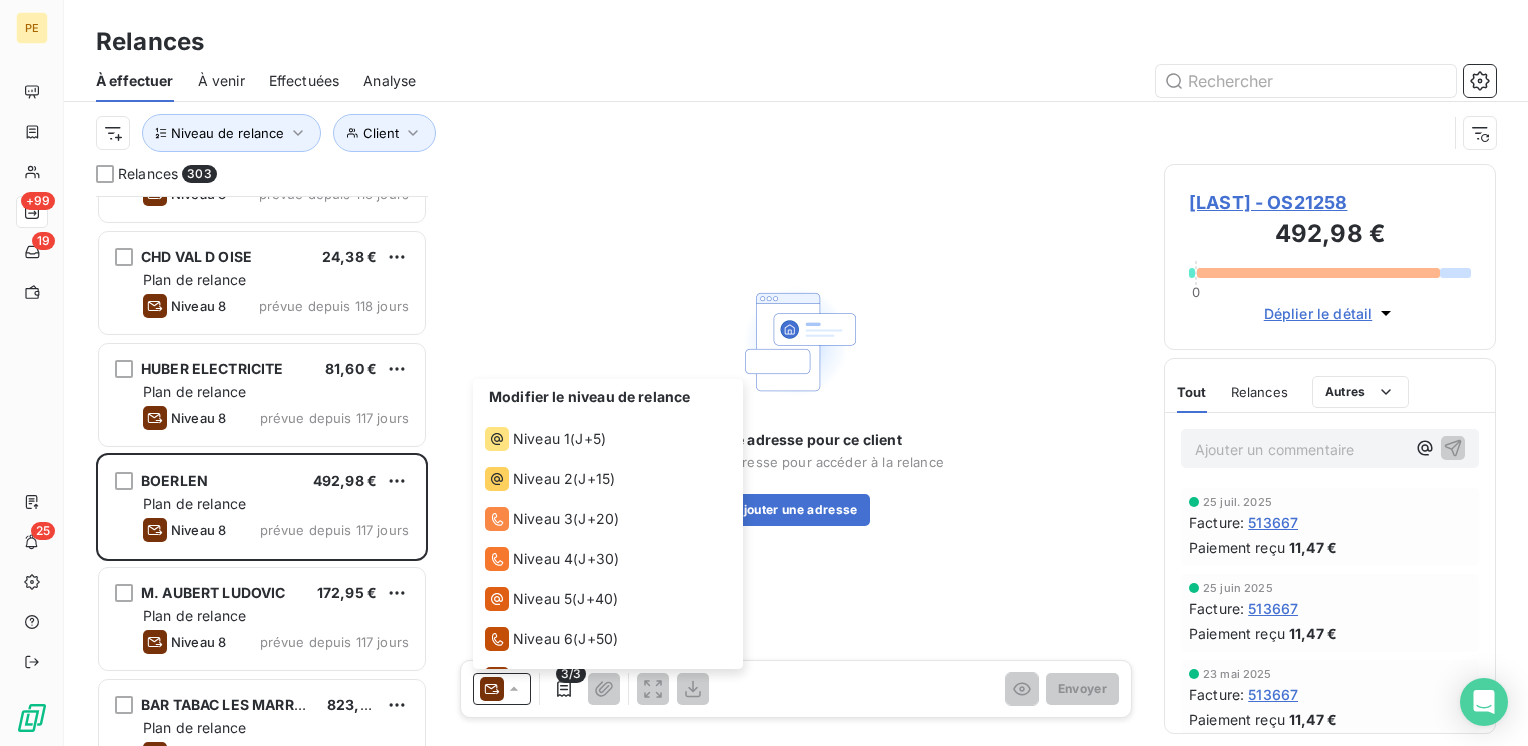 scroll, scrollTop: 69, scrollLeft: 0, axis: vertical 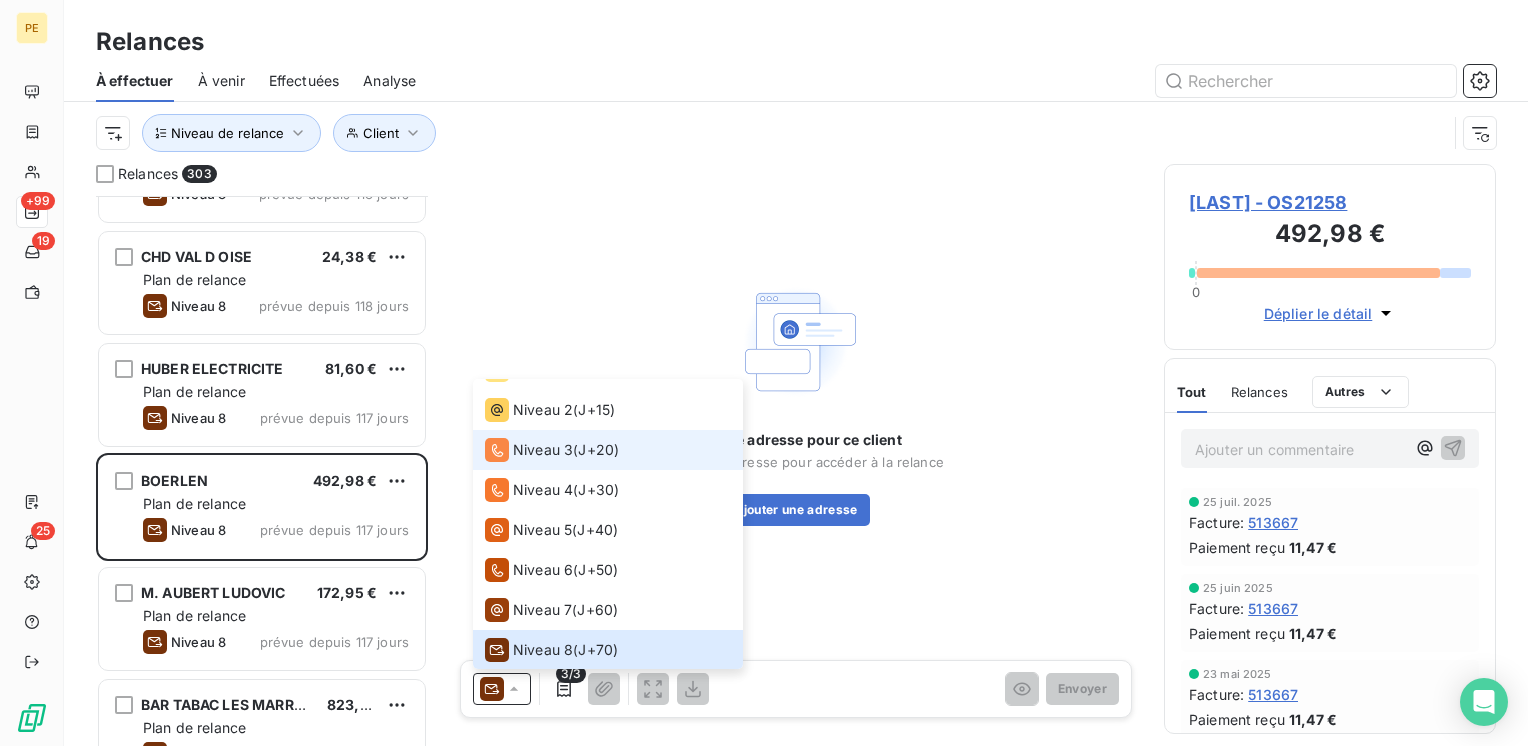 click on "Niveau 3" at bounding box center [529, 450] 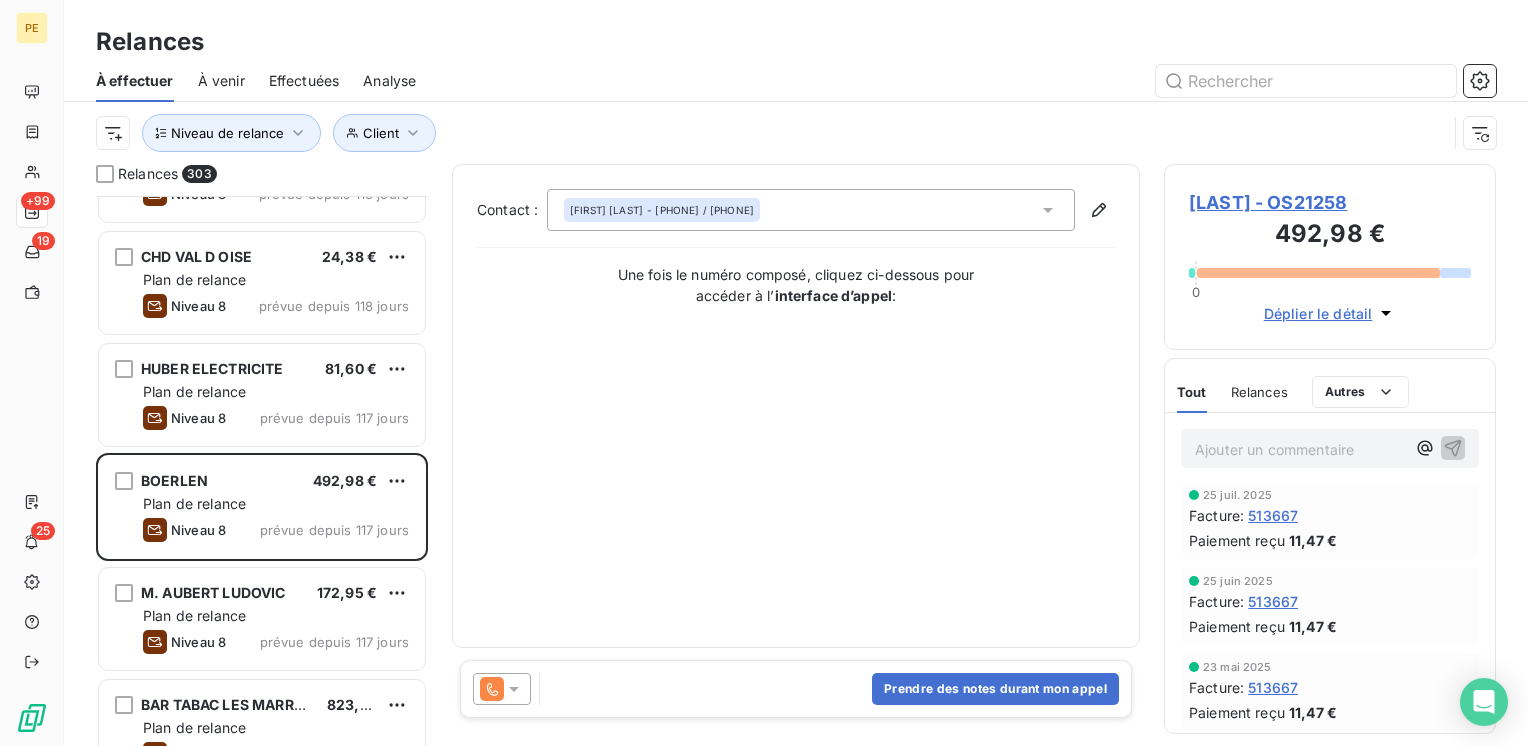 scroll, scrollTop: 0, scrollLeft: 0, axis: both 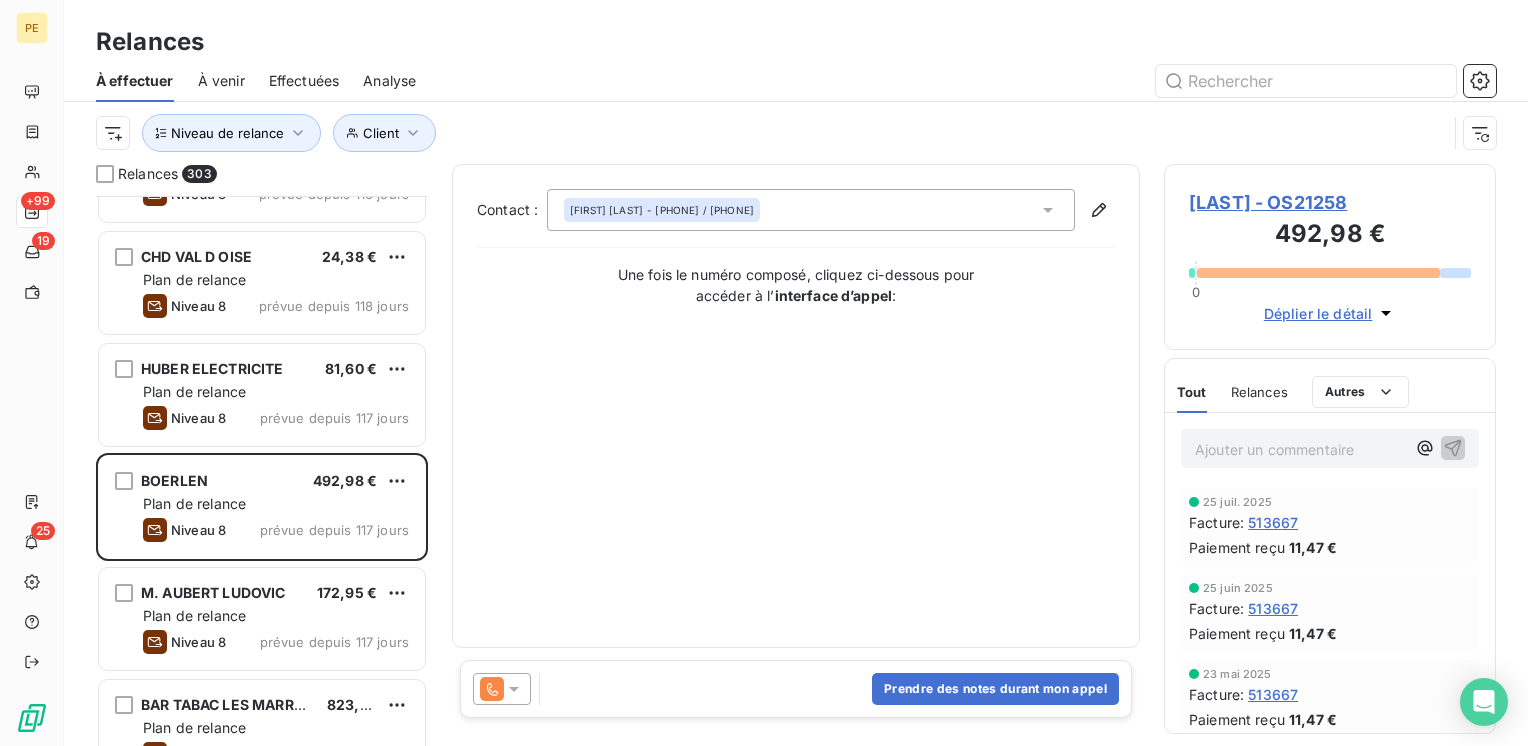 click on "Ajouter un commentaire ﻿" at bounding box center [1300, 449] 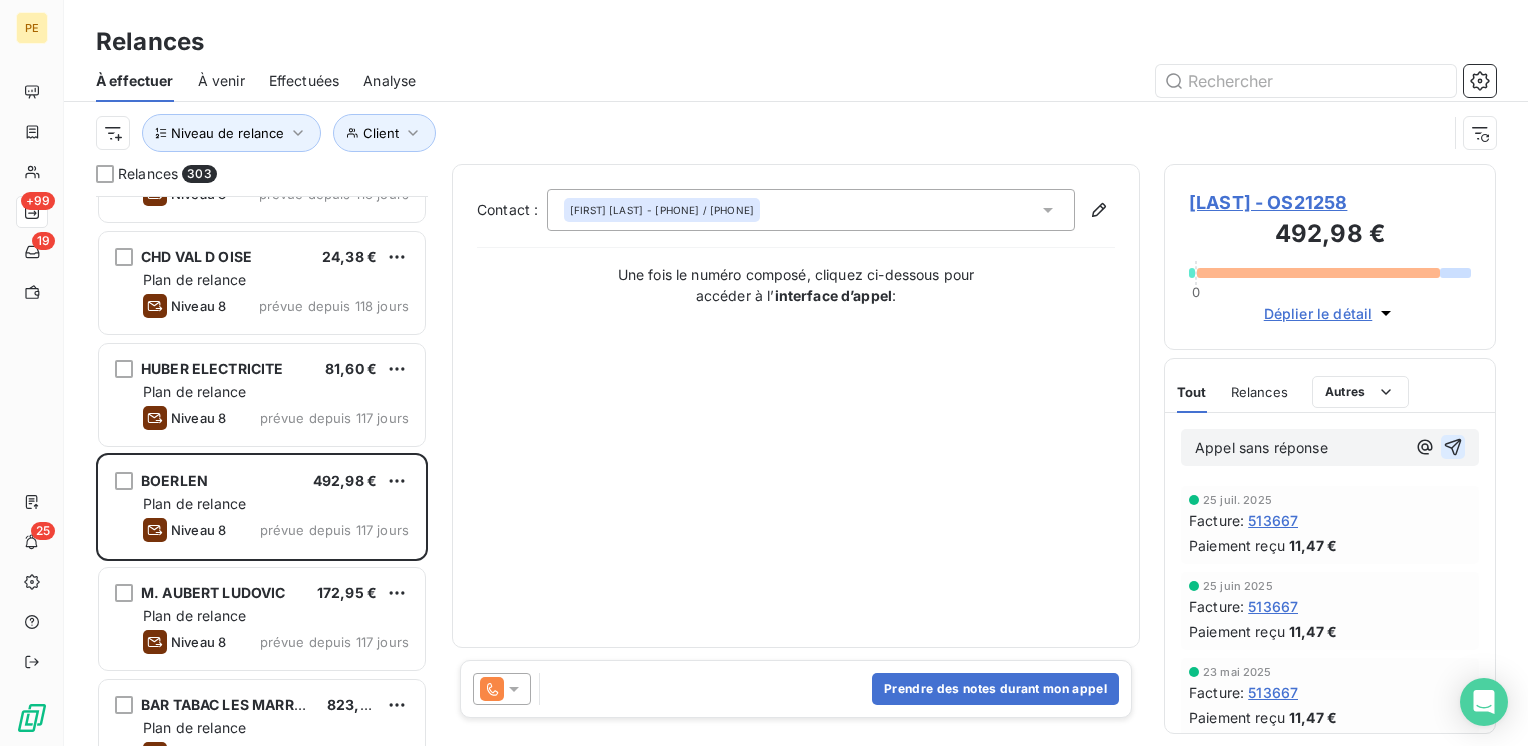 click 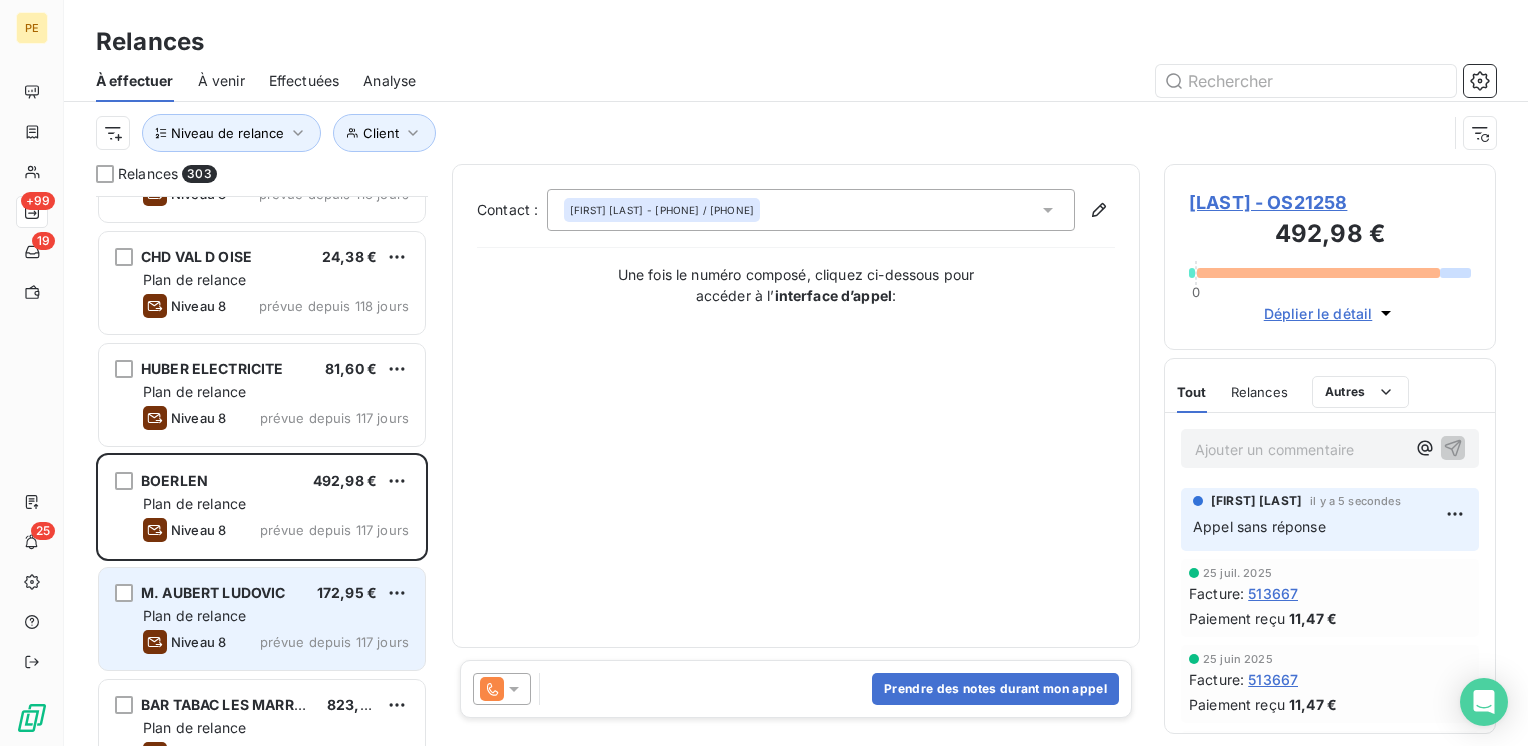 click on "Plan de relance" at bounding box center [194, 615] 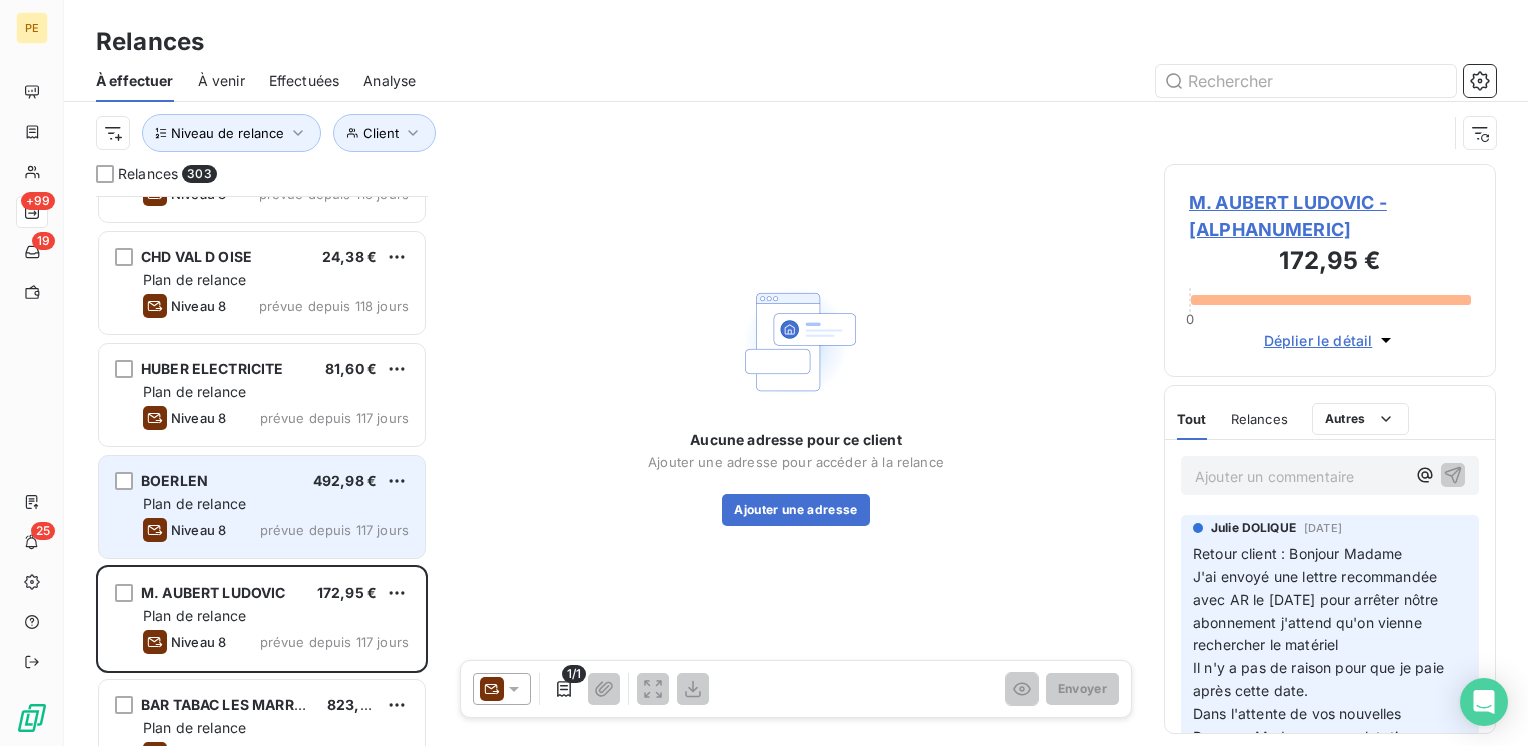 click on "prévue depuis 117 jours" at bounding box center (334, 530) 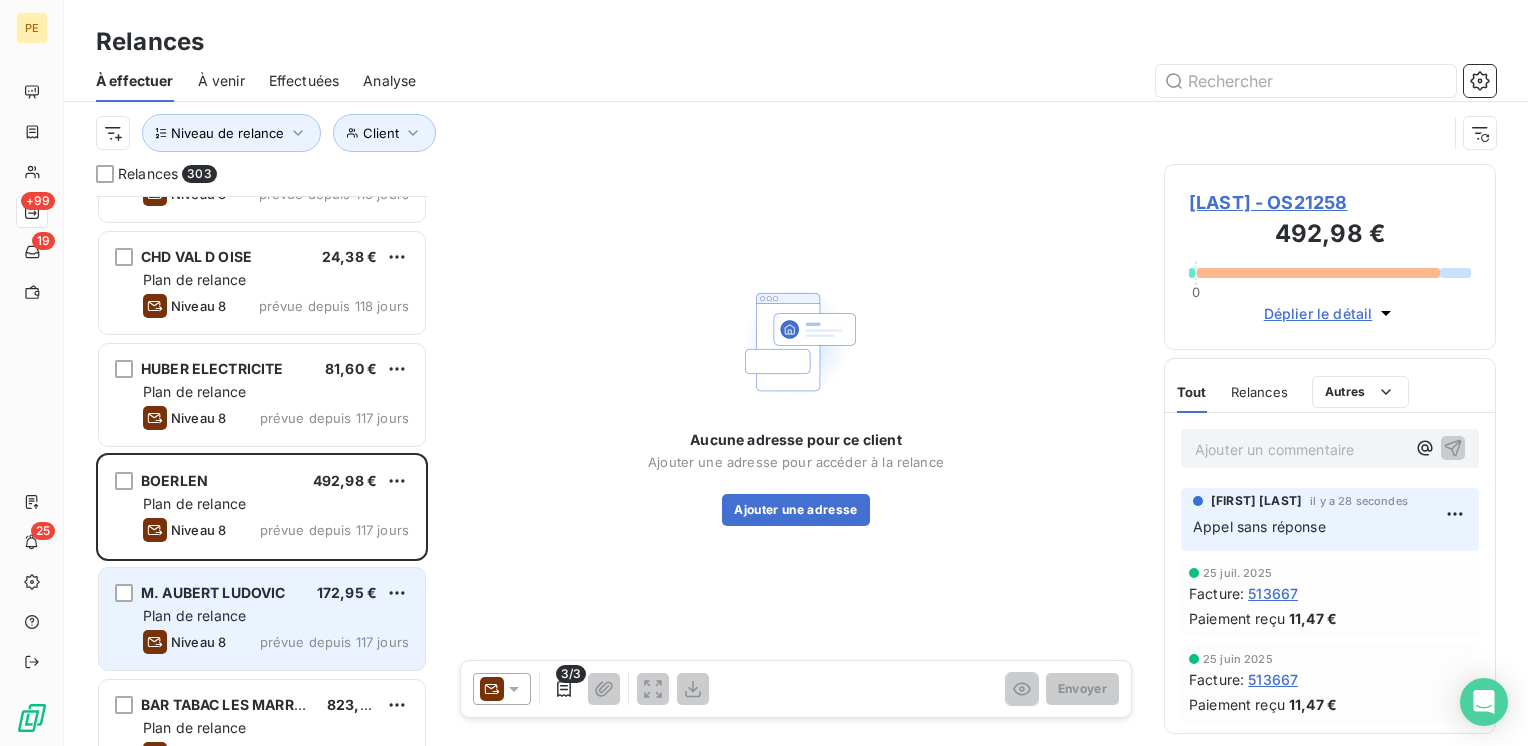 drag, startPoint x: 202, startPoint y: 634, endPoint x: 165, endPoint y: 633, distance: 37.01351 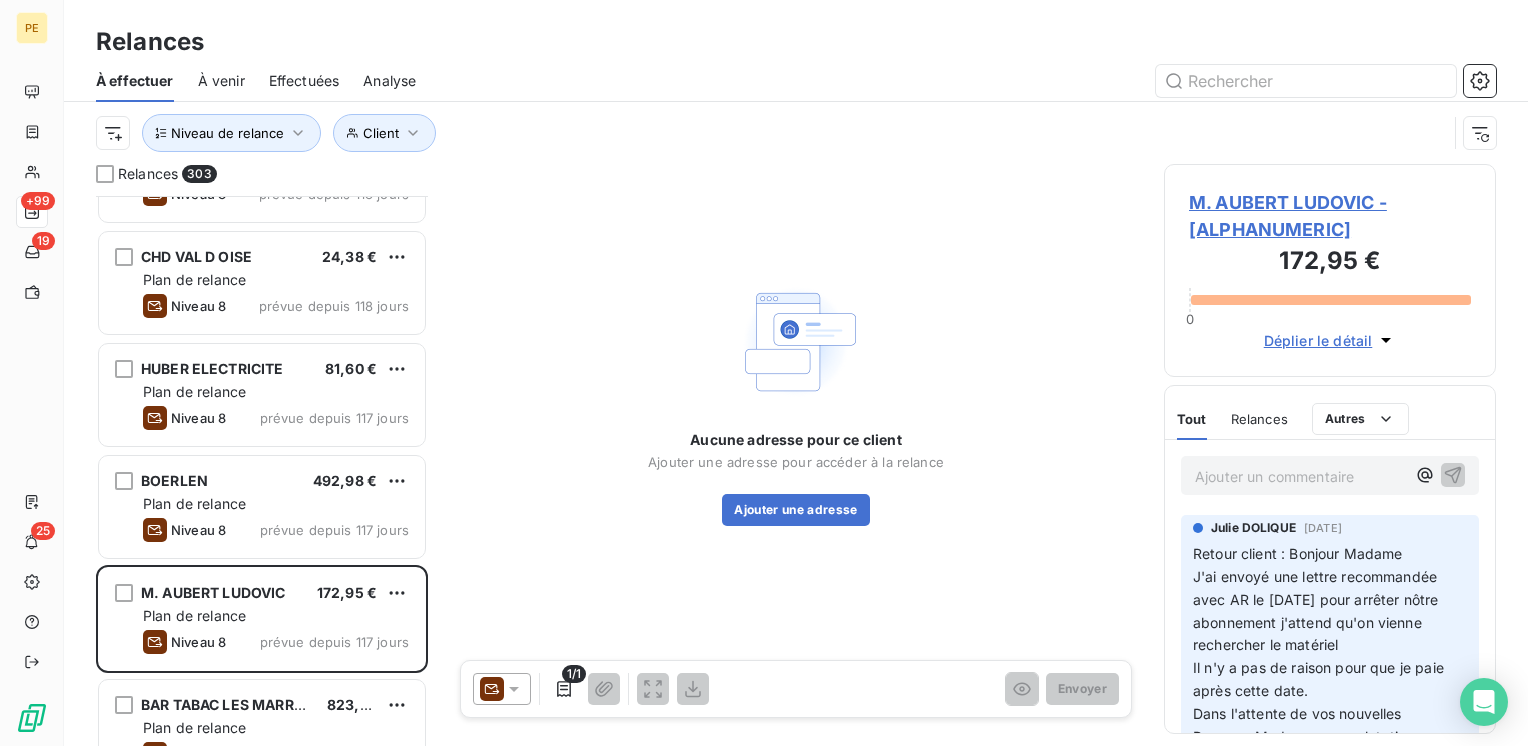 click on "Relances 303 CENTRE D IMAGERIE EPINAYSEINE [PRICE] Plan de relance Niveau 8 prévue depuis 118 jours M. OU MME VERNHES [PRICE] Plan de relance Niveau 8 prévue depuis 118 jours CHD VAL D OISE [PRICE] Plan de relance Niveau 8 prévue depuis 118 jours HUBER ELECTRICITE [PRICE] Plan de relance Niveau 8 prévue depuis 117 jours BOERLEN [PRICE] Plan de relance Niveau 8 prévue depuis 117 jours M. AUBERT LUDOVIC [PRICE] Plan de relance Niveau 8 prévue depuis 117 jours BAR TABAC LES MARRONNIERS [PRICE] Plan de relance Niveau 8 prévue depuis 117 jours M ET MME PECHART [PRICE] Plan de relance Niveau 8 prévue depuis 117 jours CHAIGNE PIERRE [PRICE] Plan de relance Niveau 8 prévue depuis 117 jours CMNHWK MAISON DU TOURISME [PRICE] Plan de relance Niveau 8 prévue depuis 103 jours GOUPIL LE BISTROT [PRICE] Plan de relance Niveau 1 prévue depuis 95 jours CONVERGENCE INFO [PRICE] Plan de relance Niveau 8 prévue depuis 95 jours LOCAM [PRICE] Plan de relance Niveau 8" at bounding box center [796, 455] 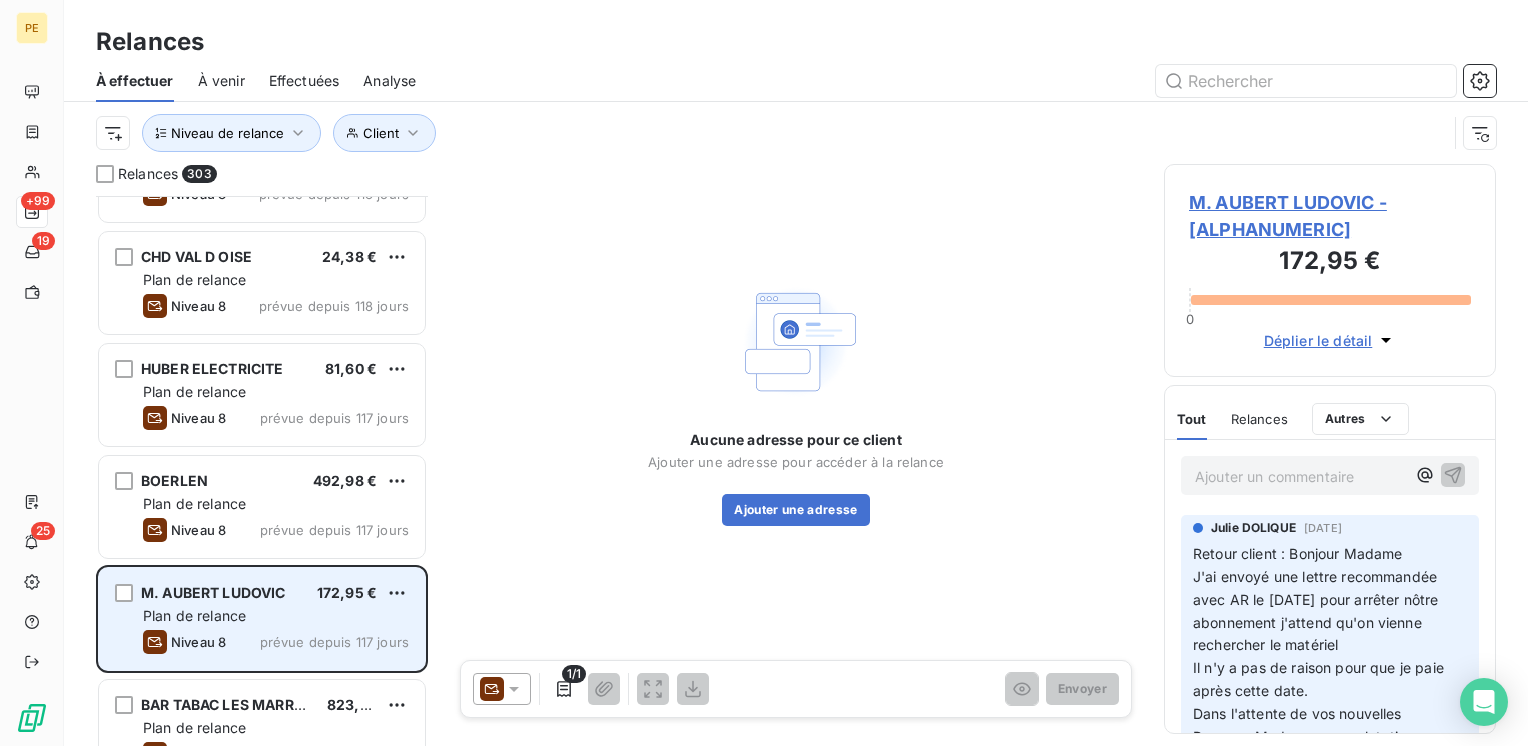 click on "Plan de relance" at bounding box center [276, 616] 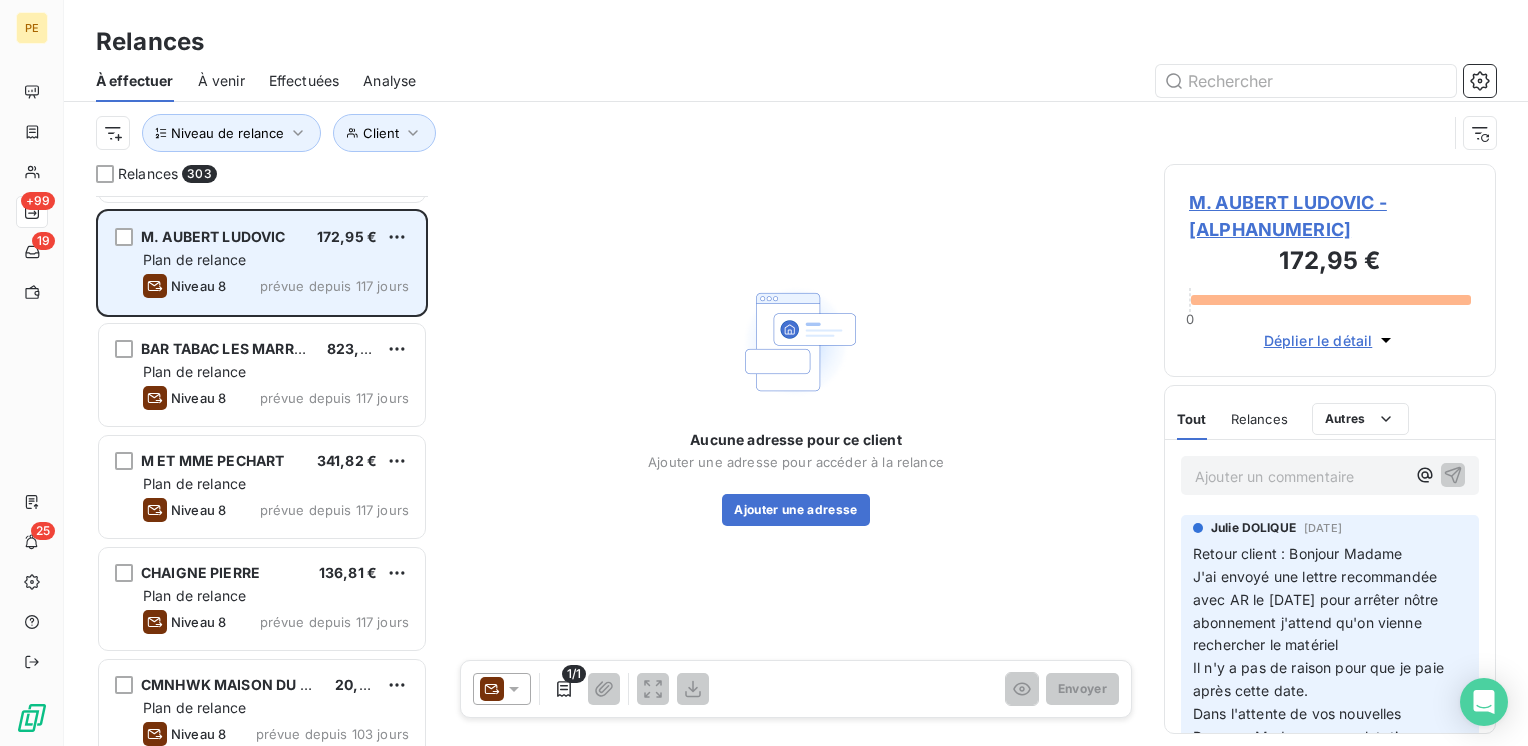 scroll, scrollTop: 4920, scrollLeft: 0, axis: vertical 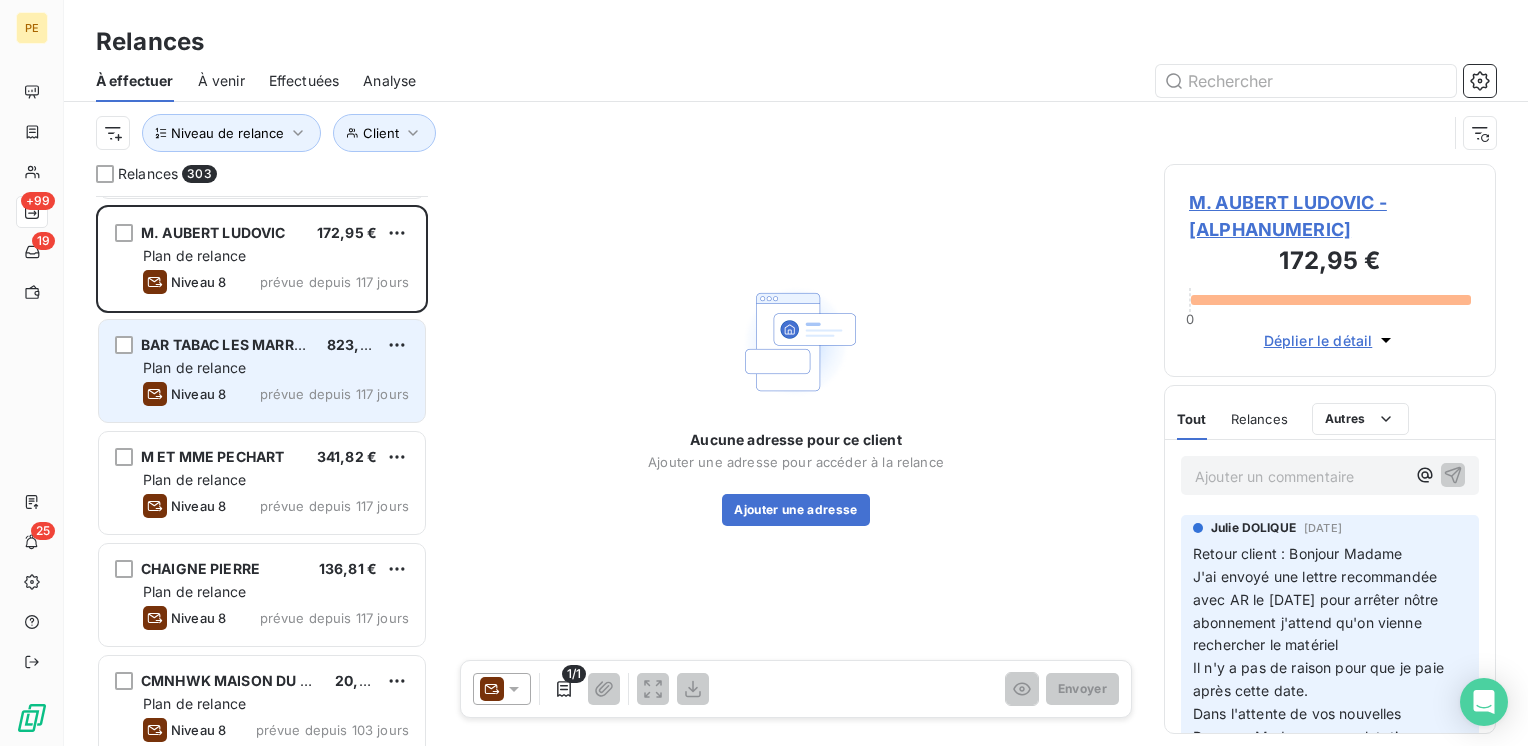 click on "BAR TABAC LES MARRONNIERS [PRICE] Plan de relance Niveau 8 prévue depuis 117 jours" at bounding box center (262, 371) 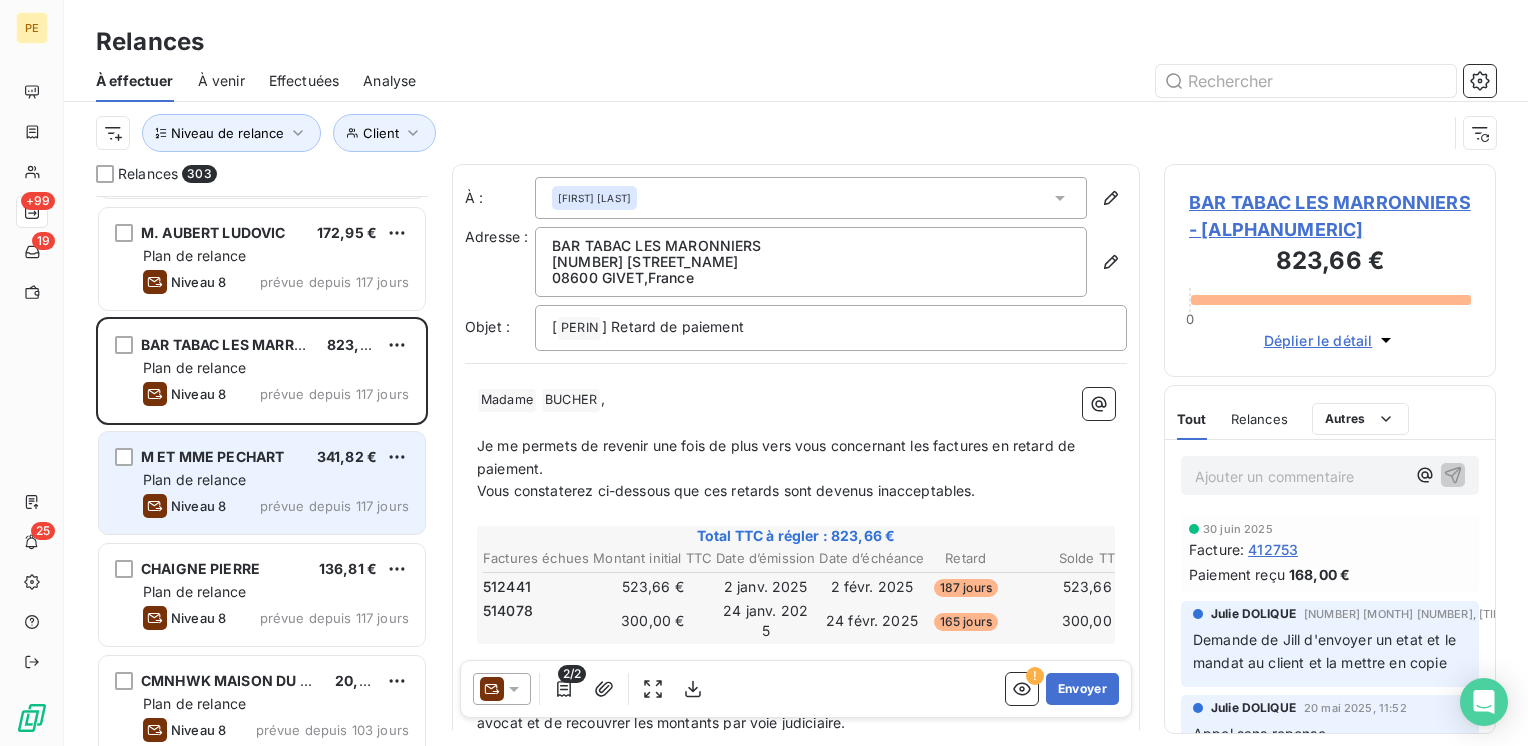click on "M ET MME PECHART" at bounding box center (212, 456) 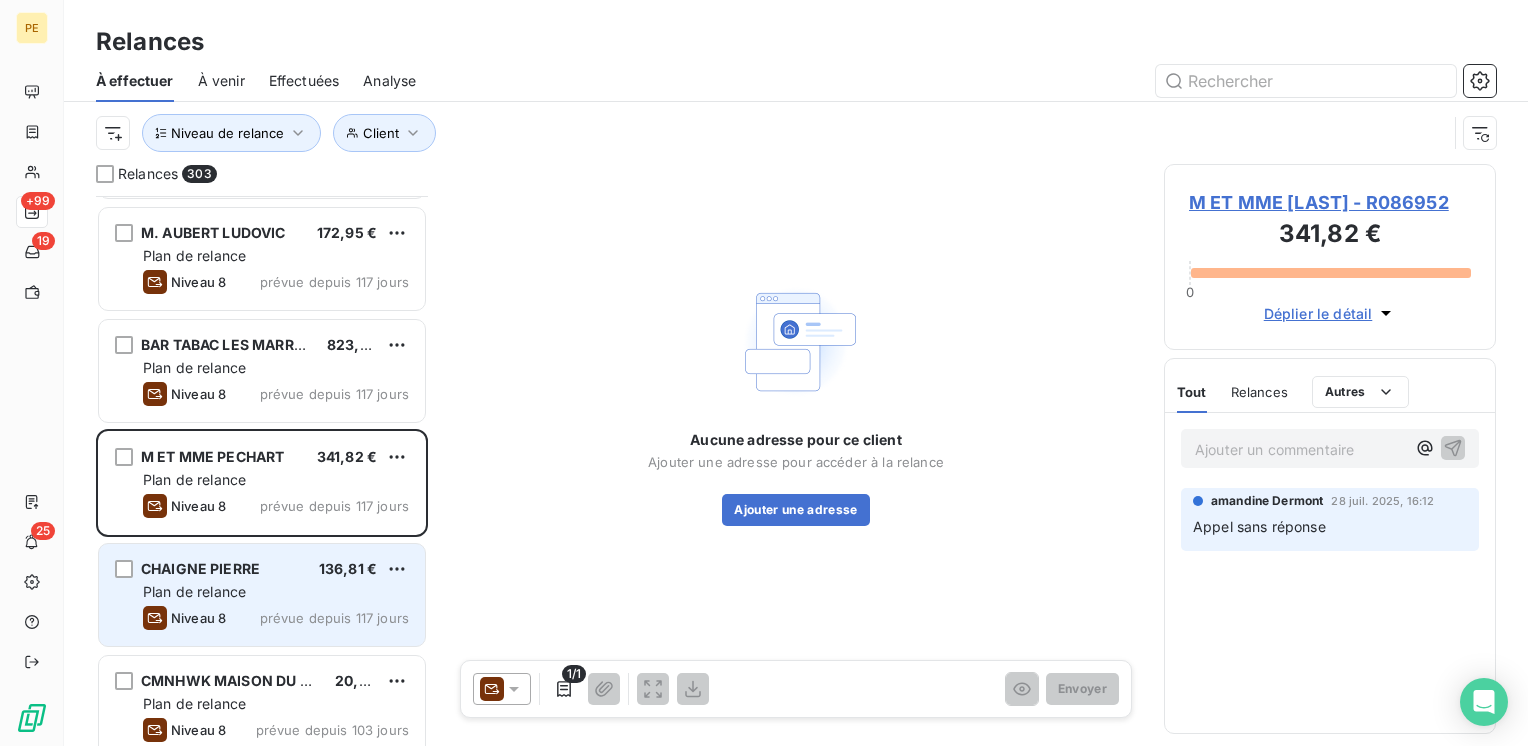 click on "[LAST] [FIRST] [PRICE] Plan de relance Niveau 8 prévue depuis 117 jours" at bounding box center (262, 595) 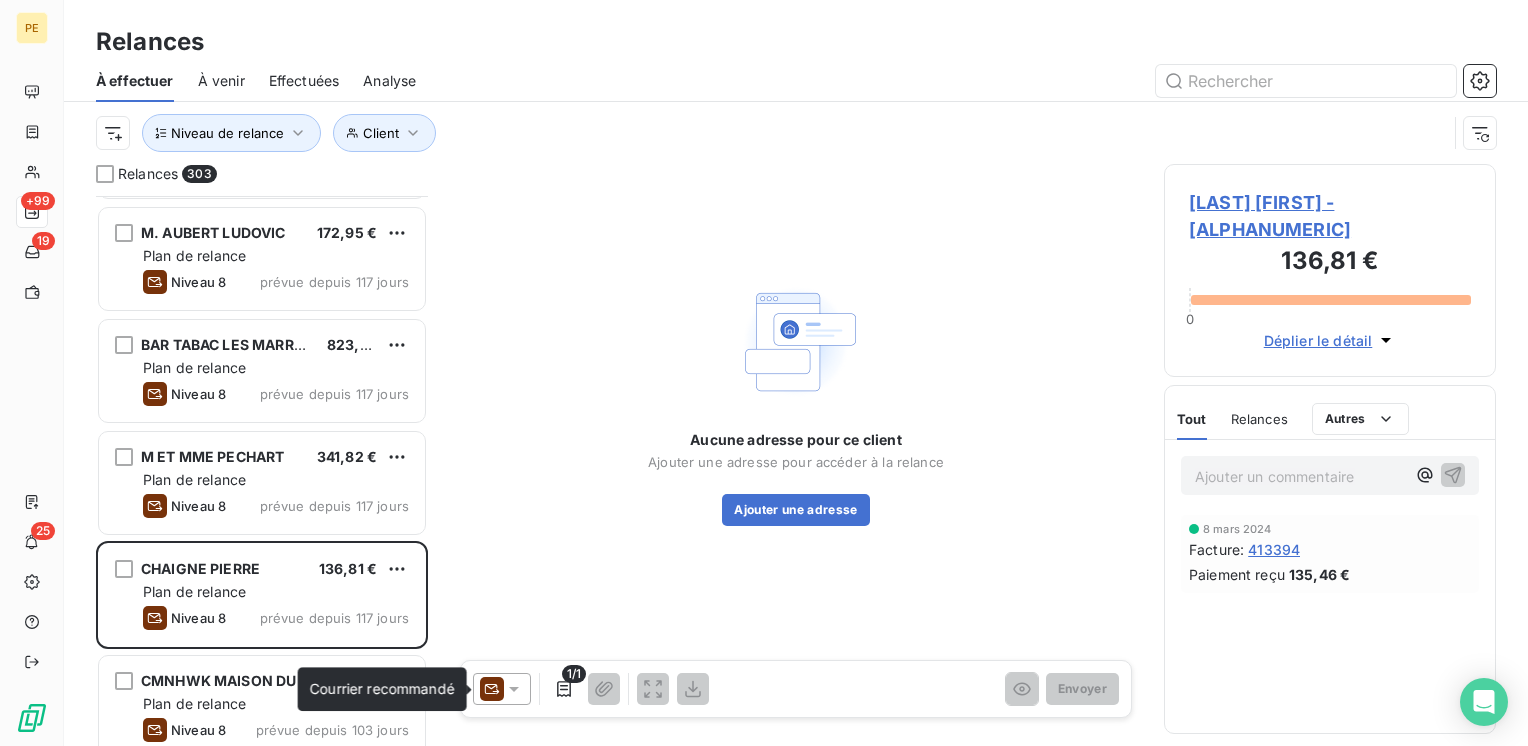click on "1/1 Envoyer" at bounding box center [796, 689] 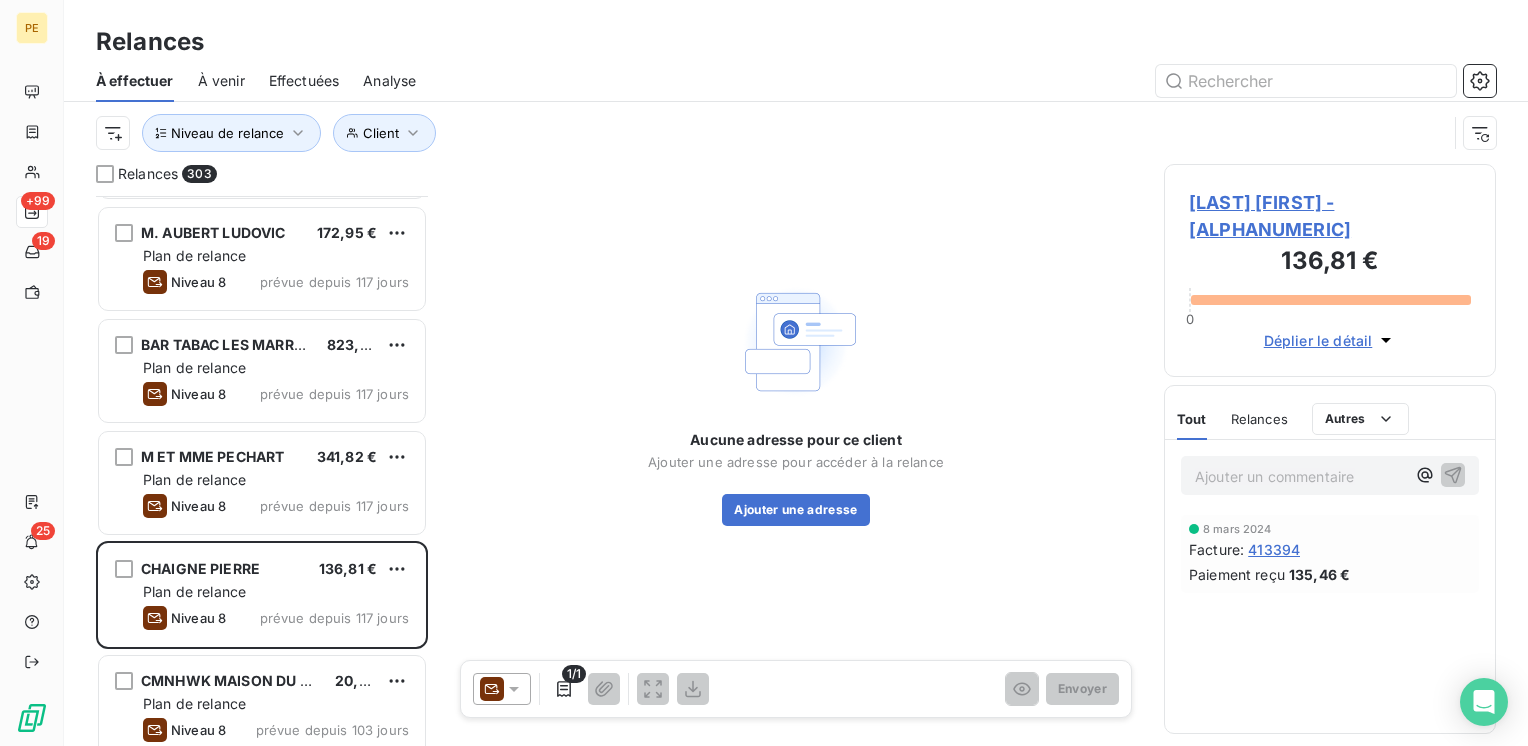 click 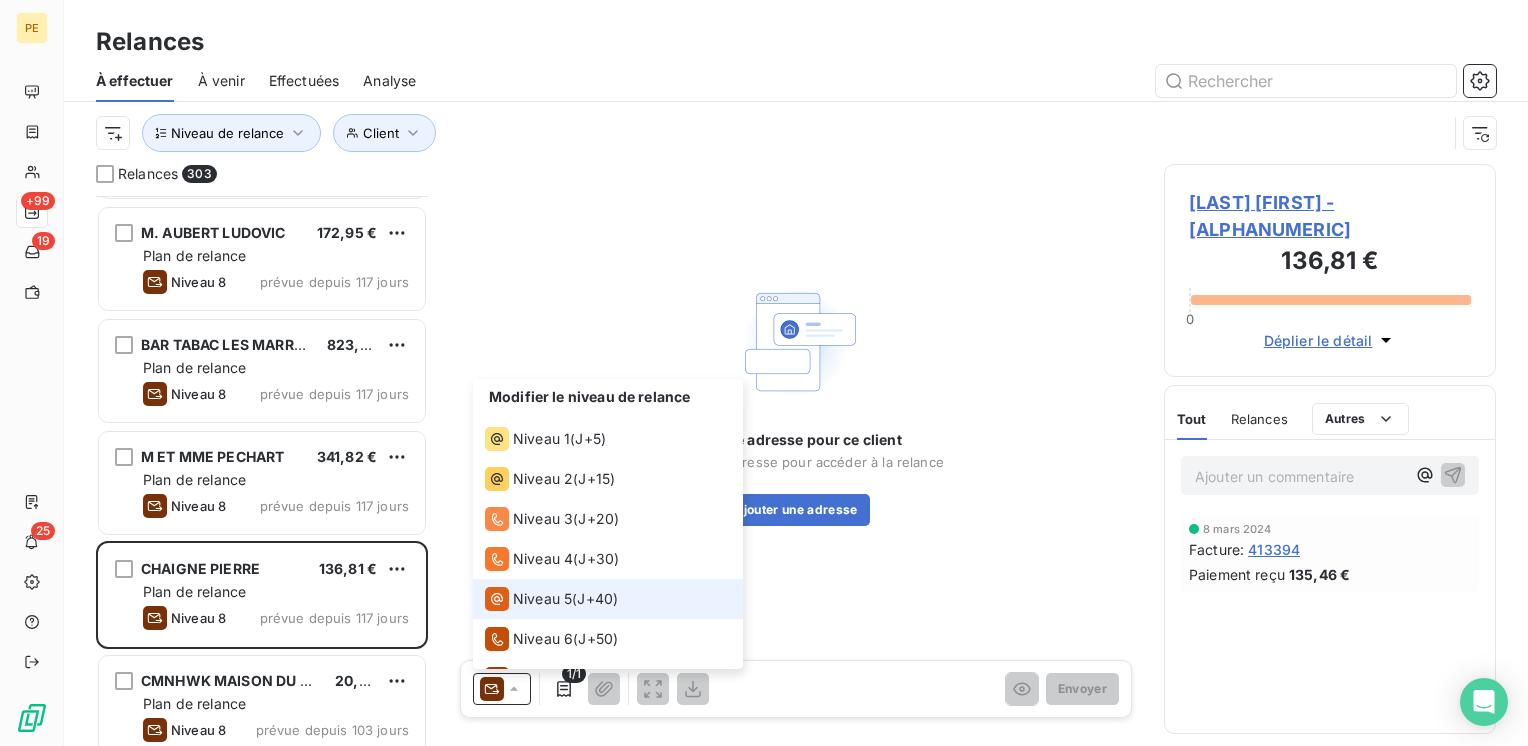 scroll, scrollTop: 69, scrollLeft: 0, axis: vertical 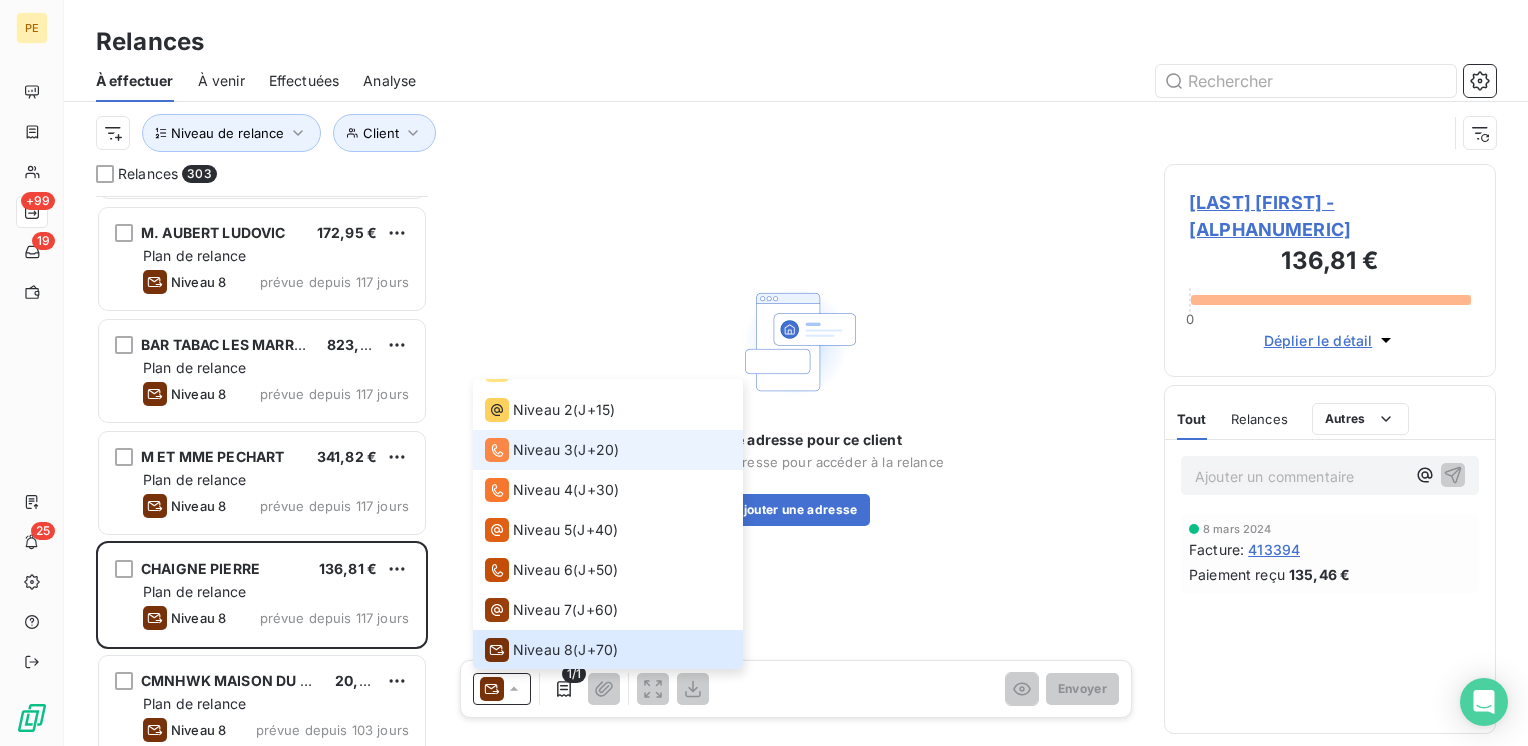 click on "Niveau 3" at bounding box center (543, 450) 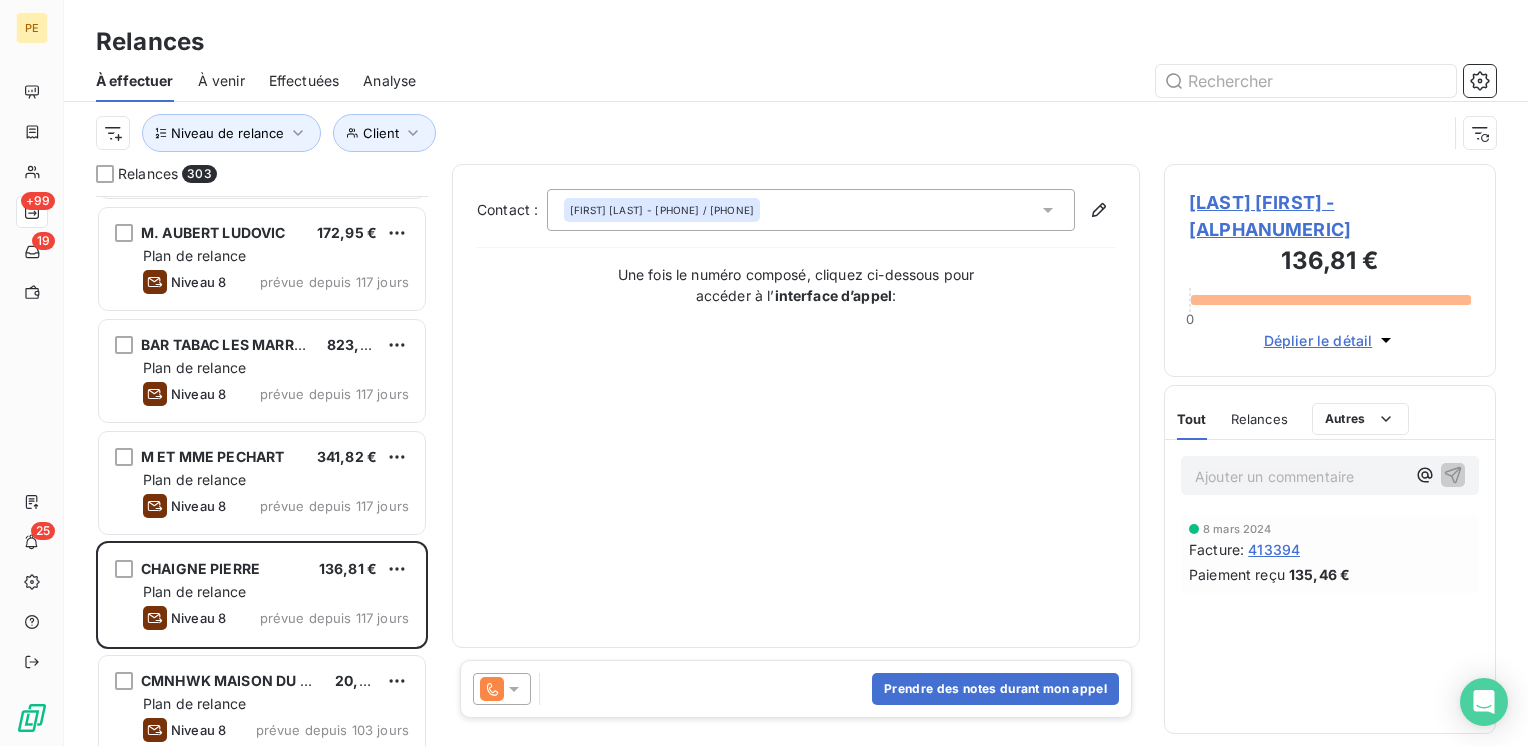 click on "Ajouter un commentaire ﻿" at bounding box center [1300, 476] 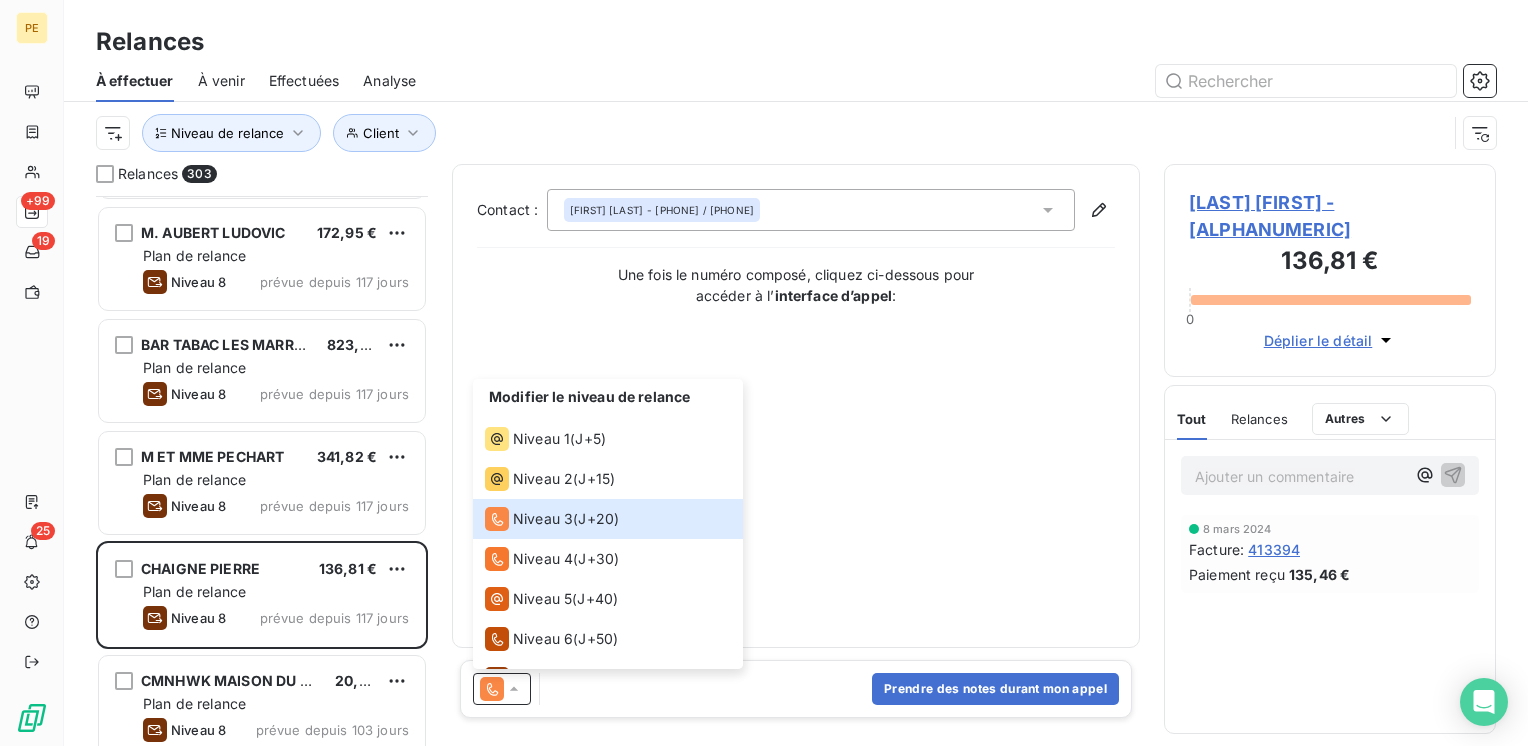 click on "Contact : [FIRST] [LAST]   - [PHONE] / [PHONE] Une fois le numéro composé, cliquez ci-dessous pour accéder à l’ interface d’appel  :" at bounding box center [796, 406] 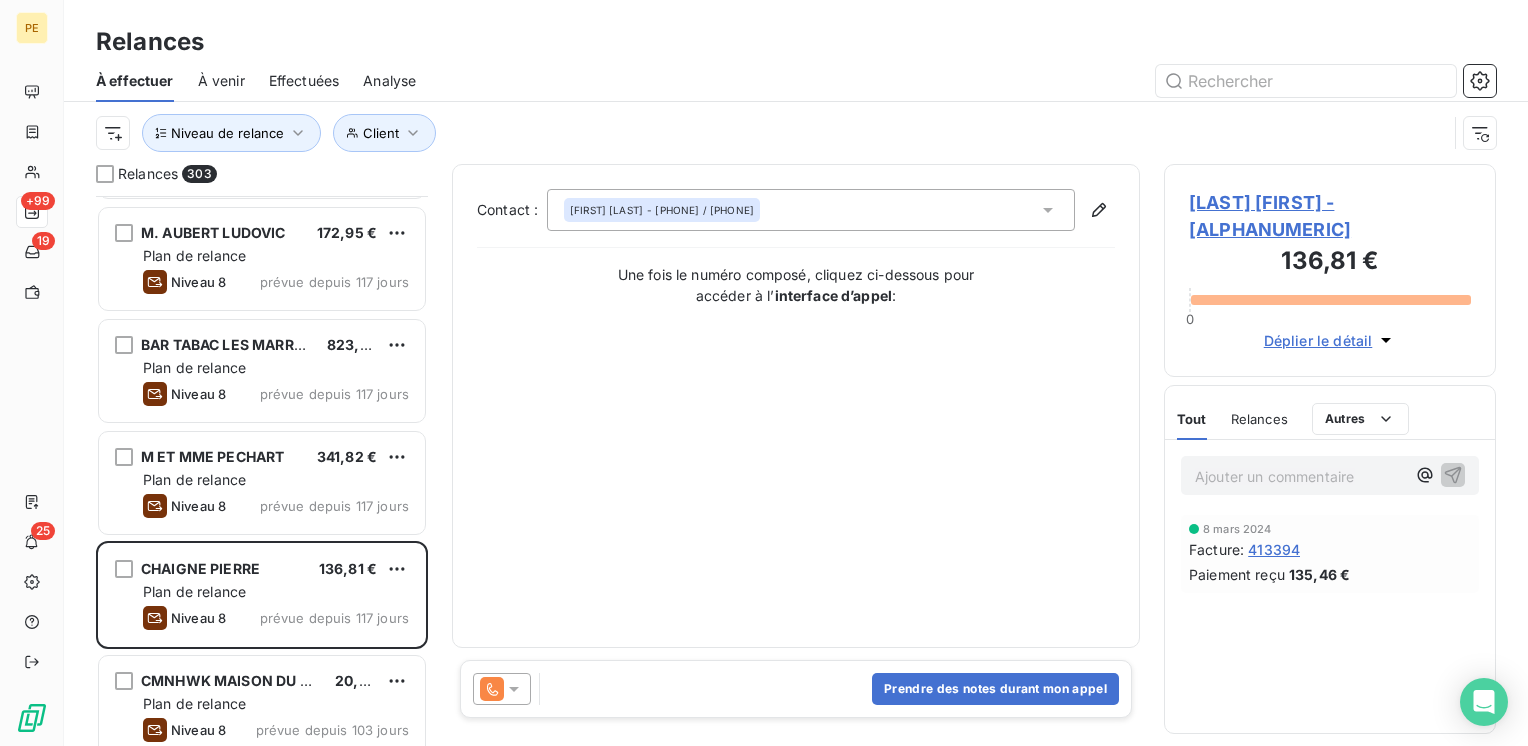 click 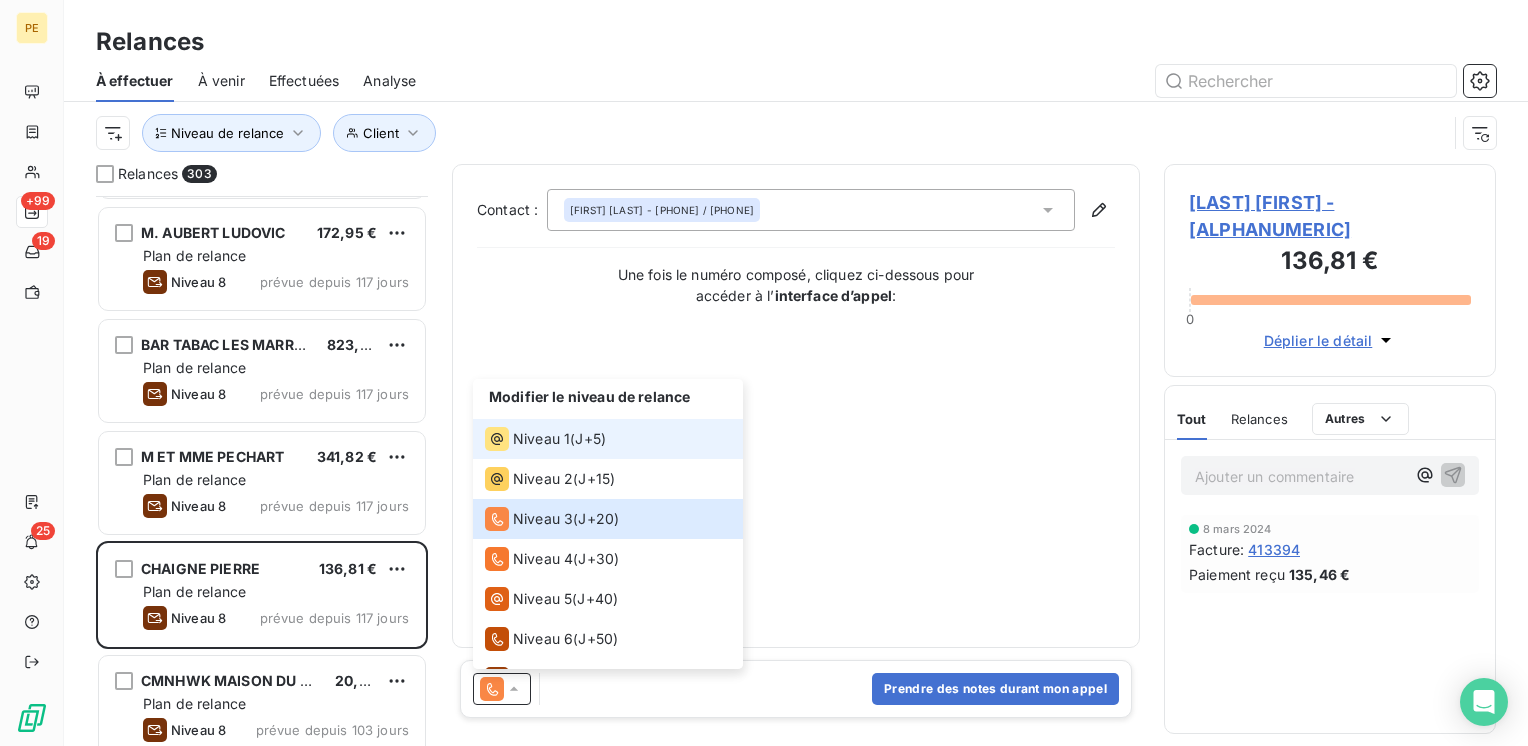 click on "Niveau 1" at bounding box center [541, 439] 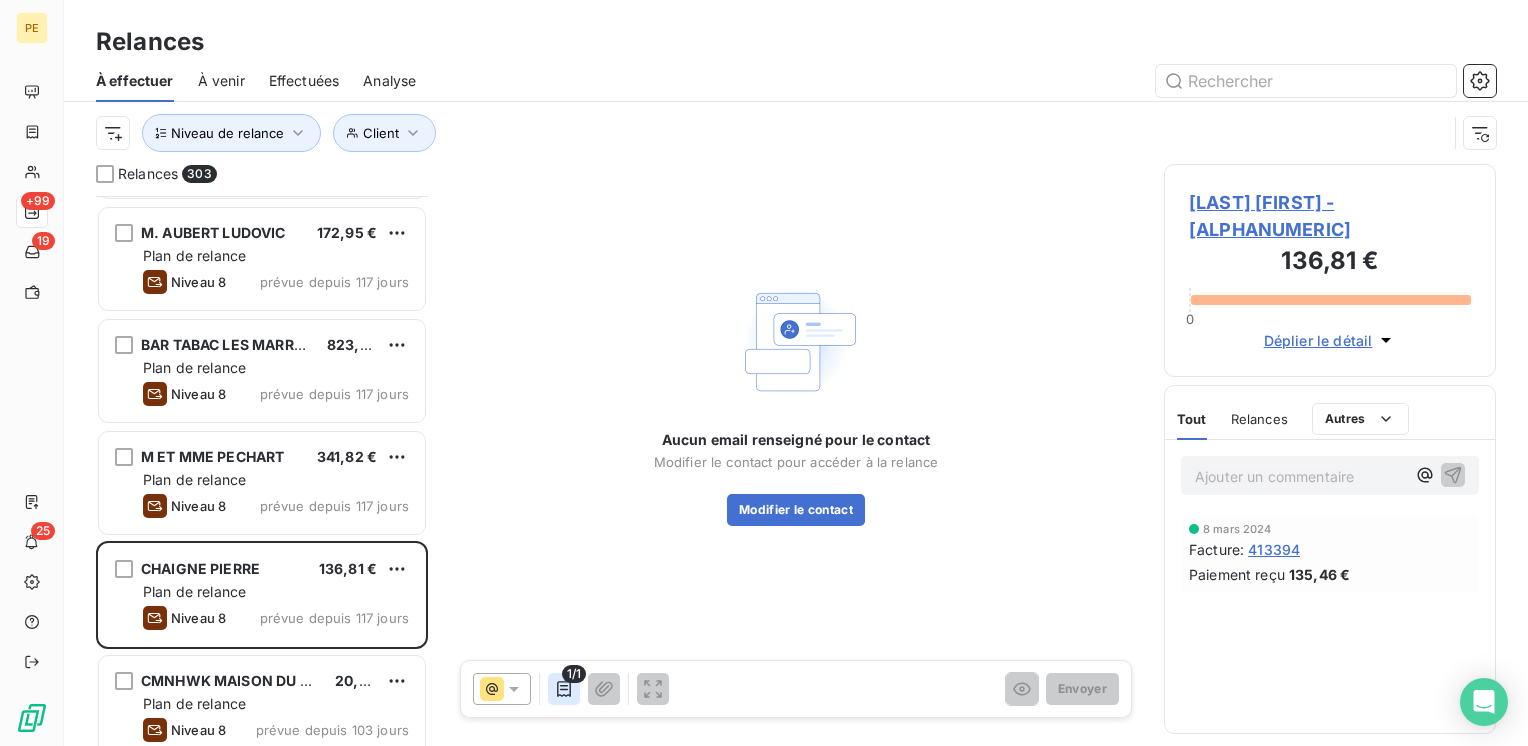 click 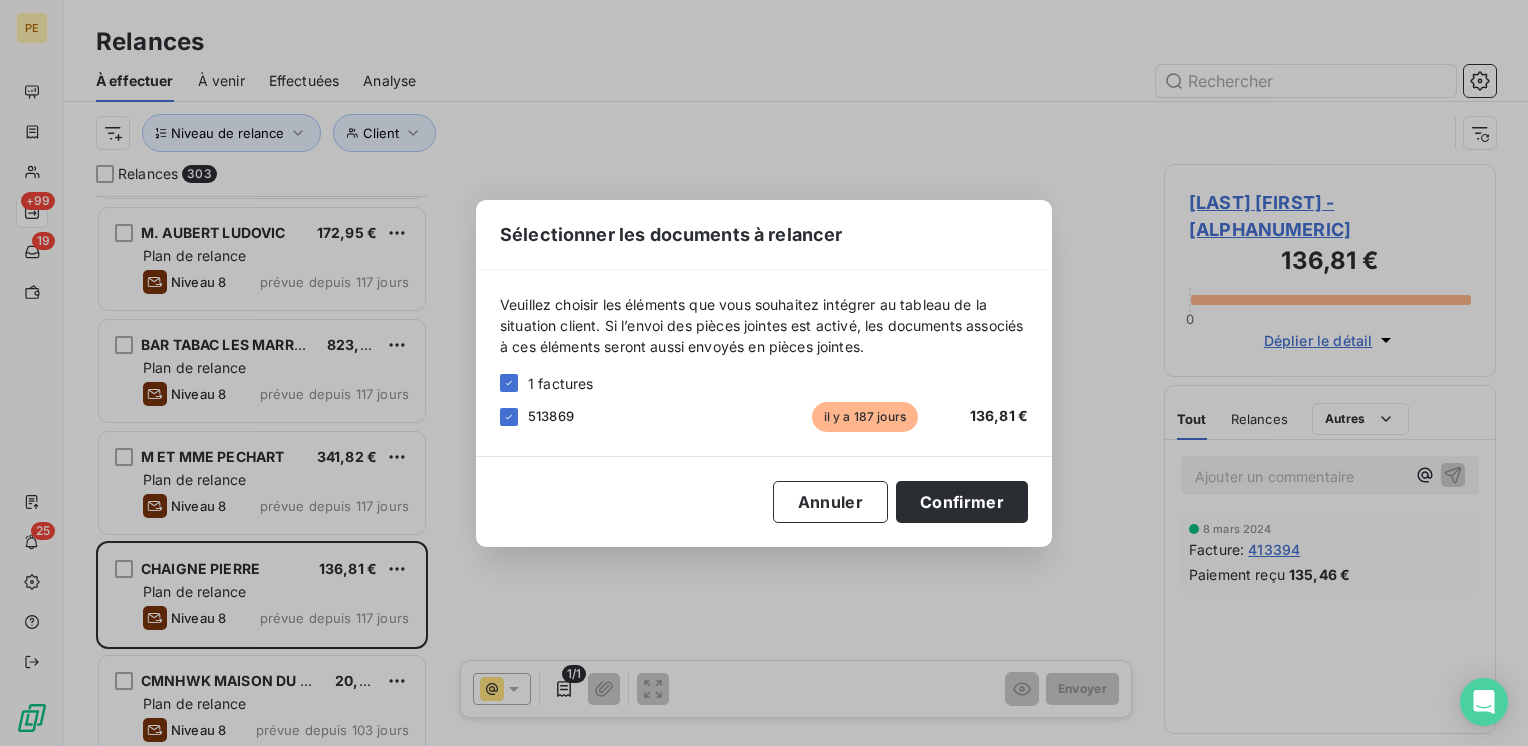 click on "Sélectionner les documents à relancer Veuillez choisir les éléments que vous souhaitez intégrer au tableau de la situation client. Si l’envoi des pièces jointes est activé, les documents associés à ces éléments seront aussi envoyés en pièces jointes. 1 factures 513869 il y a 187 jours   [PRICE] Annuler Confirmer" at bounding box center (764, 373) 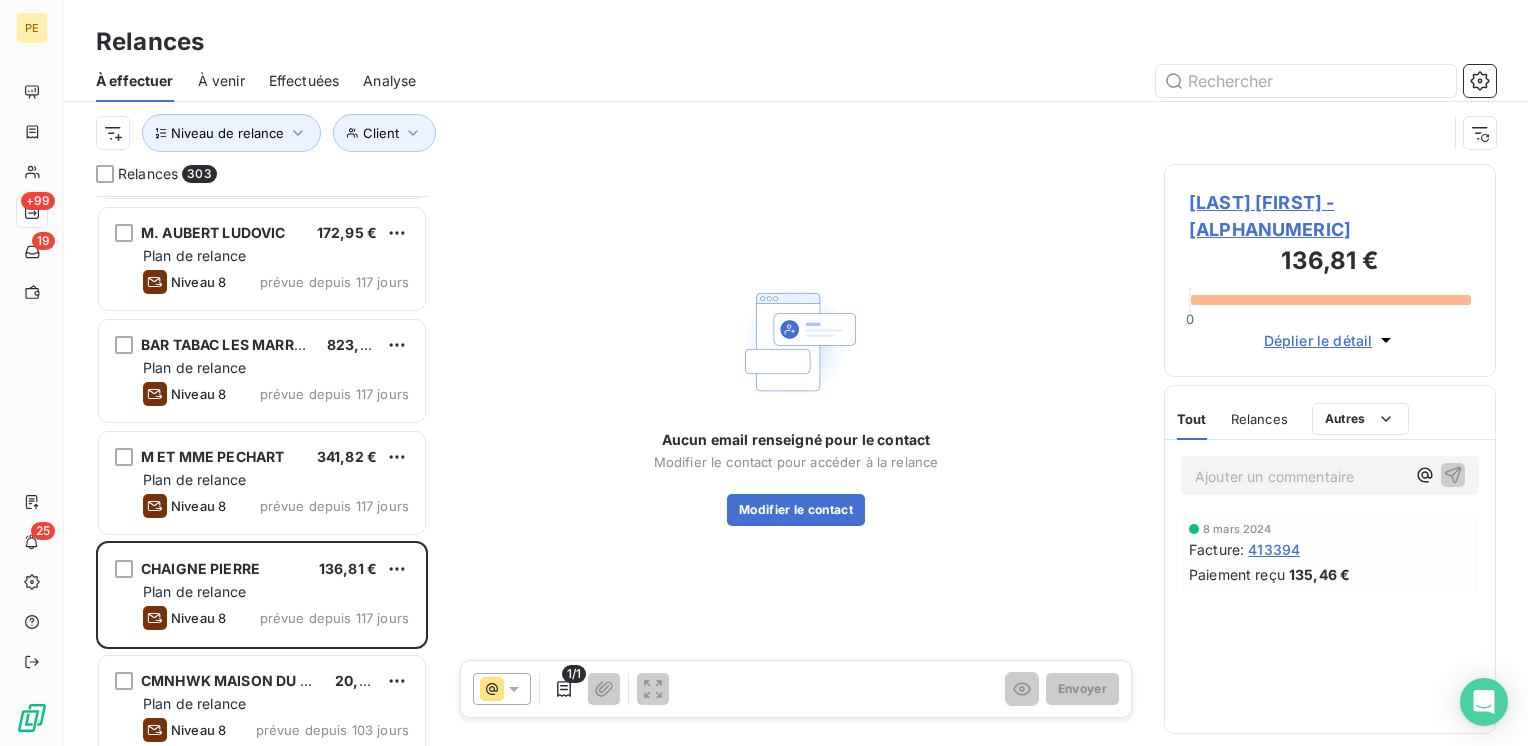 click on "Ajouter un commentaire ﻿" at bounding box center (1300, 476) 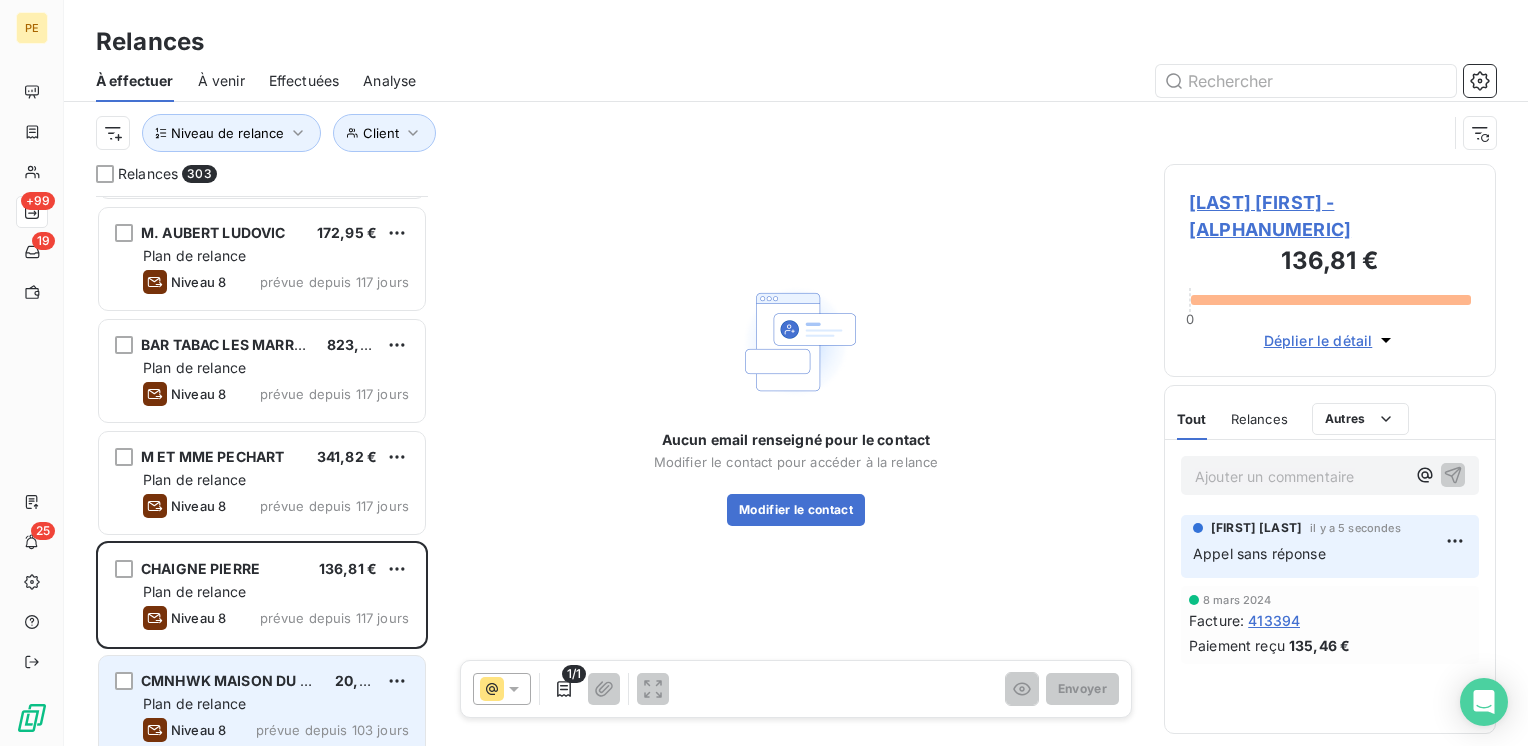 click on "Plan de relance" at bounding box center (194, 703) 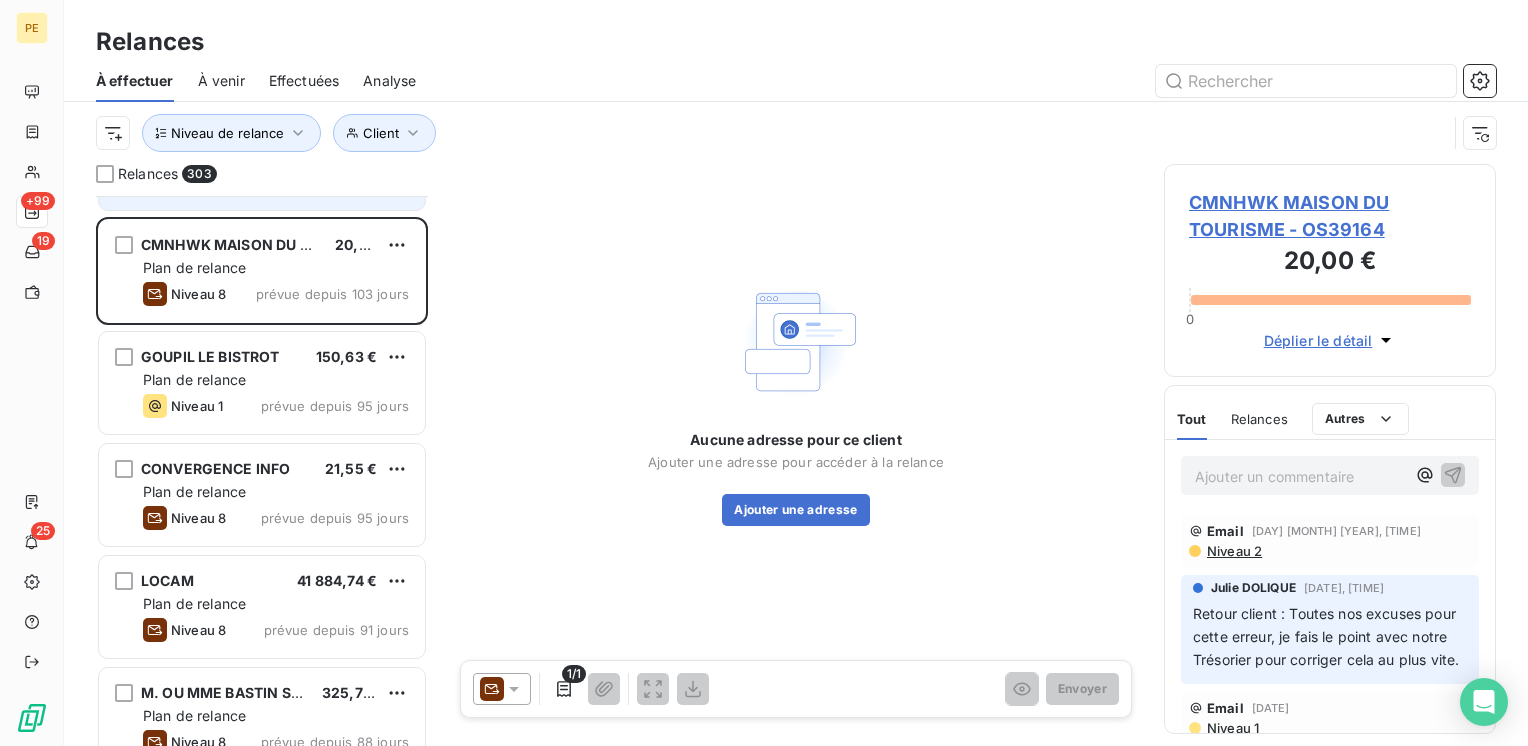 scroll, scrollTop: 5360, scrollLeft: 0, axis: vertical 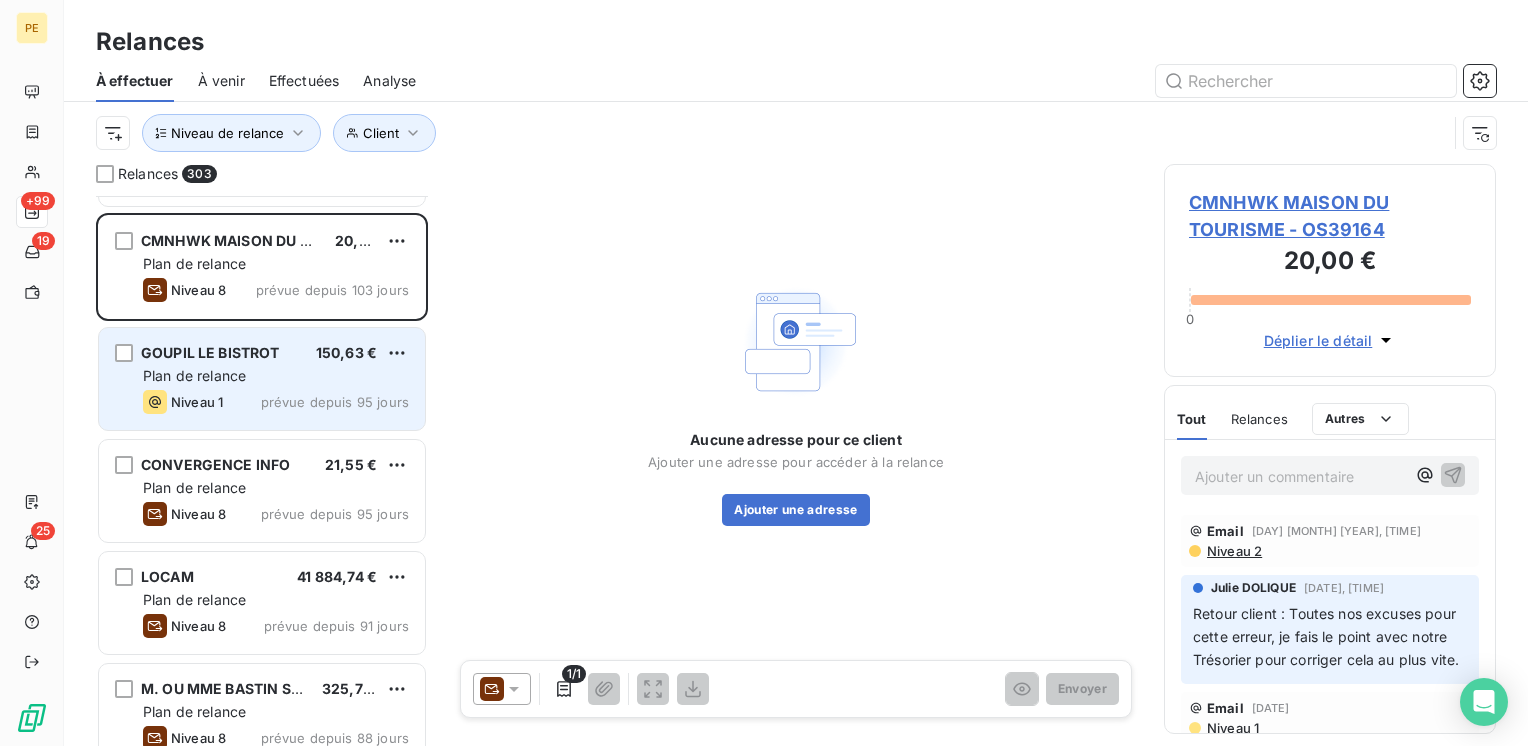 click on "Niveau 1 prévue depuis 95 jours" at bounding box center [276, 402] 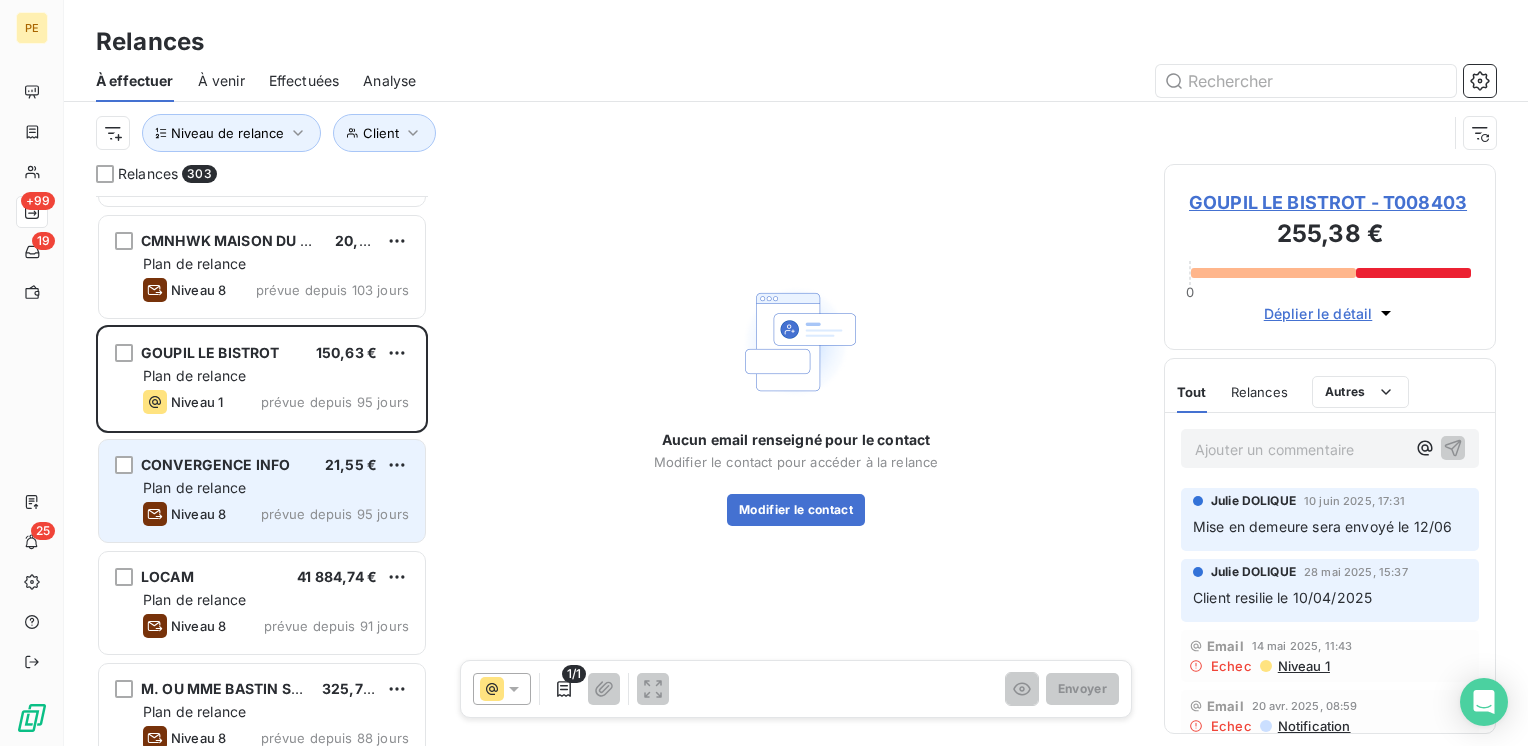 click on "prévue depuis 95 jours" at bounding box center [335, 514] 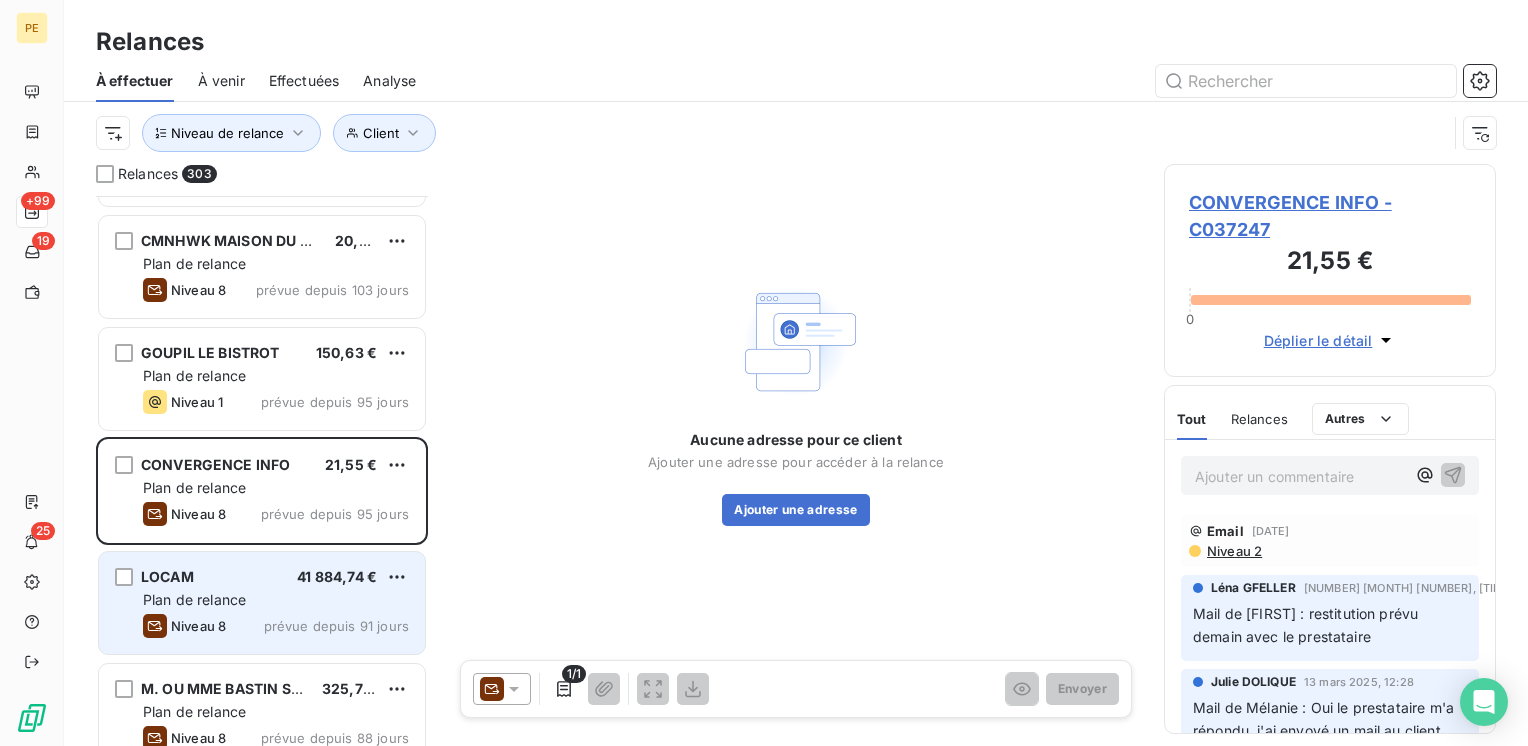 click on "LOCAM [PRICE] Plan de relance Niveau 8 prévue depuis 91 jours" at bounding box center (262, 603) 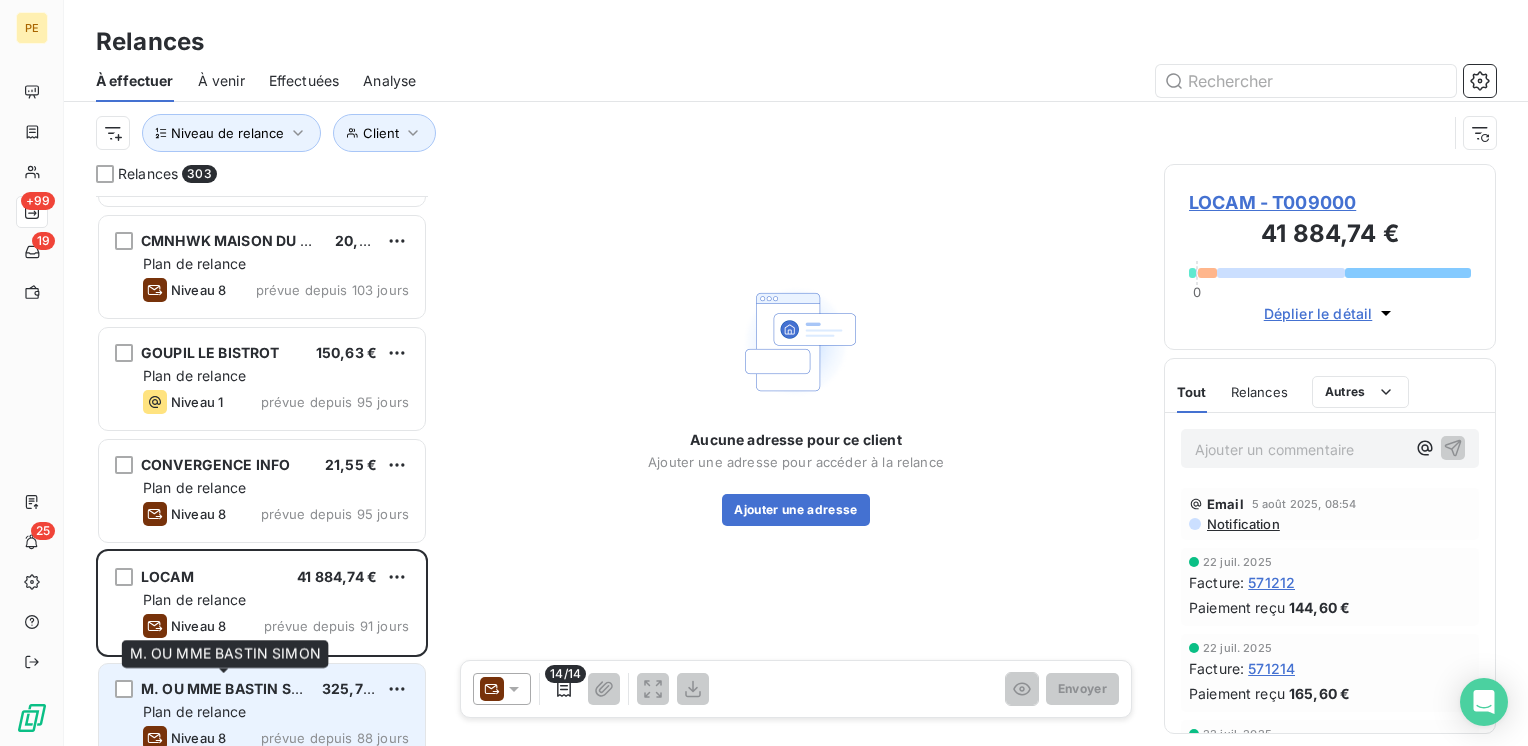 click on "M. OU MME BASTIN SIMON" at bounding box center (235, 688) 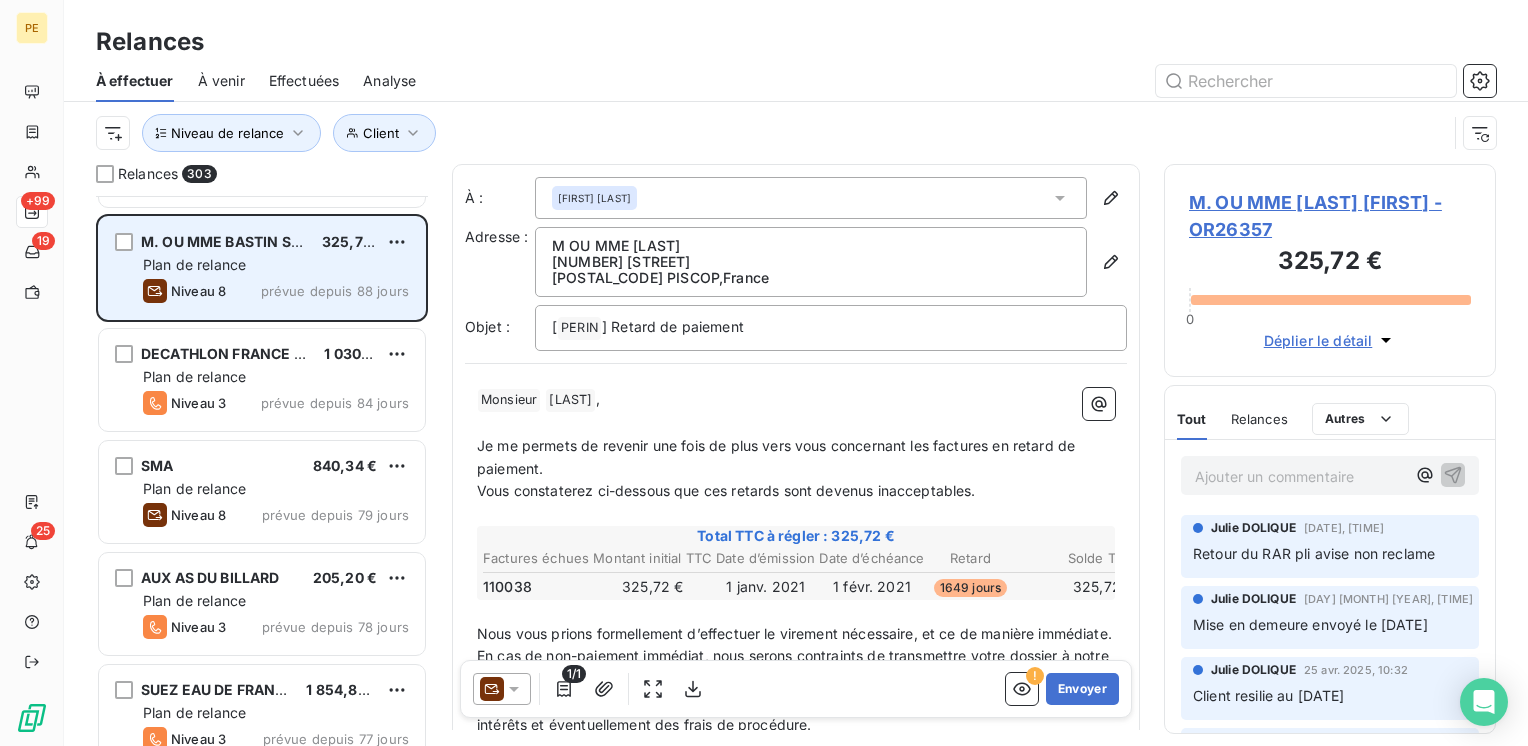 scroll, scrollTop: 5840, scrollLeft: 0, axis: vertical 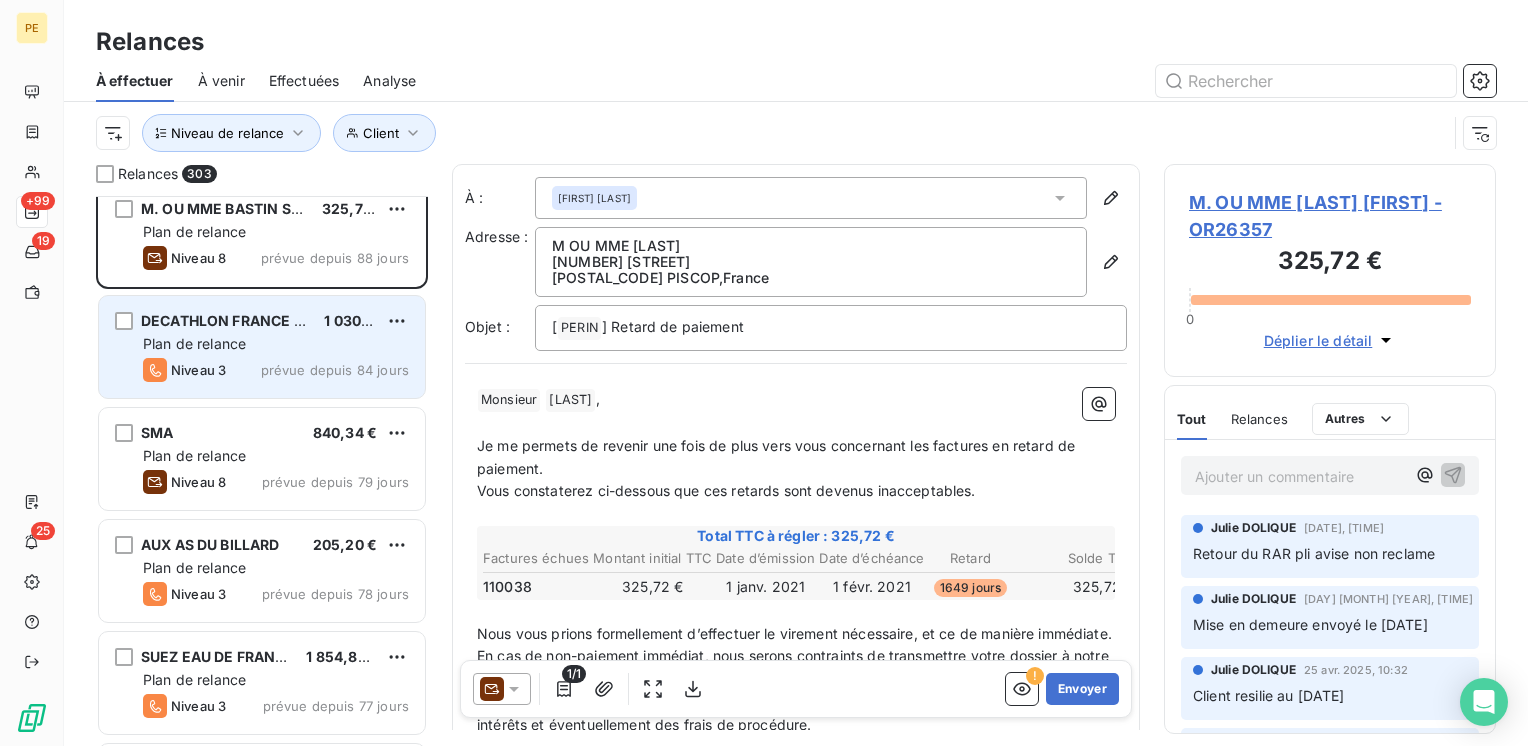 click on "Plan de relance" at bounding box center (276, 344) 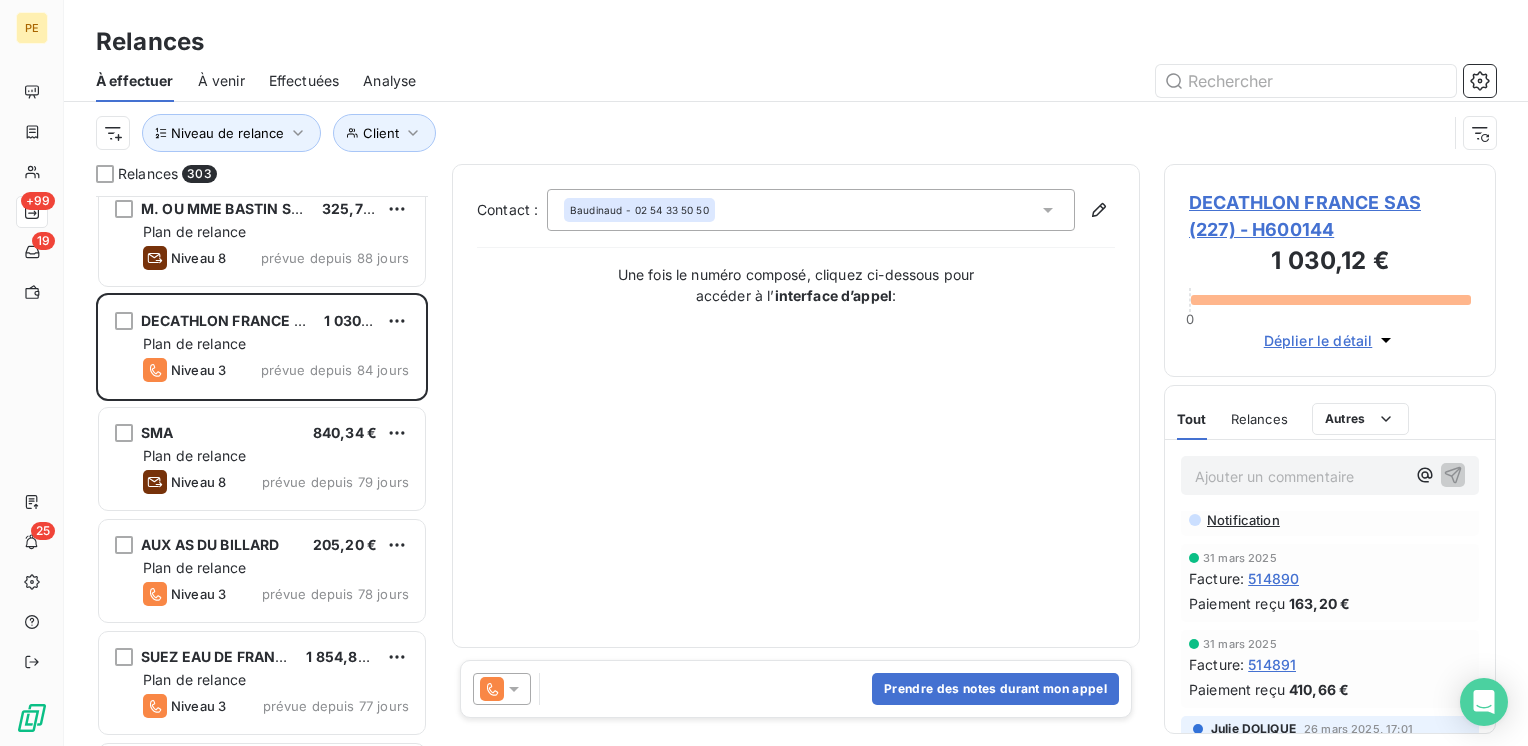scroll, scrollTop: 0, scrollLeft: 0, axis: both 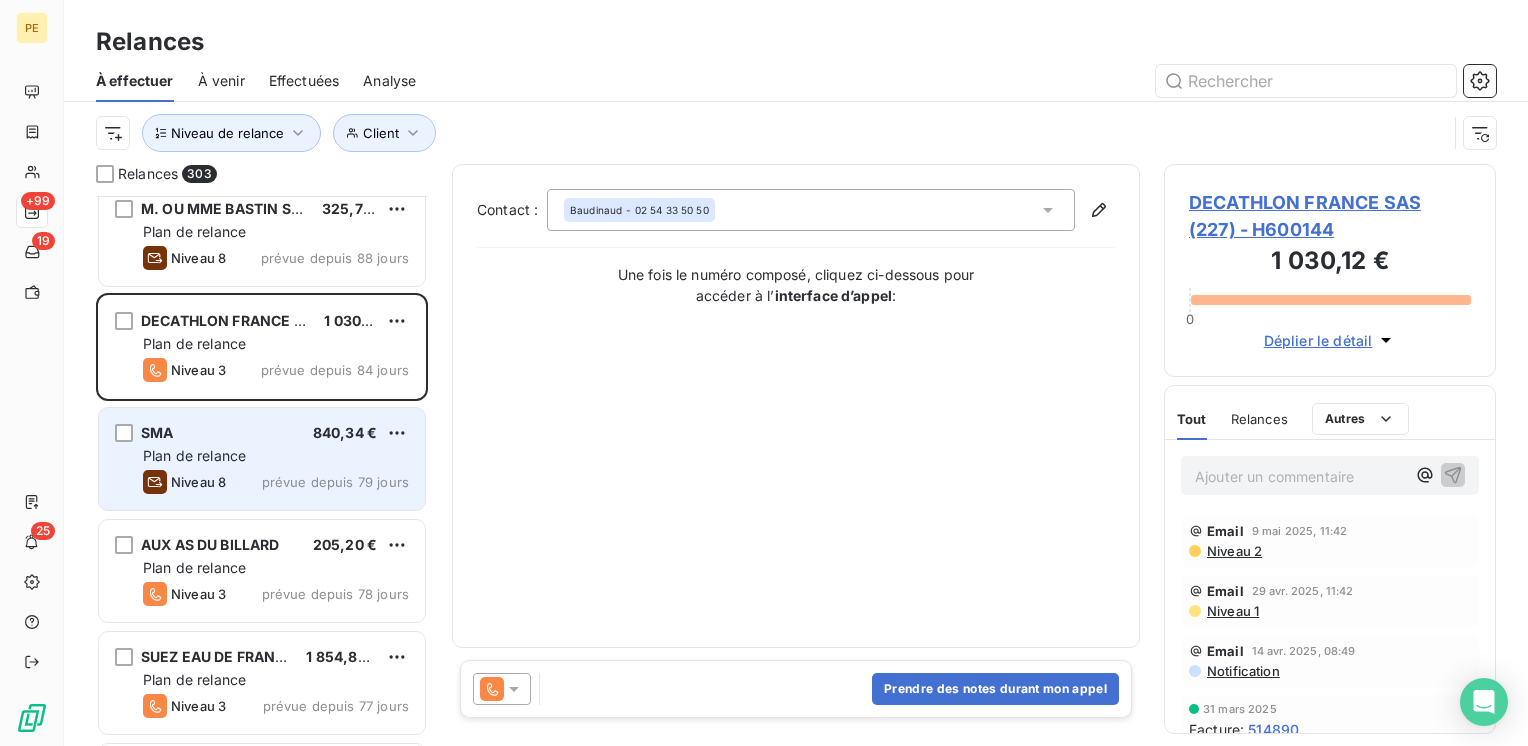 click on "SMA [PRICE] Plan de relance Niveau 8 prévue depuis 79 jours" at bounding box center (262, 459) 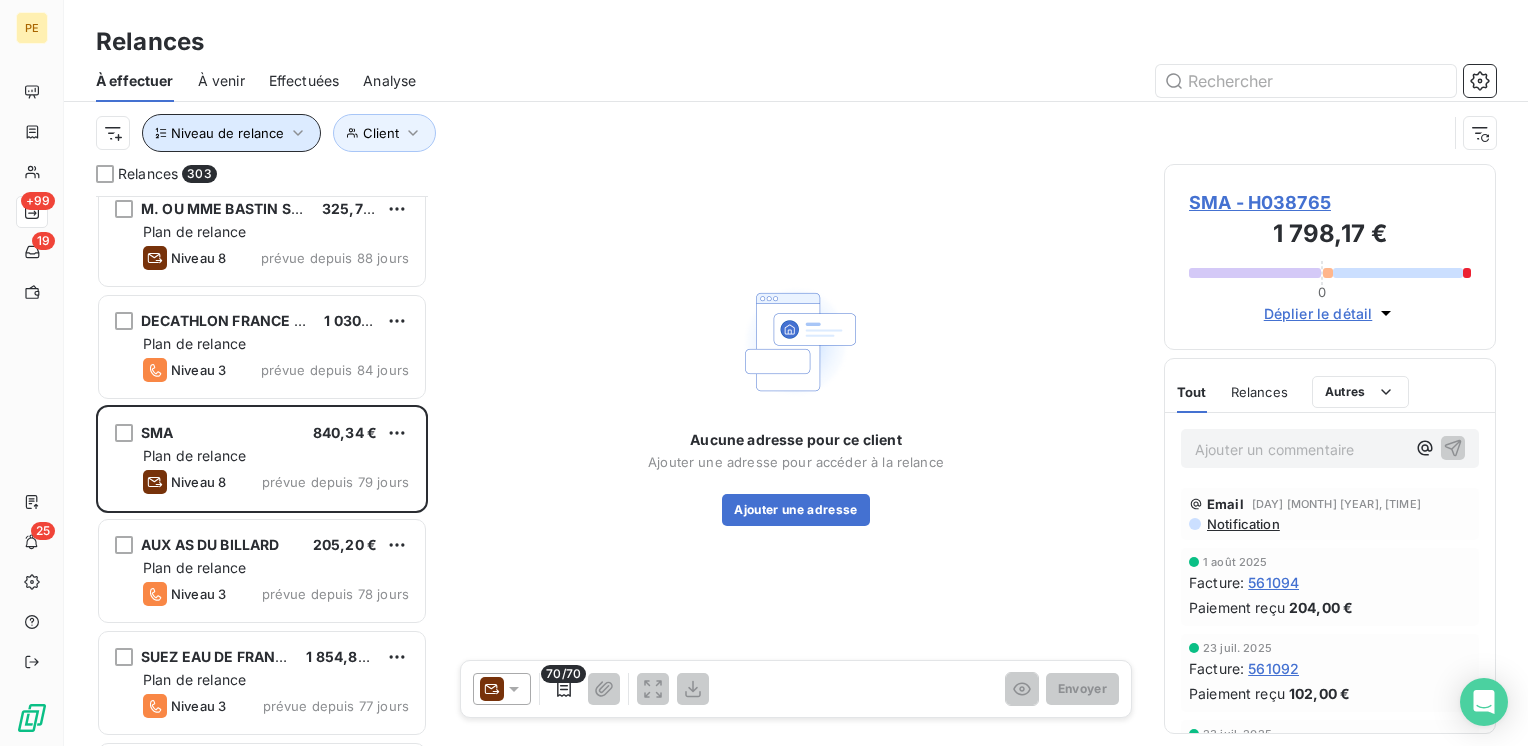 click on "Niveau de relance" at bounding box center [227, 133] 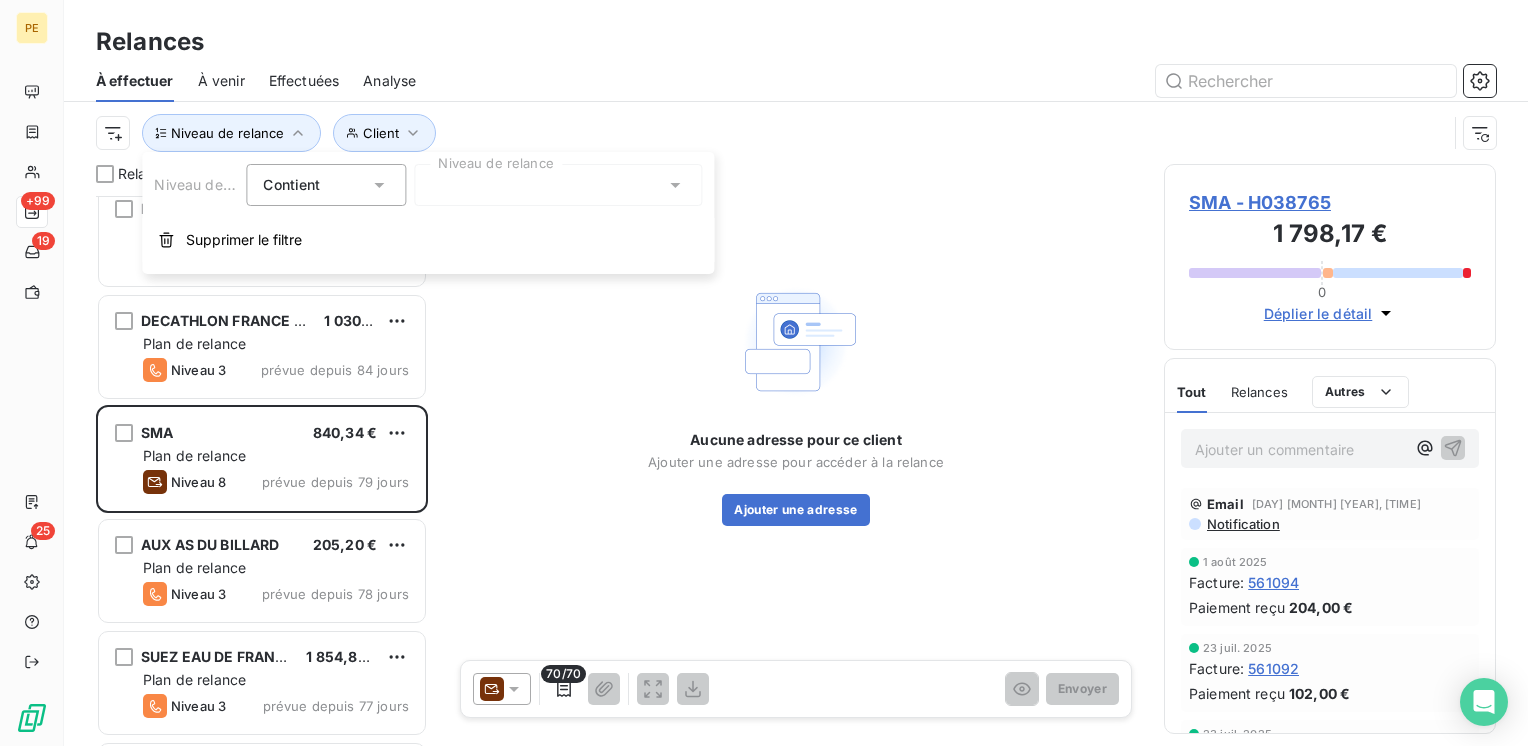 click on "Contient is" at bounding box center (316, 185) 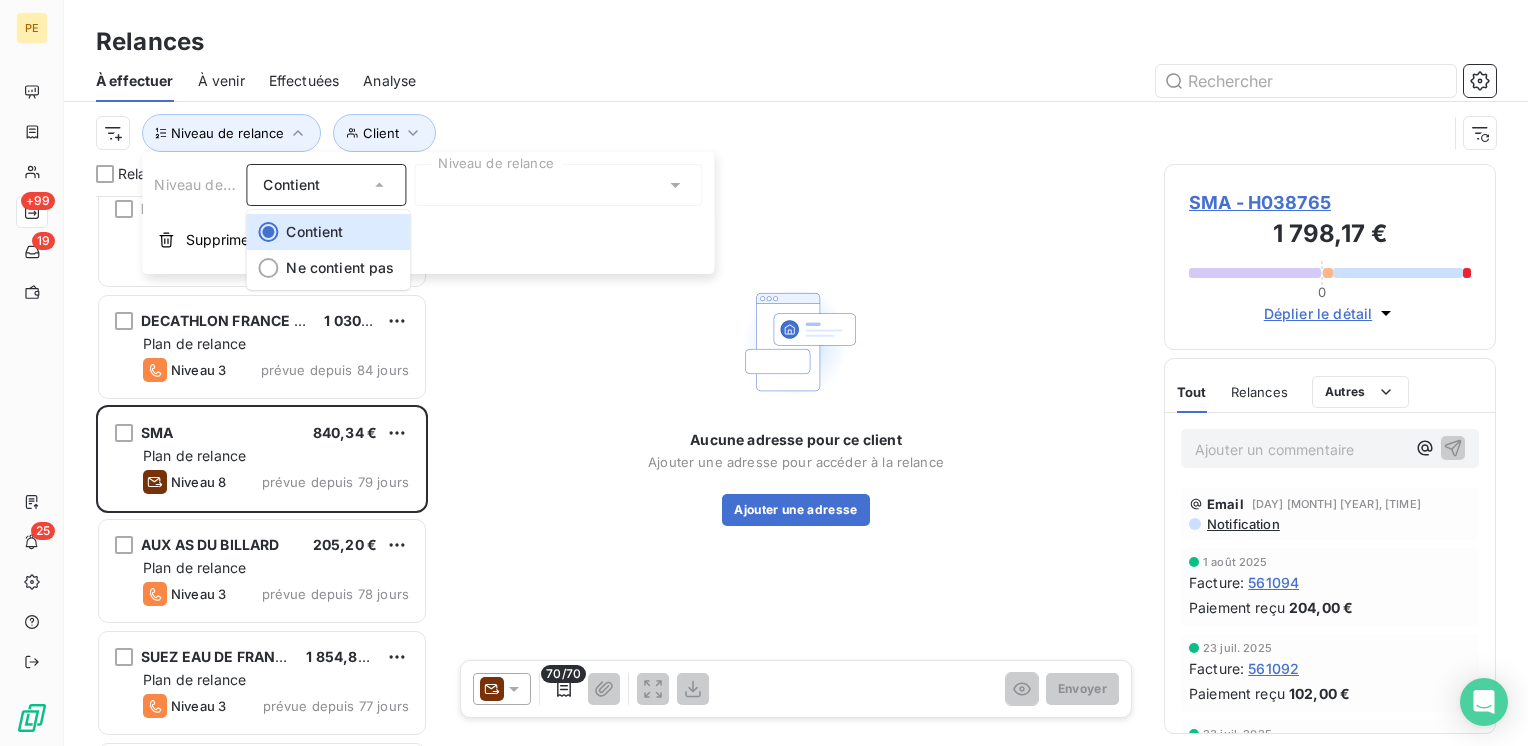 click on "Niveau de relance Contient Contient Ne contient pas Niveau de relance Supprimer le filtre" at bounding box center [428, 213] 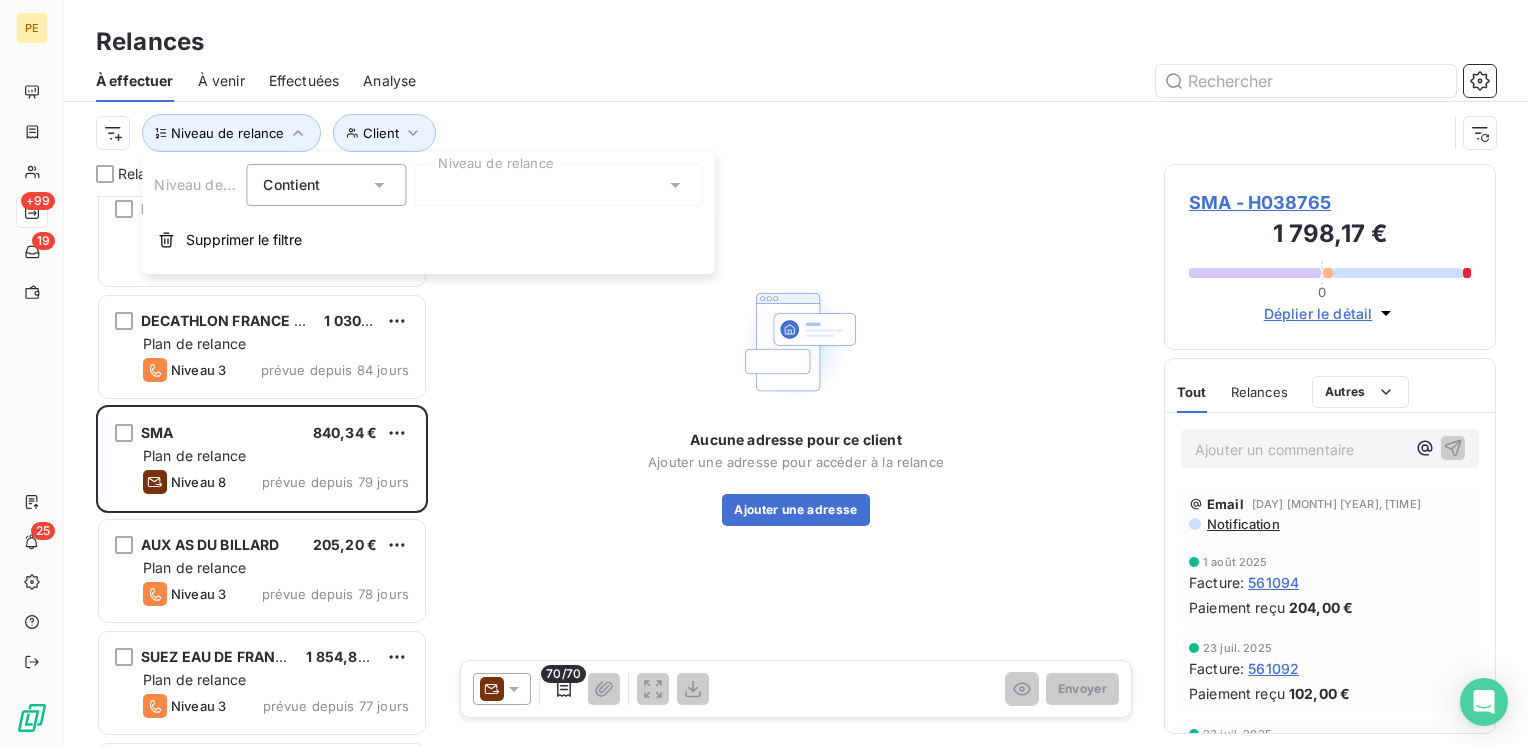 click at bounding box center (558, 185) 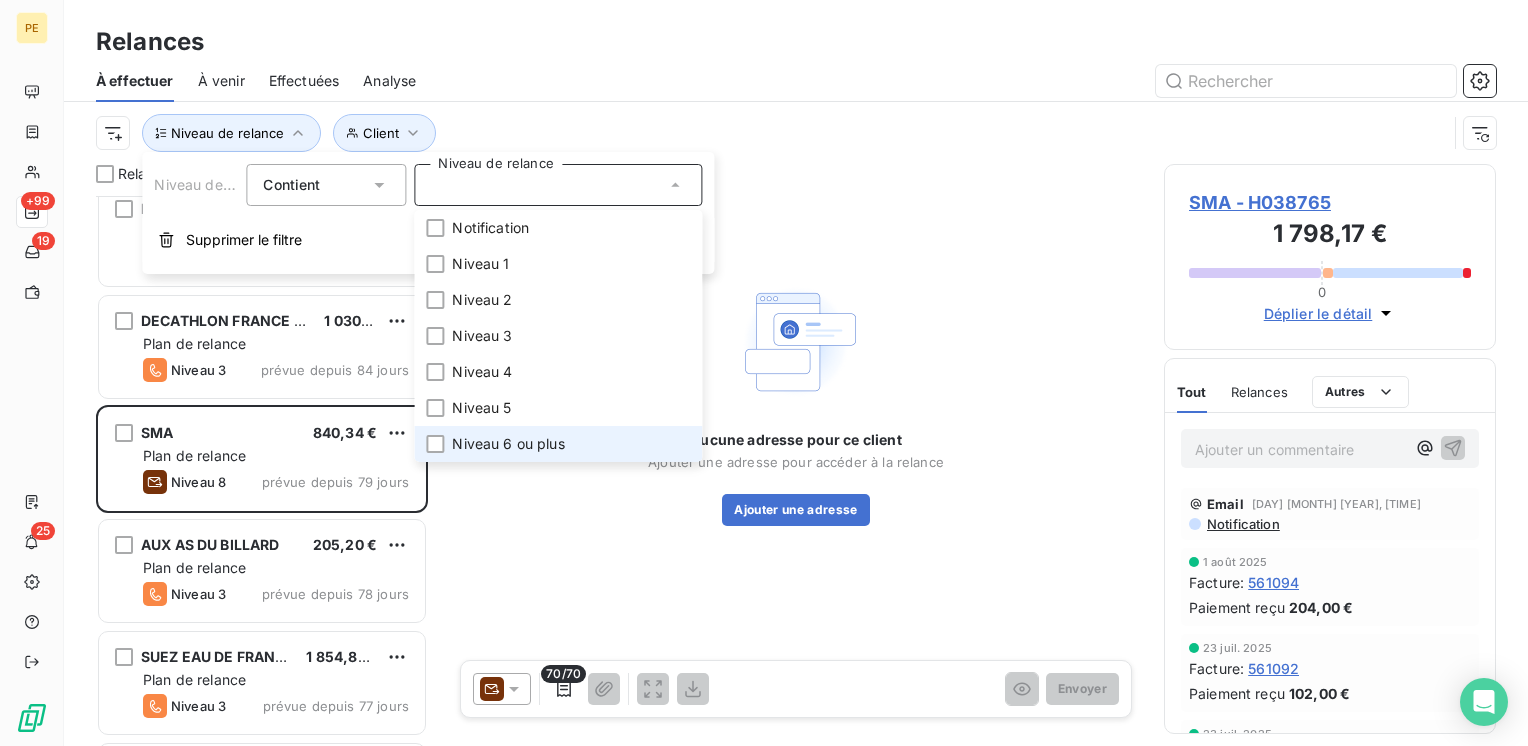 click on "Niveau 6 ou plus" at bounding box center (508, 444) 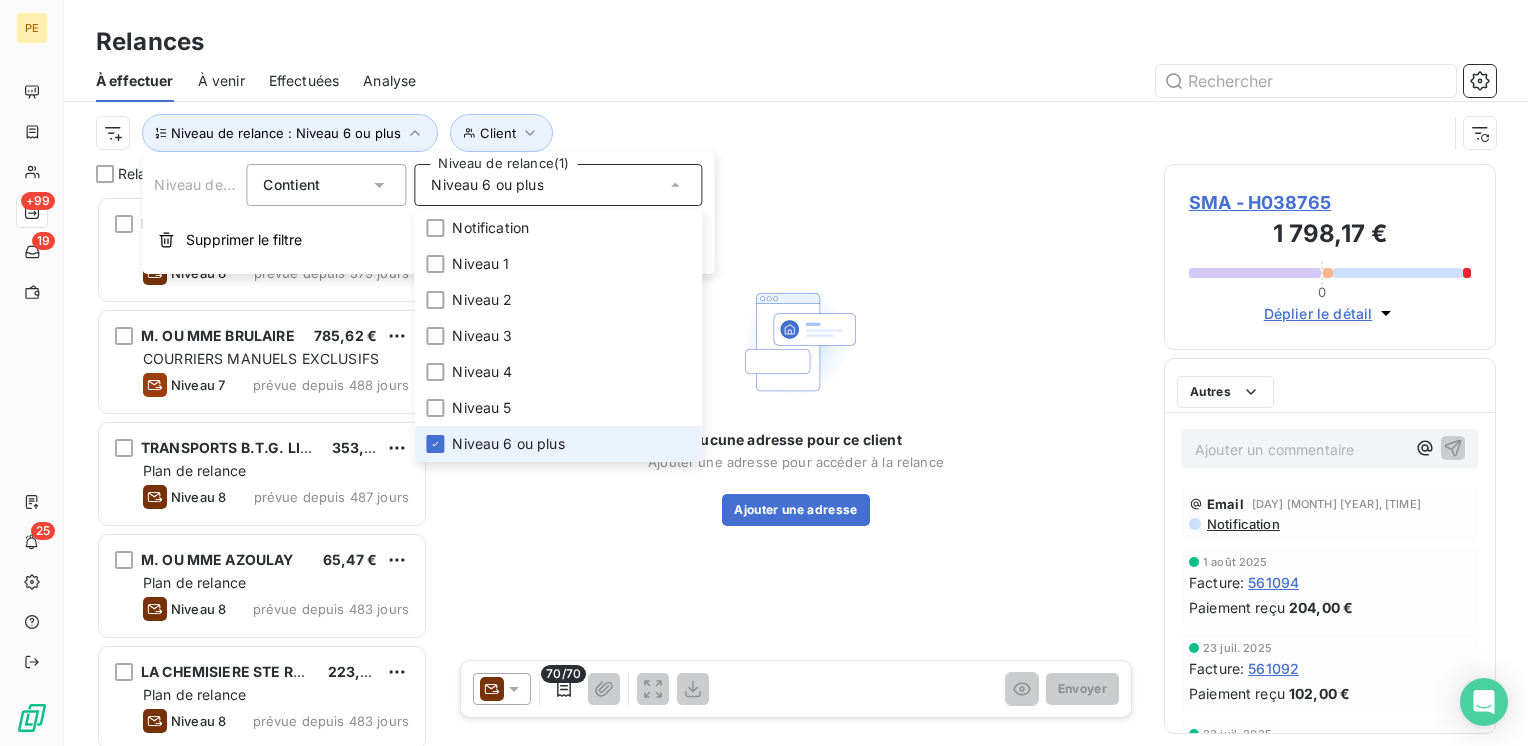 scroll, scrollTop: 16, scrollLeft: 16, axis: both 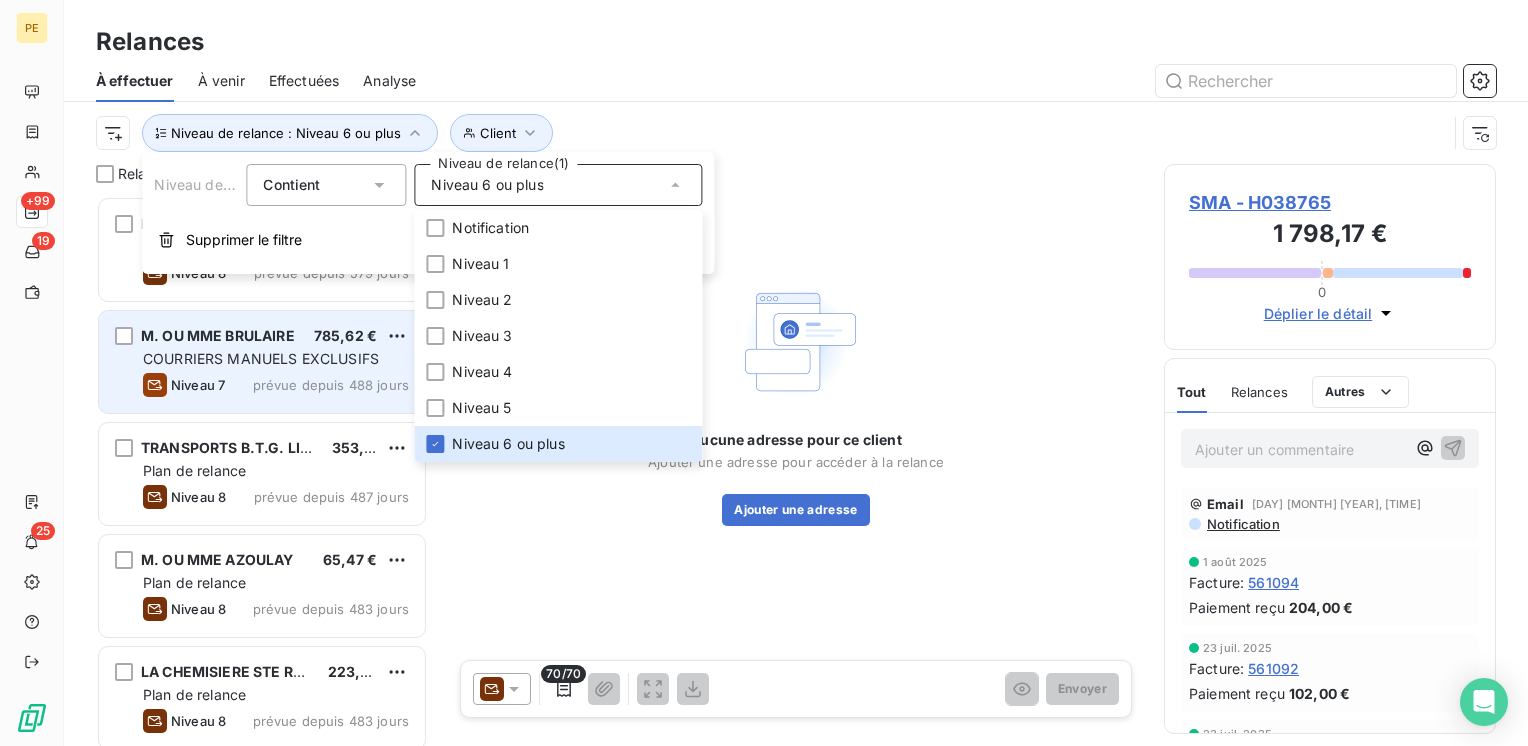 click on "prévue depuis 488 jours" at bounding box center [331, 385] 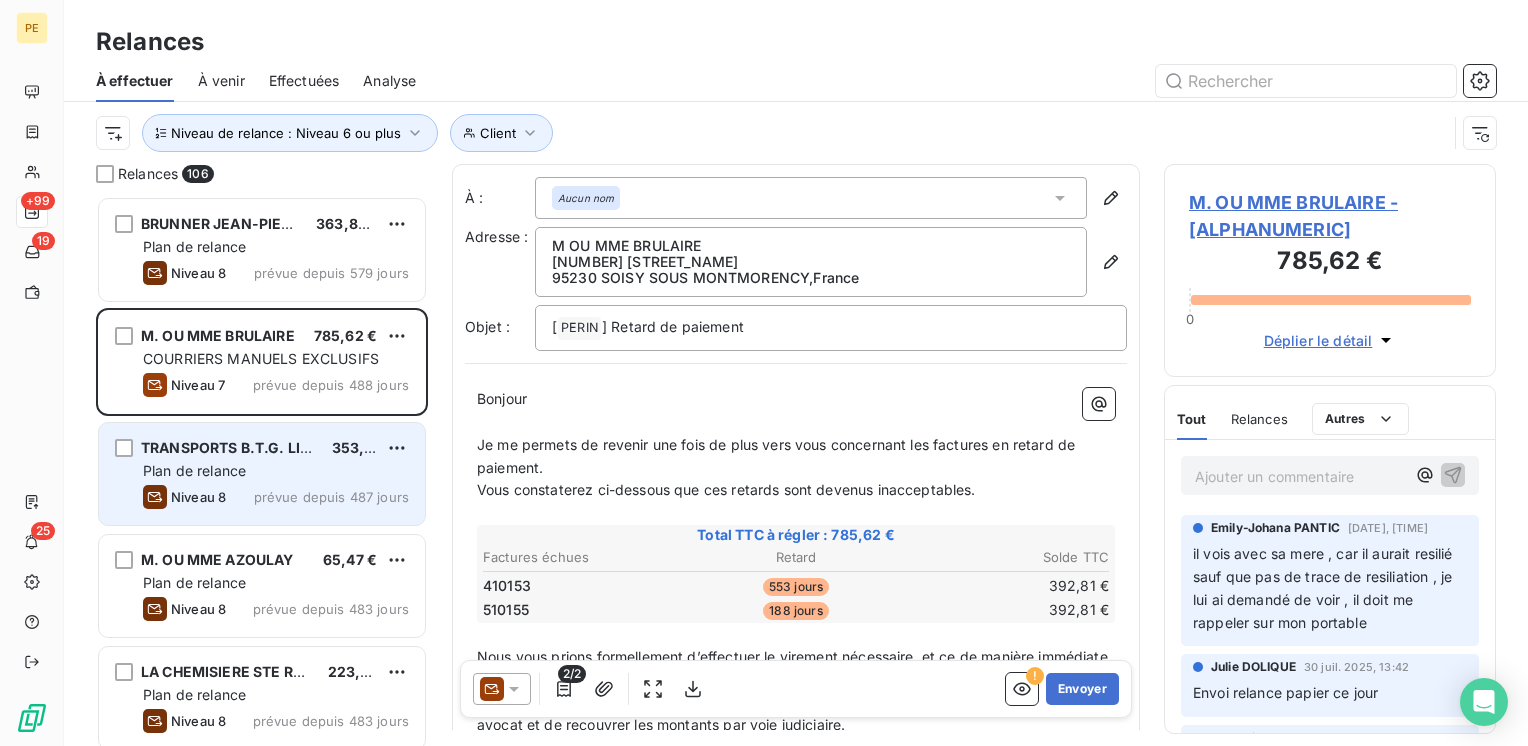click on "Plan de relance" at bounding box center (194, 470) 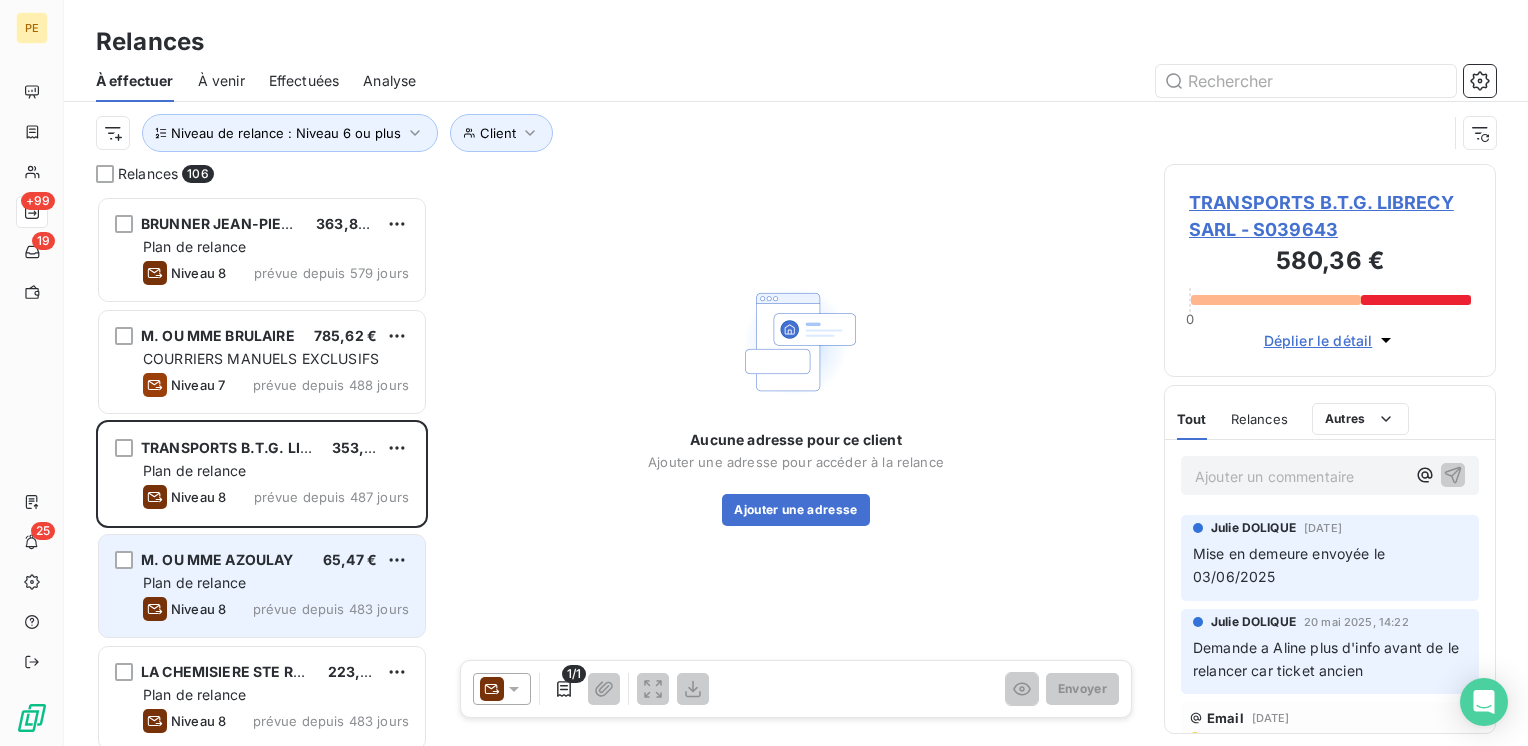 click on "Plan de relance" at bounding box center (194, 582) 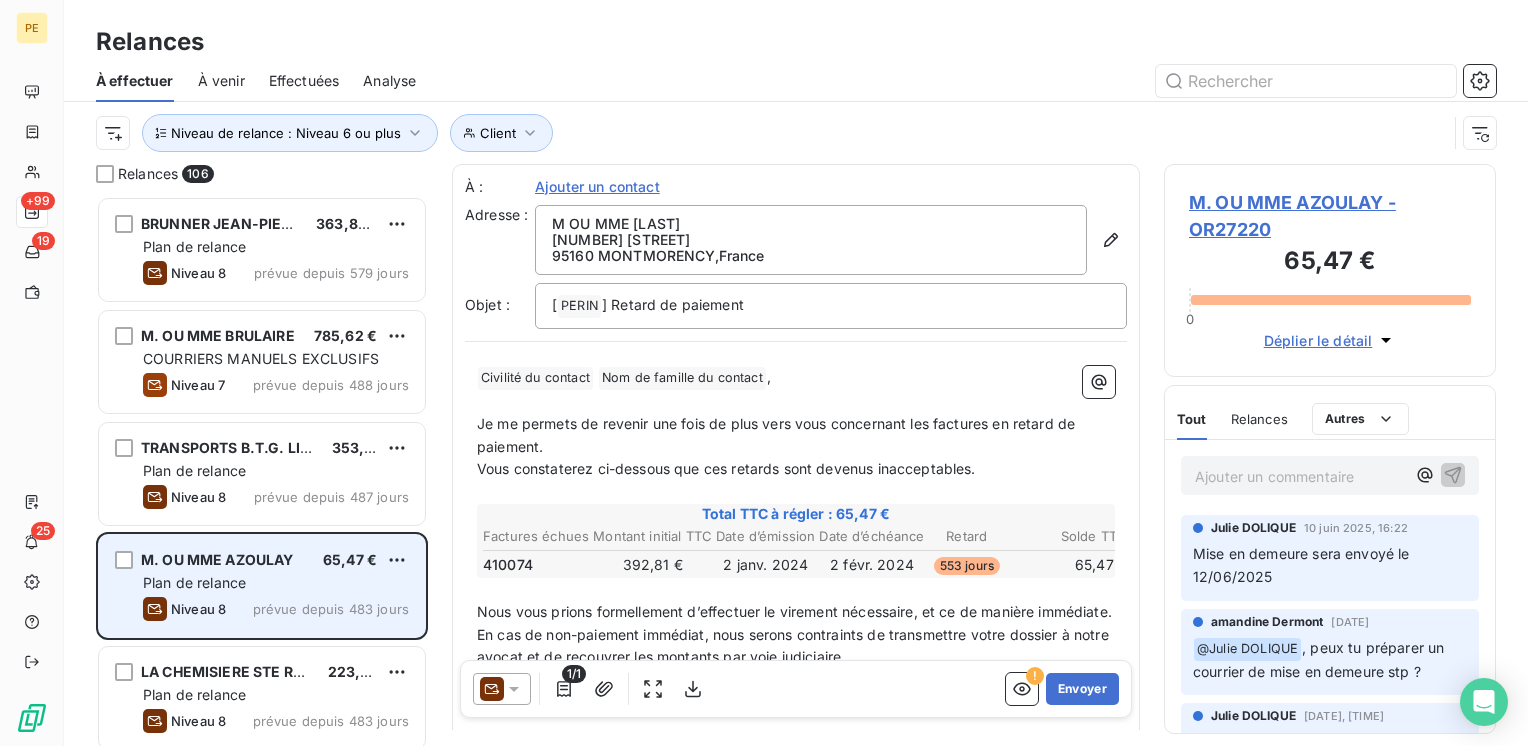 click on "Niveau 8" at bounding box center [198, 609] 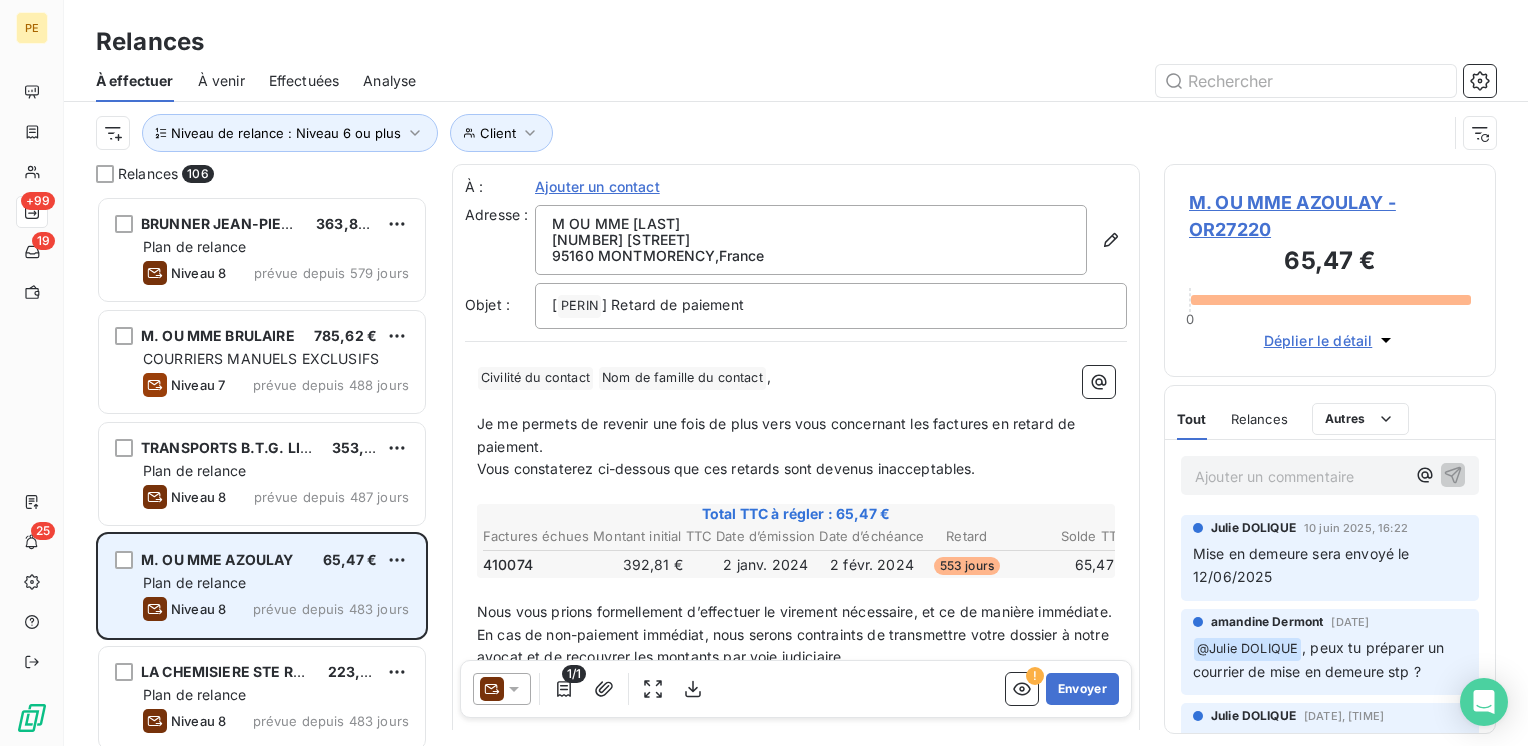 click on "prévue depuis 483 jours" at bounding box center (331, 609) 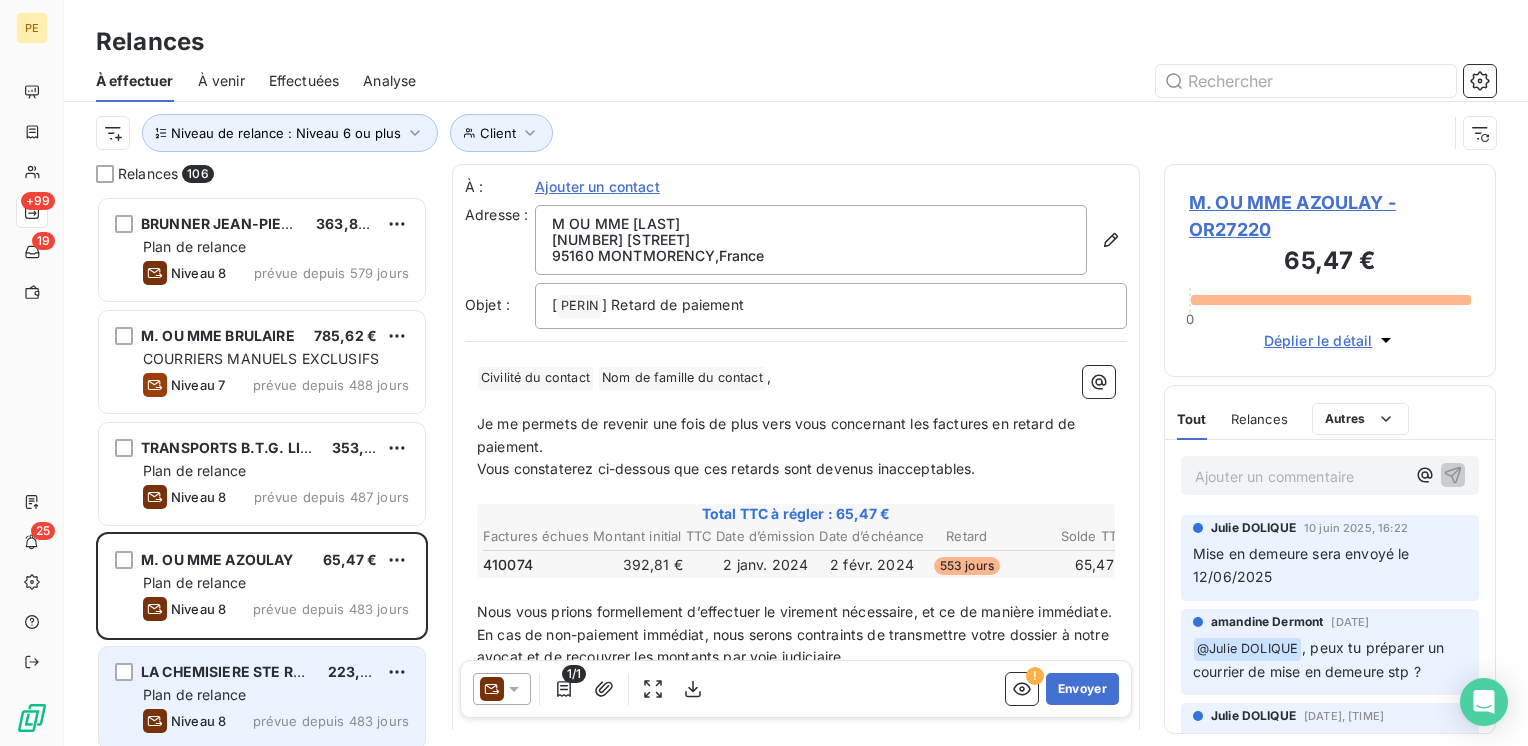 click on "Plan de relance" at bounding box center [276, 695] 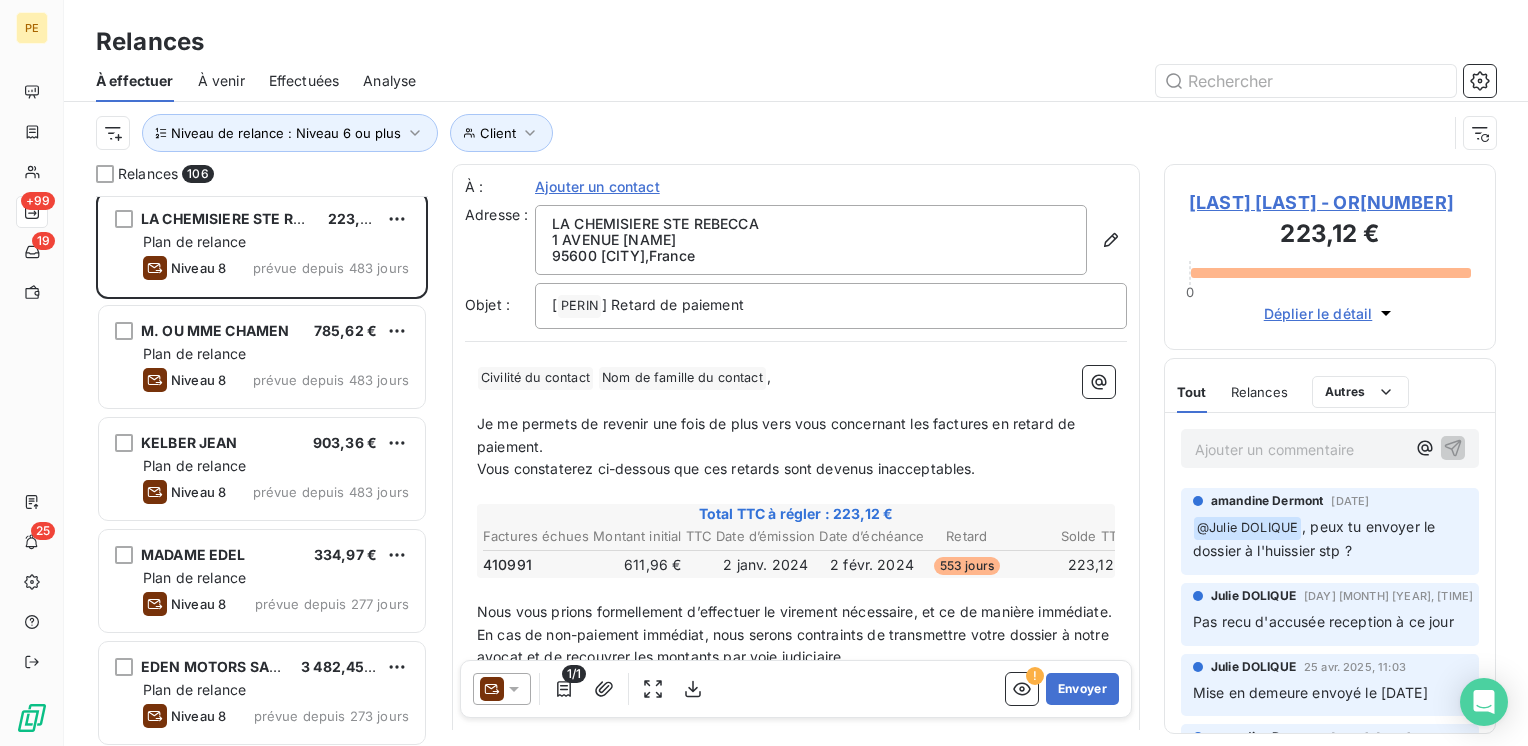 scroll, scrollTop: 480, scrollLeft: 0, axis: vertical 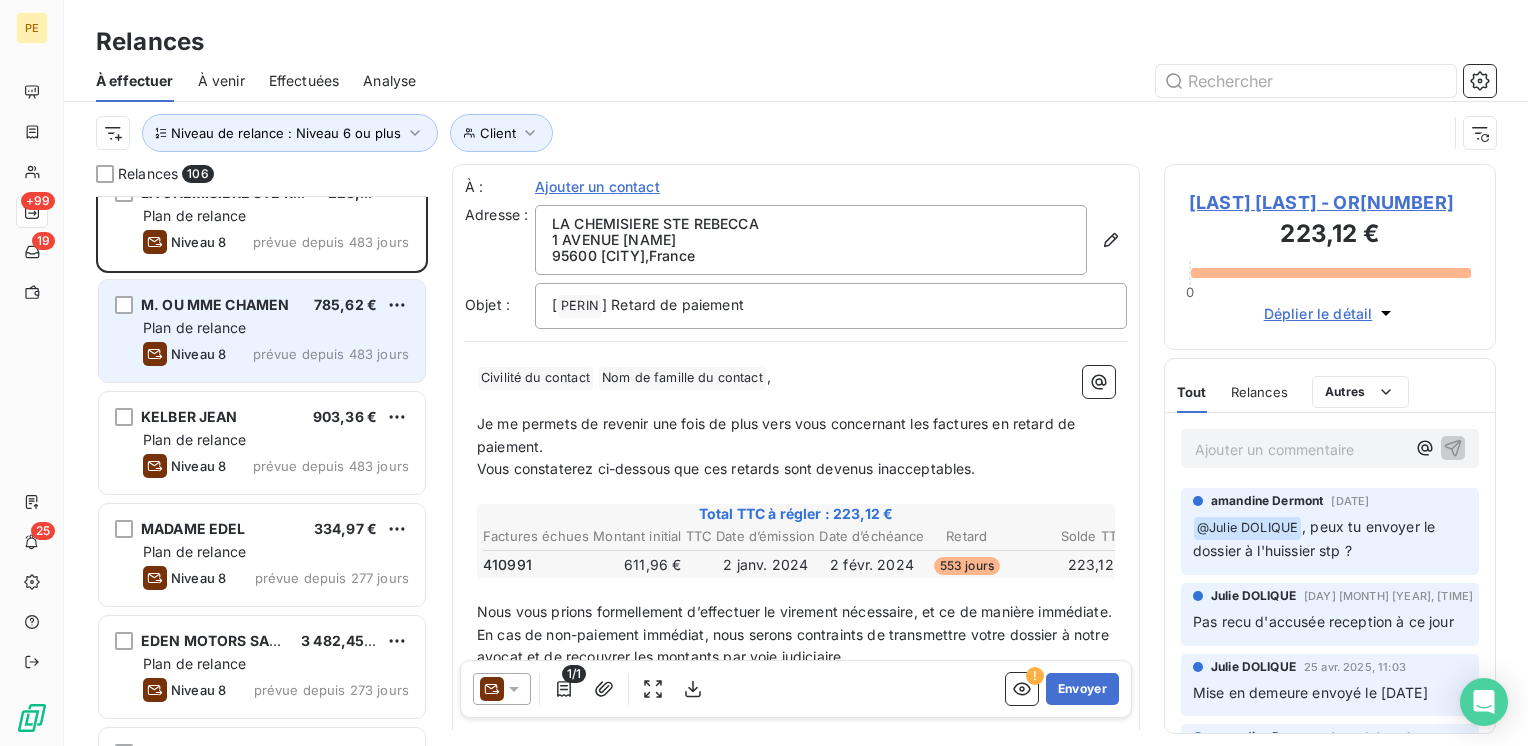 click on "M. OU MME [LAST] 785,62 € Plan de relance Niveau 8 prévue depuis 483 jours" at bounding box center (262, 331) 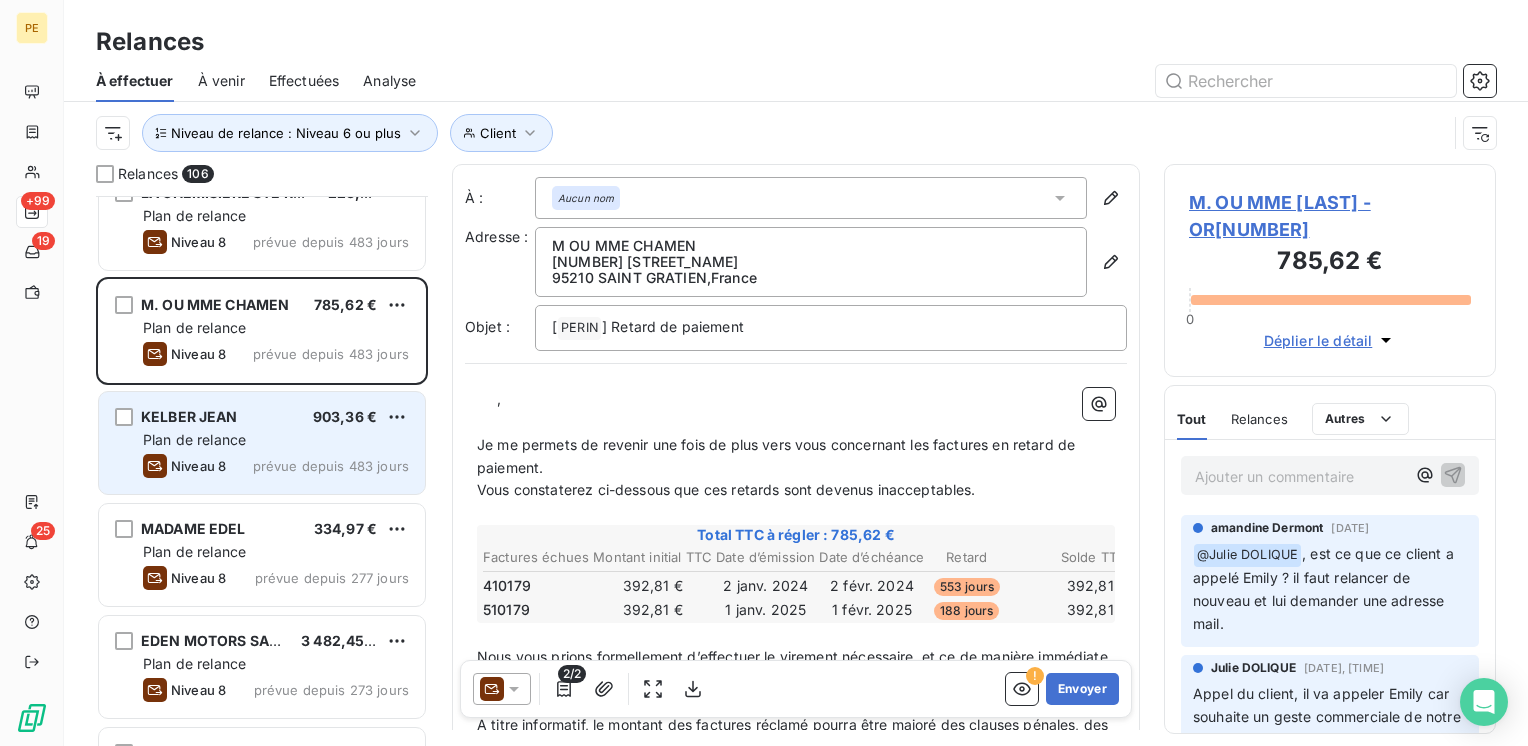 click on "Plan de relance" at bounding box center (276, 440) 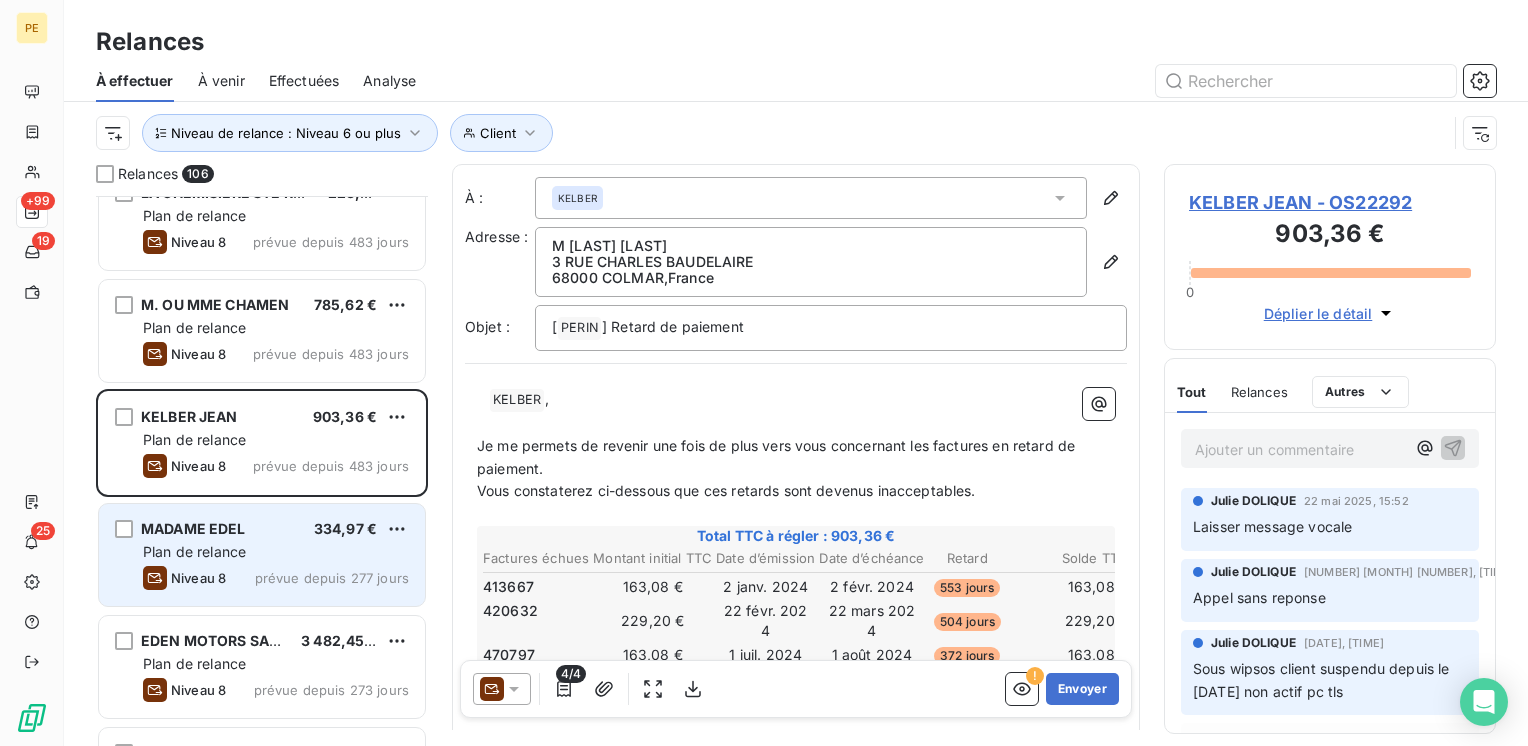 click on "MADAME EDEL [PRICE]" at bounding box center (276, 529) 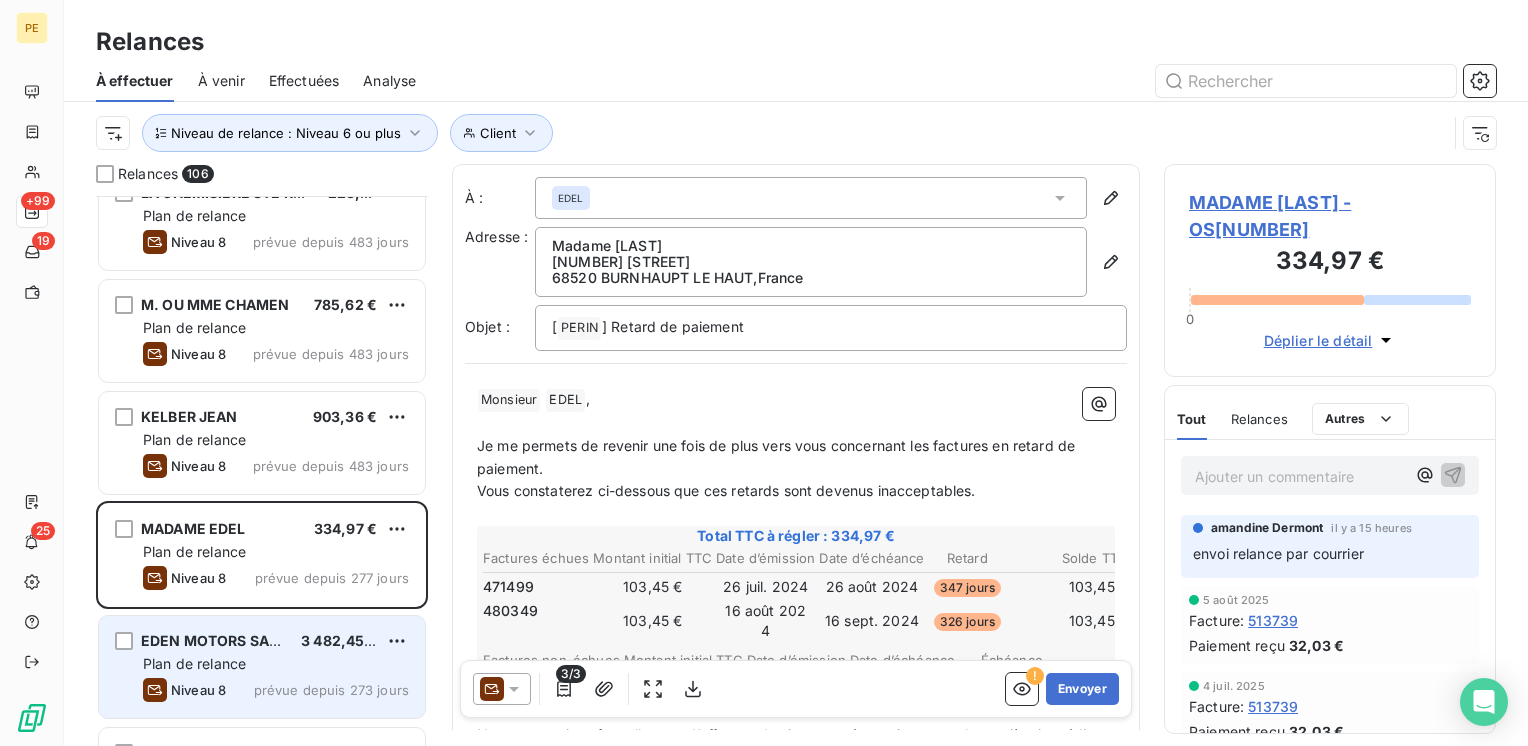 click on "Plan de relance" at bounding box center (276, 664) 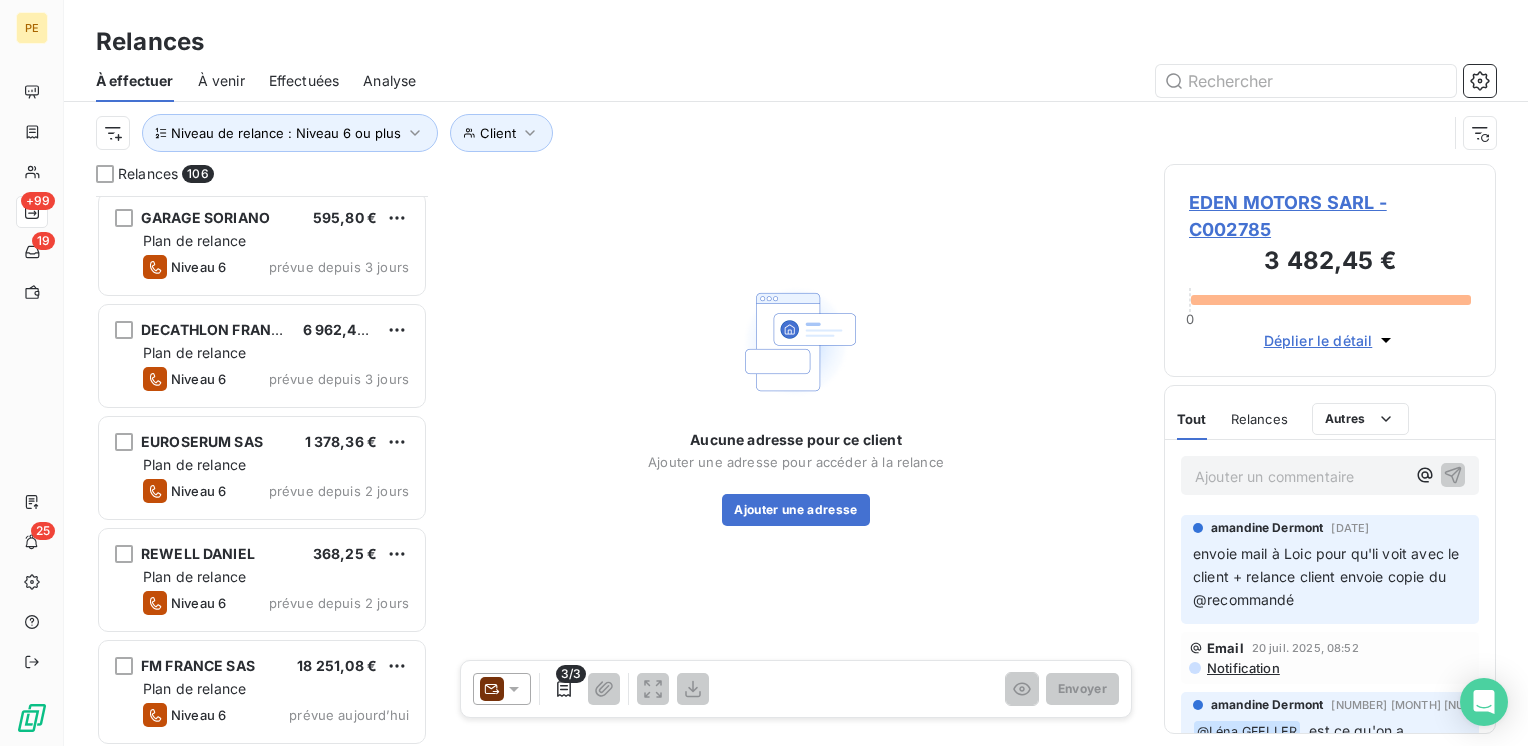 scroll, scrollTop: 11322, scrollLeft: 0, axis: vertical 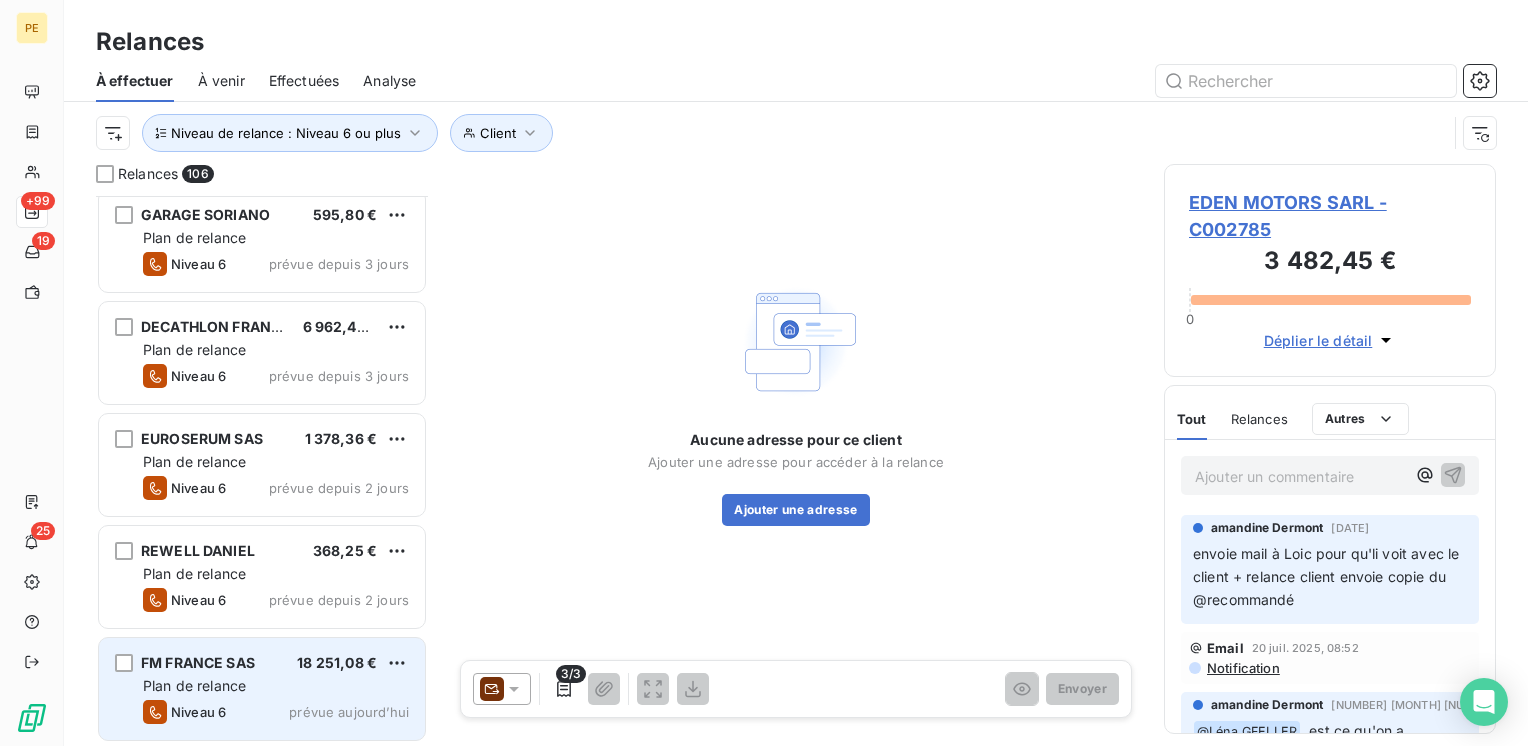 click on "Plan de relance" at bounding box center [276, 686] 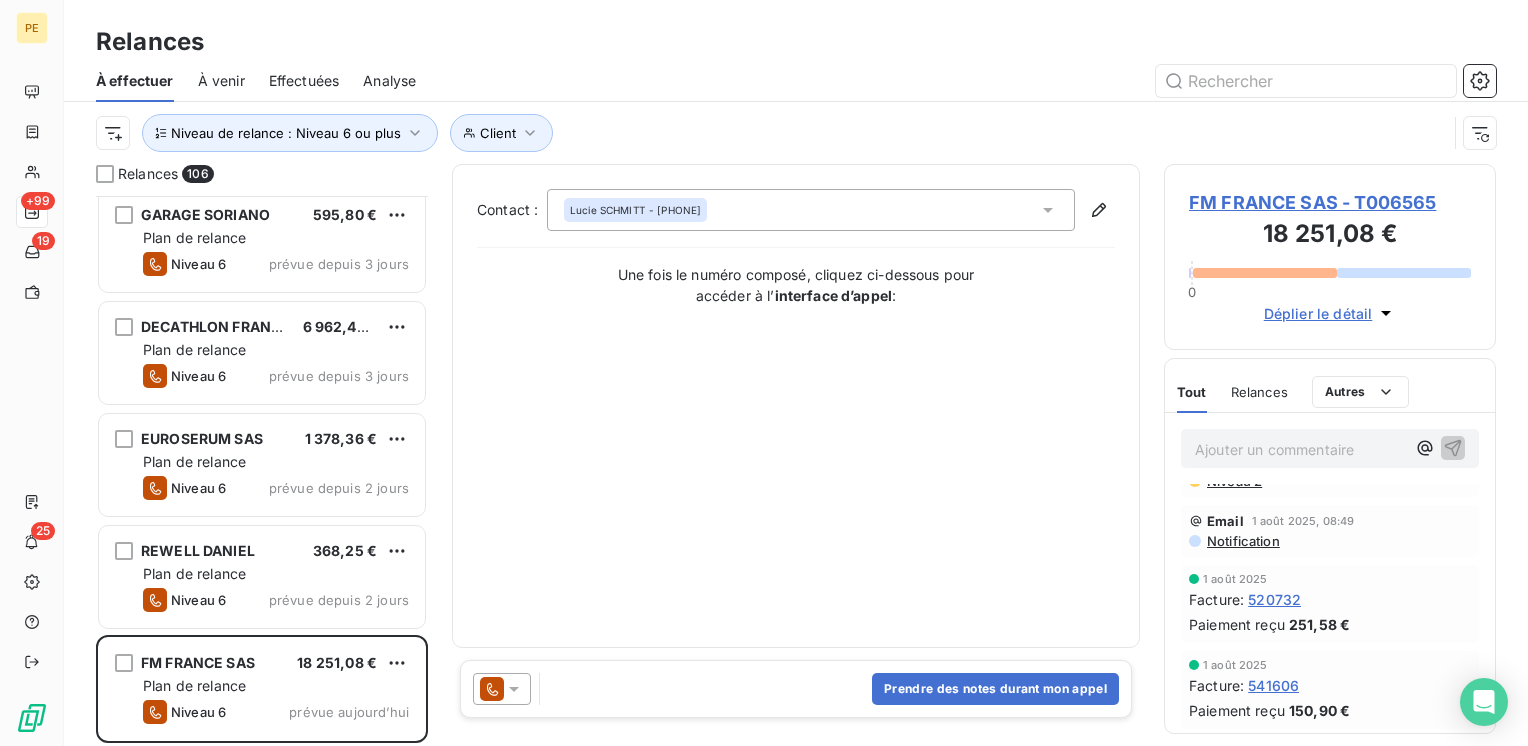 scroll, scrollTop: 0, scrollLeft: 0, axis: both 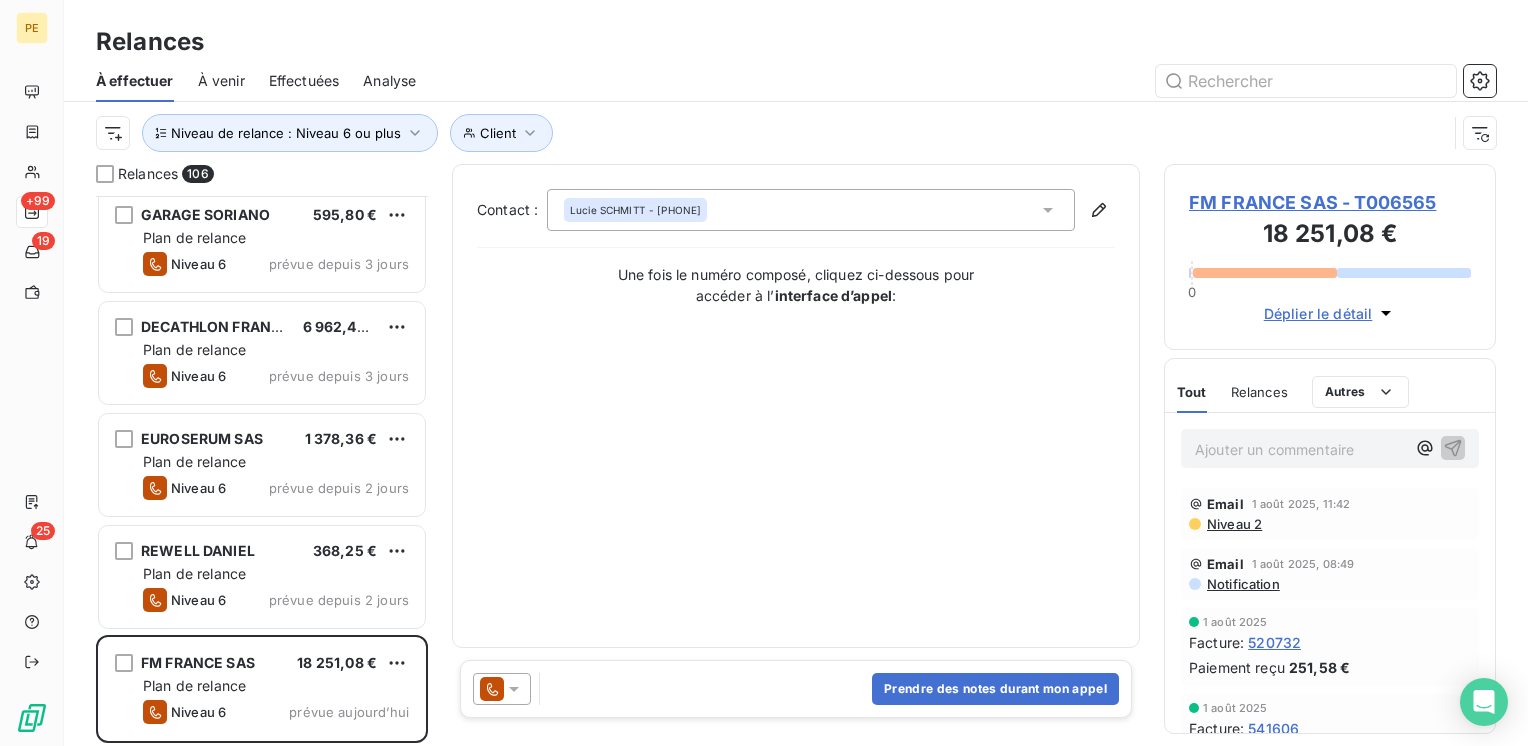 click 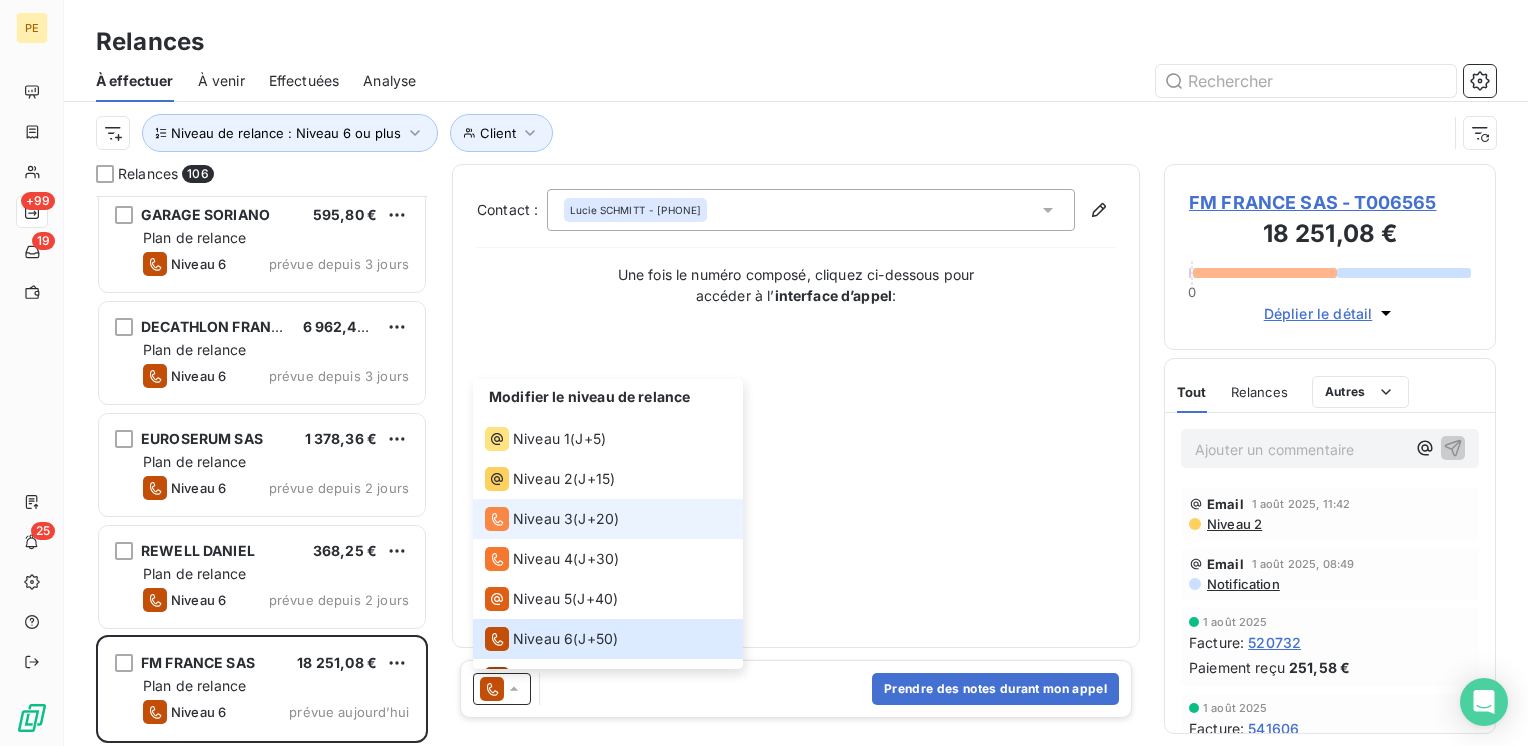 click on "Niveau 3  ( J+20 )" at bounding box center (552, 519) 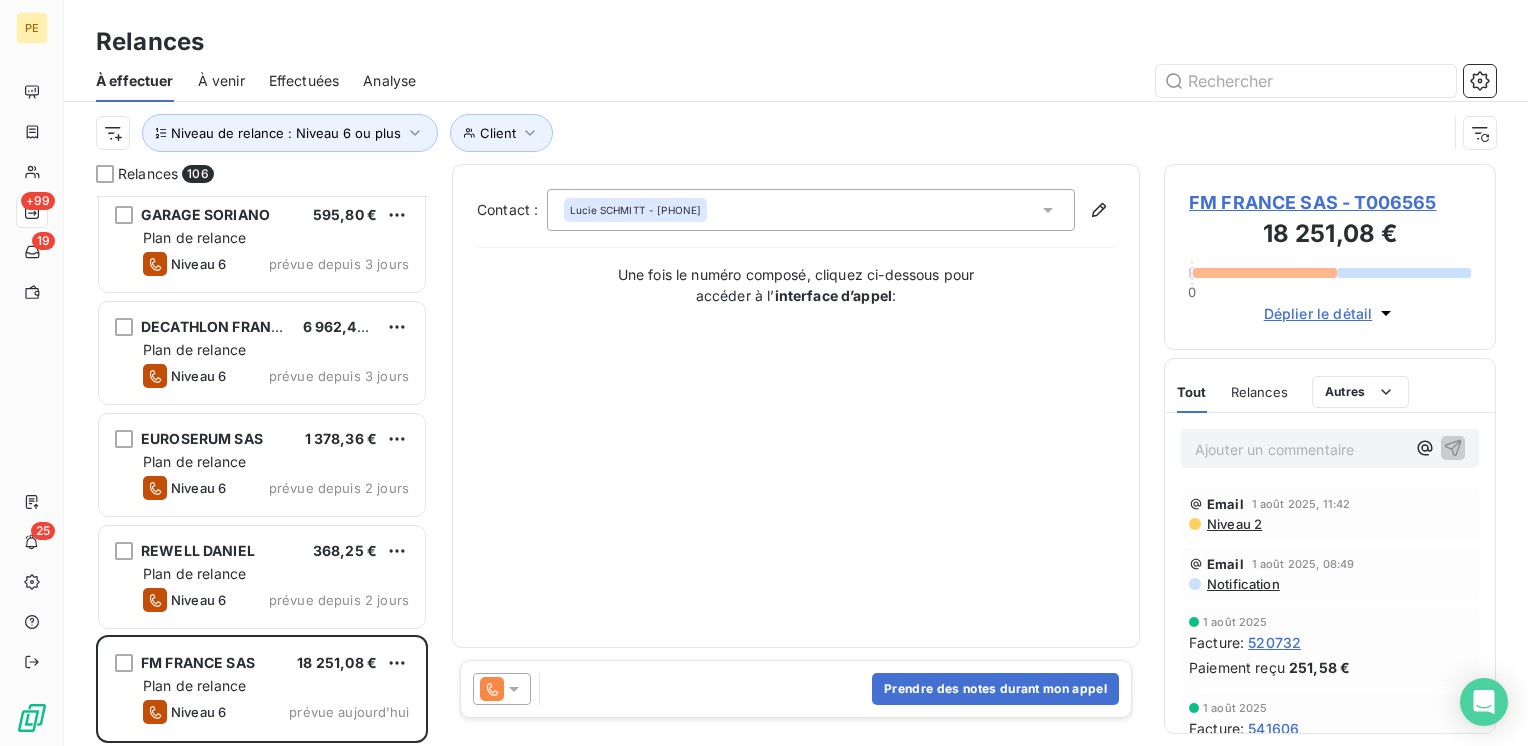 click 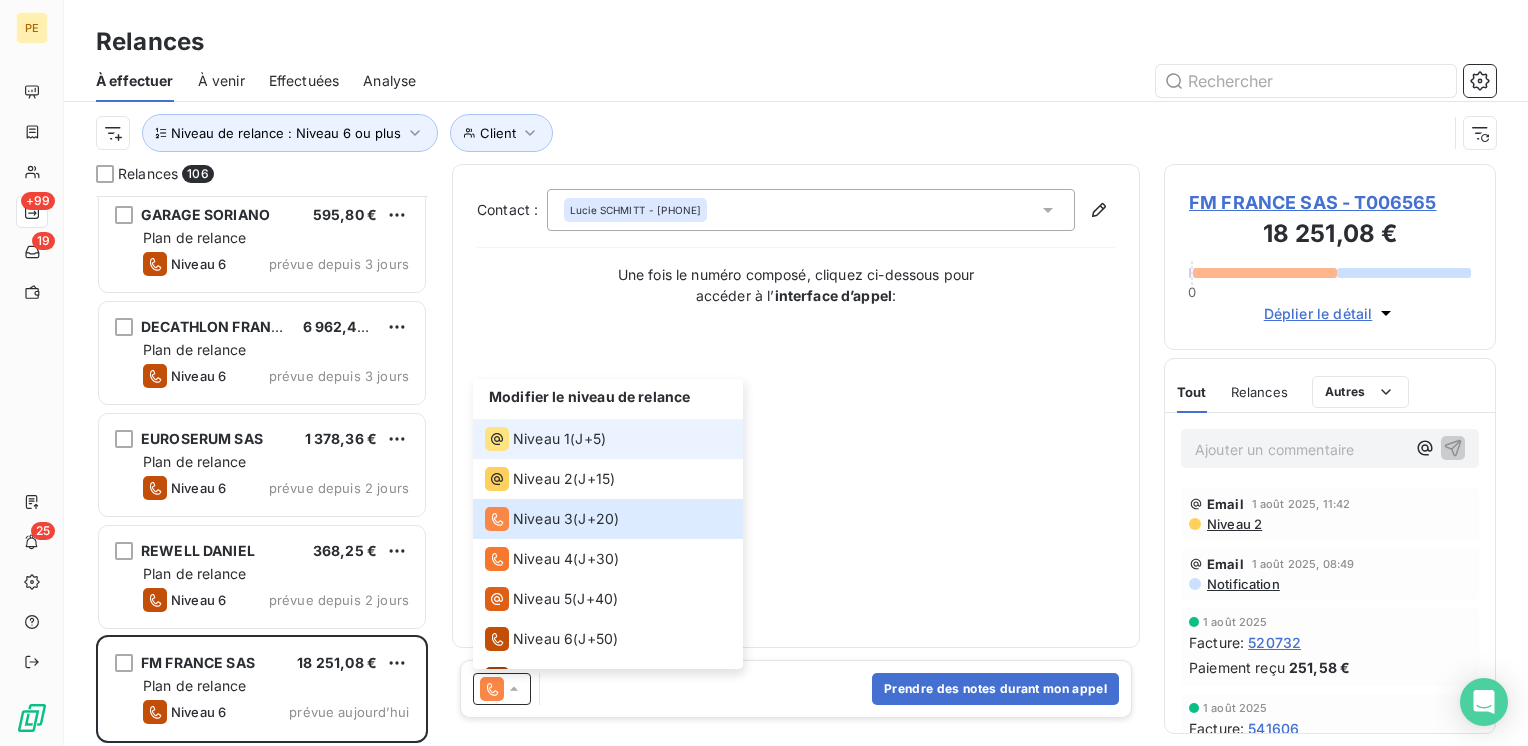 click on "Niveau 1  ( J+5 )" at bounding box center [545, 439] 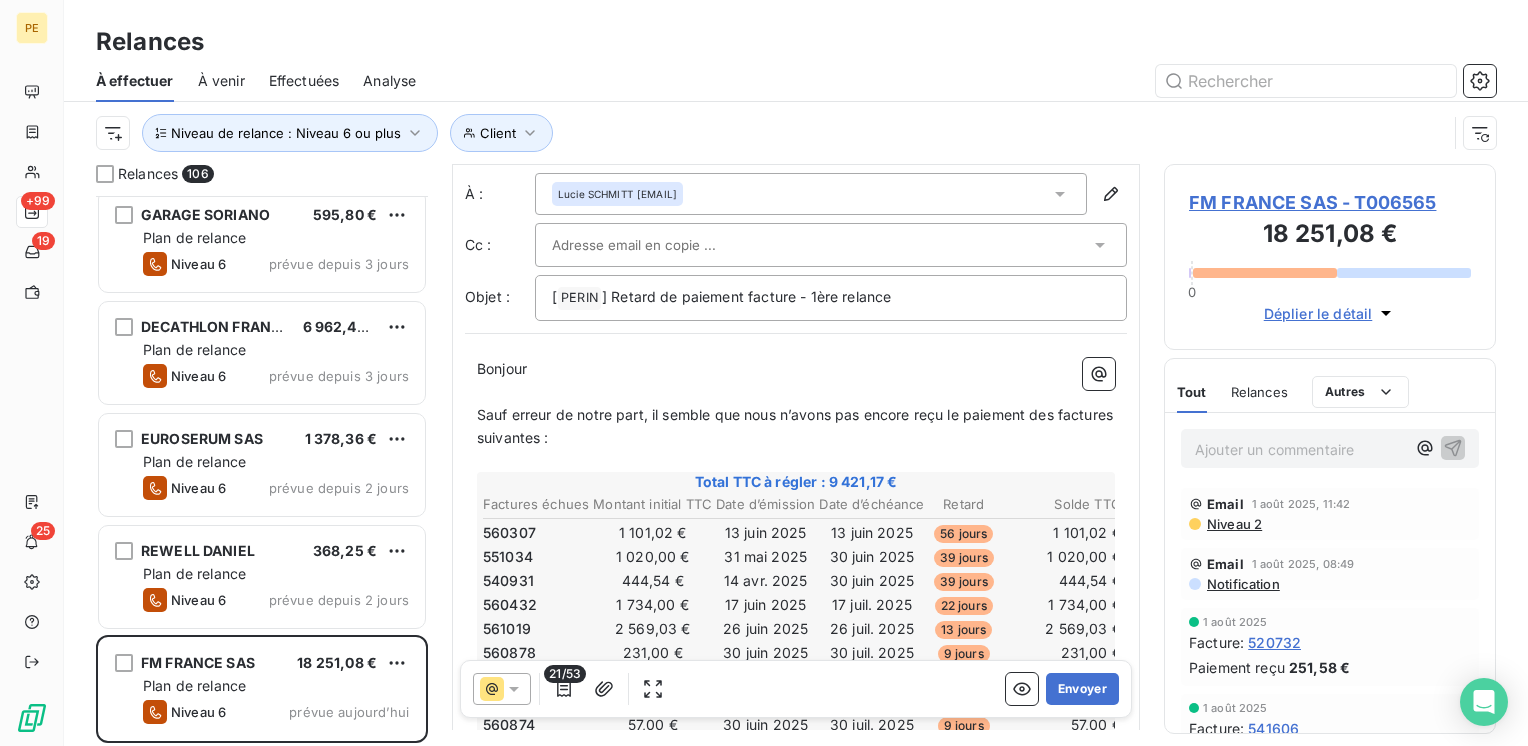 scroll, scrollTop: 0, scrollLeft: 0, axis: both 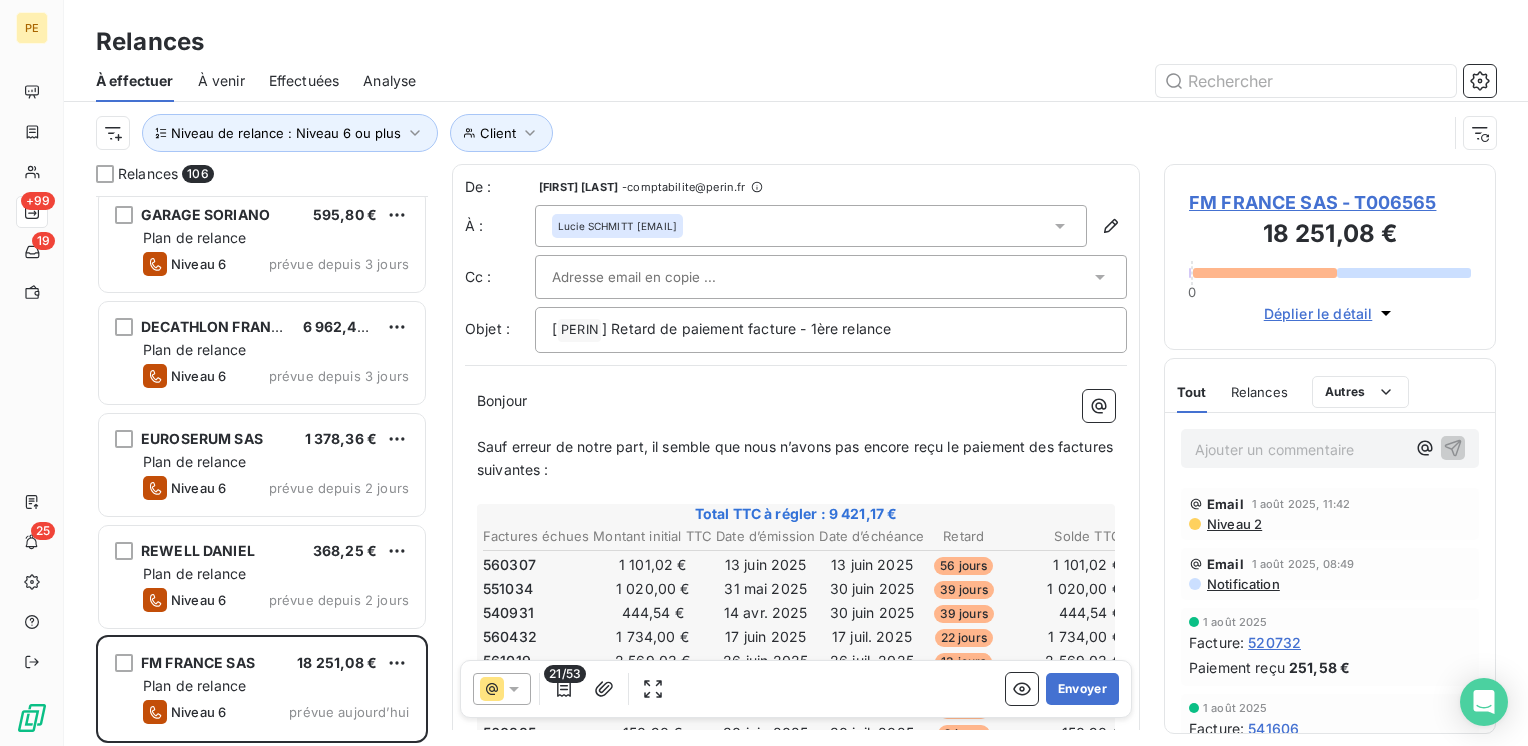 click on "Ajouter un commentaire ﻿" at bounding box center [1300, 449] 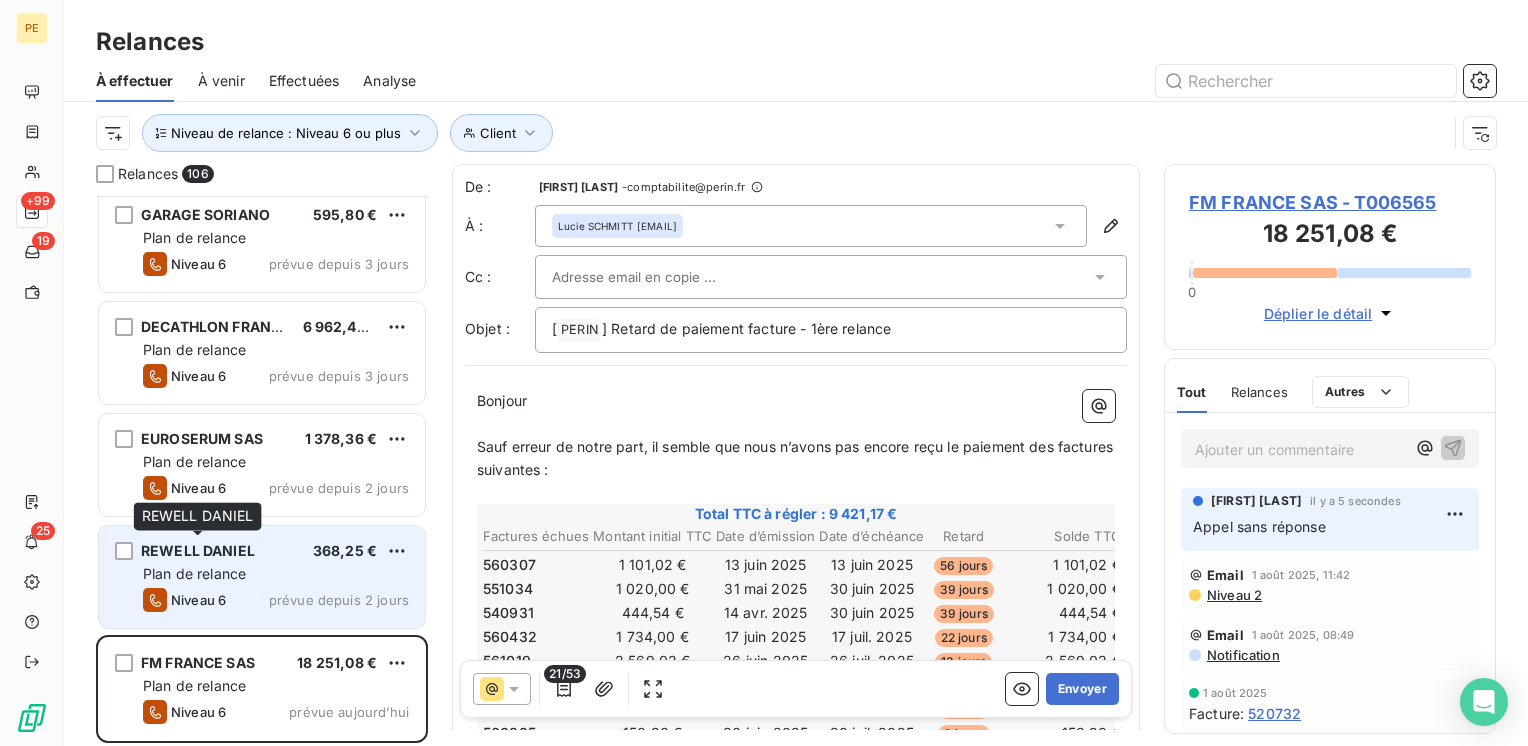 click on "REWELL DANIEL" at bounding box center (198, 550) 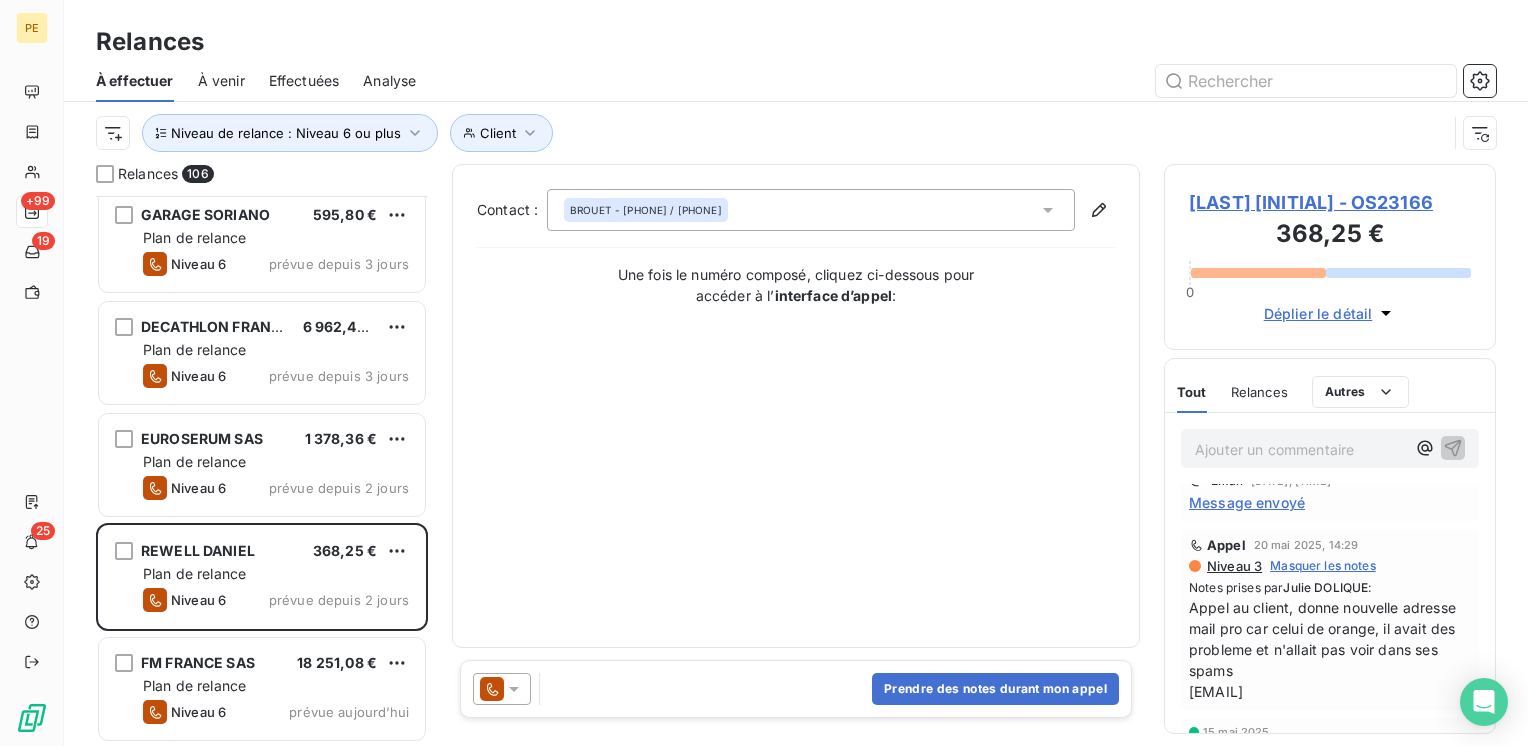 scroll, scrollTop: 0, scrollLeft: 0, axis: both 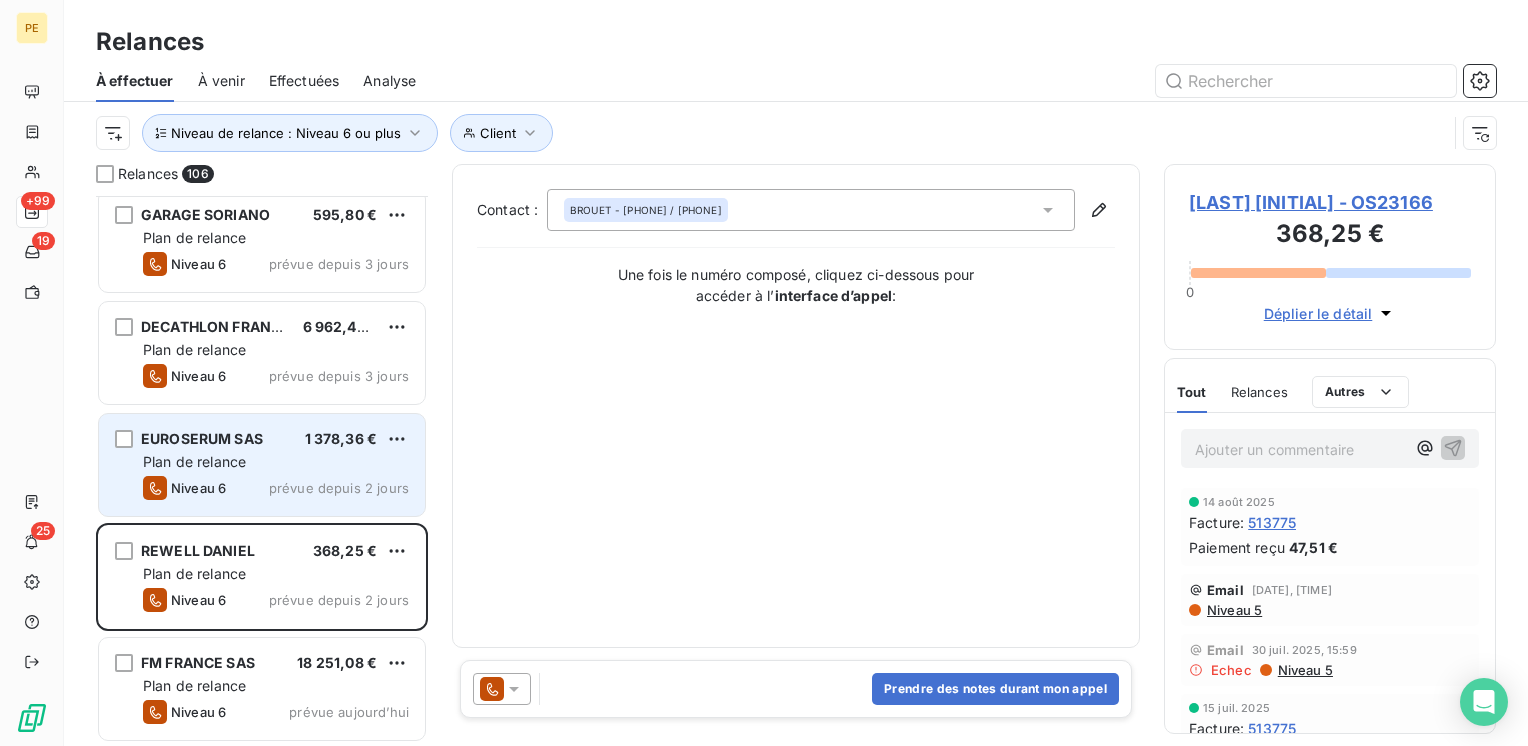click on "Plan de relance" at bounding box center [194, 461] 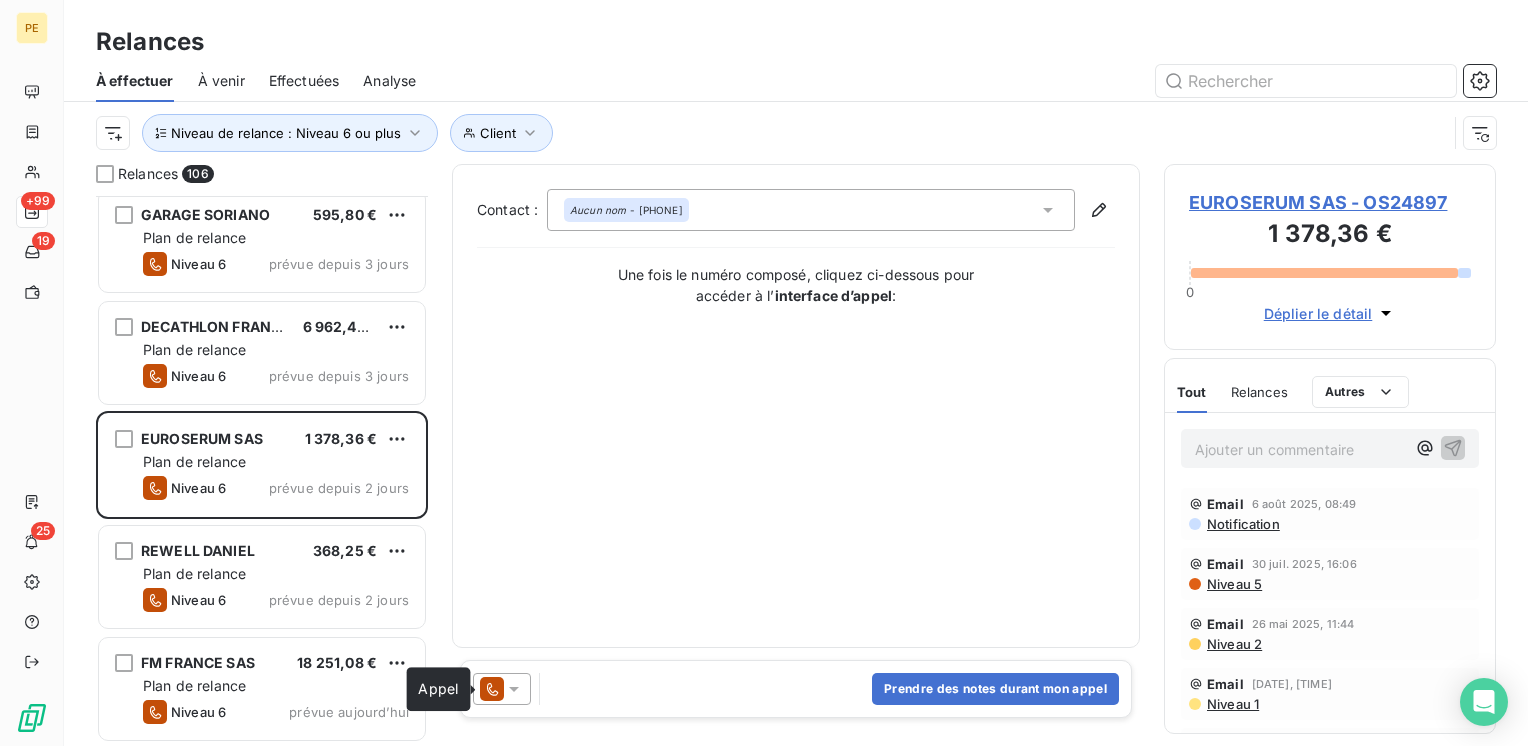 click 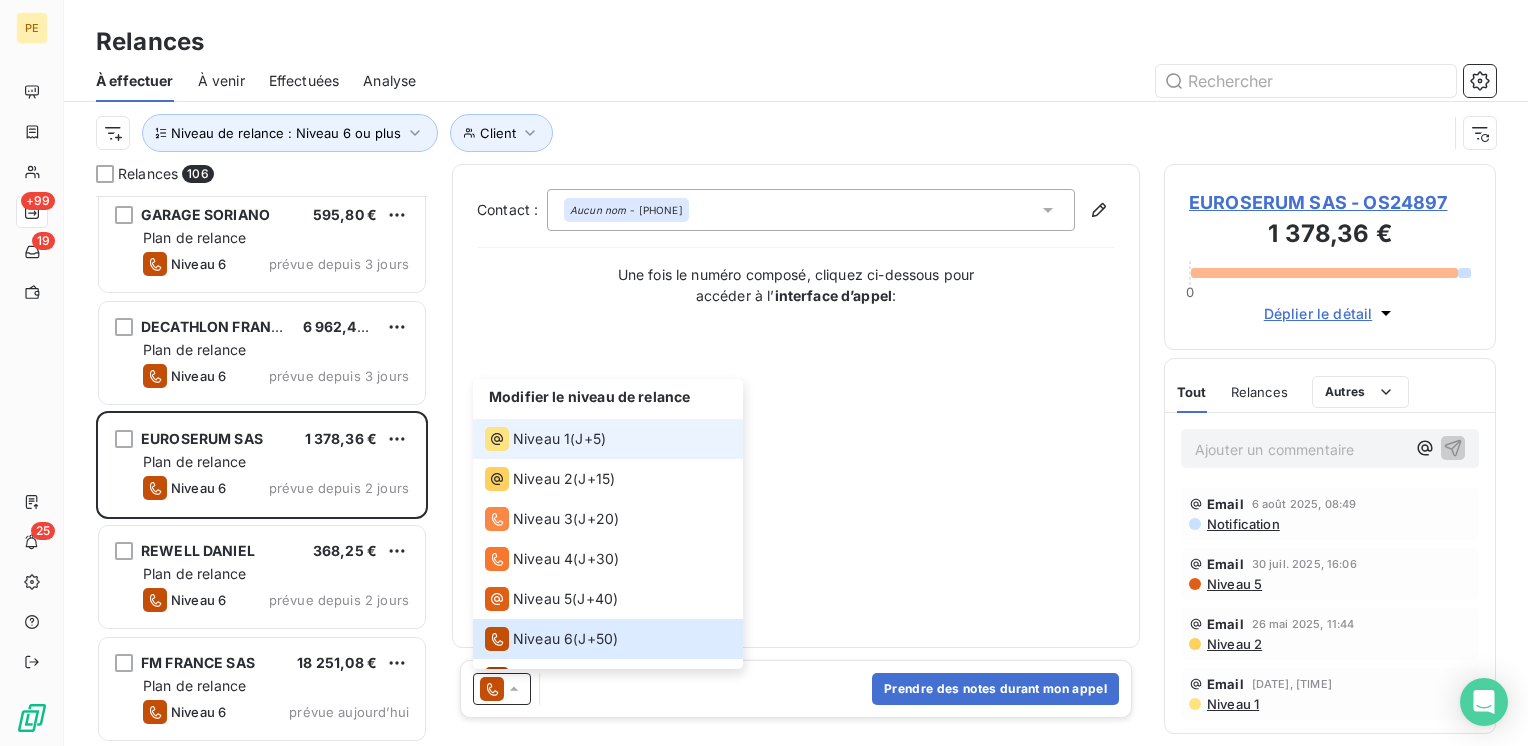 click on "J+5 )" at bounding box center (590, 439) 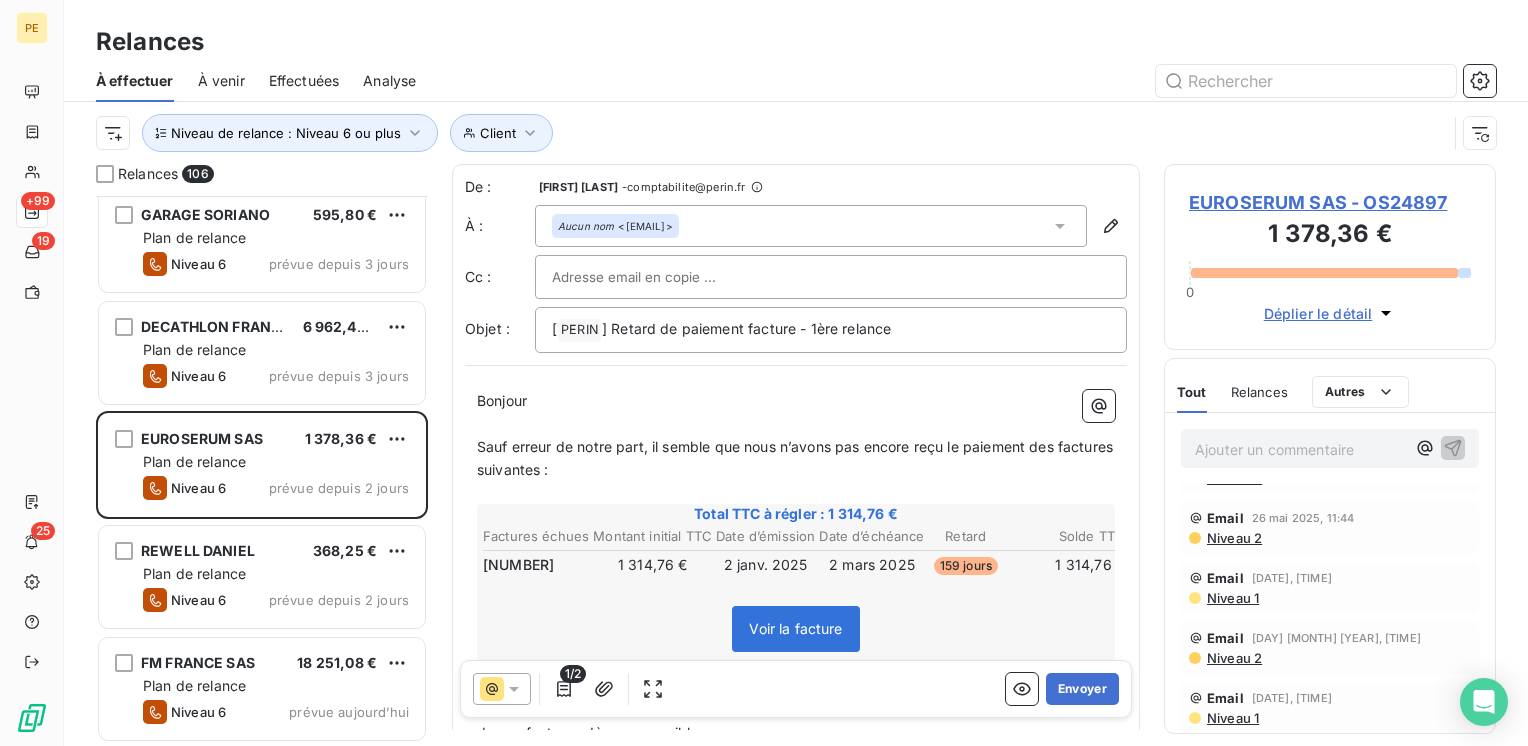 scroll, scrollTop: 0, scrollLeft: 0, axis: both 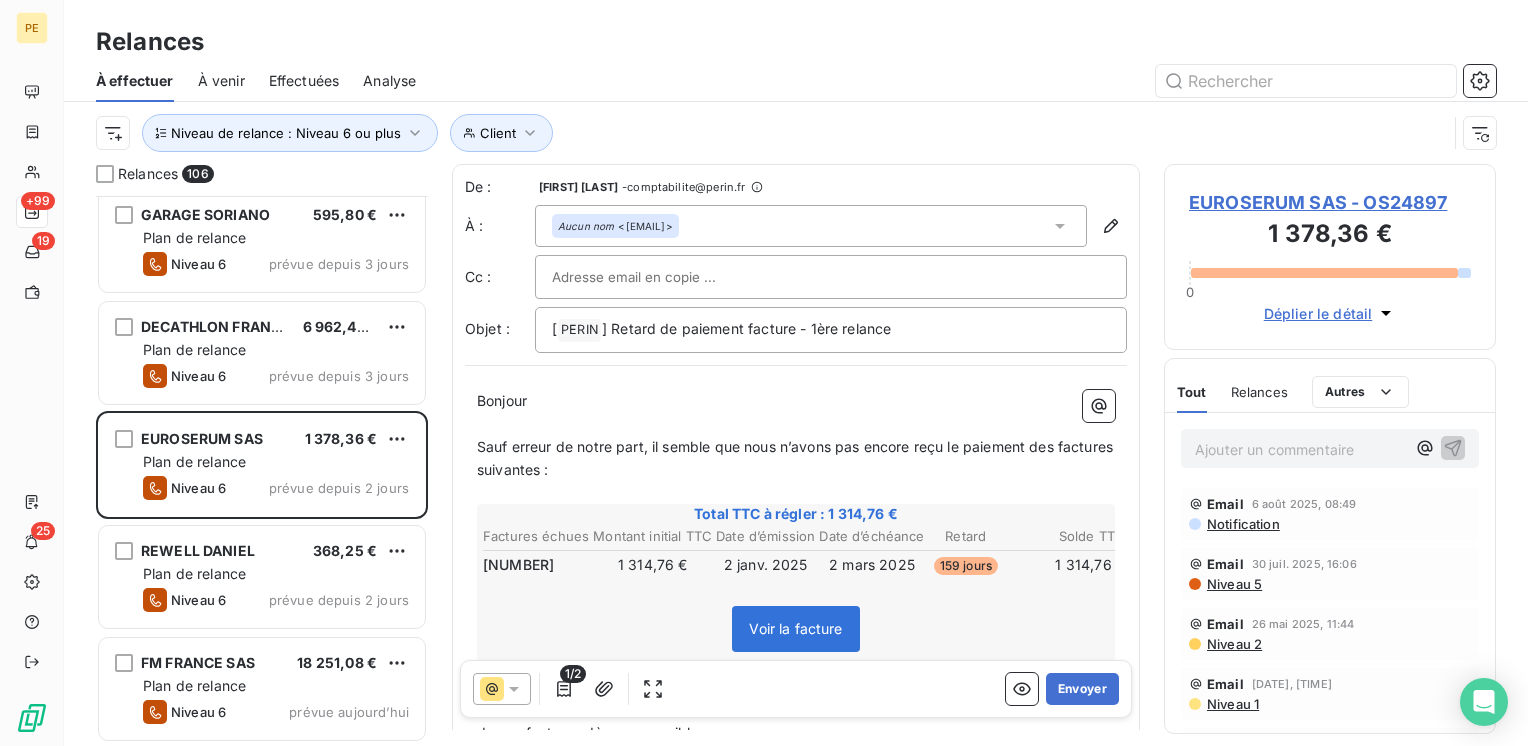 click on "Voir   la facture" at bounding box center [795, 628] 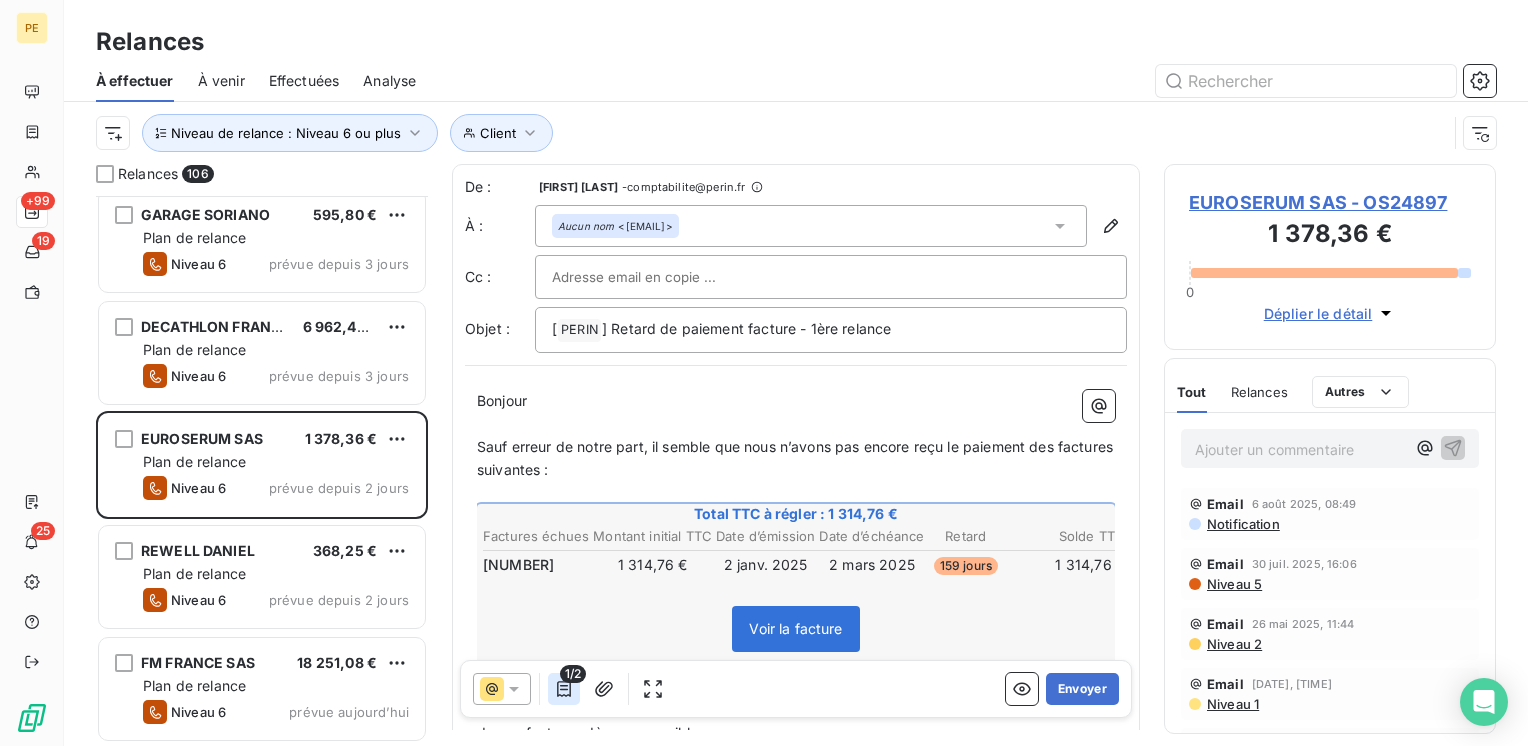 click 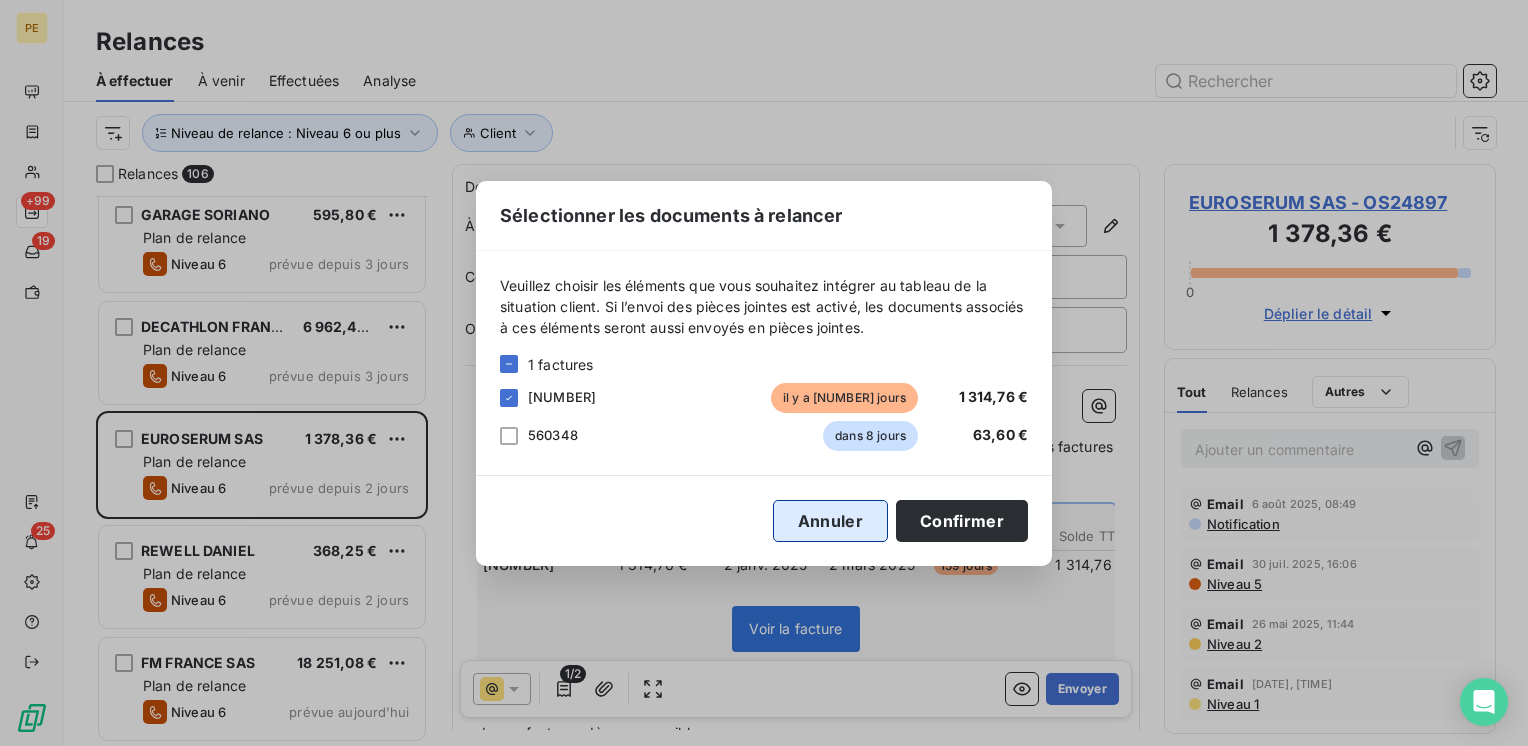 click on "Annuler" at bounding box center (830, 521) 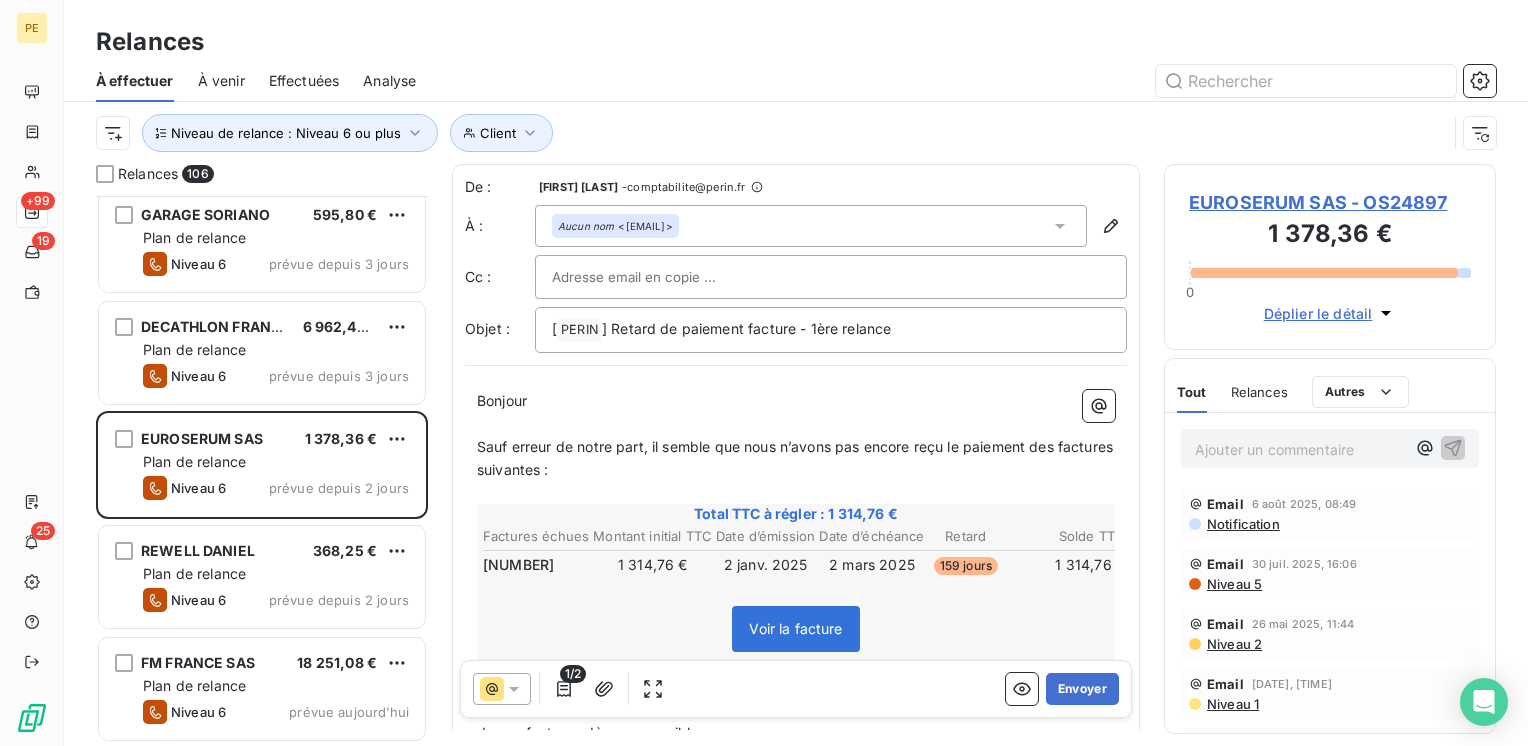 click on "Ajouter un commentaire ﻿" at bounding box center (1300, 449) 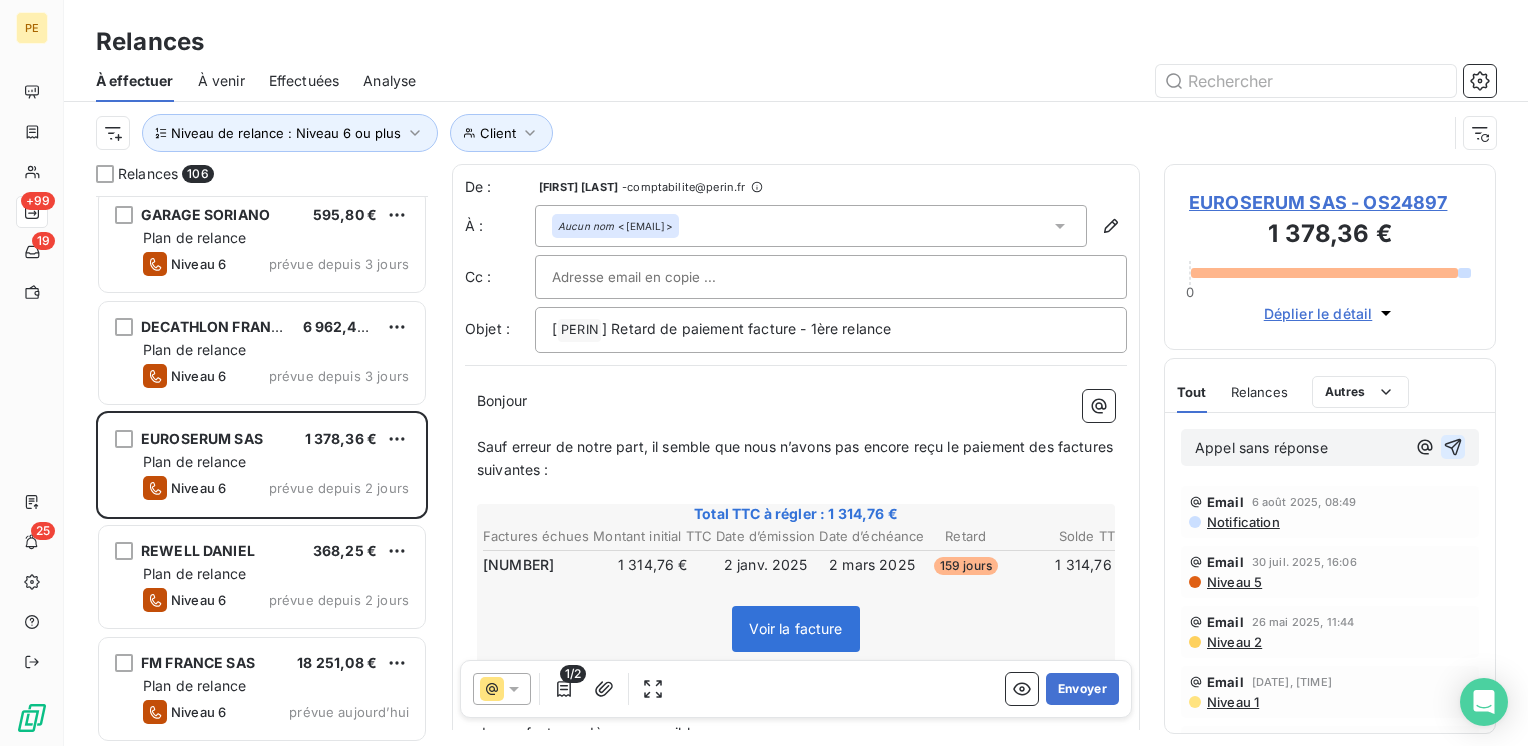 click 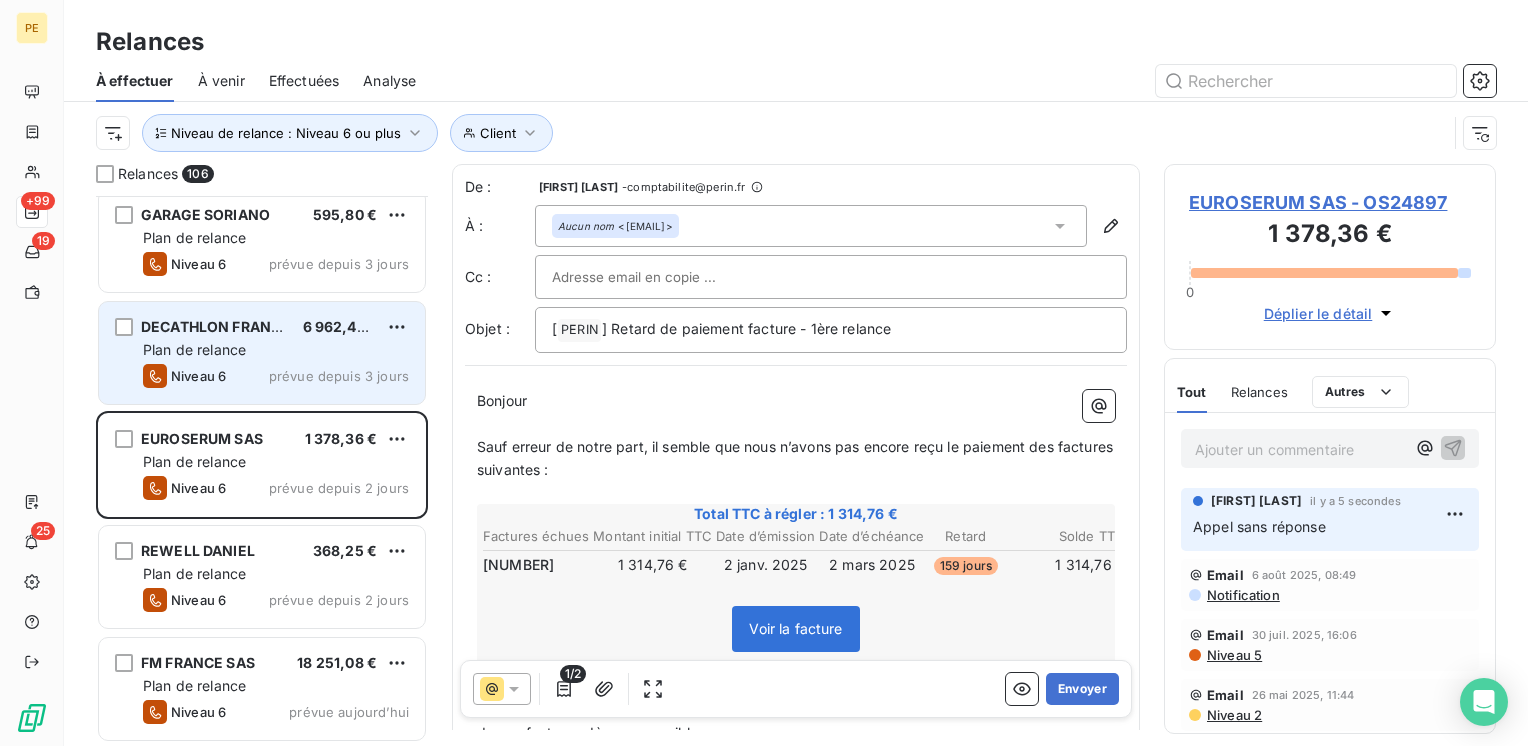 click on "Niveau 6 prévue depuis 3 jours" at bounding box center (276, 376) 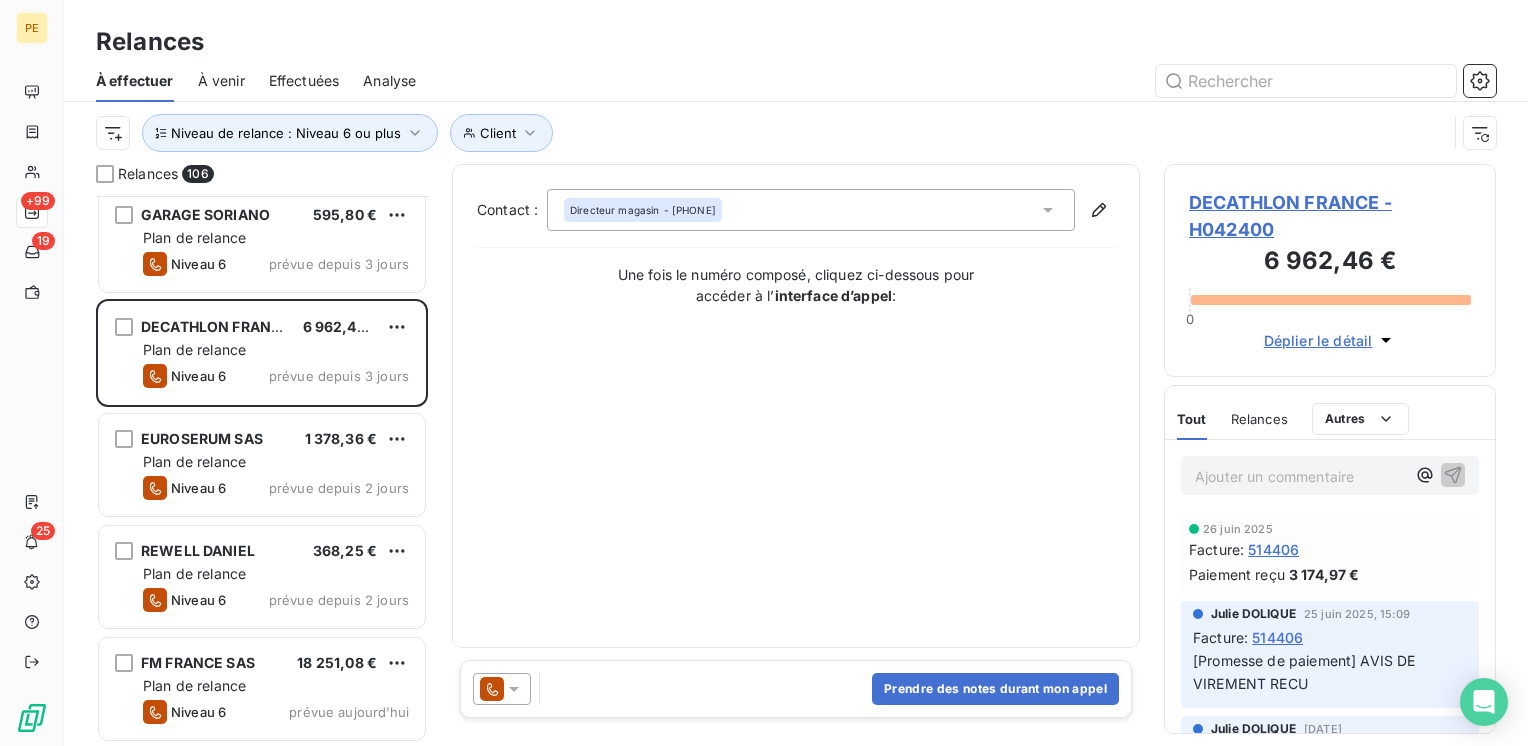 scroll, scrollTop: 0, scrollLeft: 0, axis: both 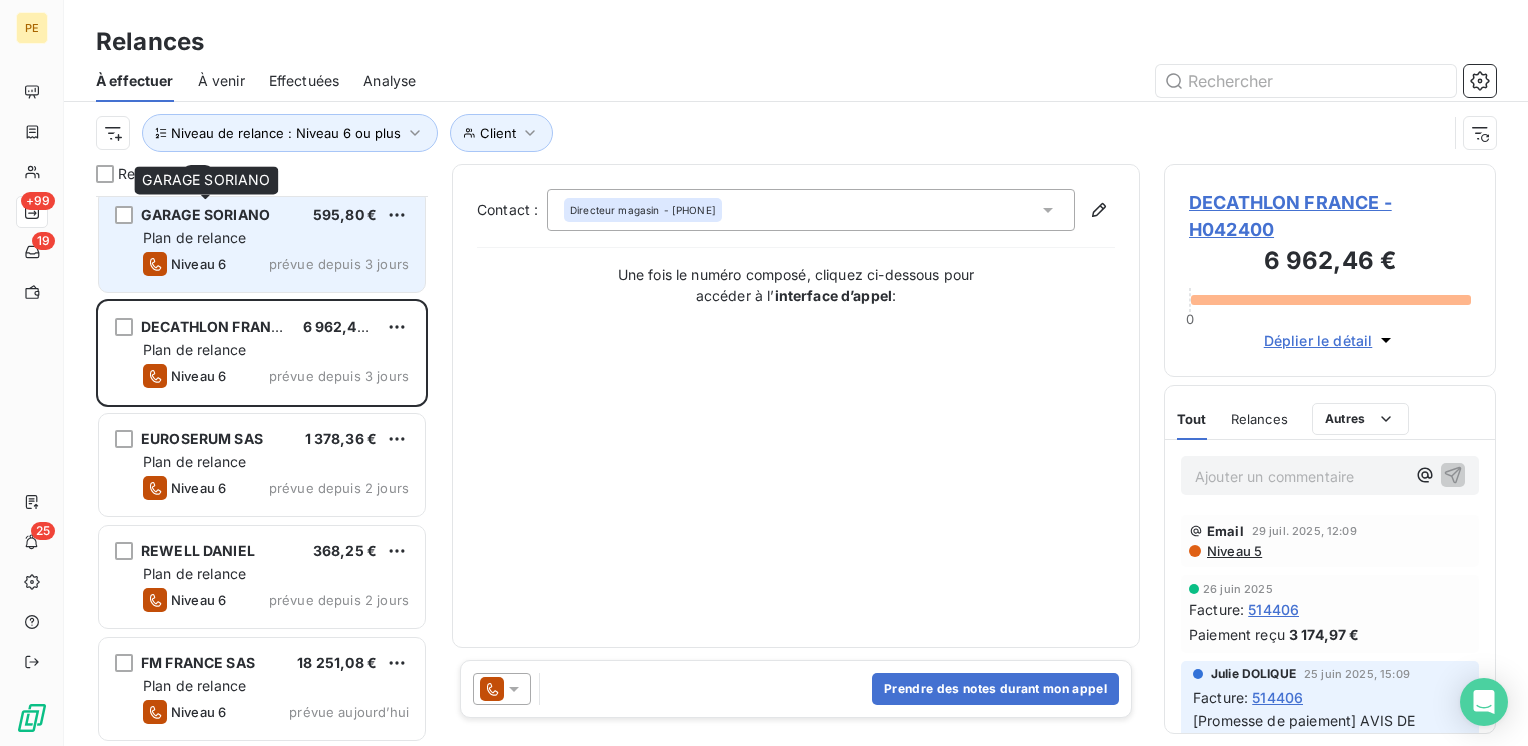 click on "GARAGE SORIANO" at bounding box center [205, 214] 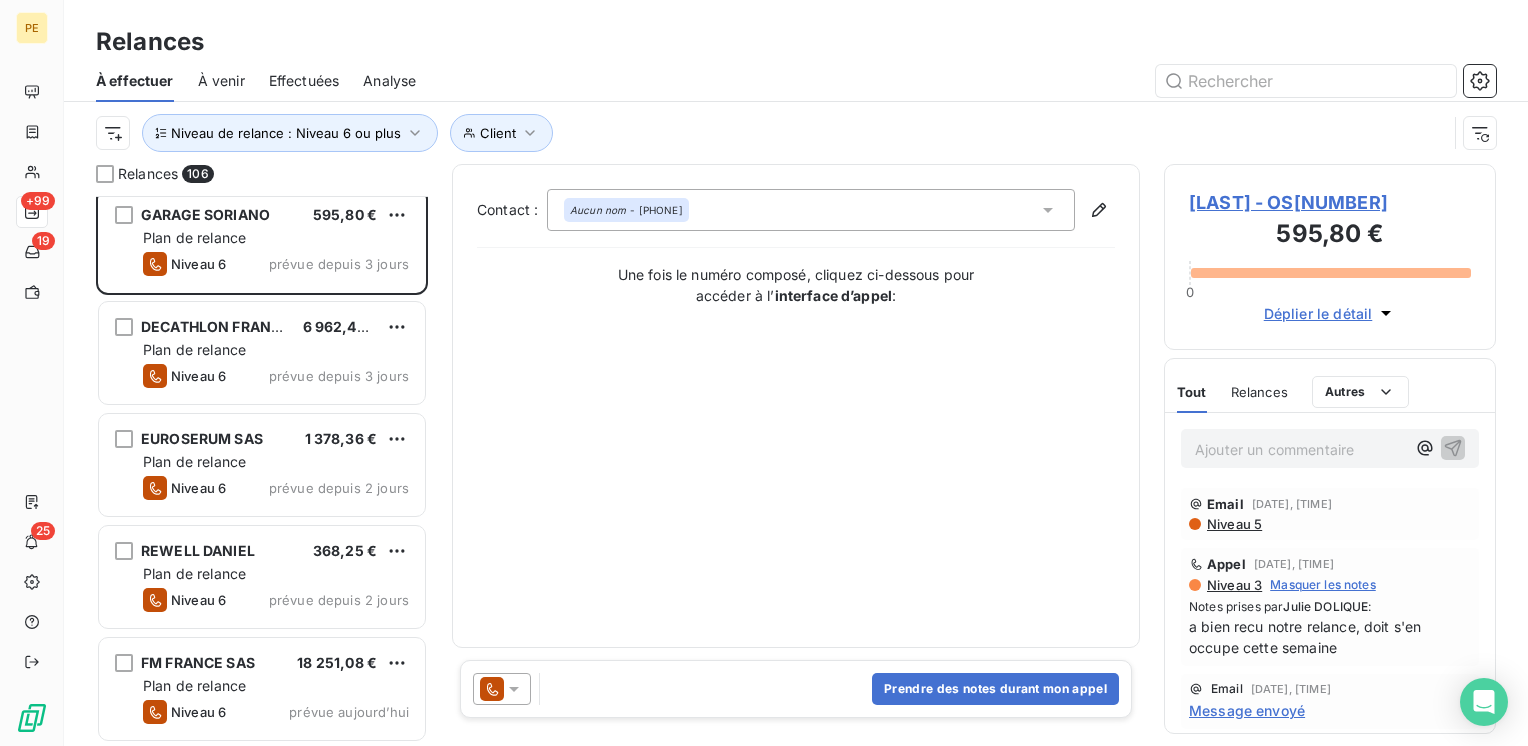 click 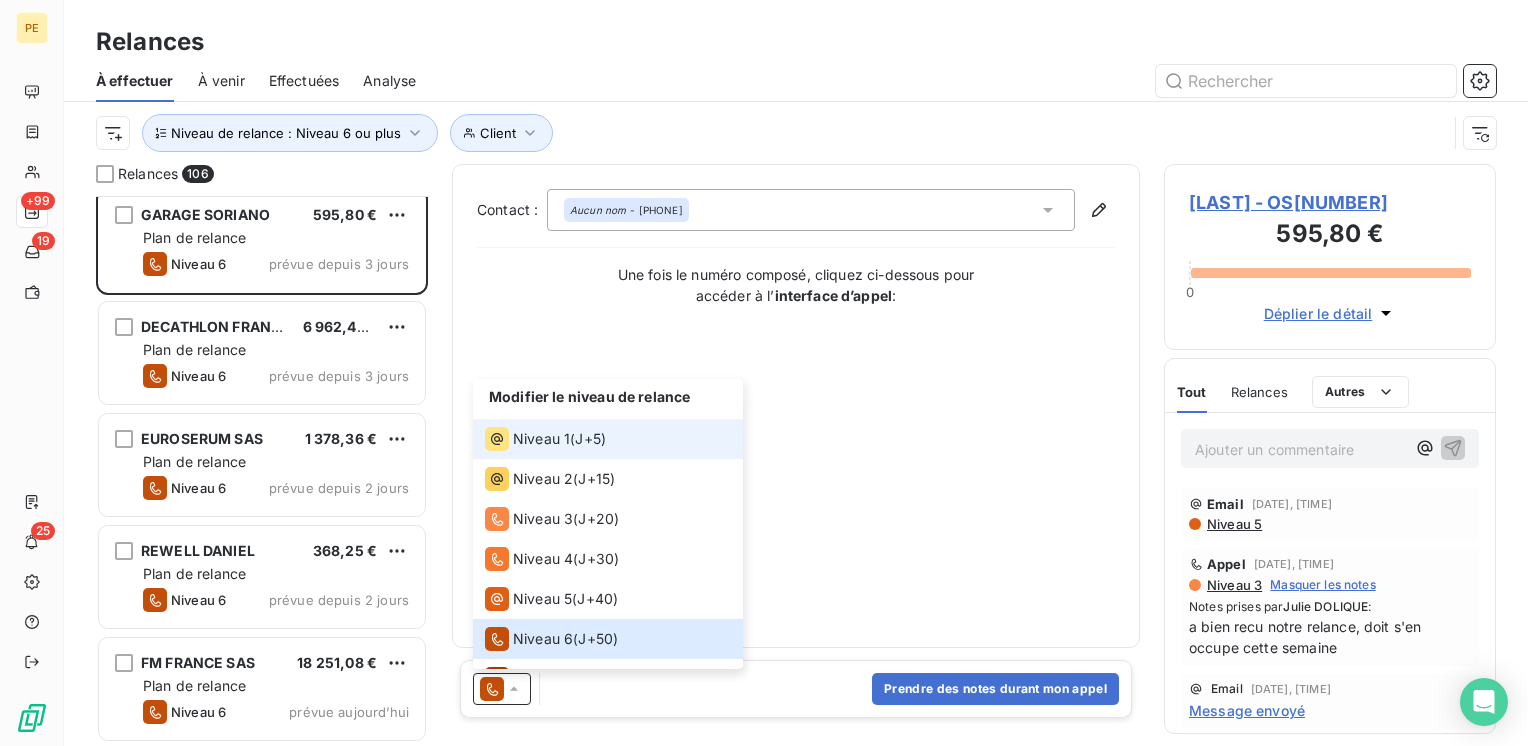 click on "Niveau 1" at bounding box center (541, 439) 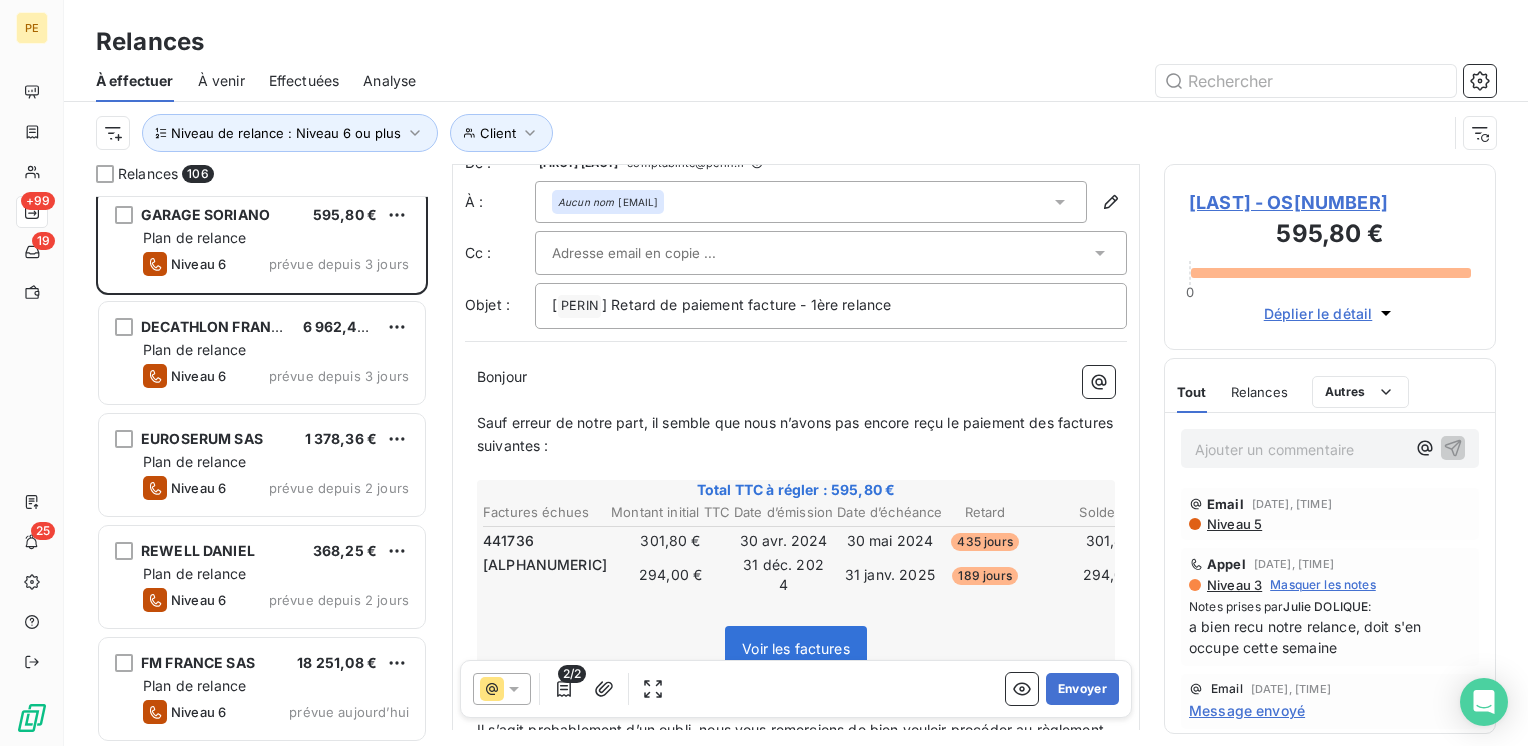 scroll, scrollTop: 10, scrollLeft: 0, axis: vertical 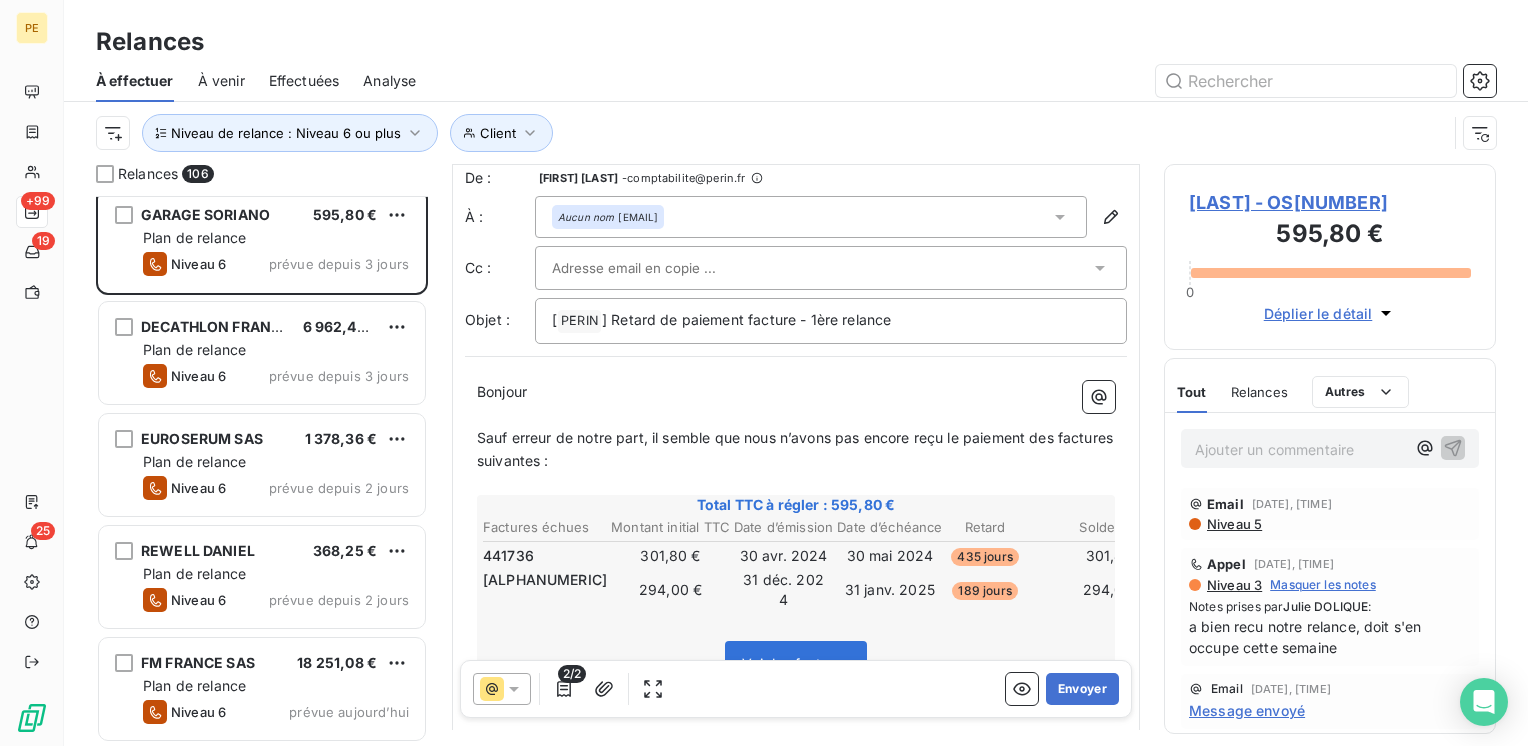click 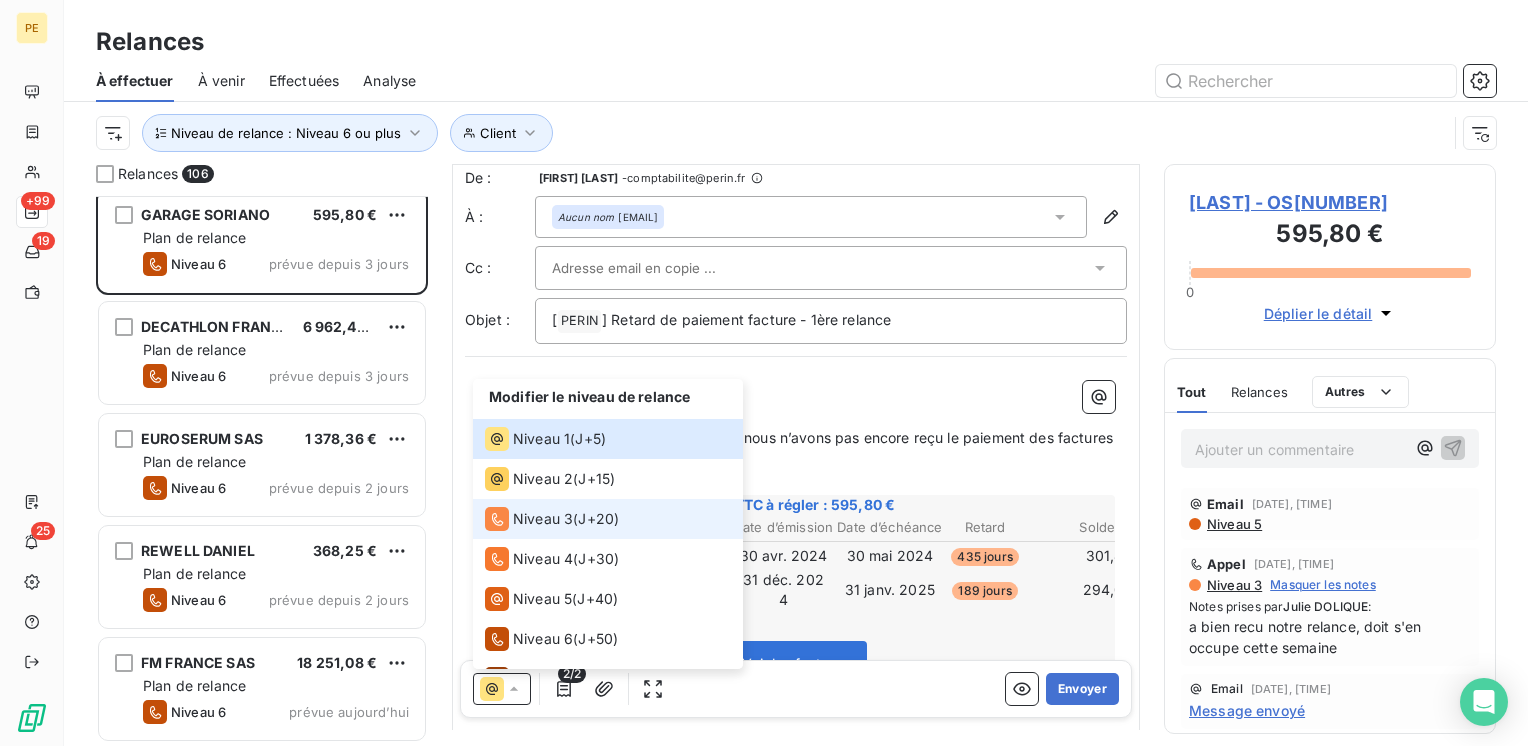 click on "Niveau 3" at bounding box center (543, 519) 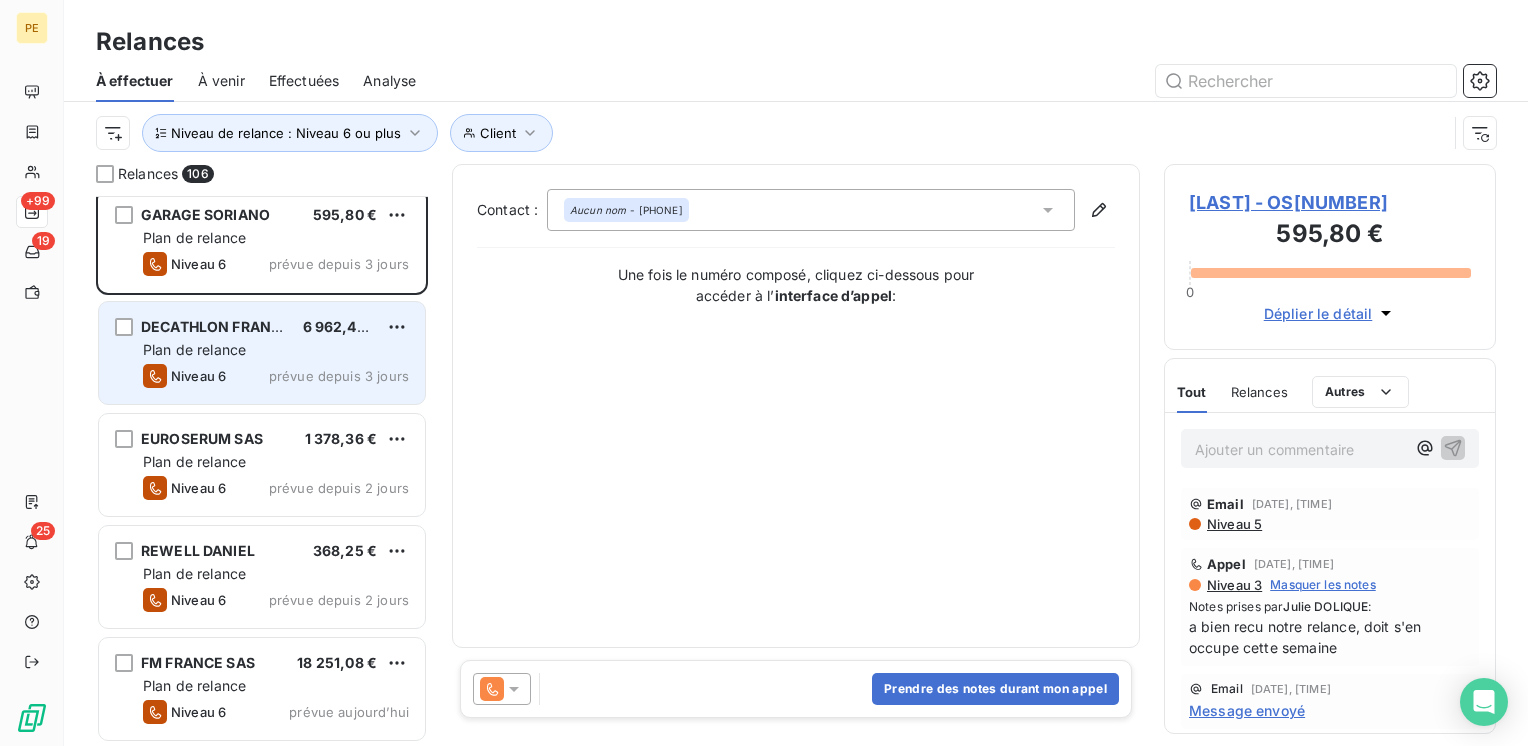 click on "Plan de relance" at bounding box center (276, 350) 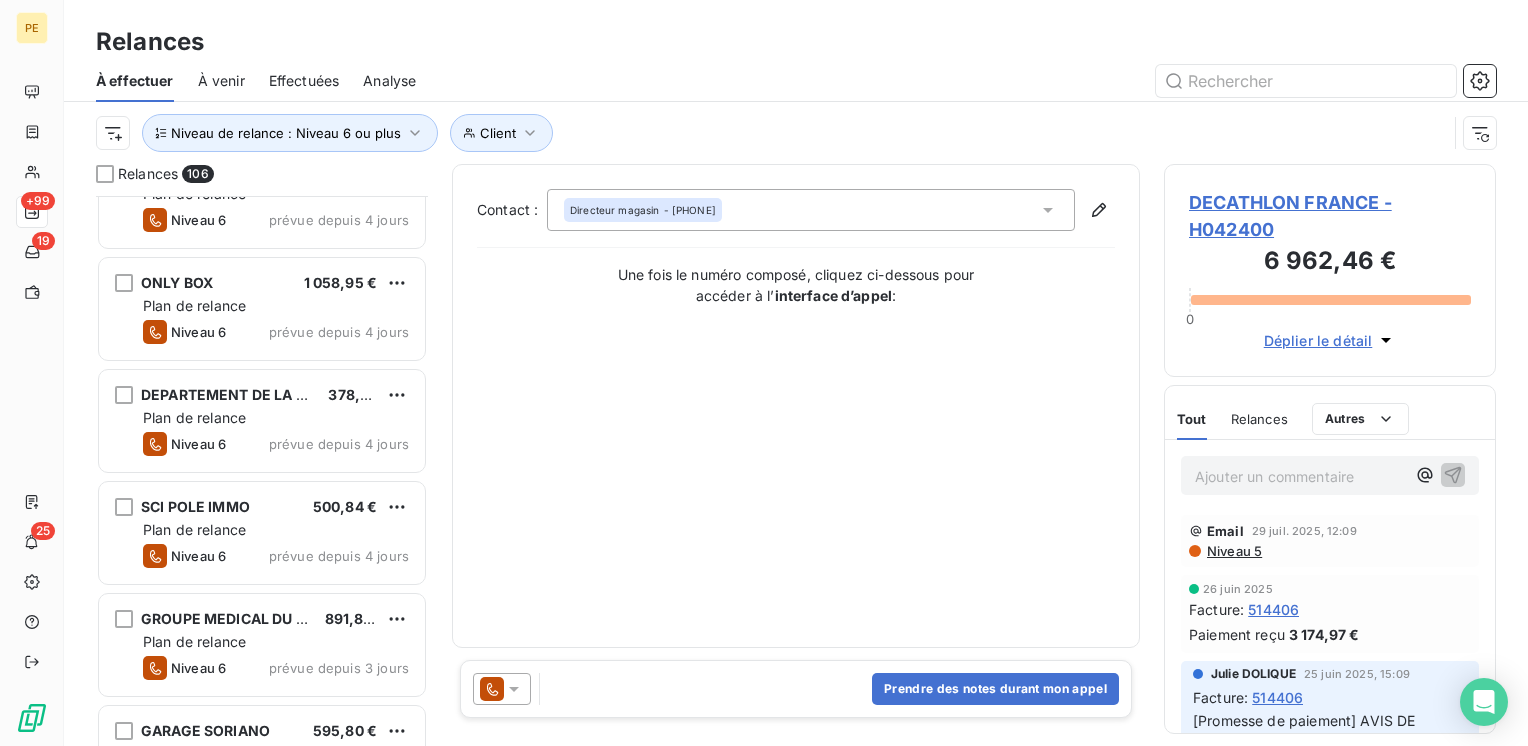 scroll, scrollTop: 10802, scrollLeft: 0, axis: vertical 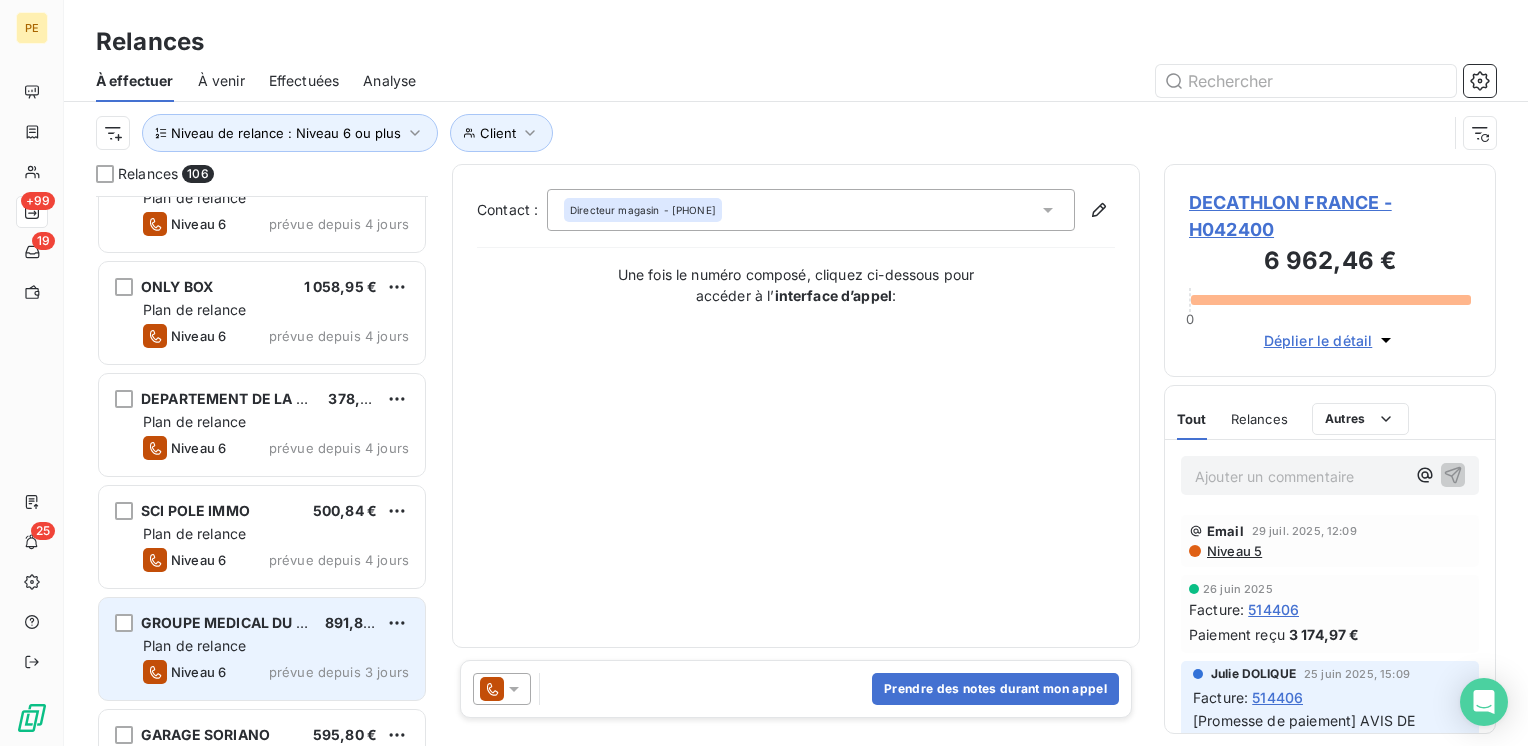 click on "GROUPE MEDICAL DU PARC" at bounding box center (237, 622) 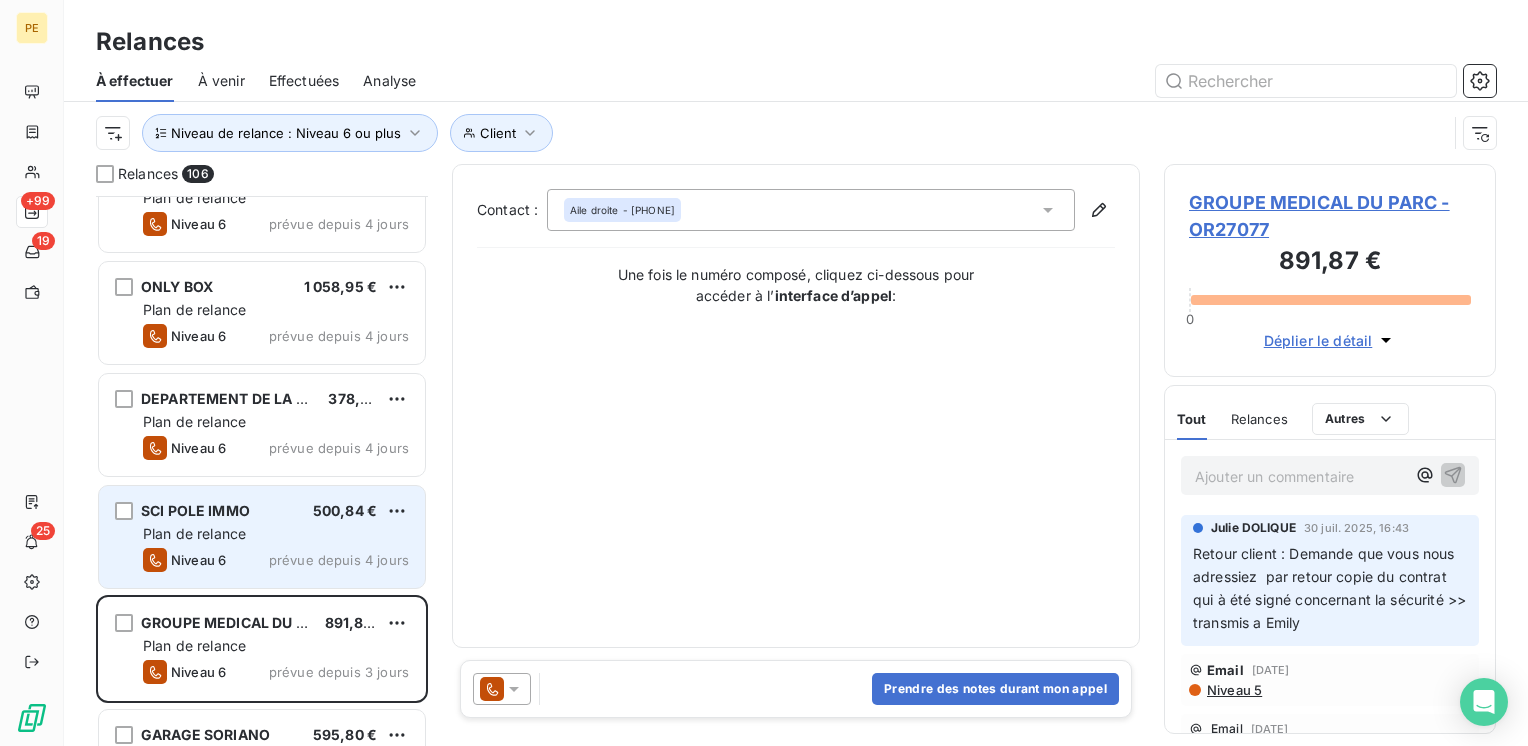 click on "Plan de relance" at bounding box center [276, 534] 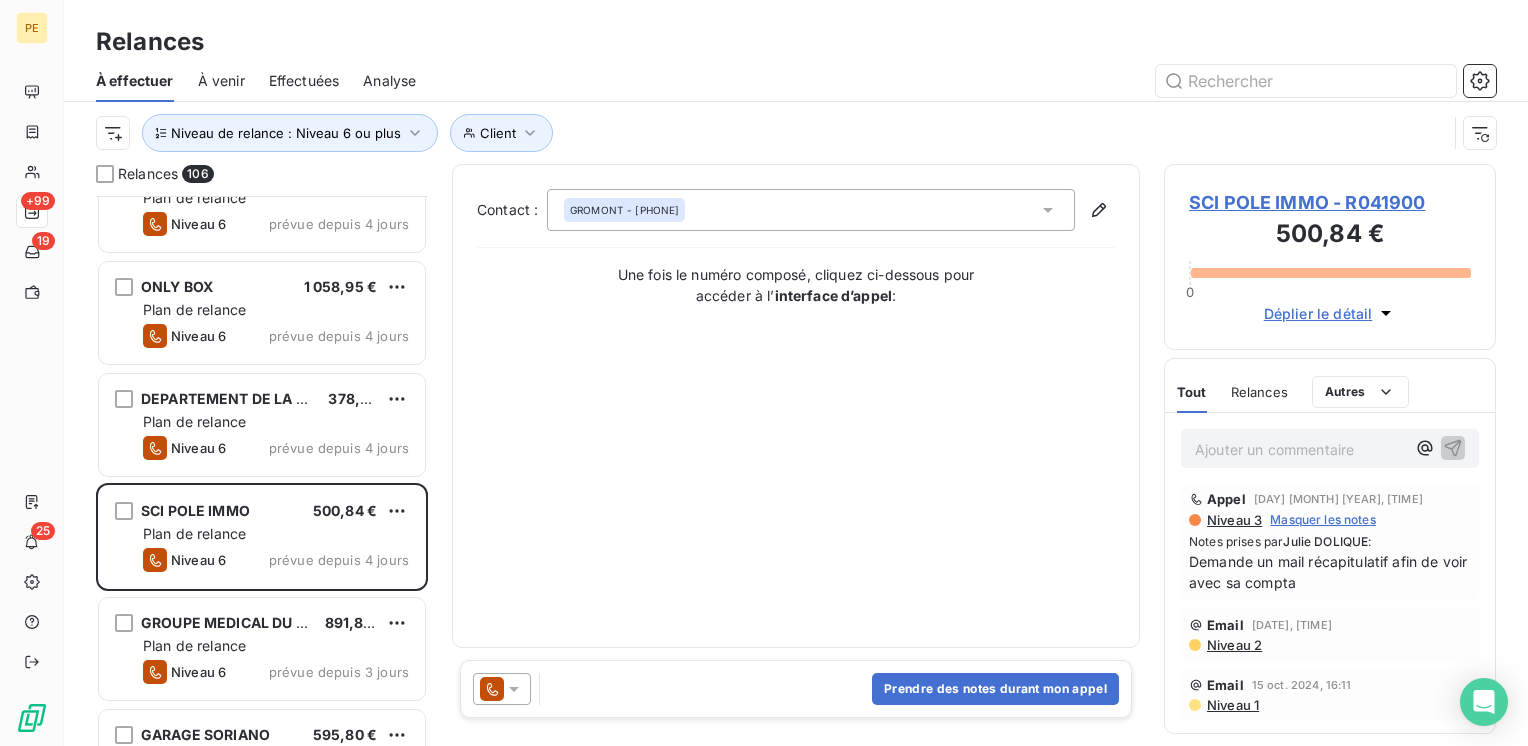 scroll, scrollTop: 239, scrollLeft: 0, axis: vertical 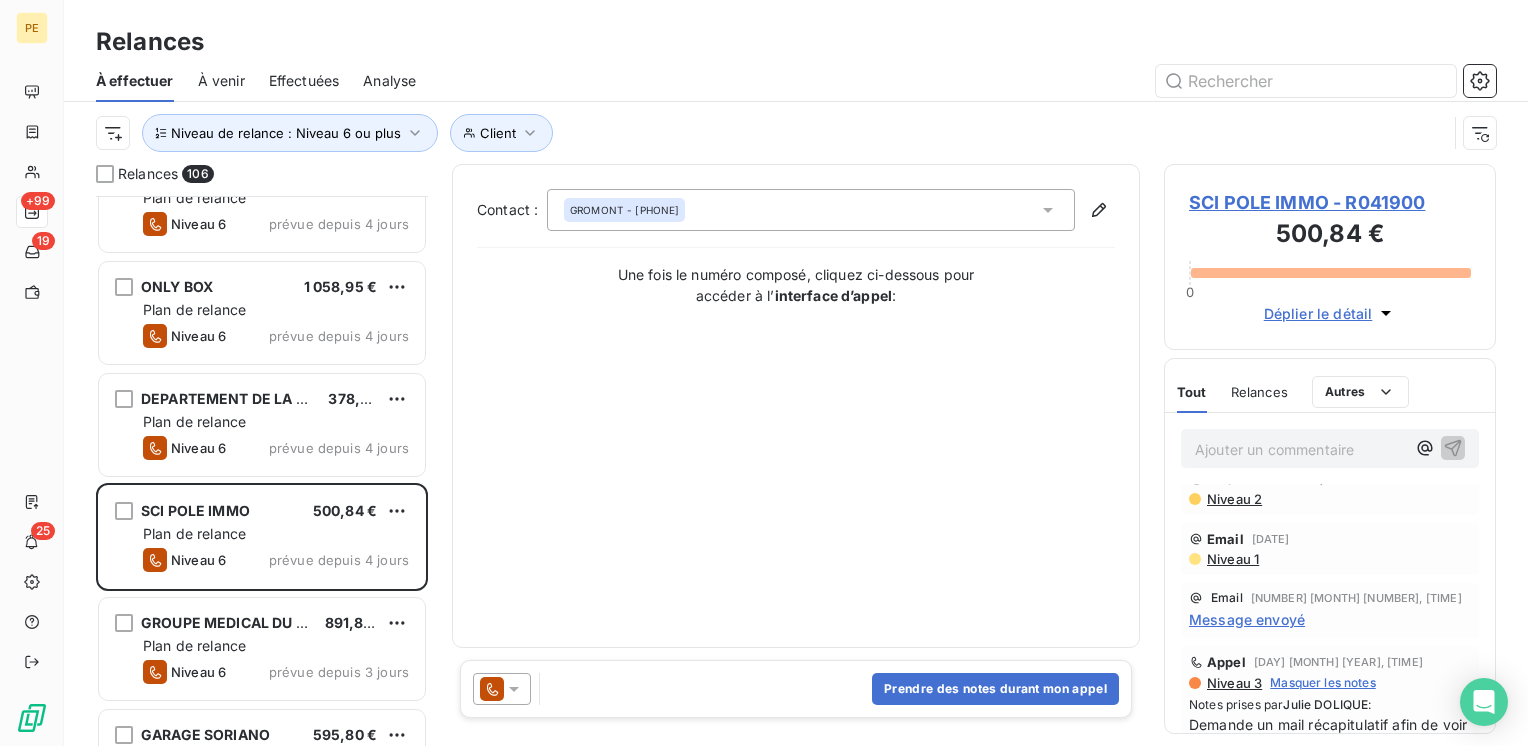 click 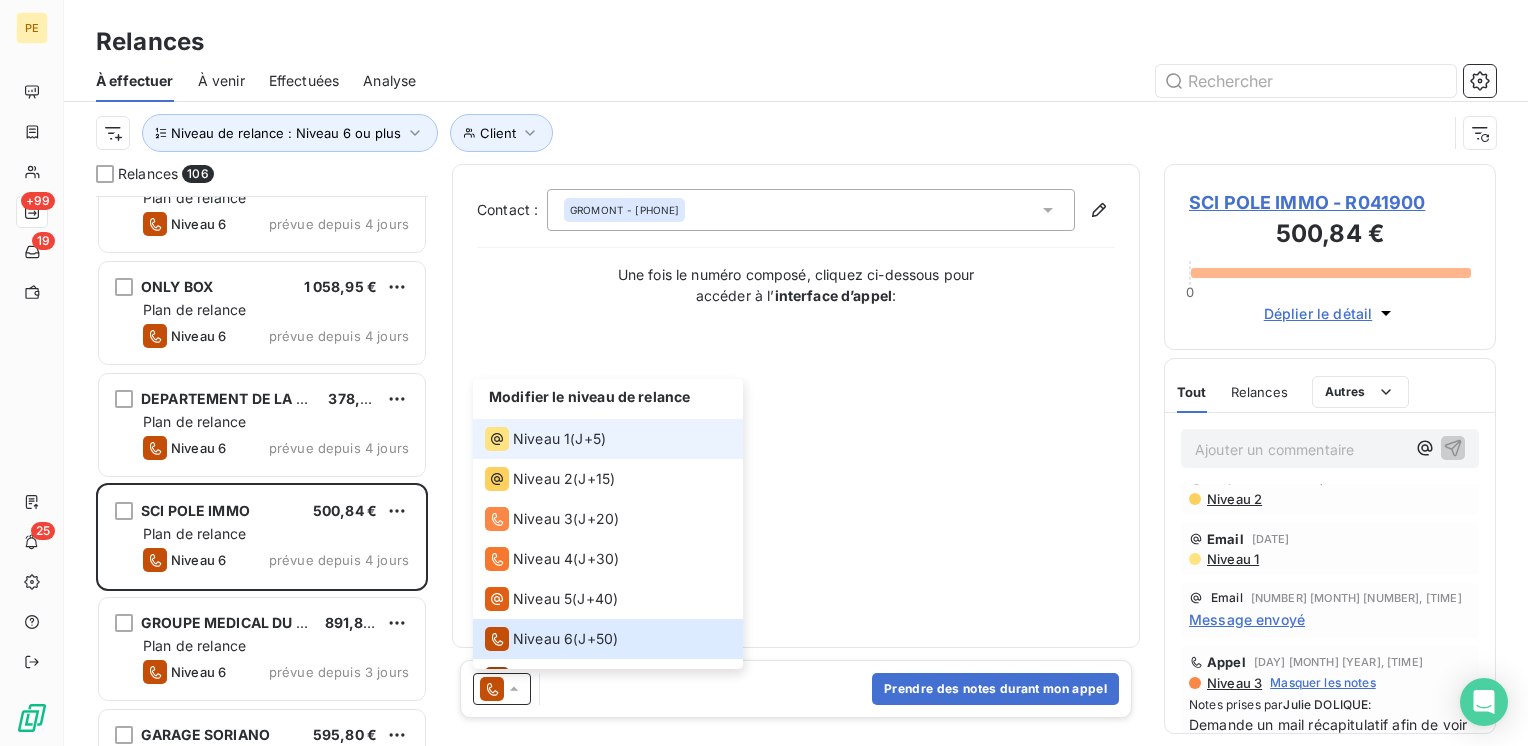 click on "J+5 )" at bounding box center (590, 439) 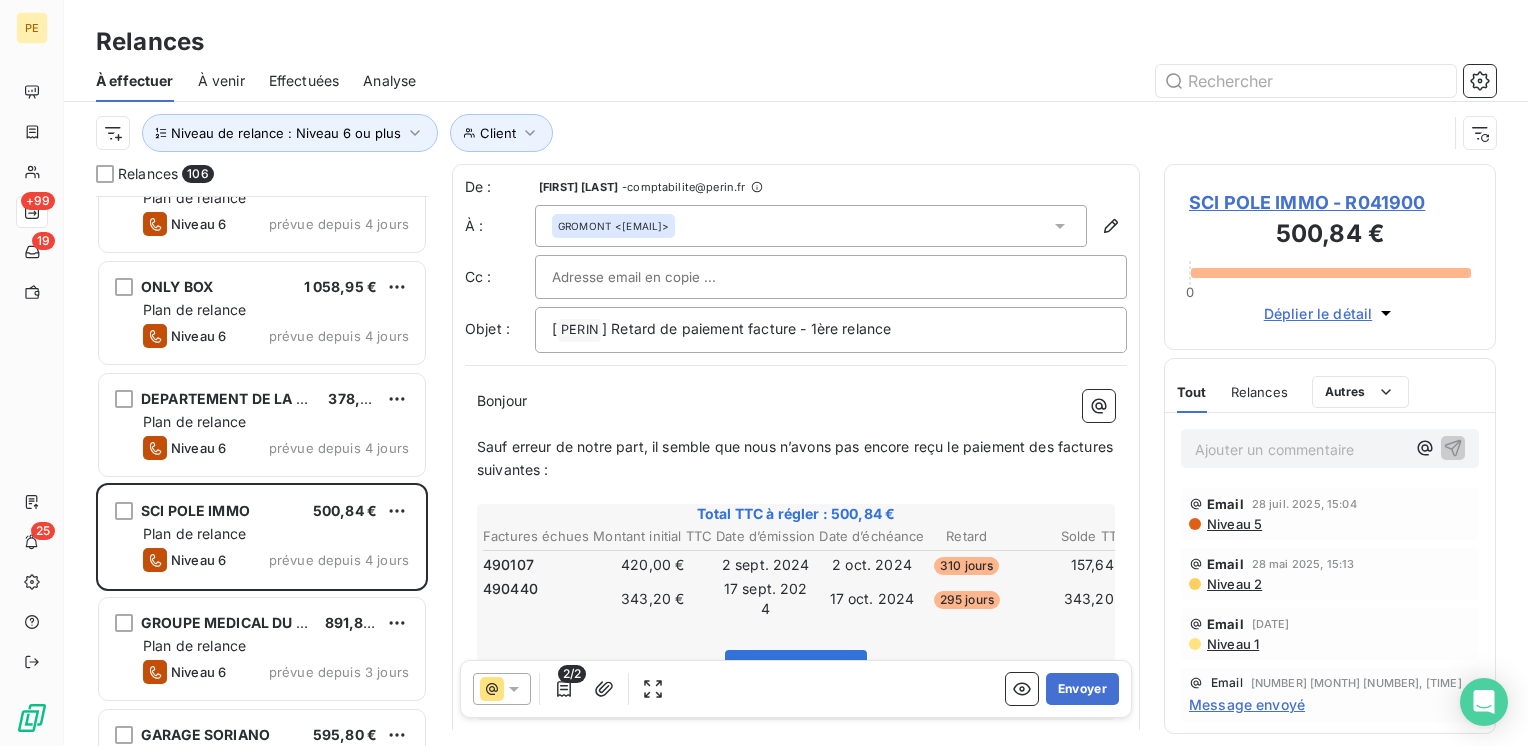 click on "Déplier le détail" at bounding box center (1318, 313) 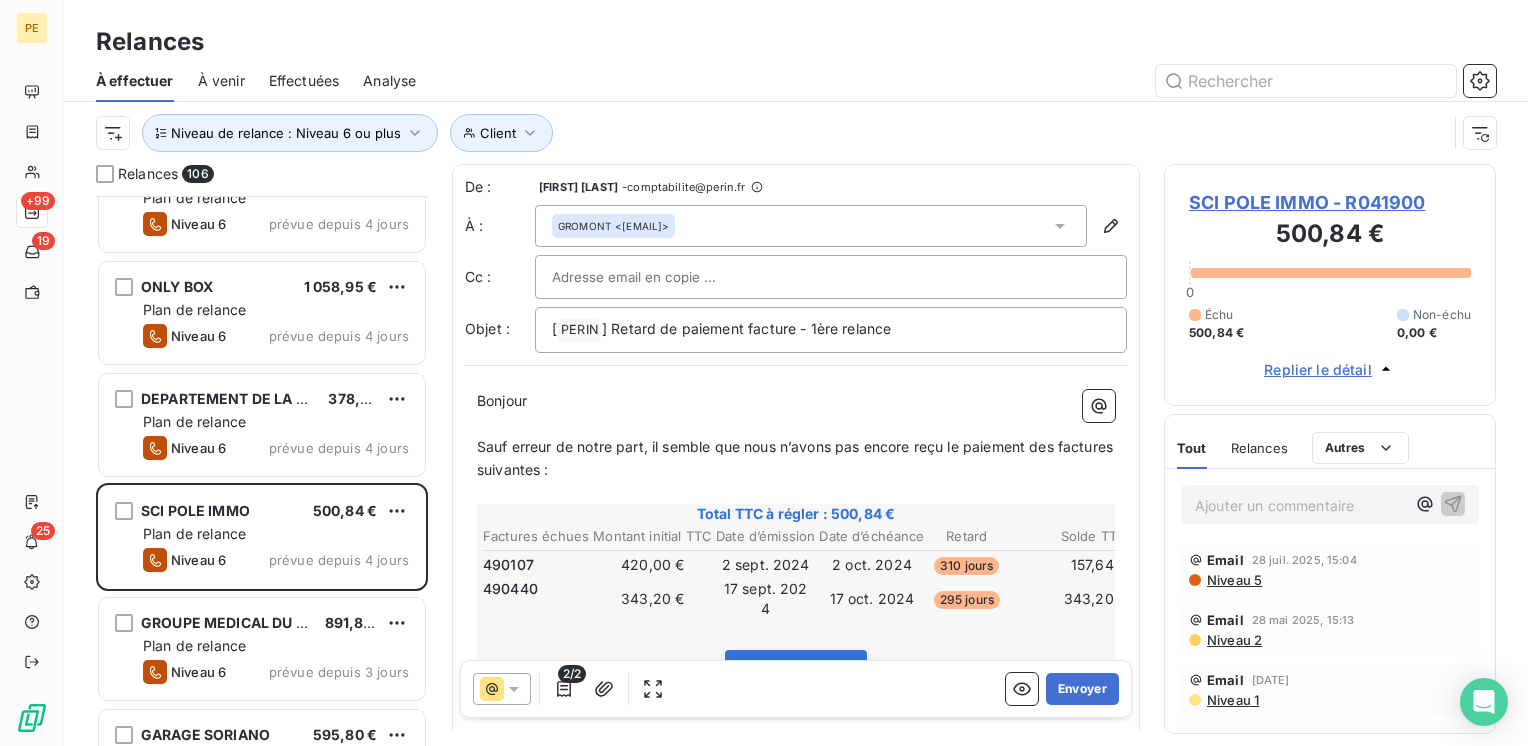 click on "Replier le détail" at bounding box center [1318, 369] 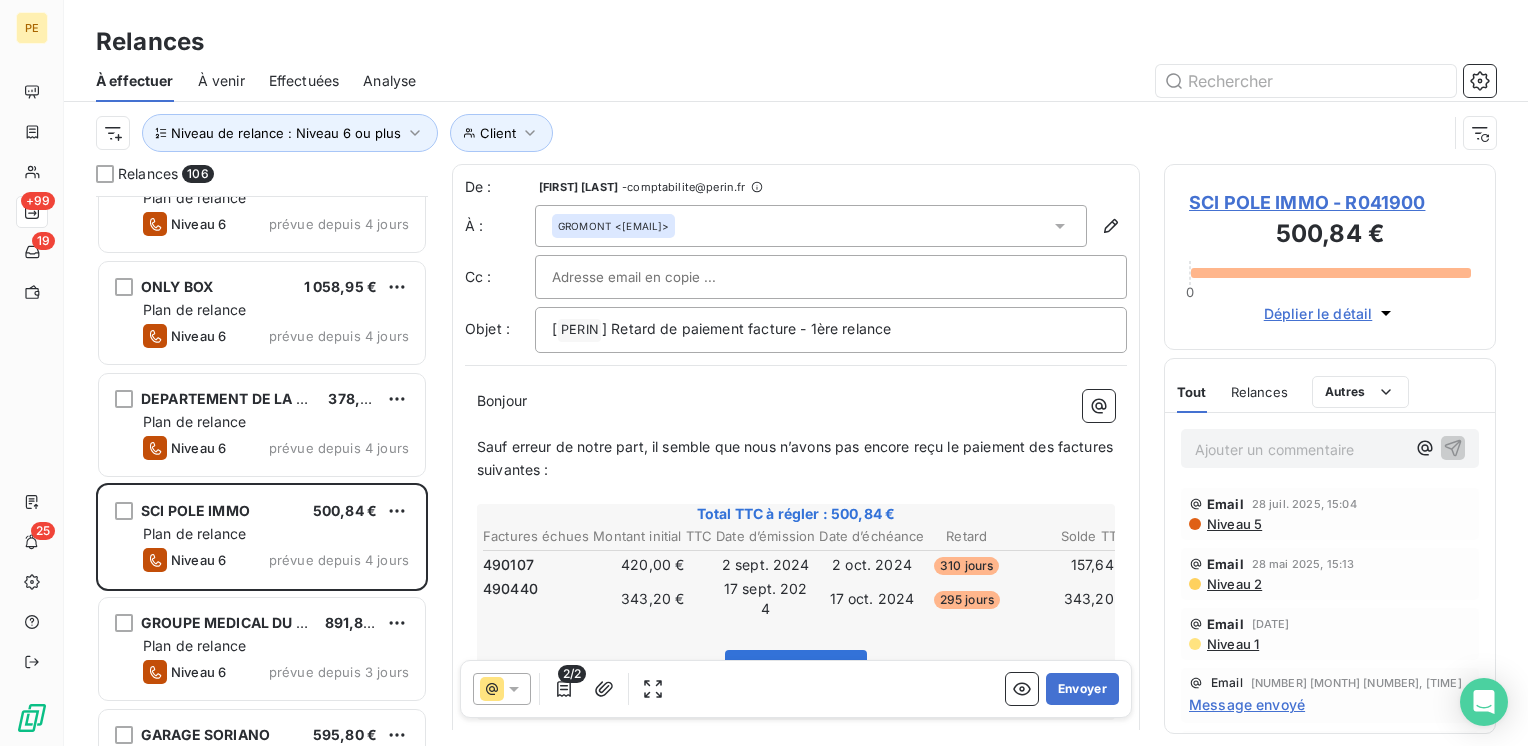 click 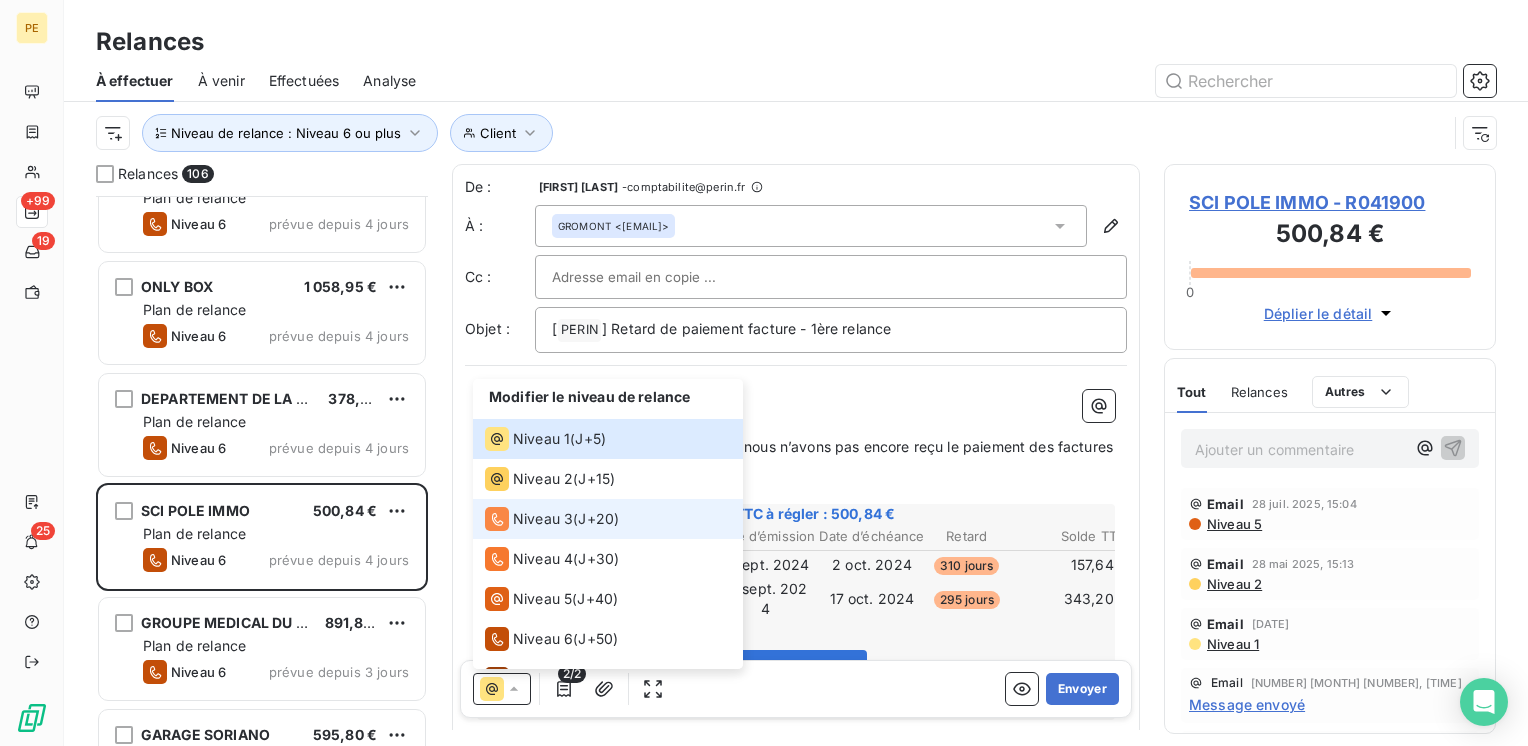 click on "Niveau 3" at bounding box center (543, 519) 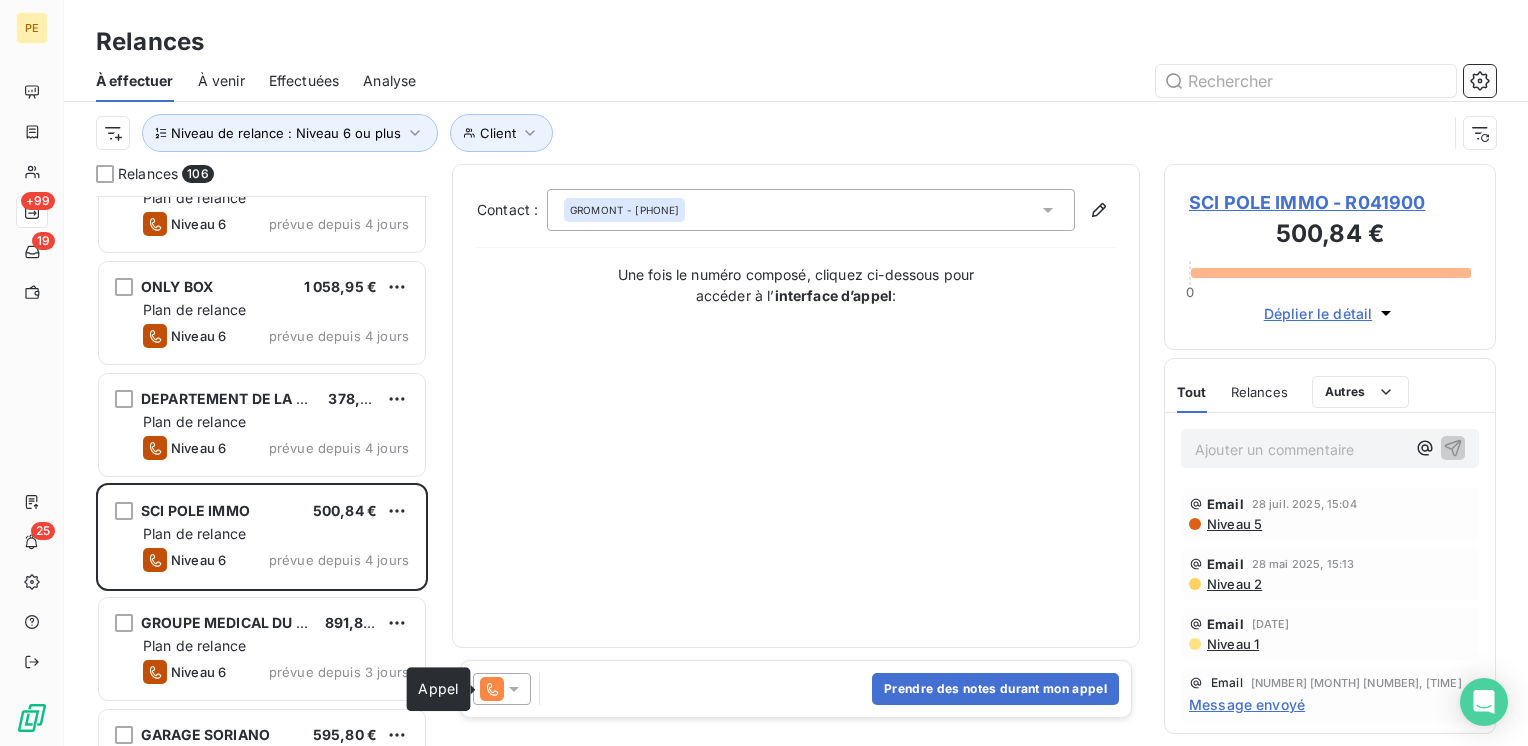 click 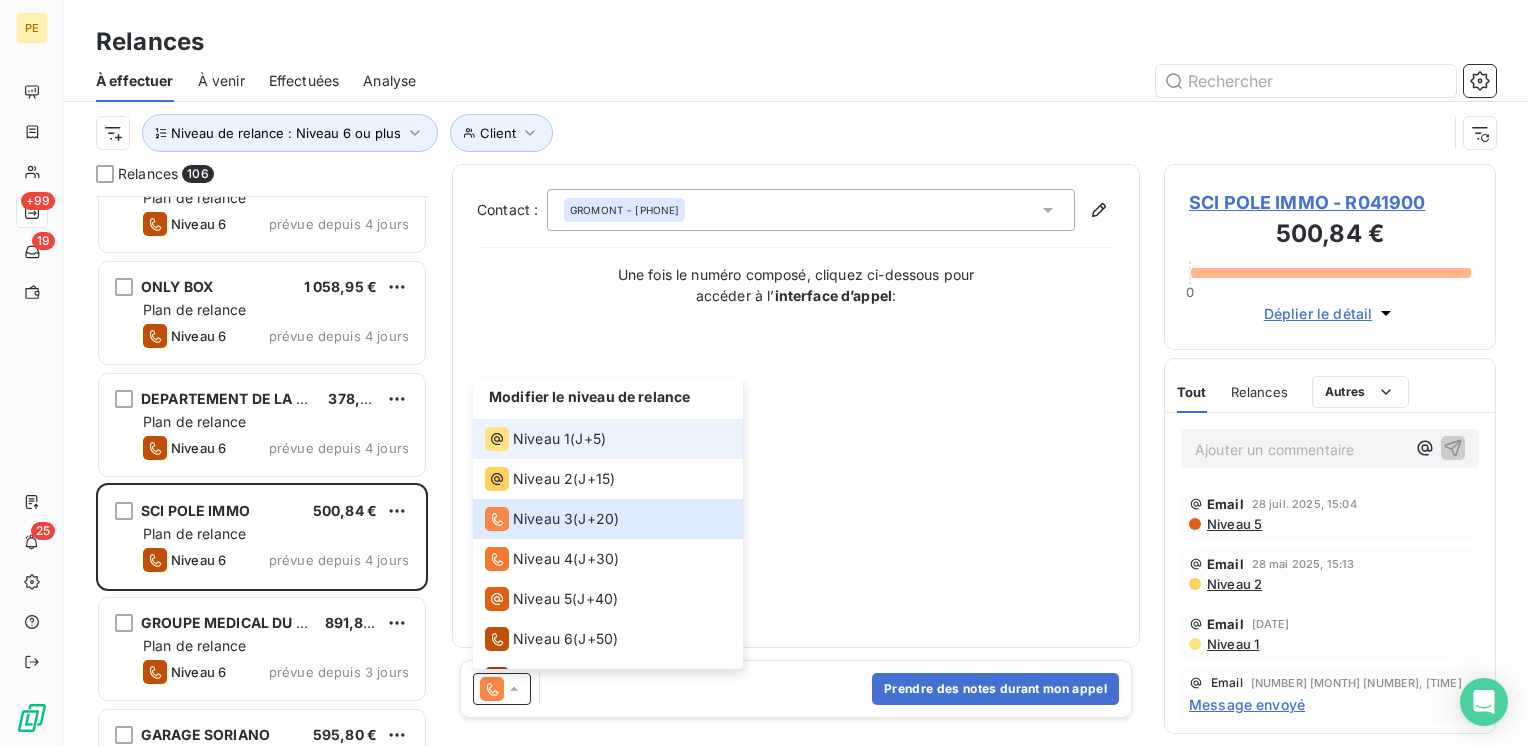 click on "Niveau 1  ( J+5 )" at bounding box center [608, 439] 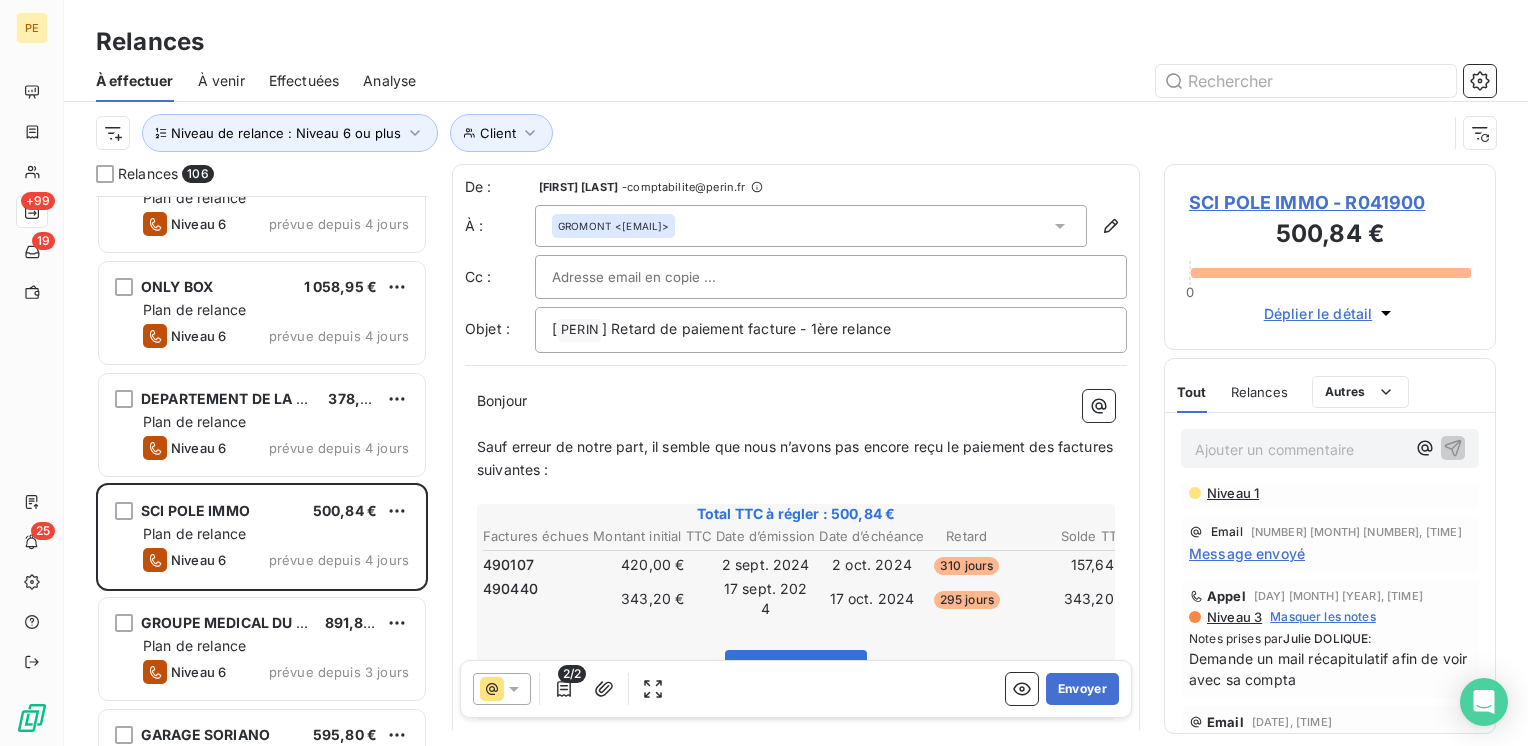 scroll, scrollTop: 0, scrollLeft: 0, axis: both 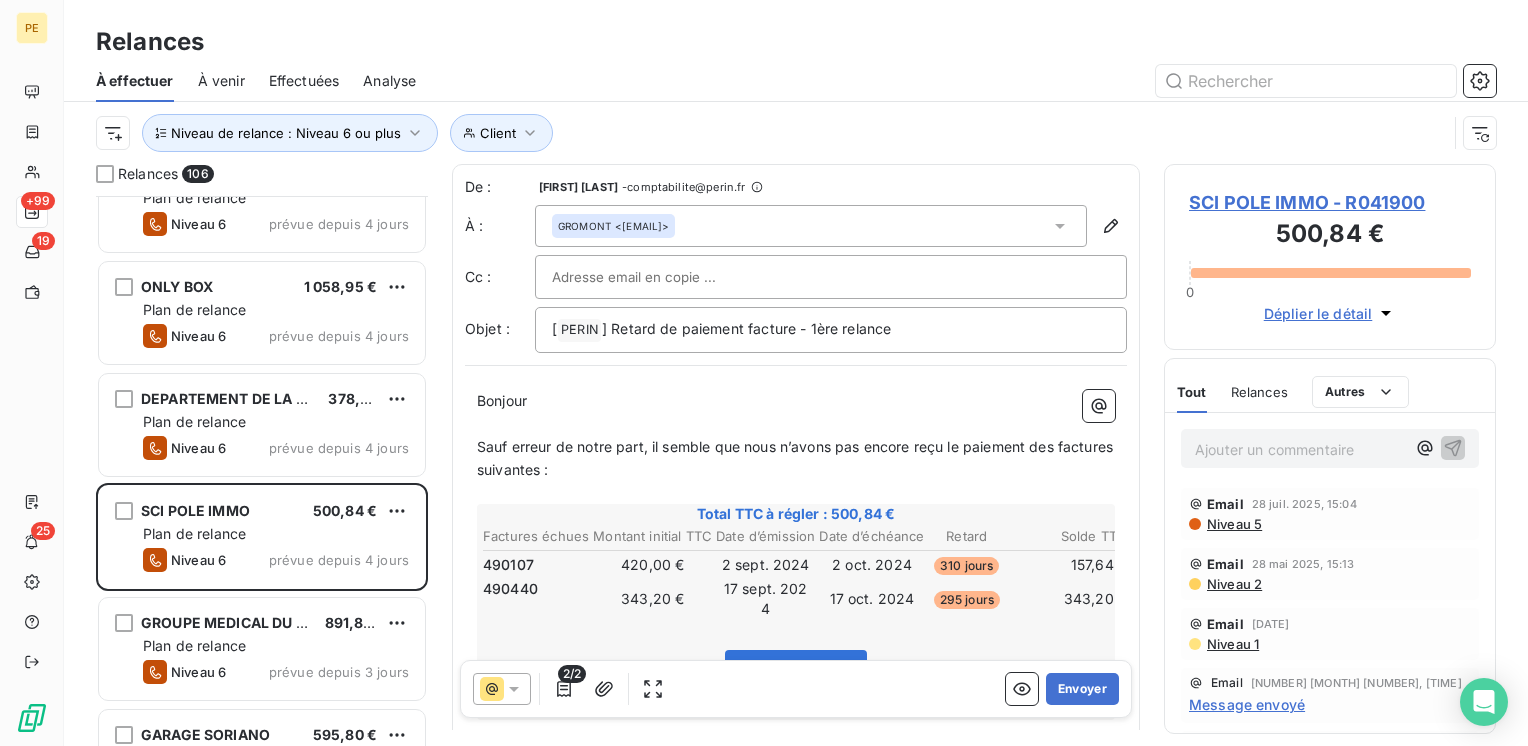 click on "2/2" at bounding box center (572, 674) 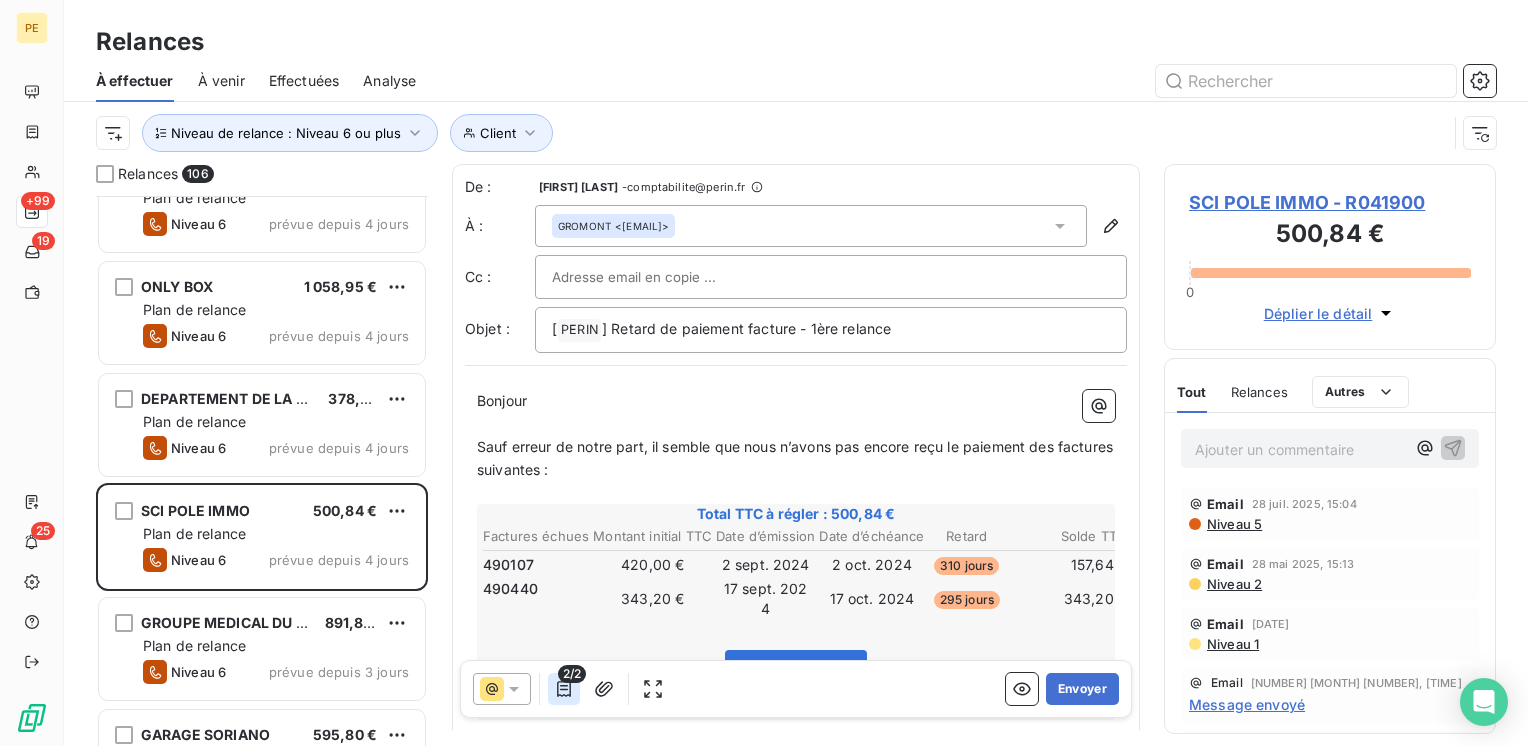 click 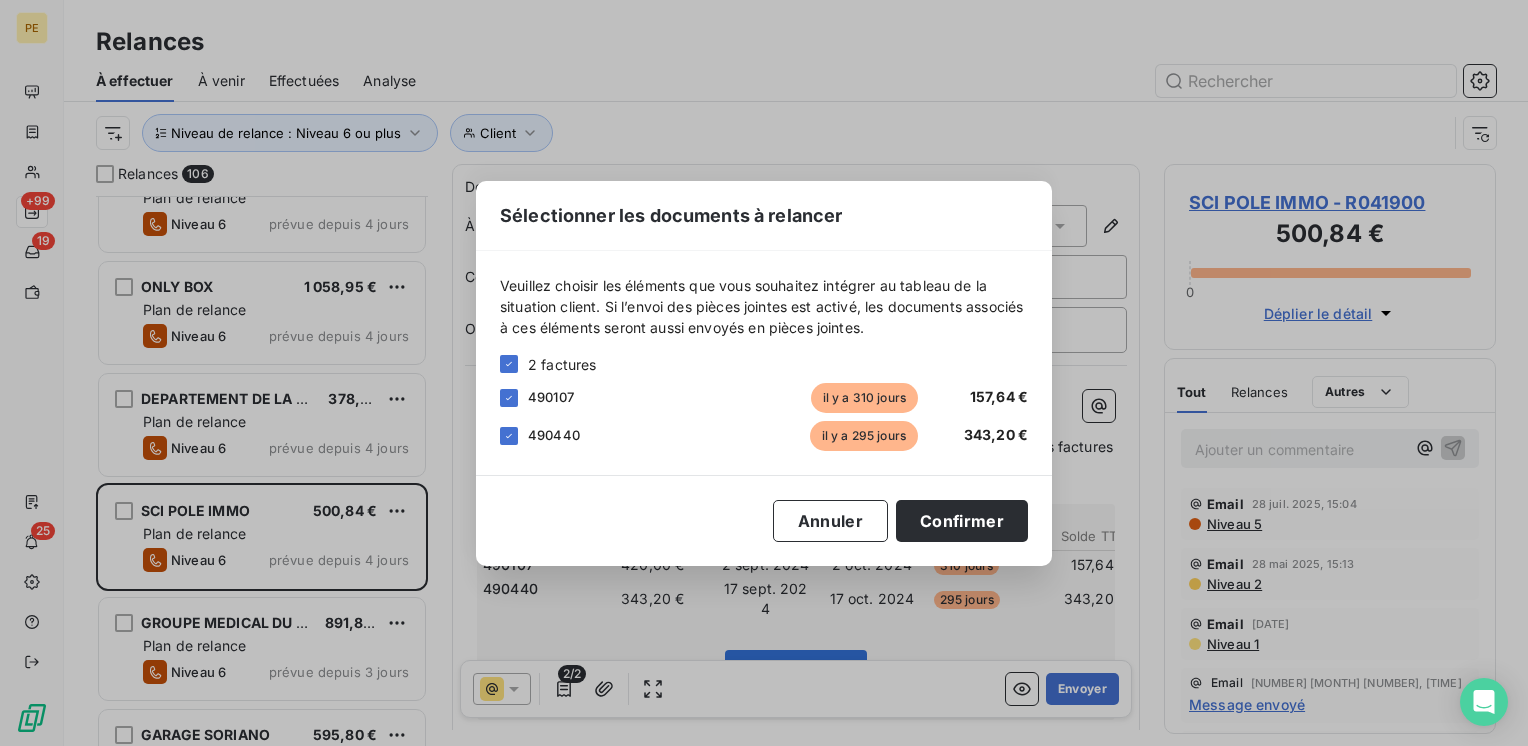 click on "Sélectionner les documents à relancer Veuillez choisir les éléments que vous souhaitez intégrer au tableau de la situation client. Si l’envoi des pièces jointes est activé, les documents associés à ces éléments seront aussi envoyés en pièces jointes. 2 factures 490107 il y a 310 jours   157,64 € 490440 il y a 295 jours   343,20 € Annuler Confirmer" at bounding box center (764, 373) 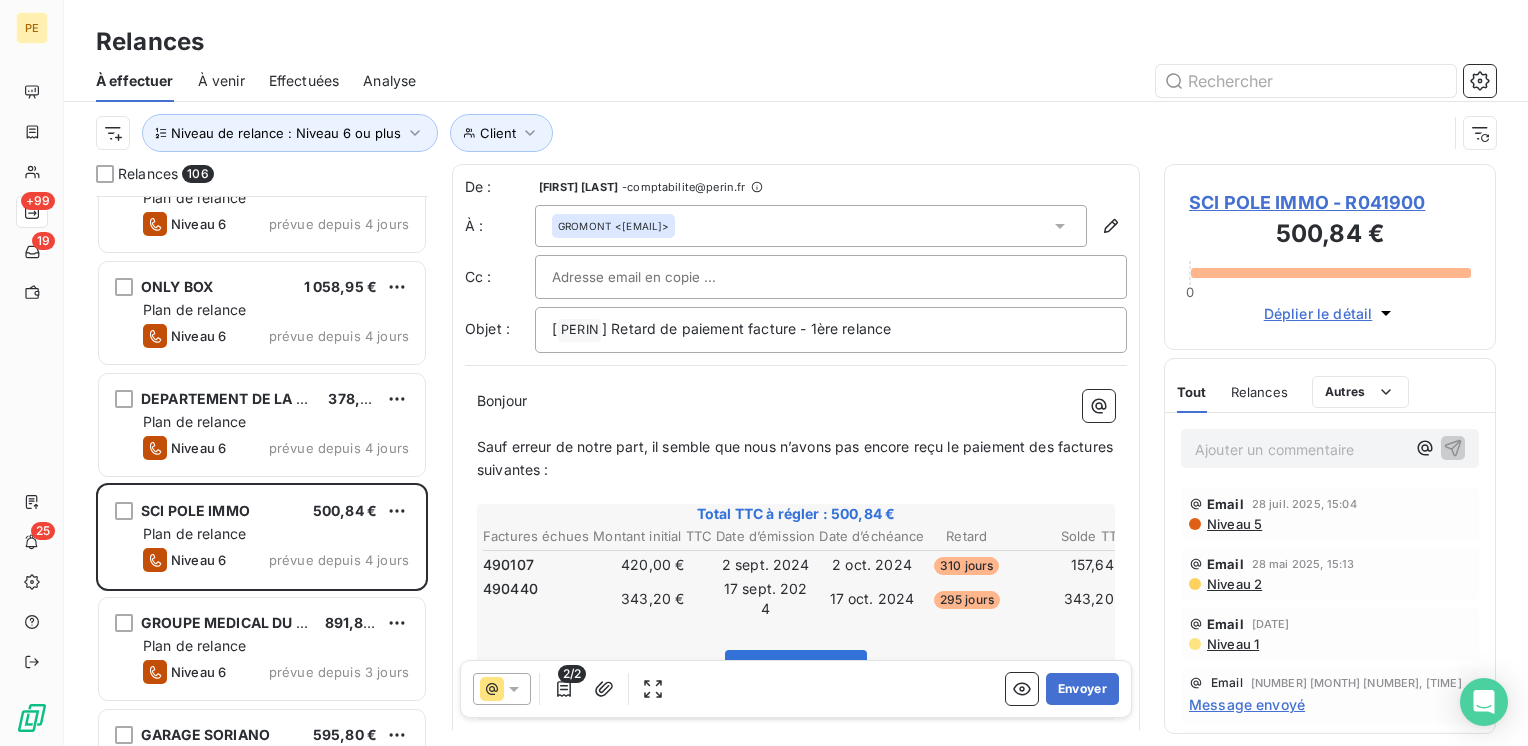 click at bounding box center (968, 81) 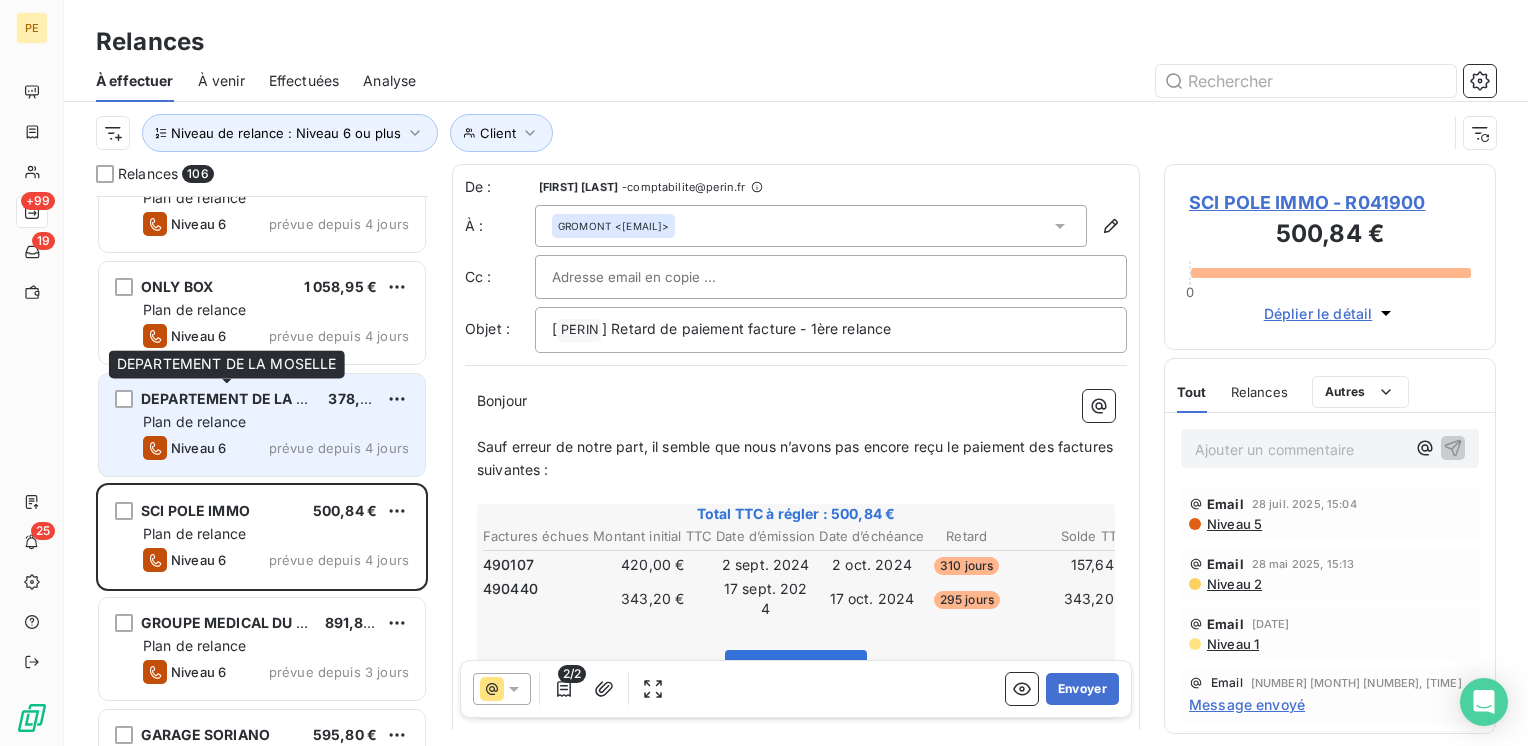 click on "DEPARTEMENT DE LA MOSELLE" at bounding box center (252, 398) 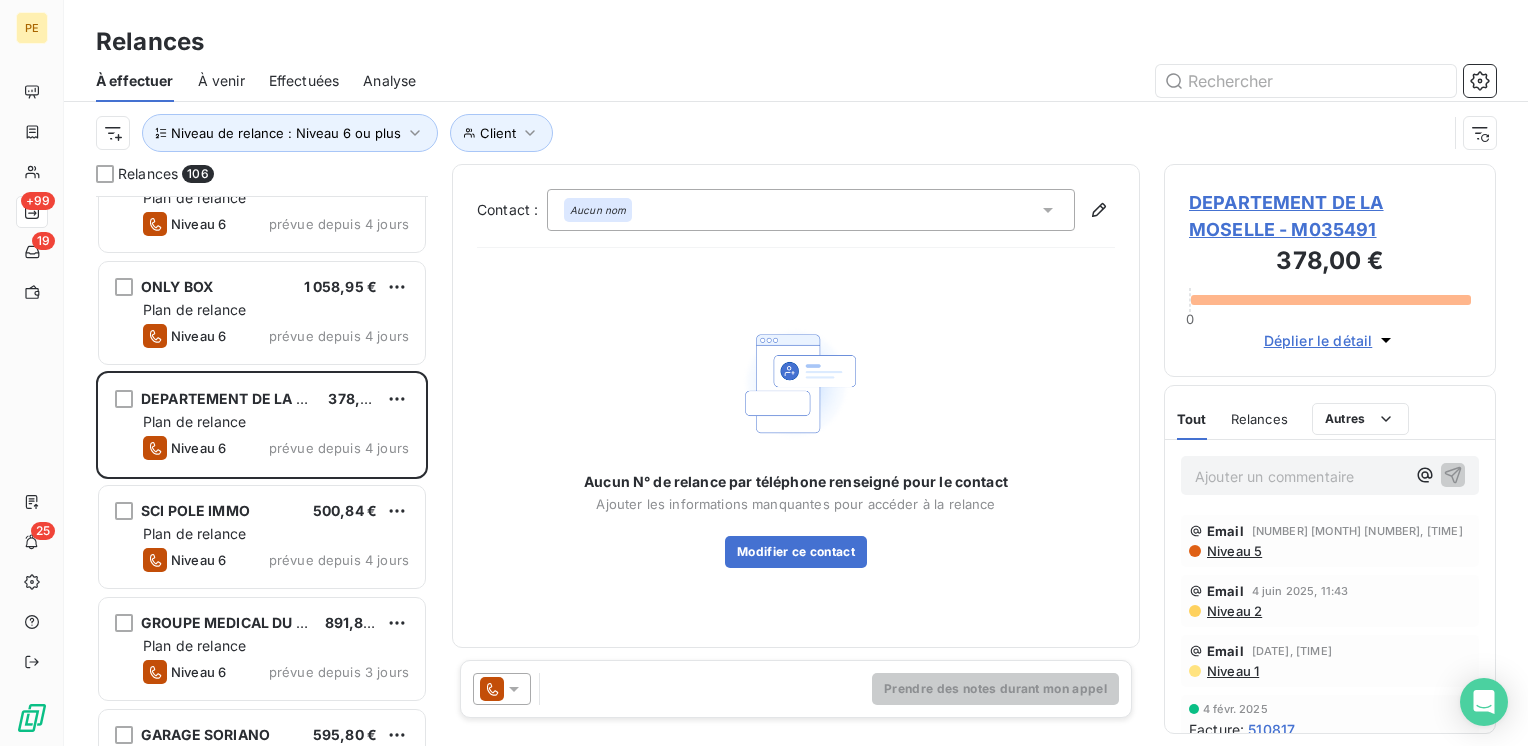 click on "Aucun nom" at bounding box center (811, 210) 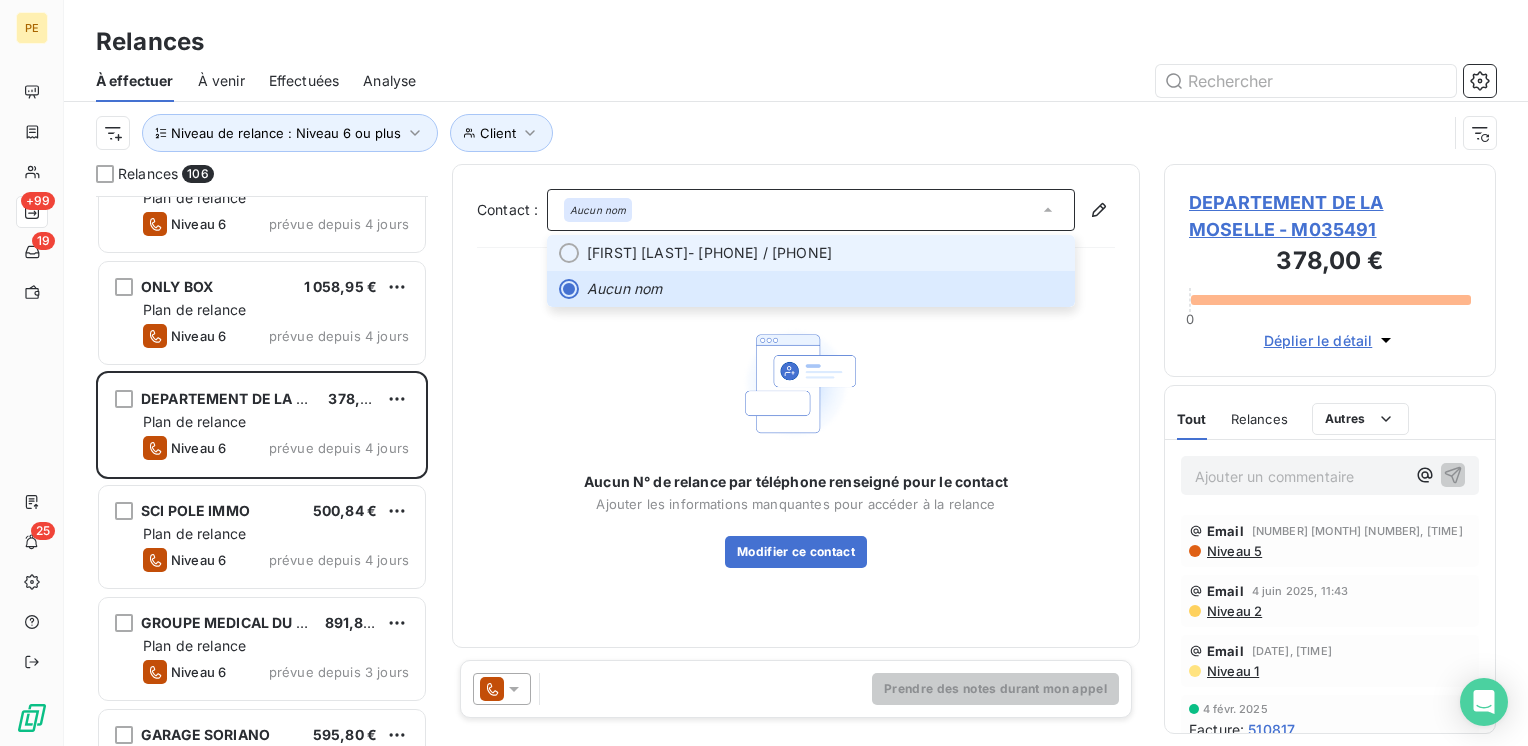 click on "[FIRST] [LAST] - [PHONE] / [PHONE]" at bounding box center (825, 253) 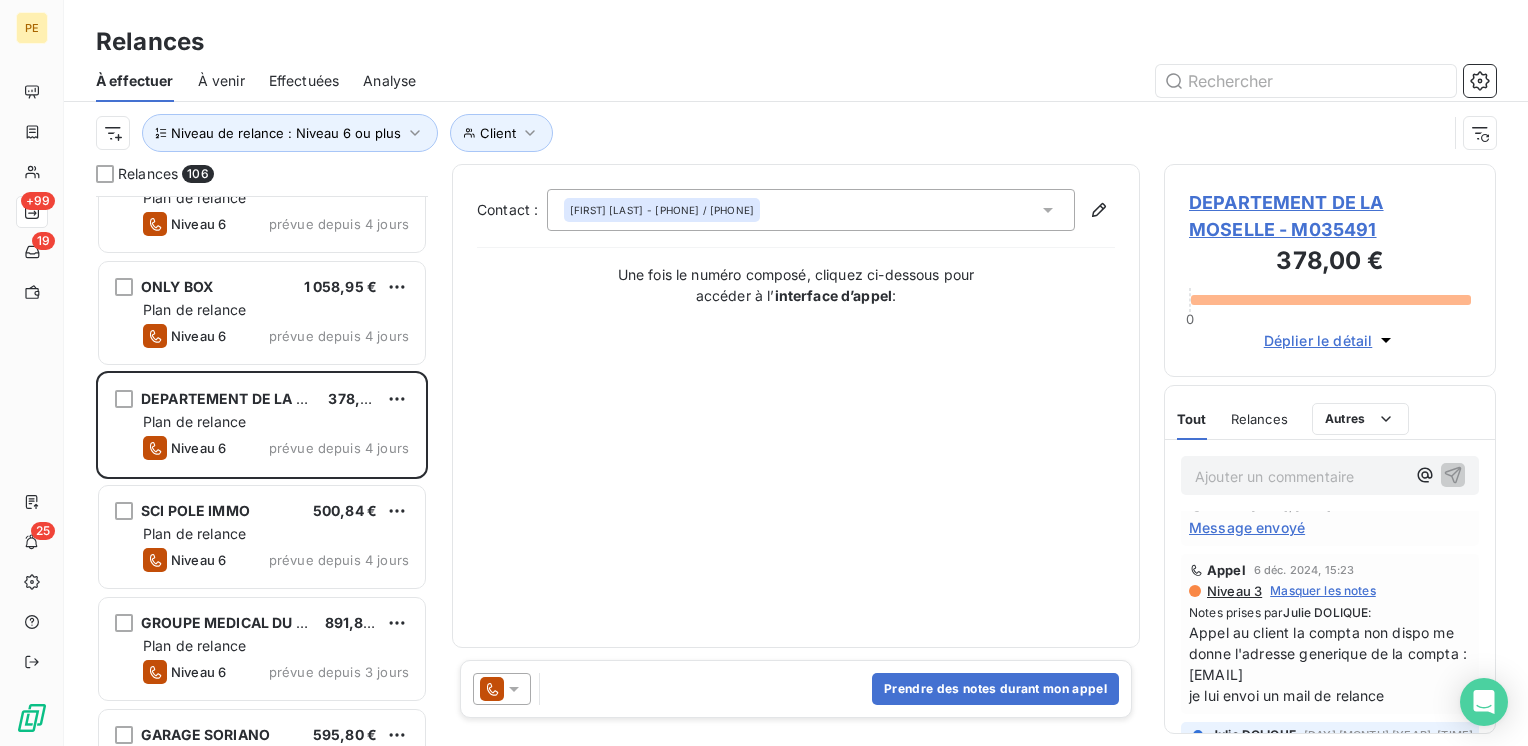 scroll, scrollTop: 0, scrollLeft: 0, axis: both 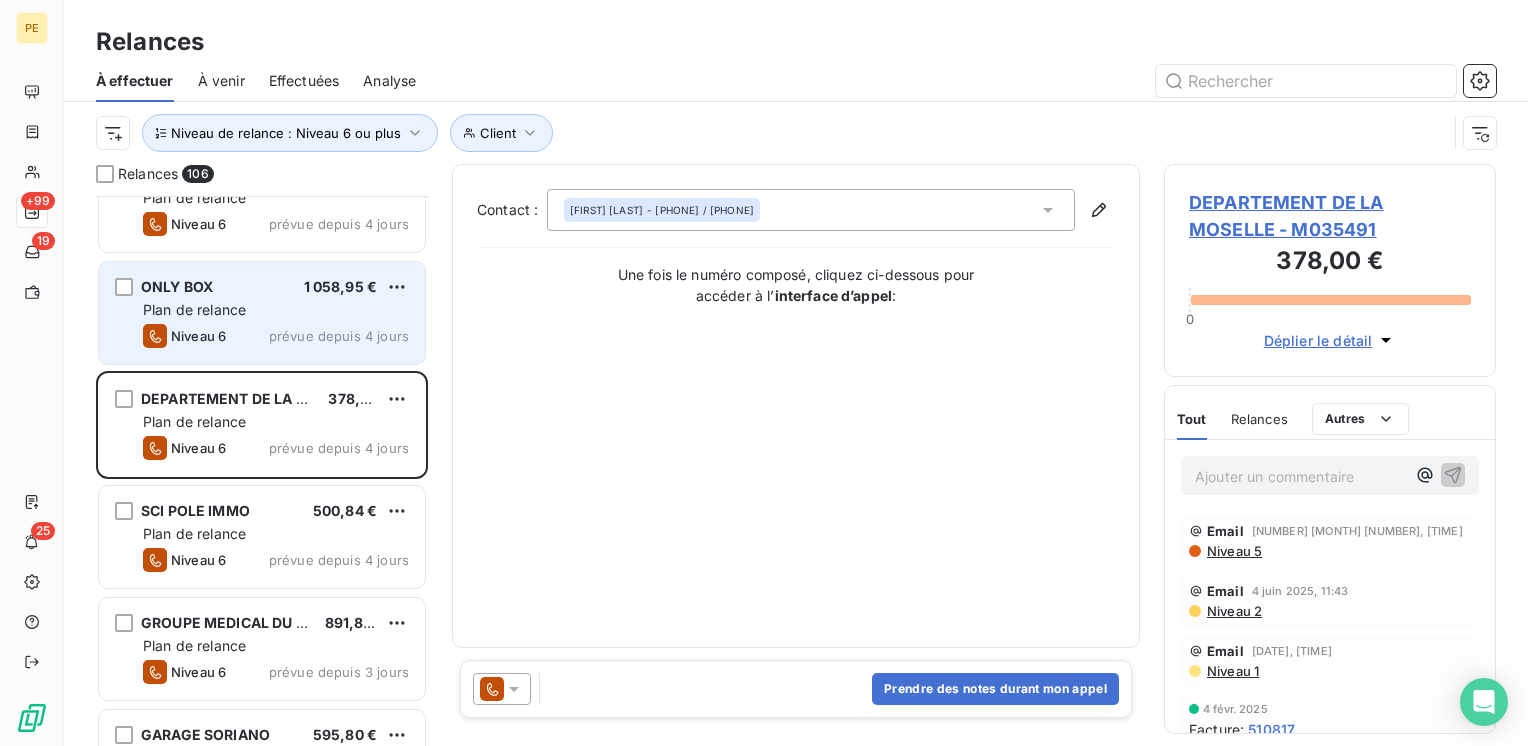 click on "prévue depuis 4 jours" at bounding box center [339, 336] 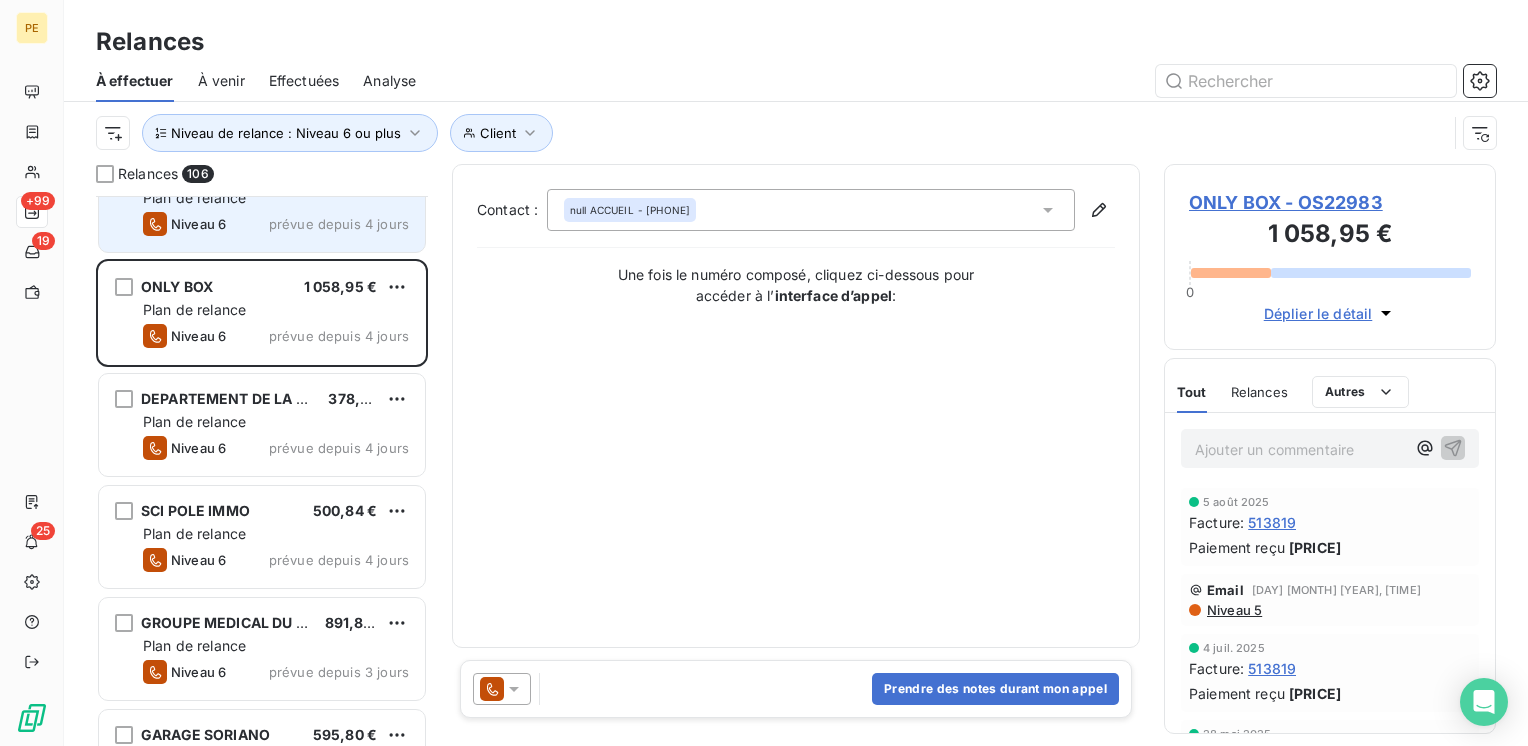 click on "prévue depuis 4 jours" at bounding box center [339, 224] 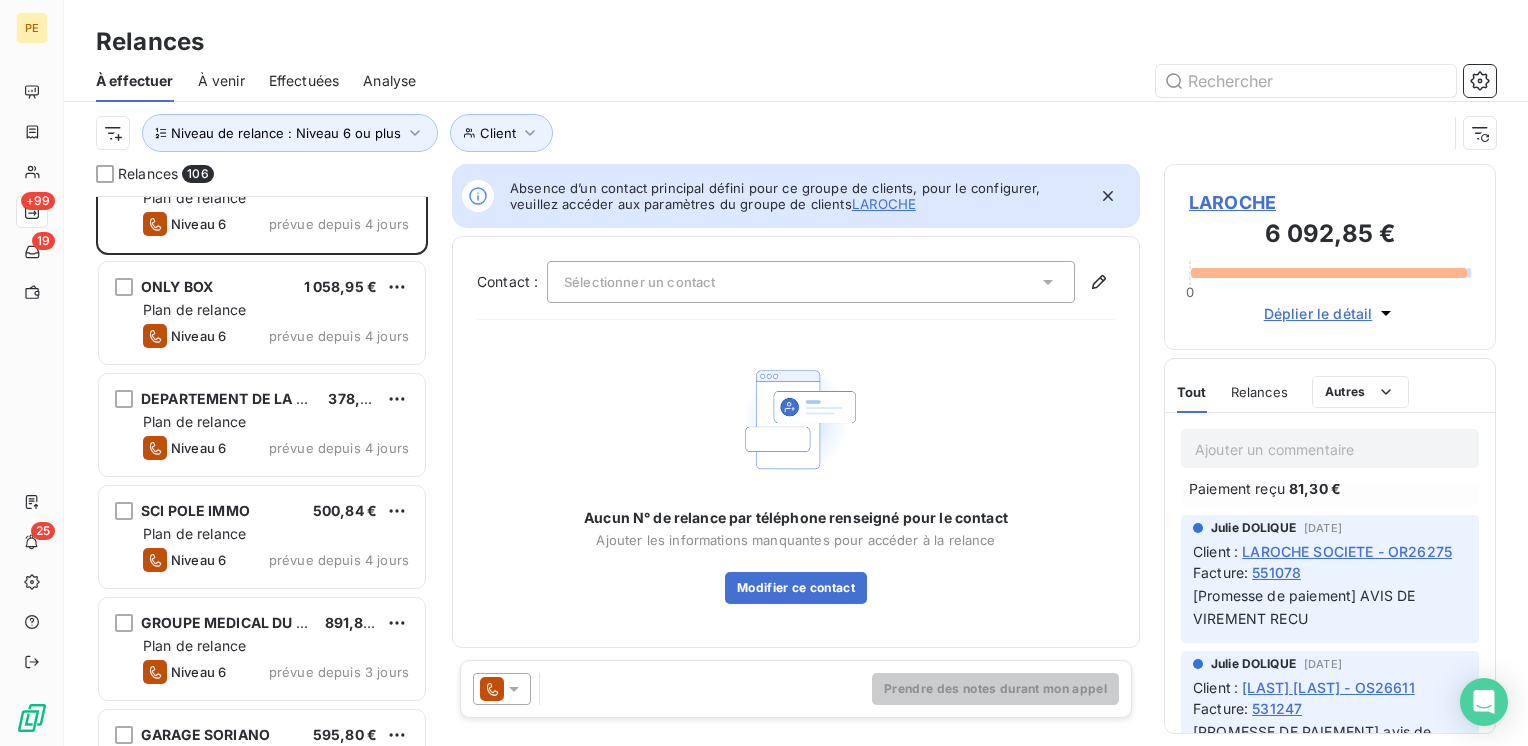 scroll, scrollTop: 0, scrollLeft: 0, axis: both 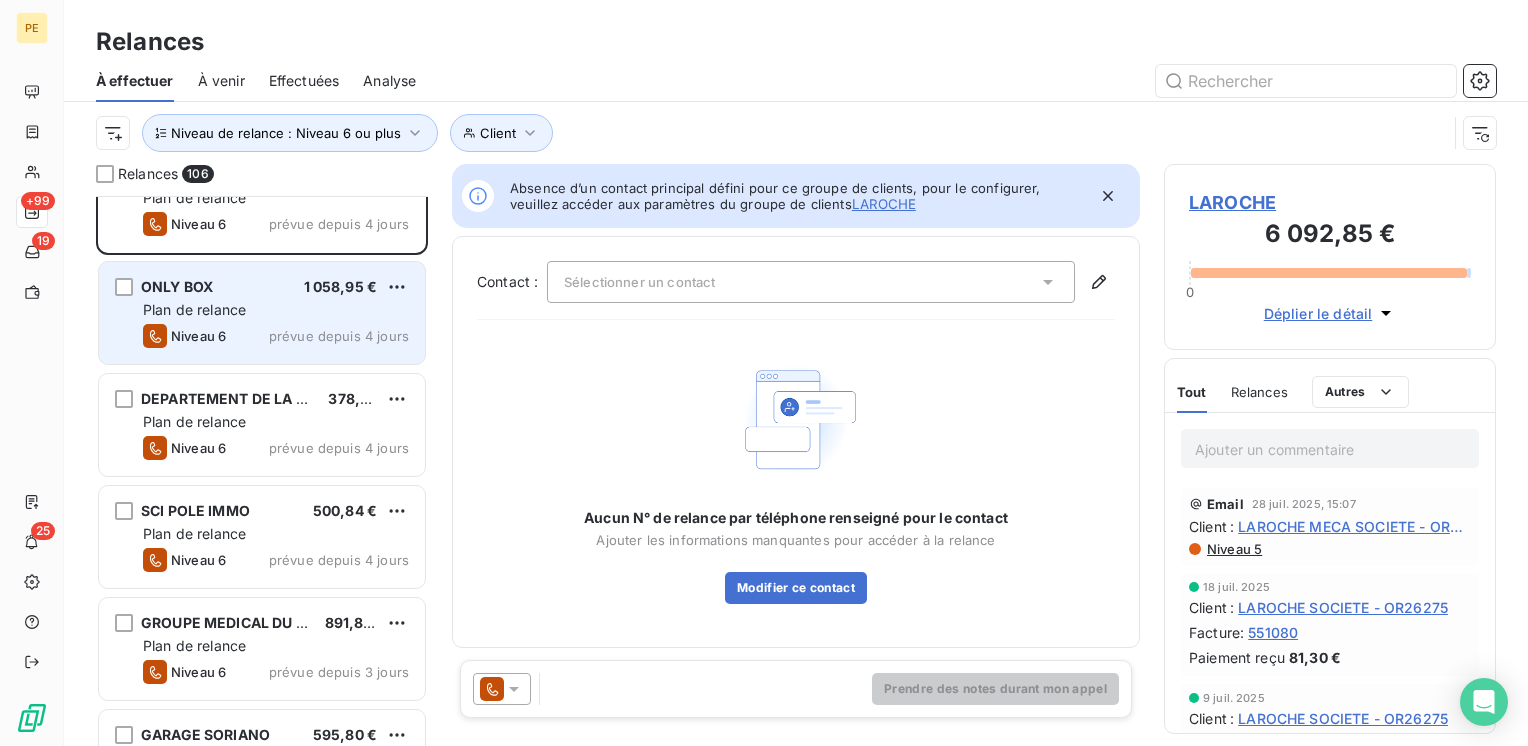 click on "Plan de relance" at bounding box center (276, 310) 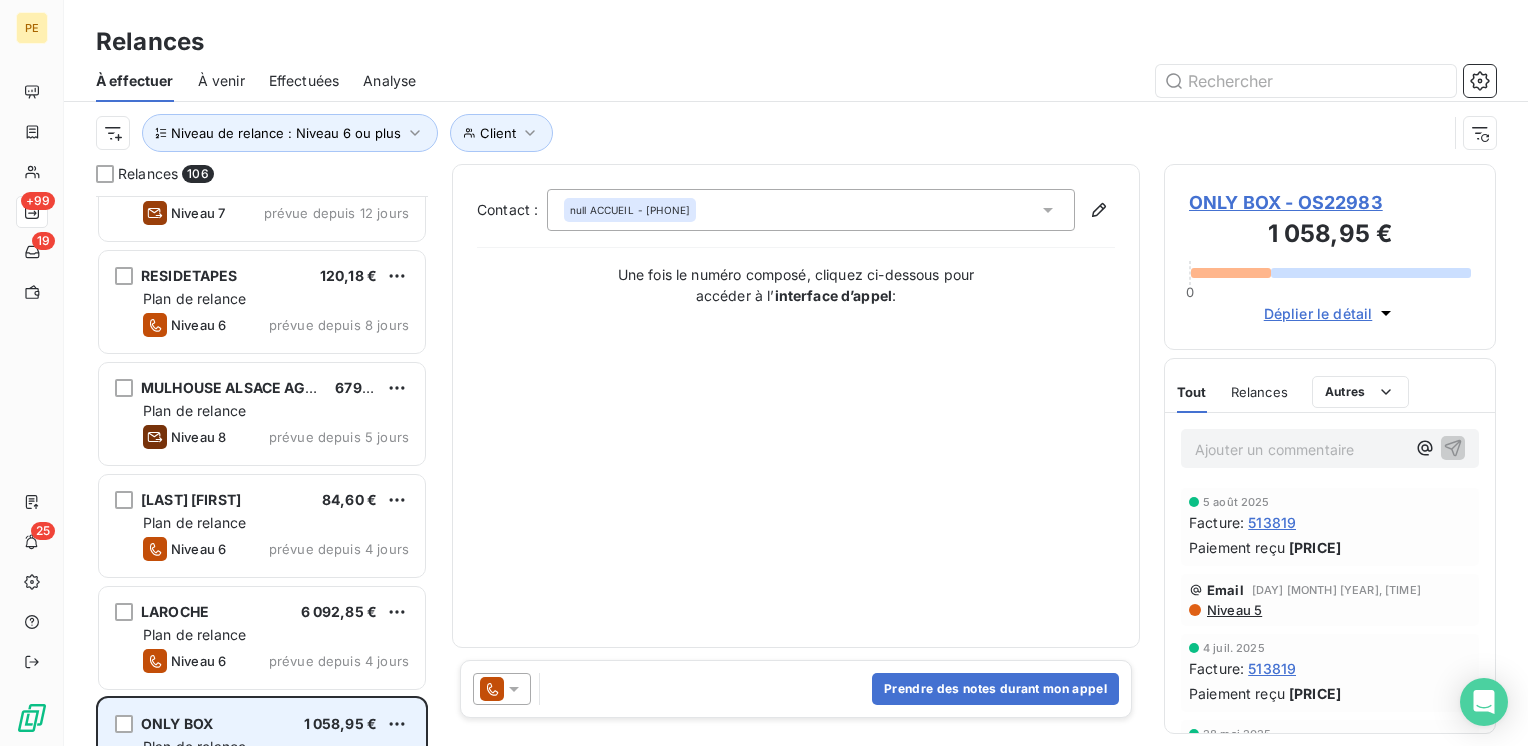 scroll, scrollTop: 10362, scrollLeft: 0, axis: vertical 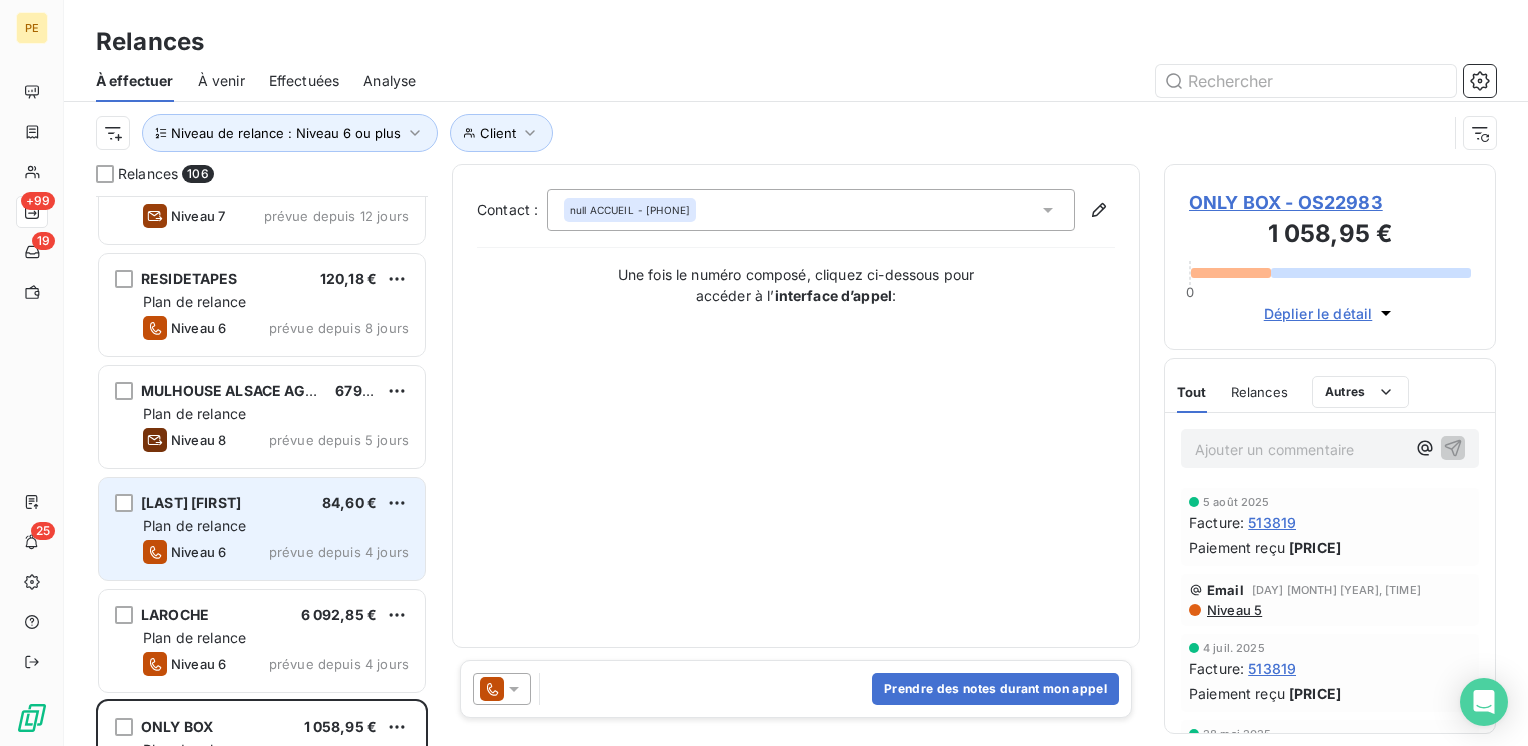 click on "[LAST] [LAST] [PRICE] Plan de relance Niveau 6 prévue depuis 4 jours" at bounding box center (262, 529) 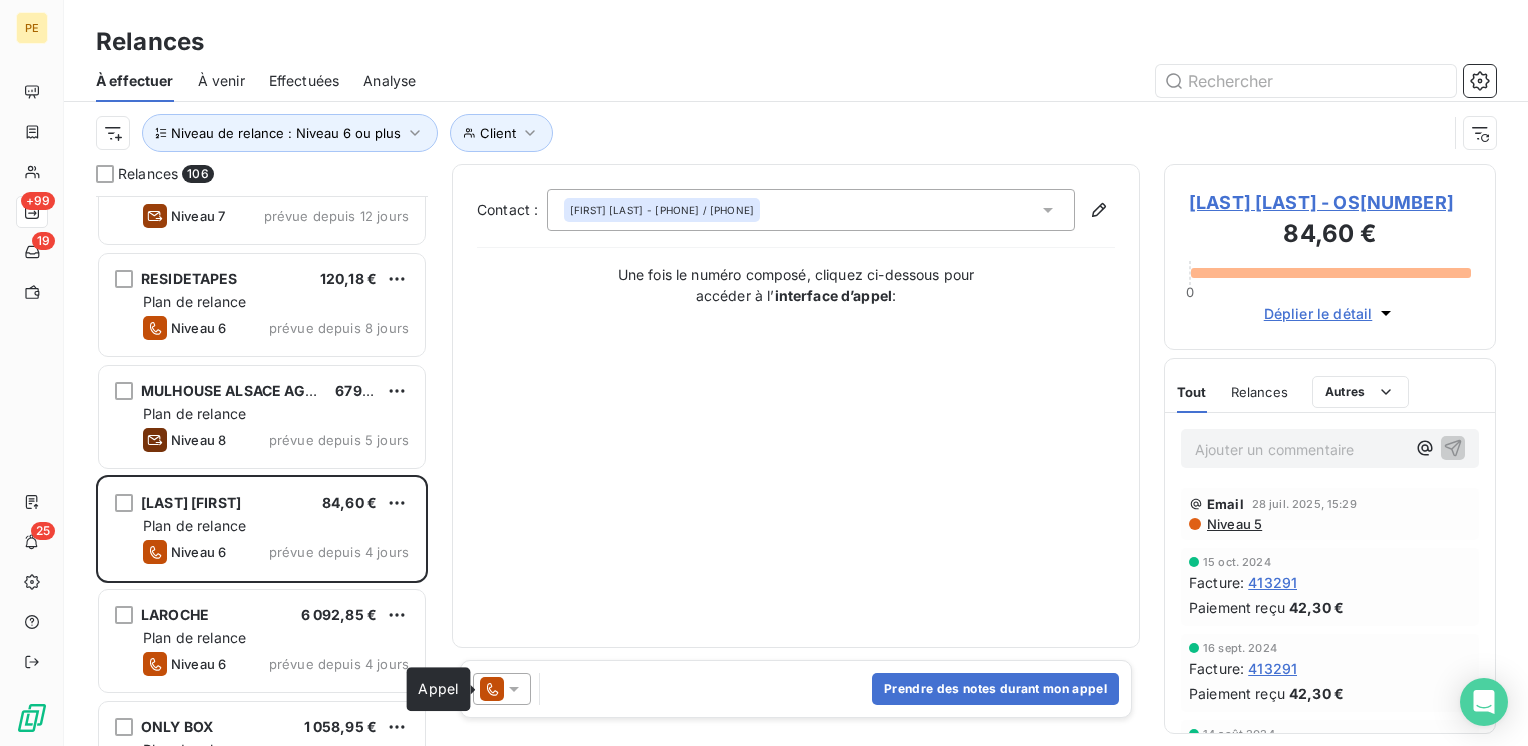 click 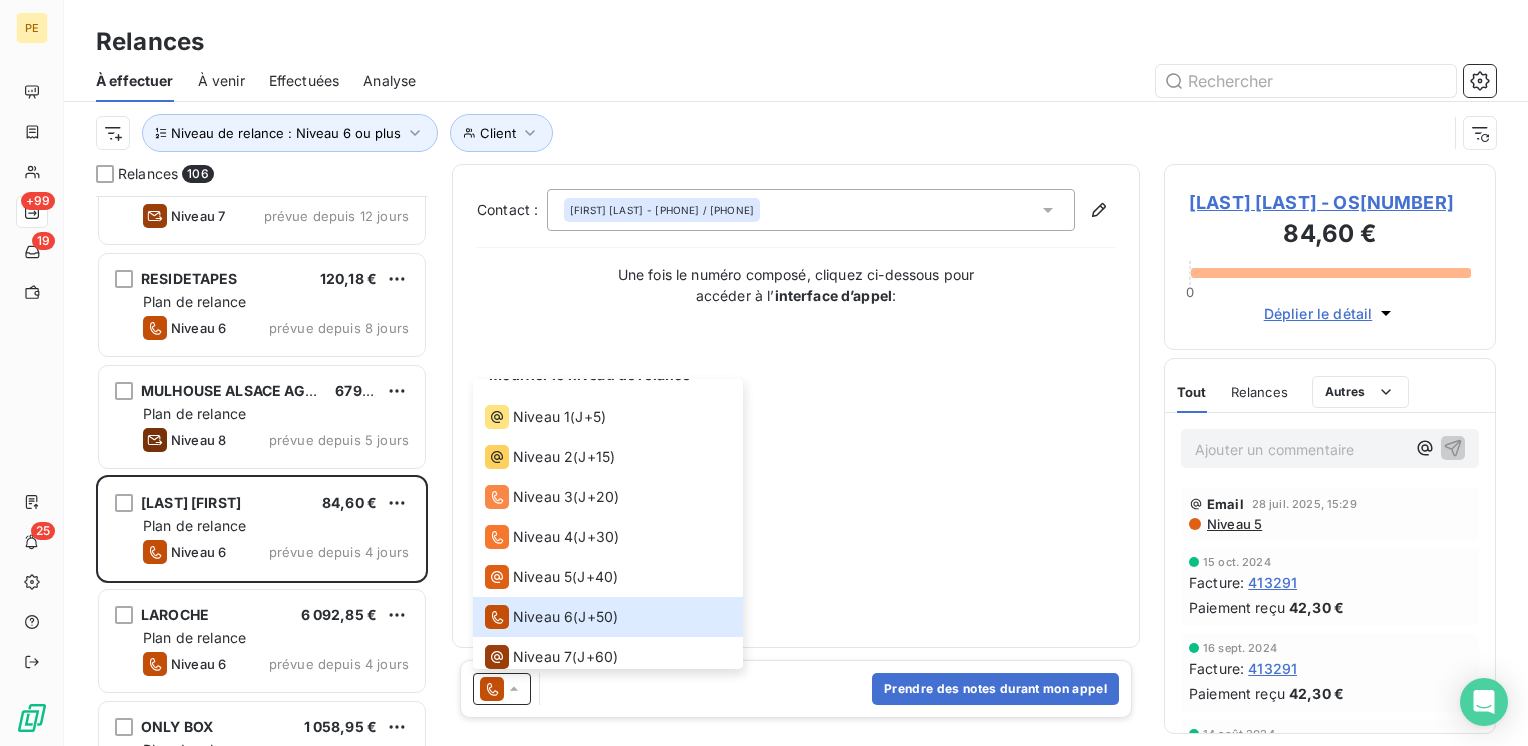 scroll, scrollTop: 69, scrollLeft: 0, axis: vertical 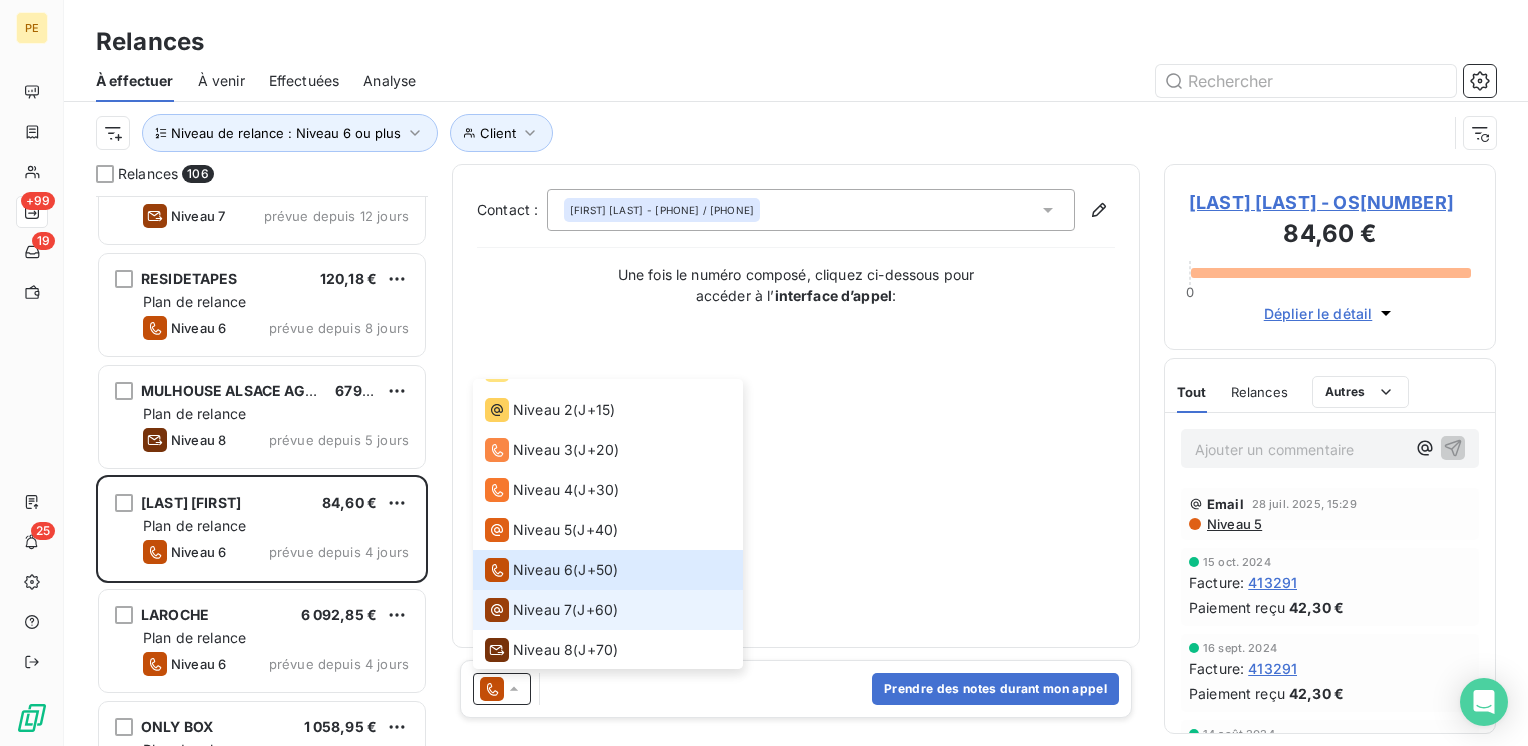 click on "Niveau 7  ( J+60 )" at bounding box center (608, 610) 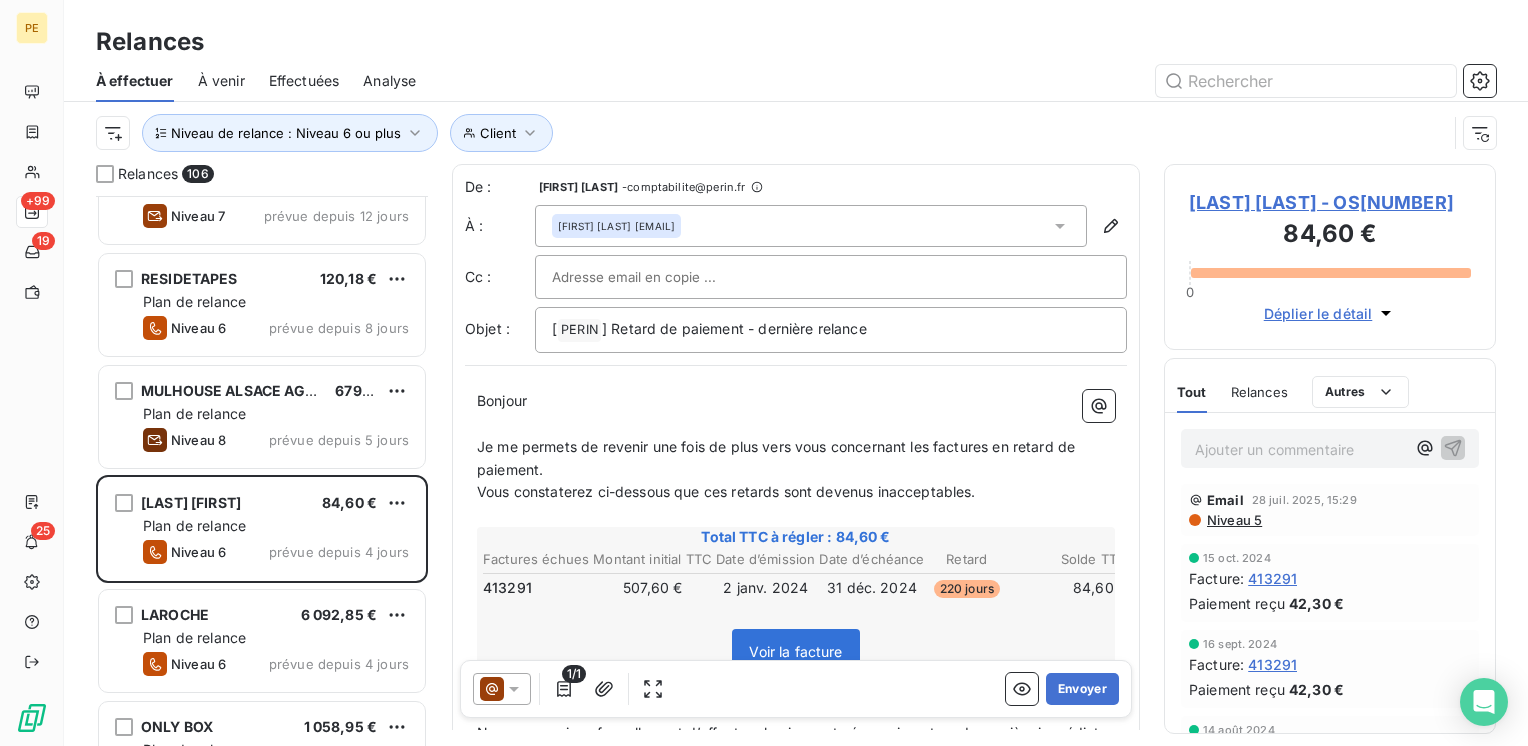 scroll, scrollTop: 0, scrollLeft: 0, axis: both 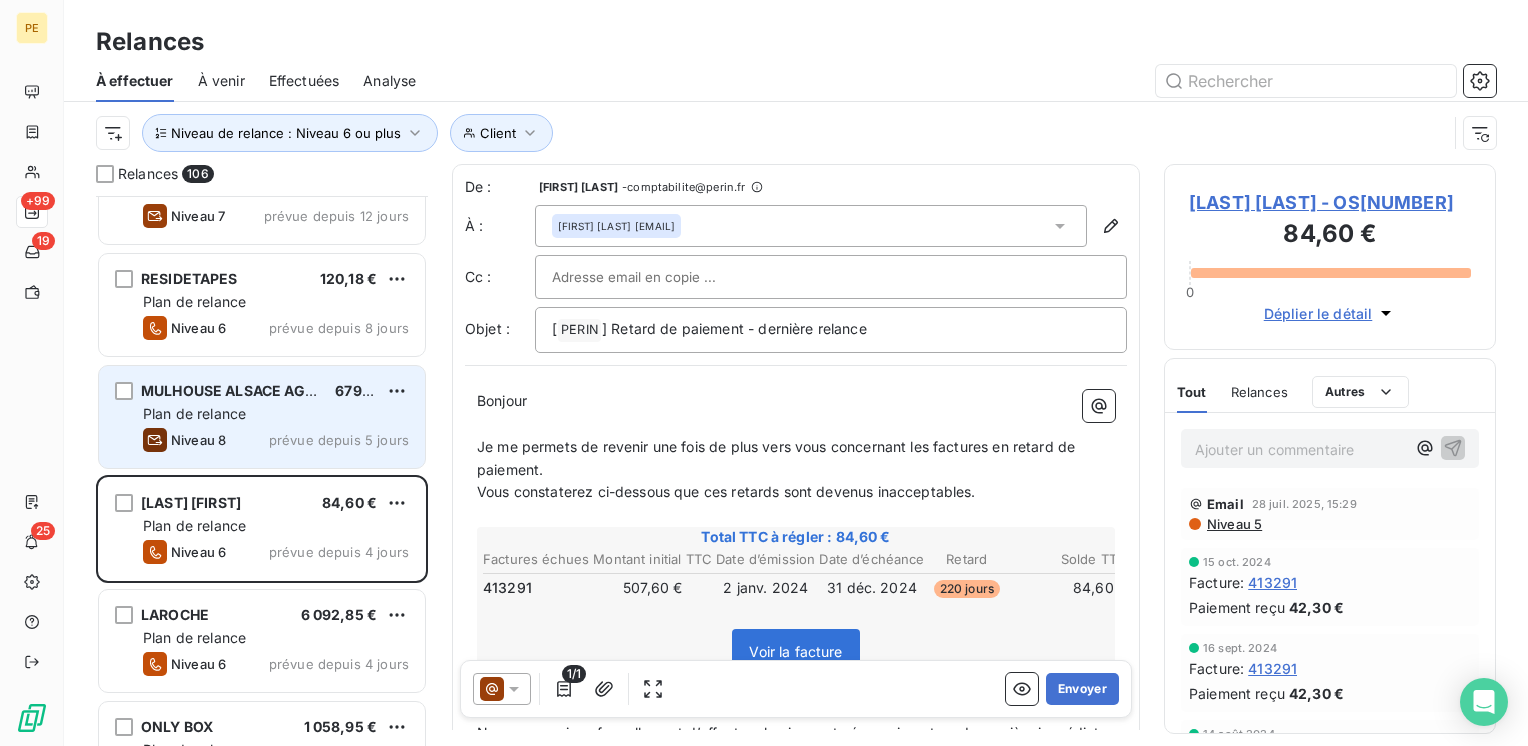 click on "prévue depuis 5 jours" at bounding box center [339, 440] 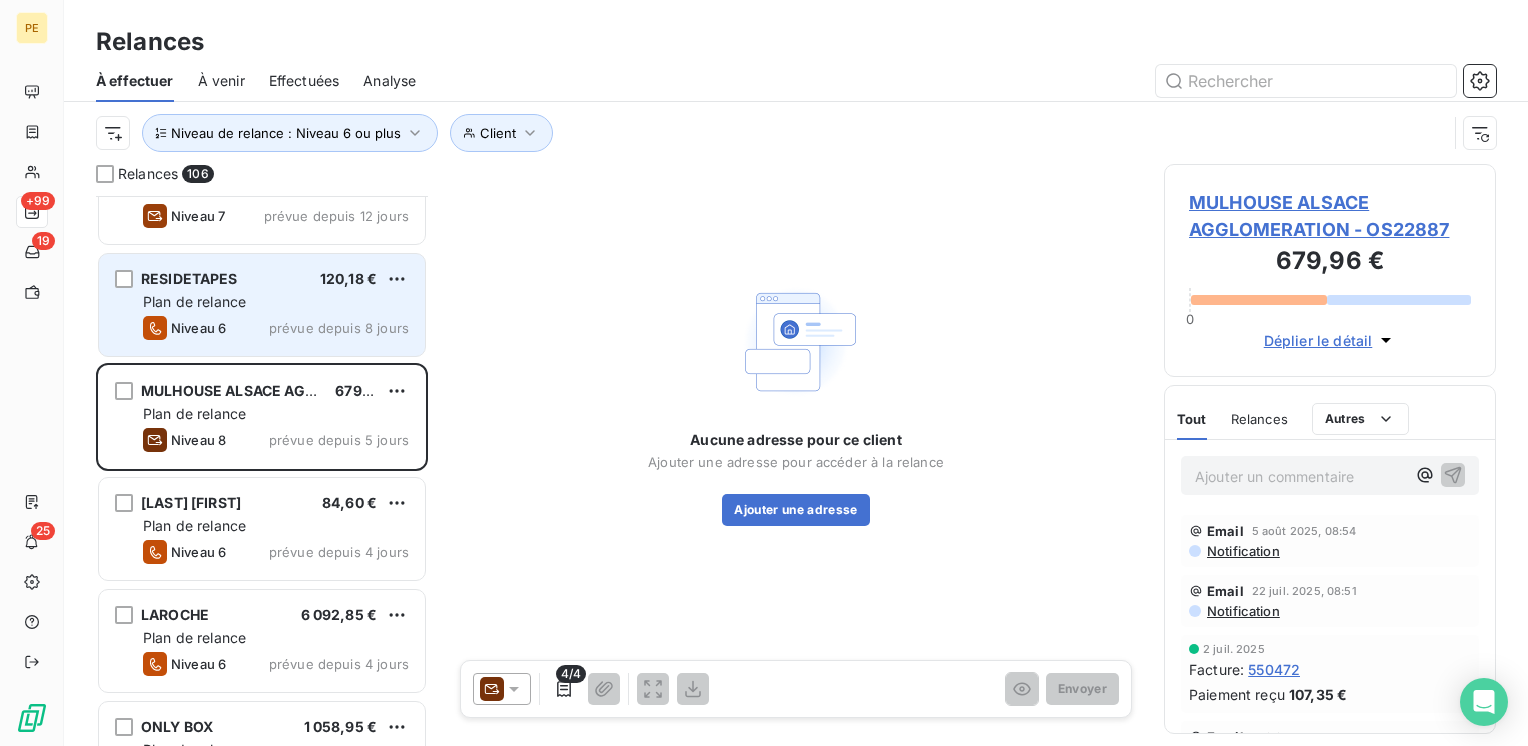 click on "prévue depuis 8 jours" at bounding box center [339, 328] 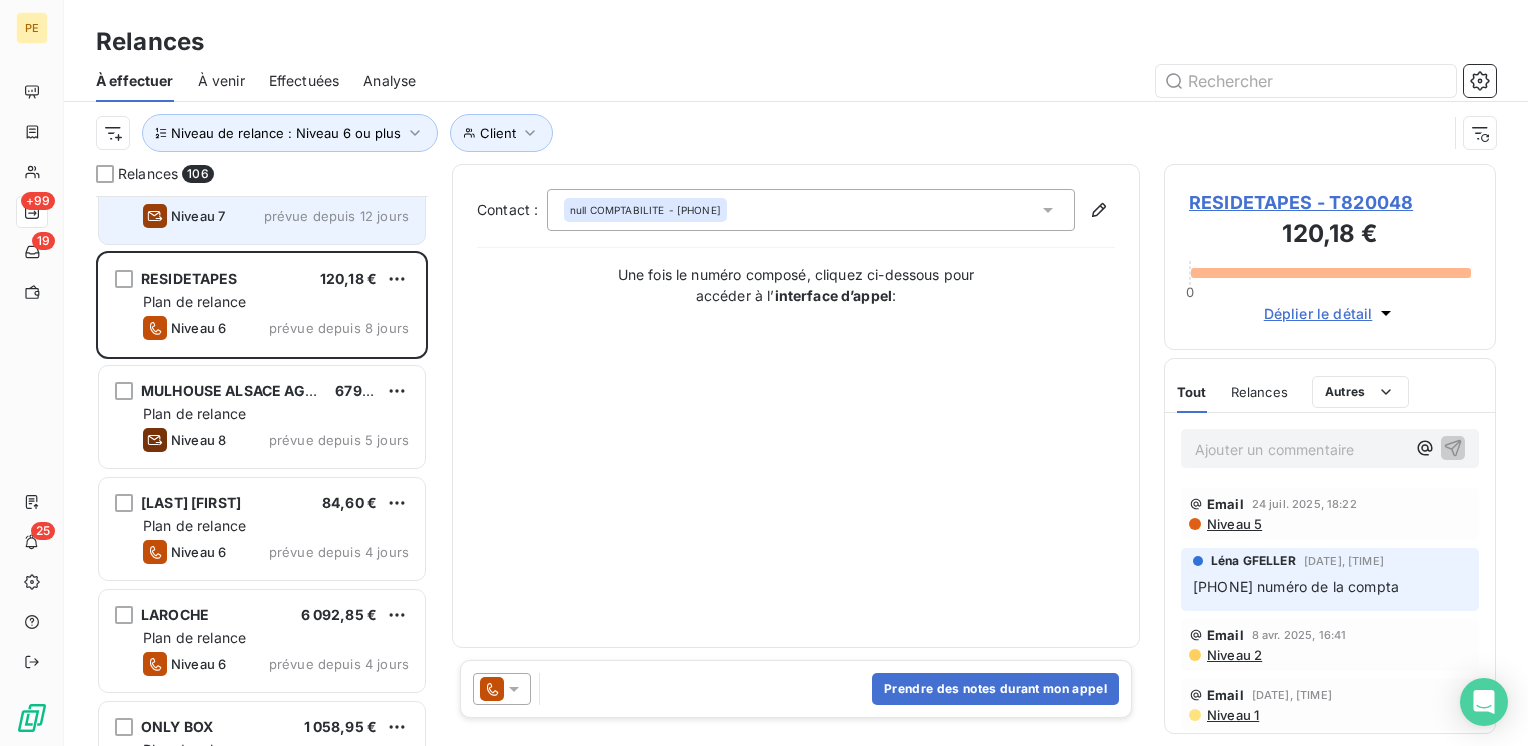 click on "prévue depuis 12 jours" at bounding box center (336, 216) 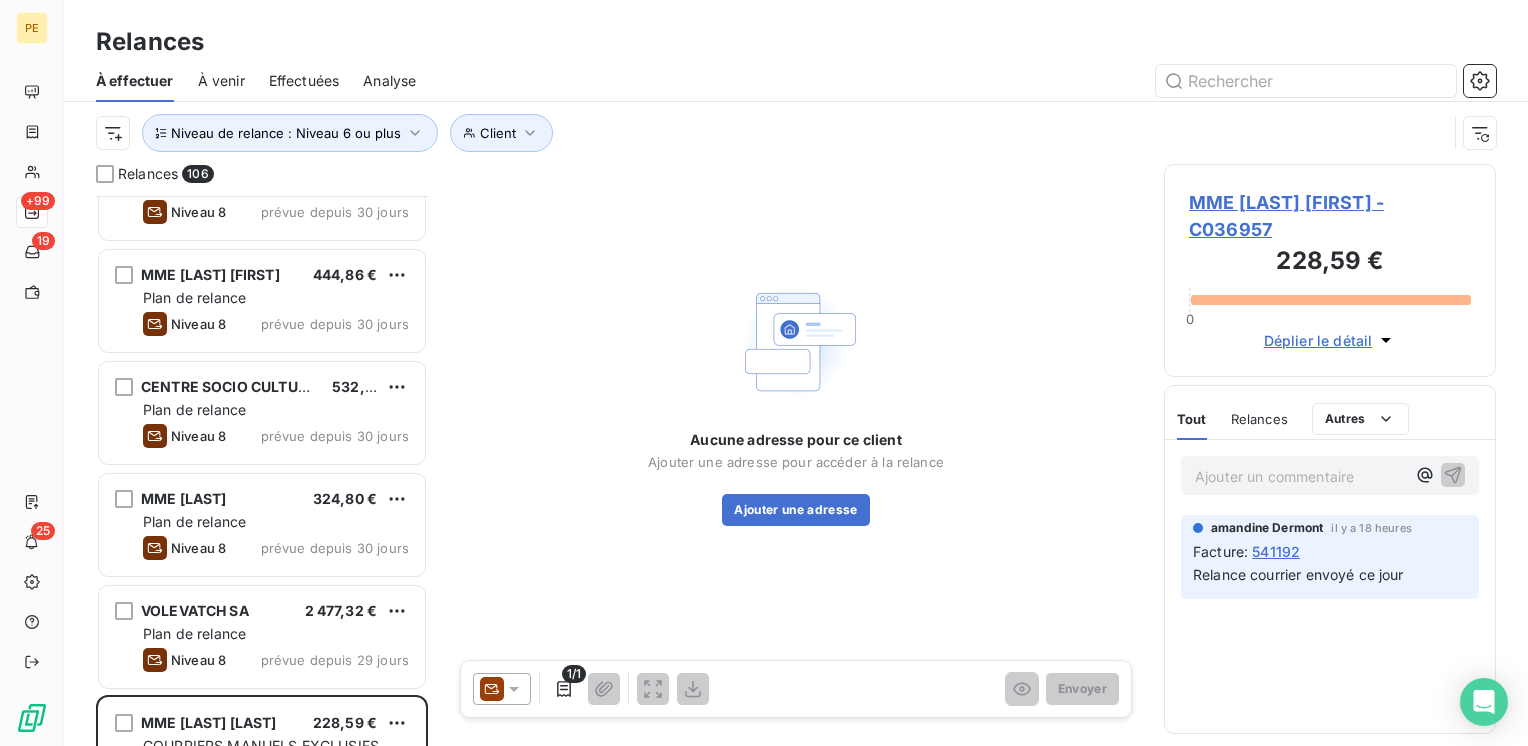 scroll, scrollTop: 9802, scrollLeft: 0, axis: vertical 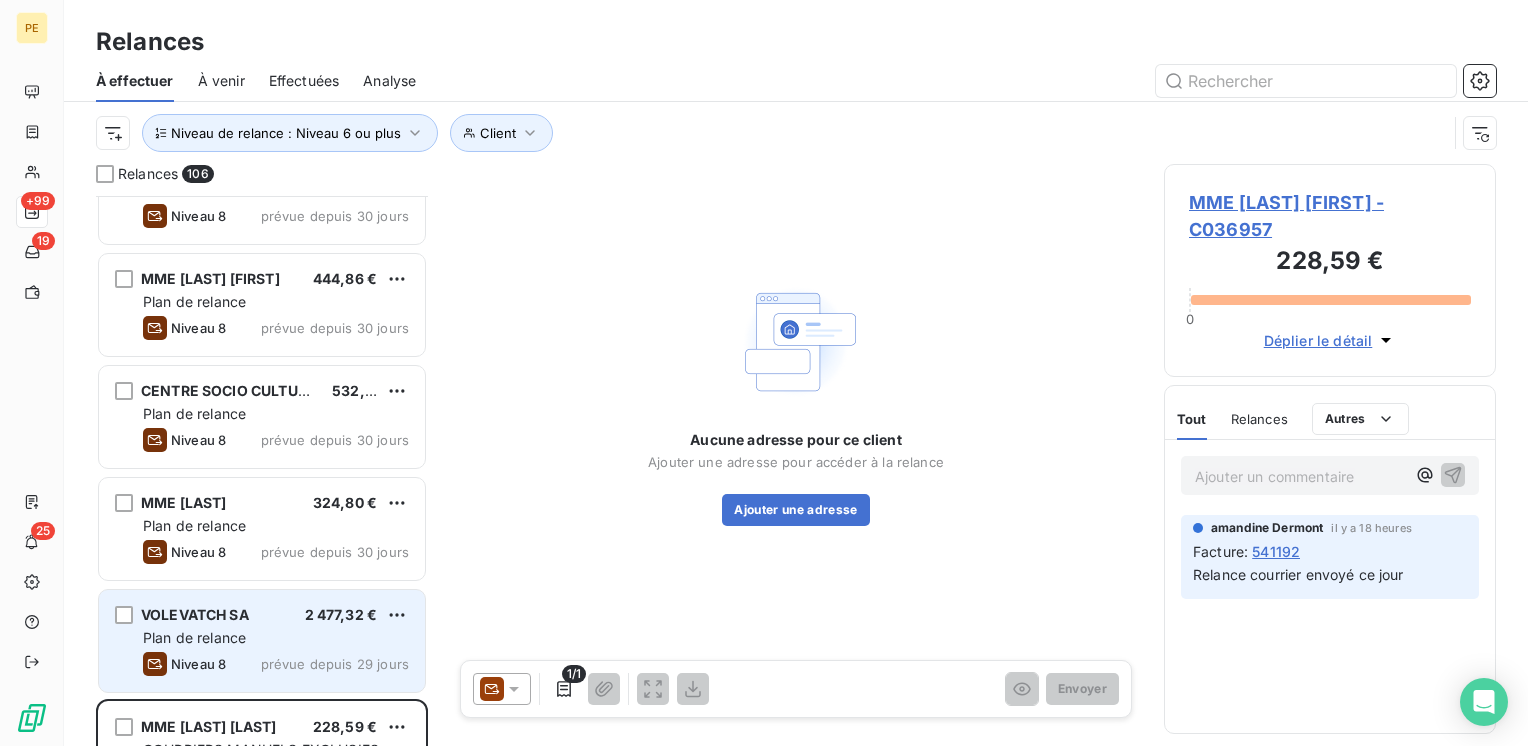 click on "VOLEVATCH SA [PRICE] Plan de relance Niveau [NUMBER] prévue depuis [NUMBER] jours" at bounding box center [262, 641] 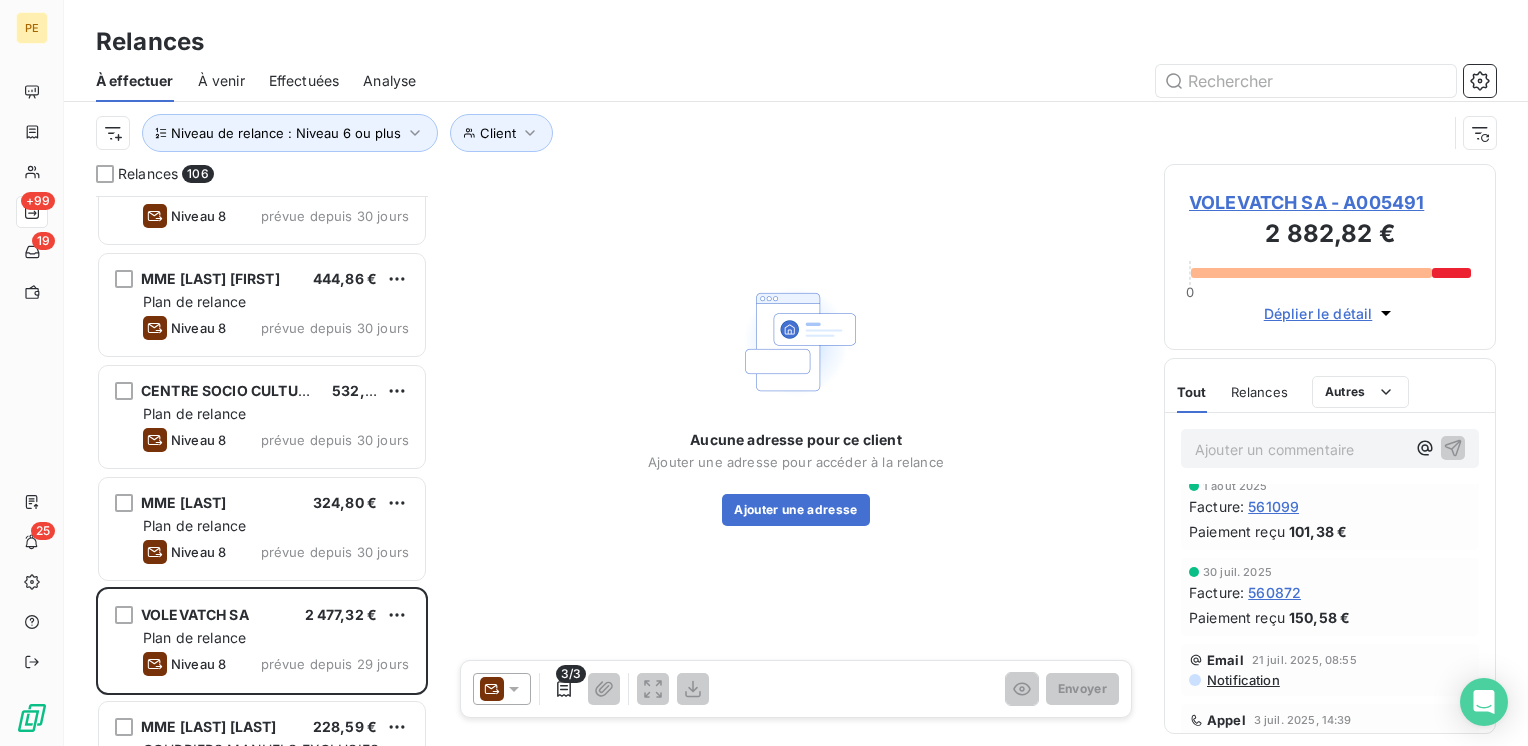 scroll, scrollTop: 0, scrollLeft: 0, axis: both 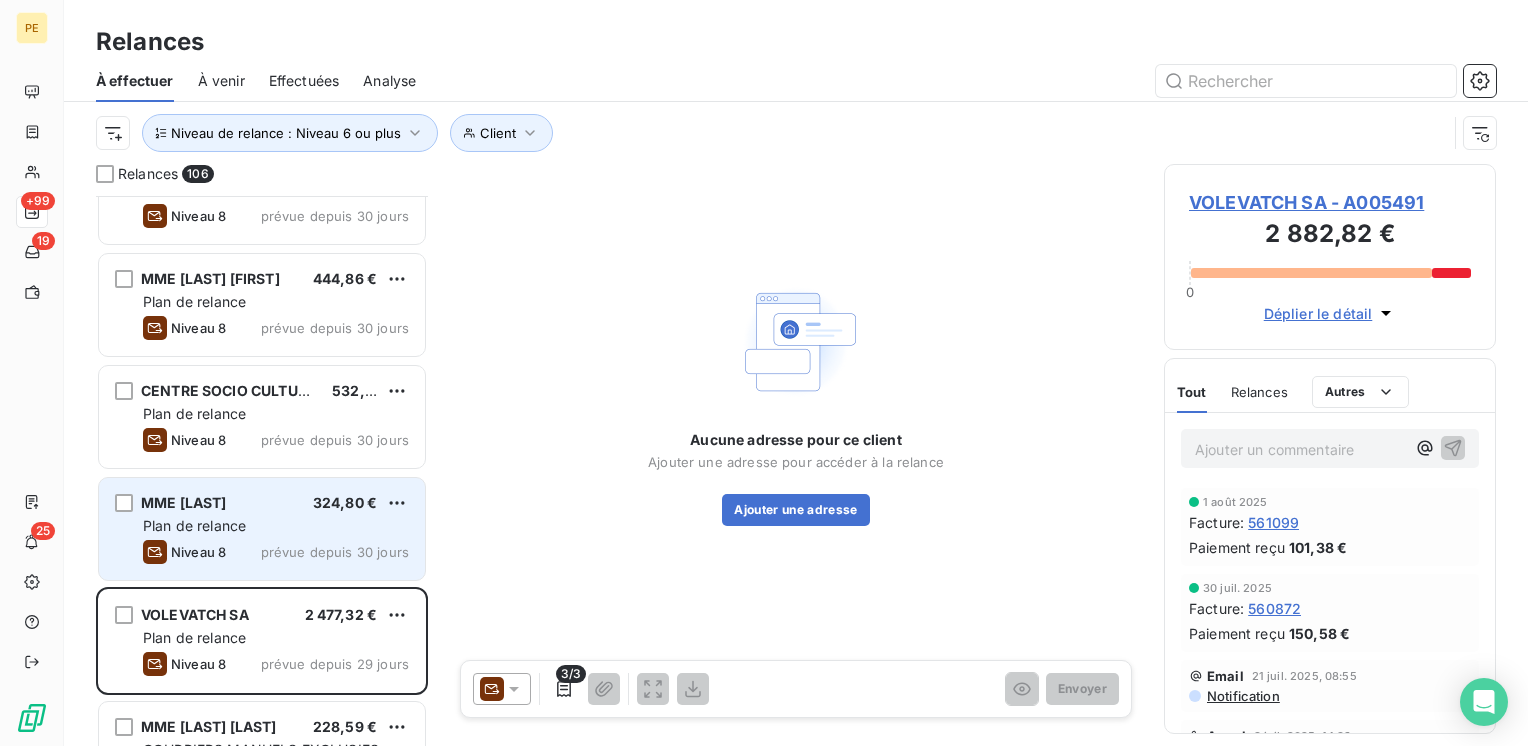 click on "Plan de relance" at bounding box center (276, 526) 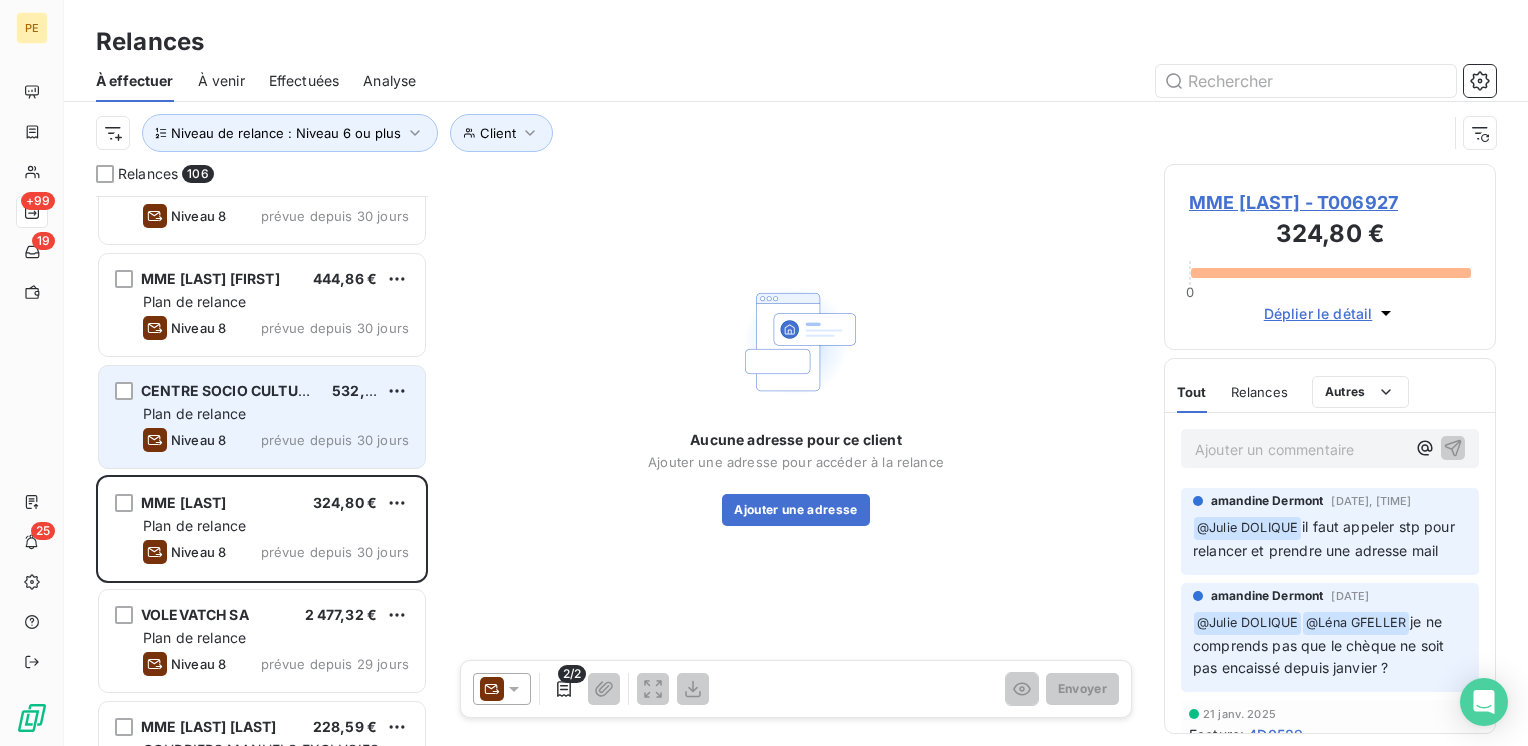click on "CENTRE SOCIO CULTUREL WAGNER [PRICE]" at bounding box center [276, 391] 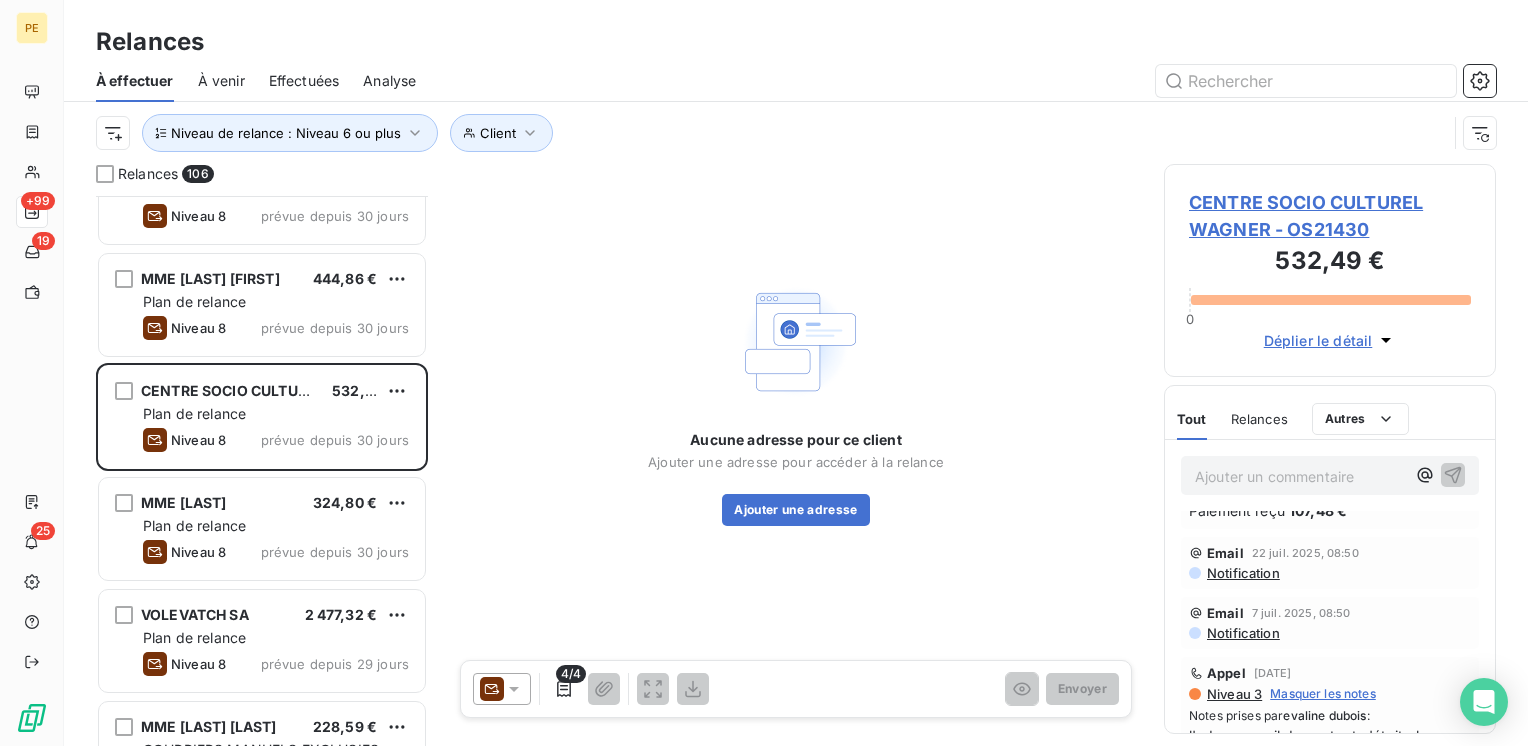 scroll, scrollTop: 0, scrollLeft: 0, axis: both 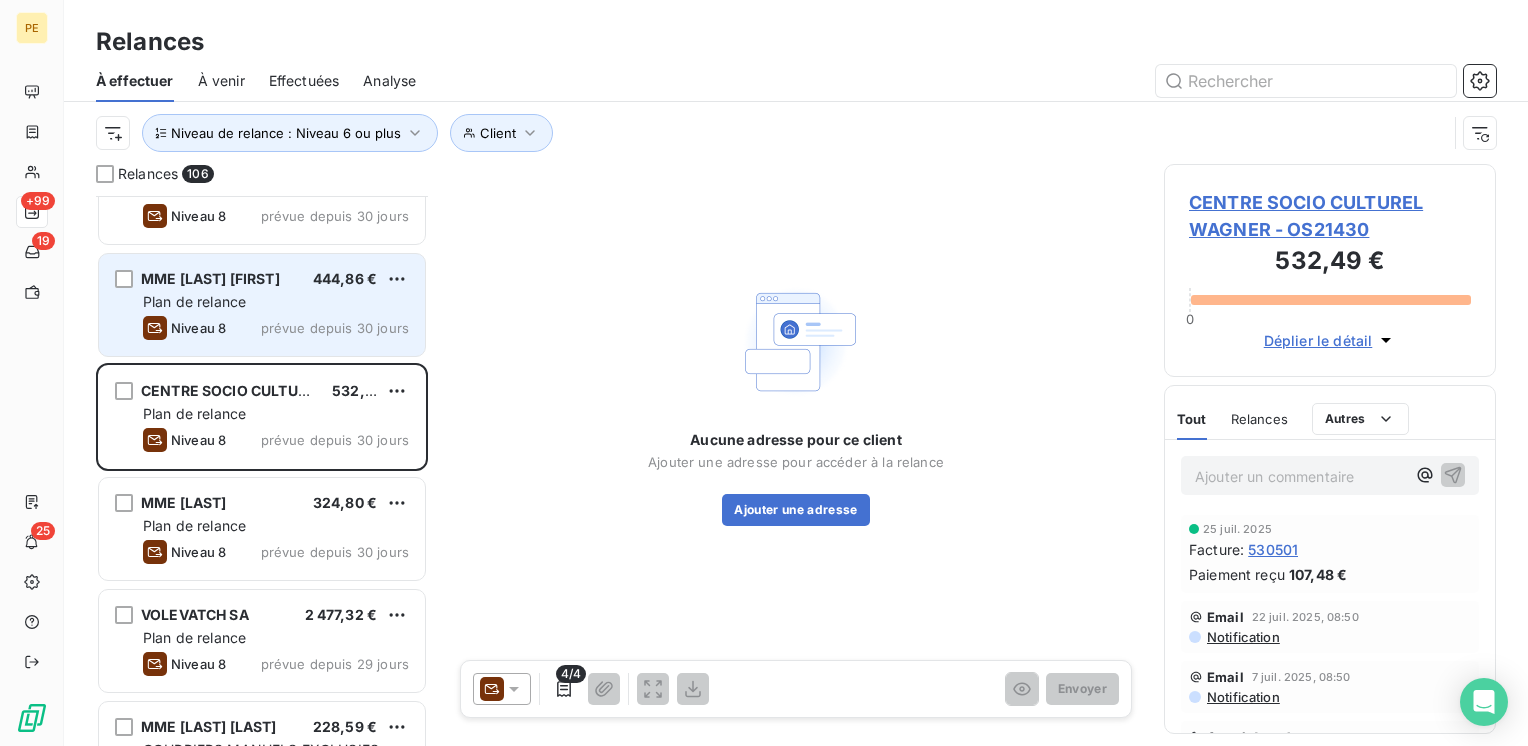 click on "Niveau 8 prévue depuis 30 jours" at bounding box center (276, 328) 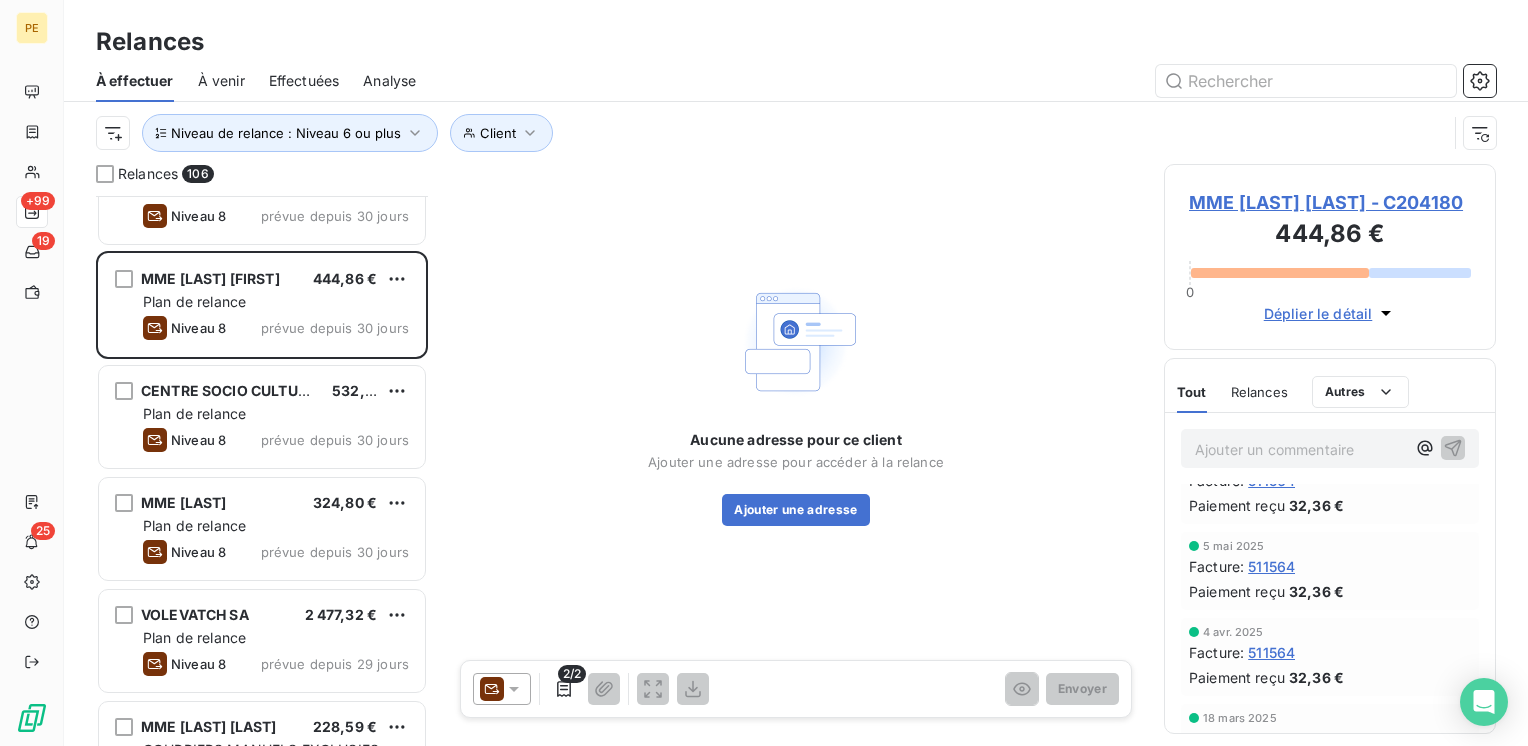 scroll, scrollTop: 0, scrollLeft: 0, axis: both 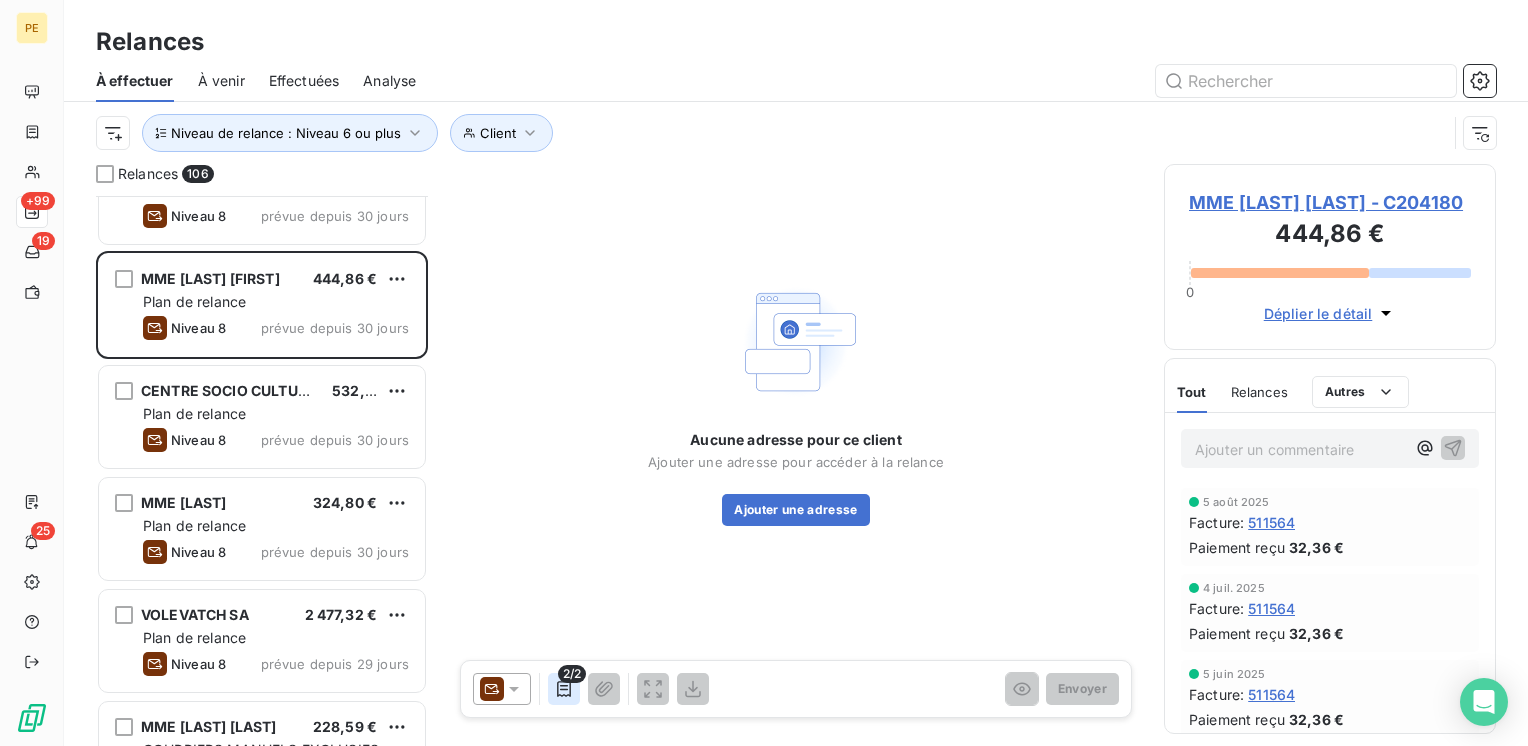 click 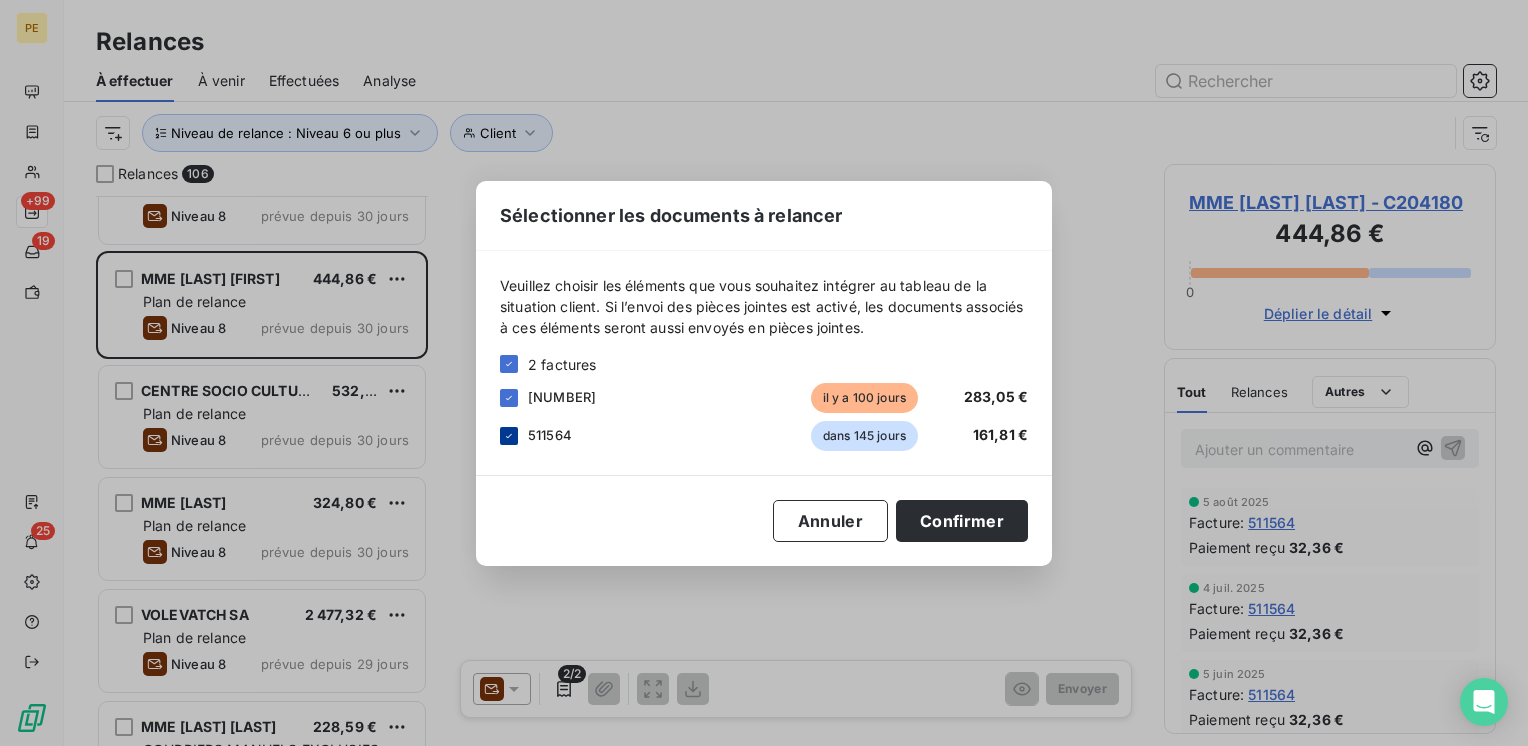 click at bounding box center (509, 436) 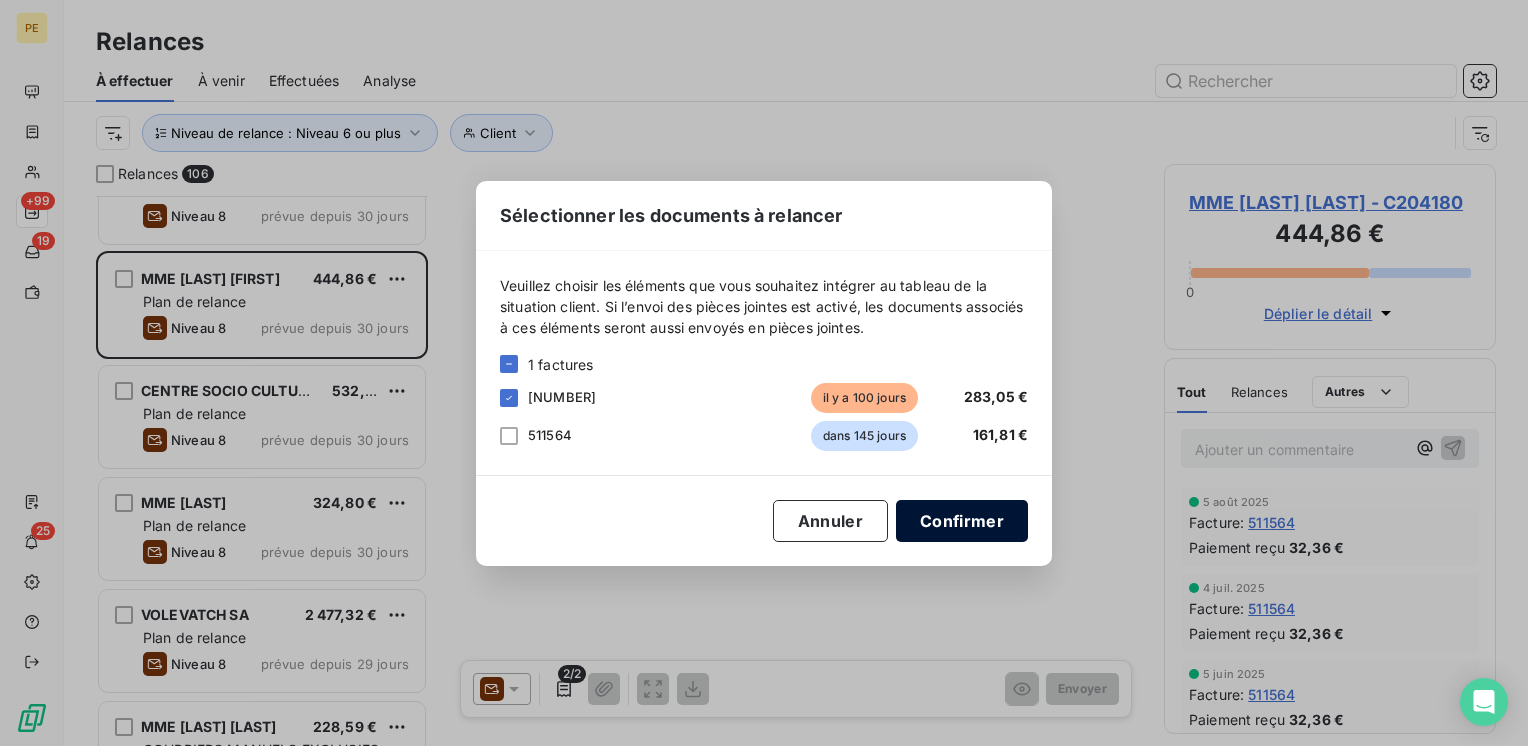 click on "Confirmer" at bounding box center [962, 521] 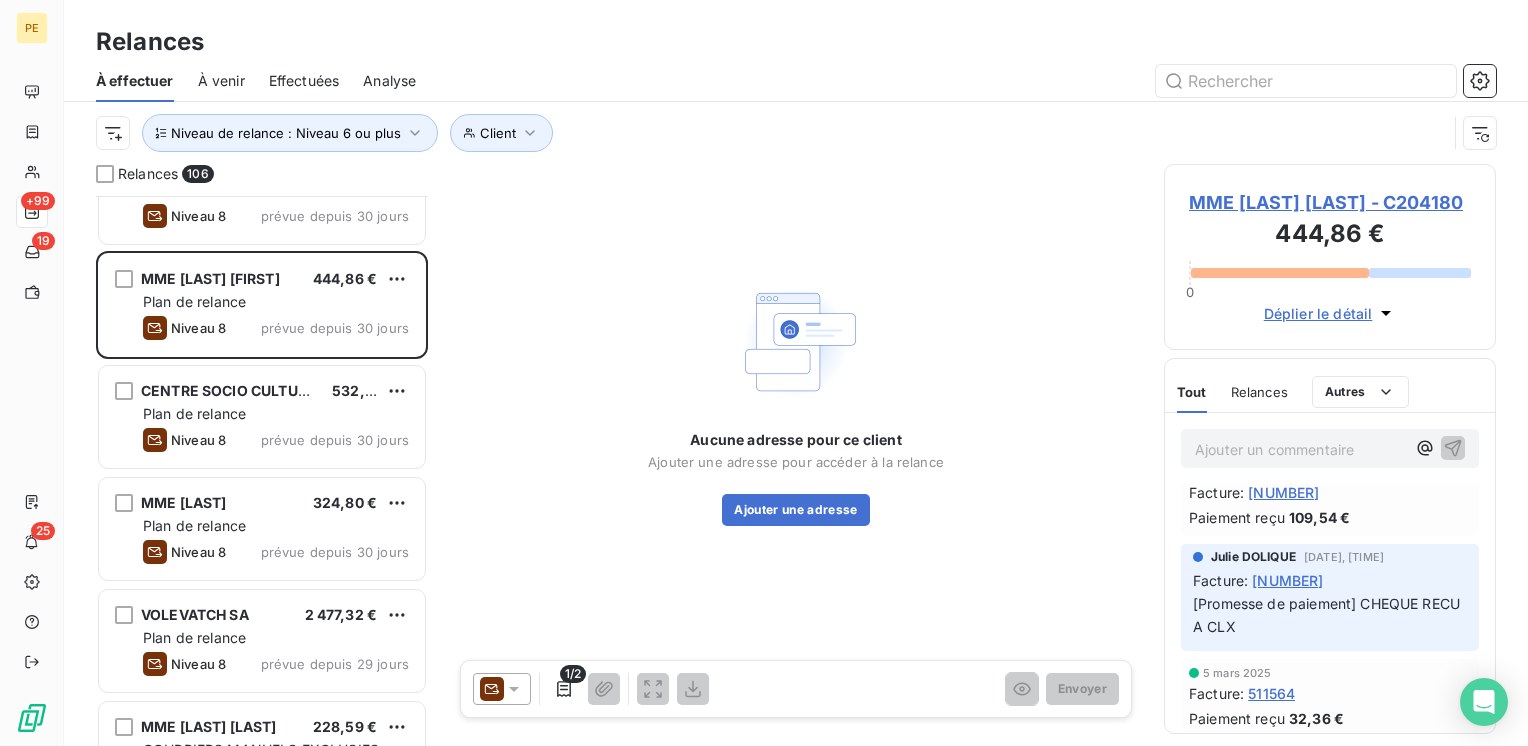 scroll, scrollTop: 472, scrollLeft: 0, axis: vertical 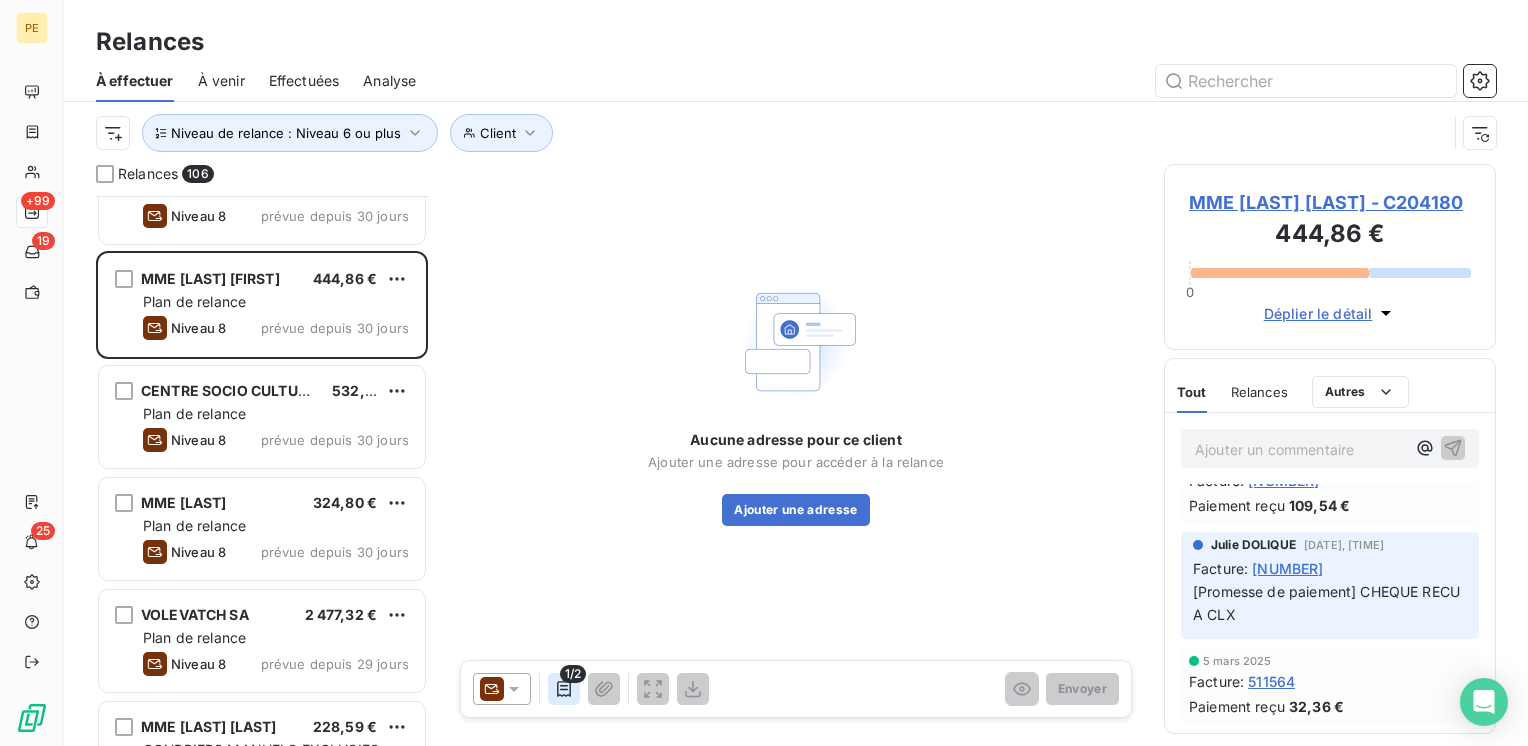 click 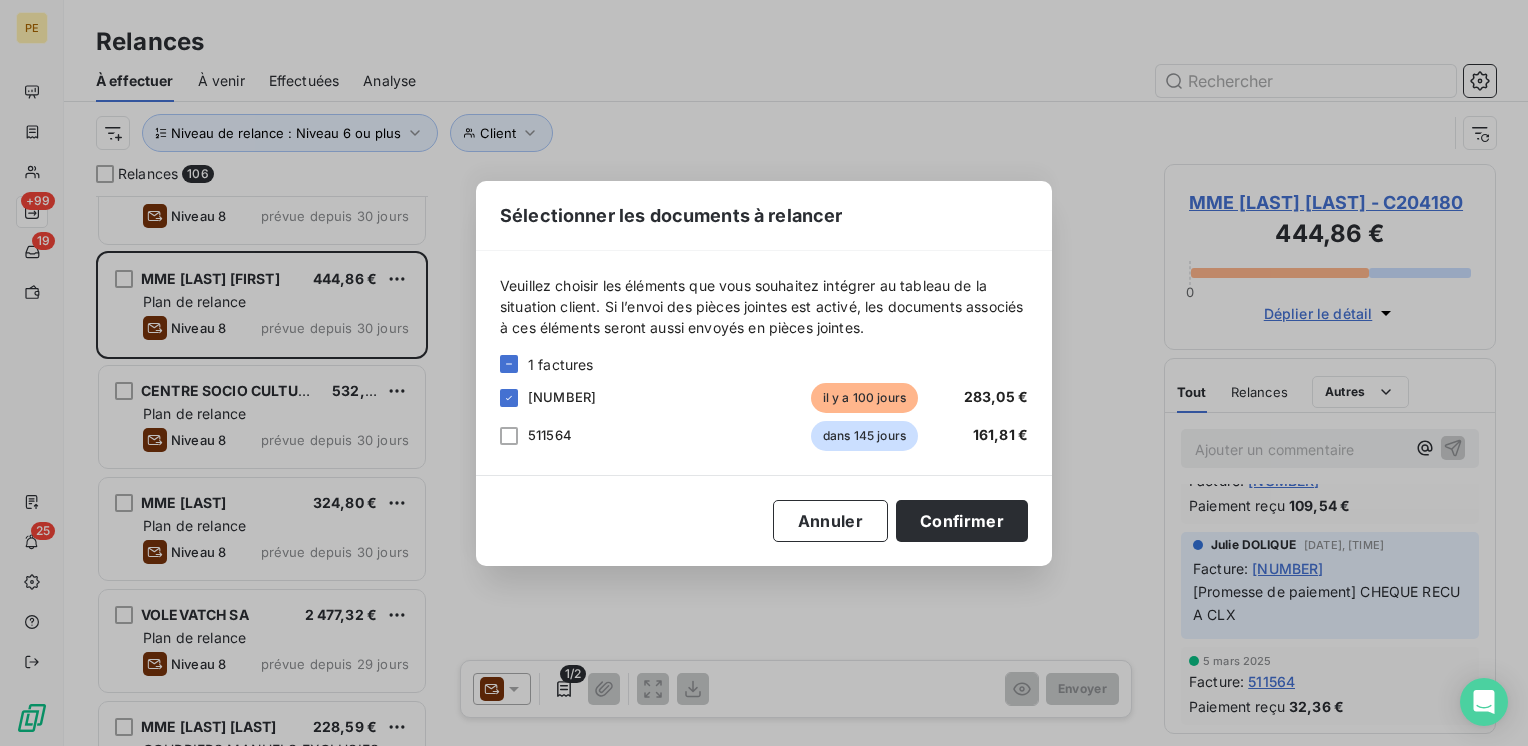 click on "Sélectionner les documents à relancer Veuillez choisir les éléments que vous souhaitez intégrer au tableau de la situation client. Si l’envoi des pièces jointes est activé, les documents associés à ces éléments seront aussi envoyés en pièces jointes. 1 factures [NUMBER] il y a 100 jours   [PRICE] [NUMBER] dans 145 jours   [PRICE] Annuler Confirmer" at bounding box center [764, 373] 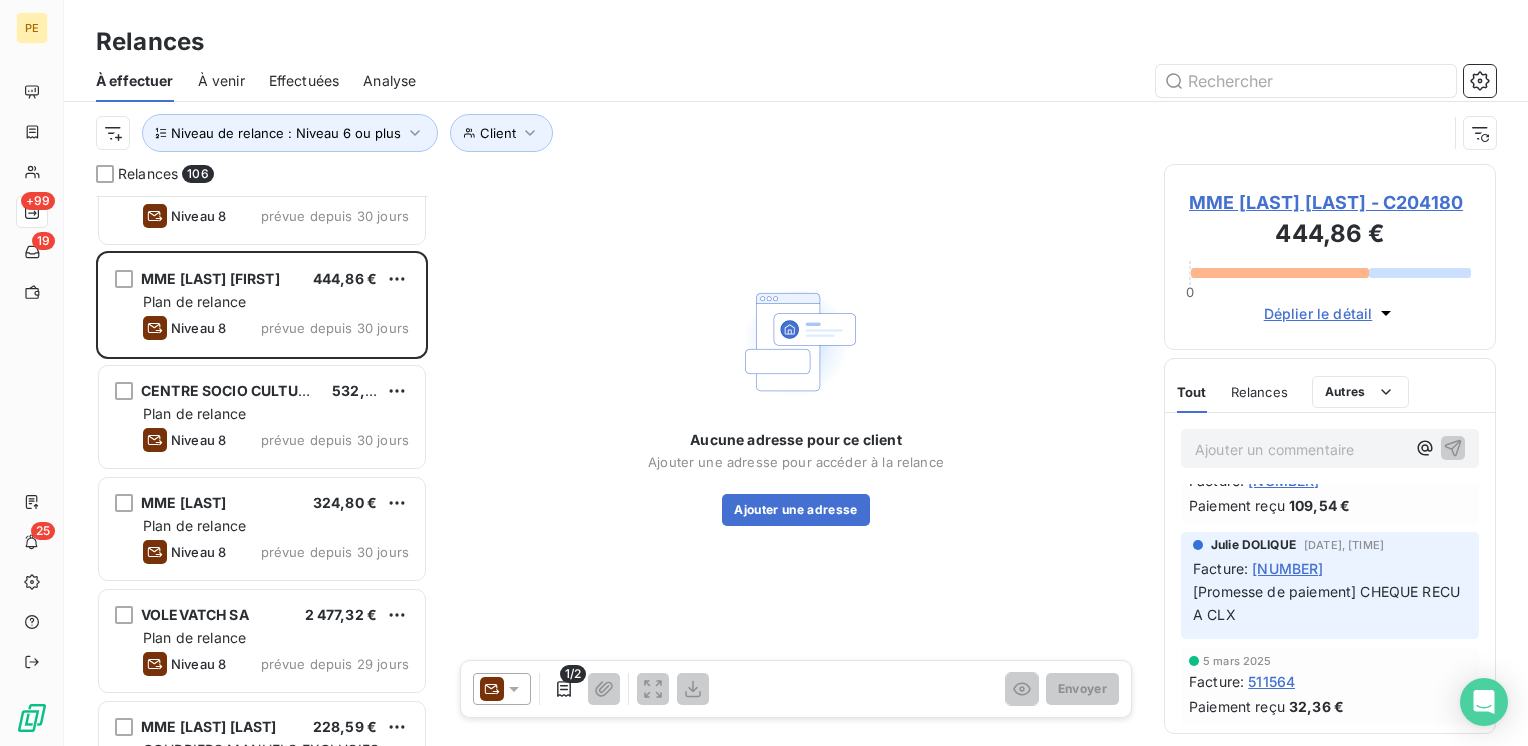 click 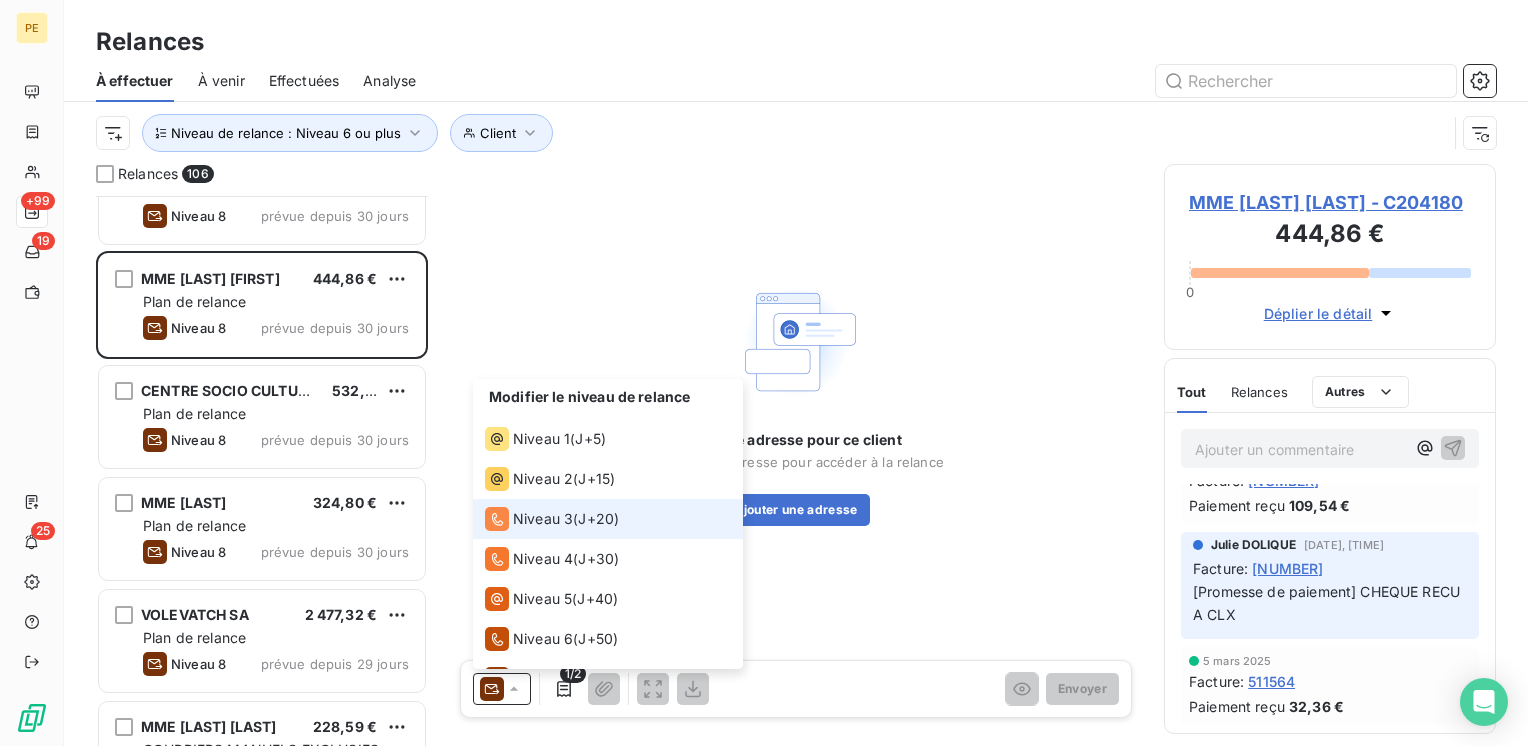 scroll, scrollTop: 69, scrollLeft: 0, axis: vertical 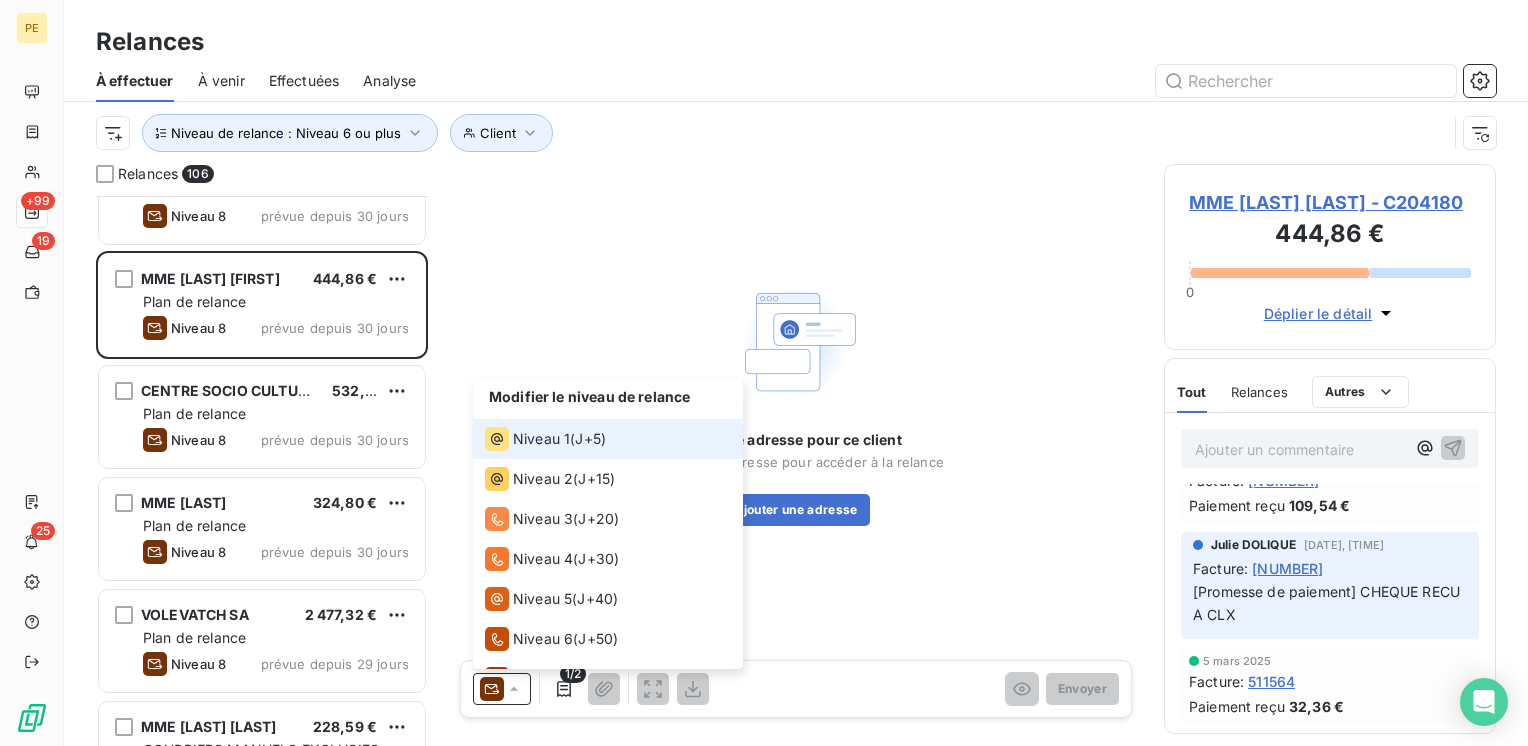 click on "Niveau 1  ( J+5 )" at bounding box center (608, 439) 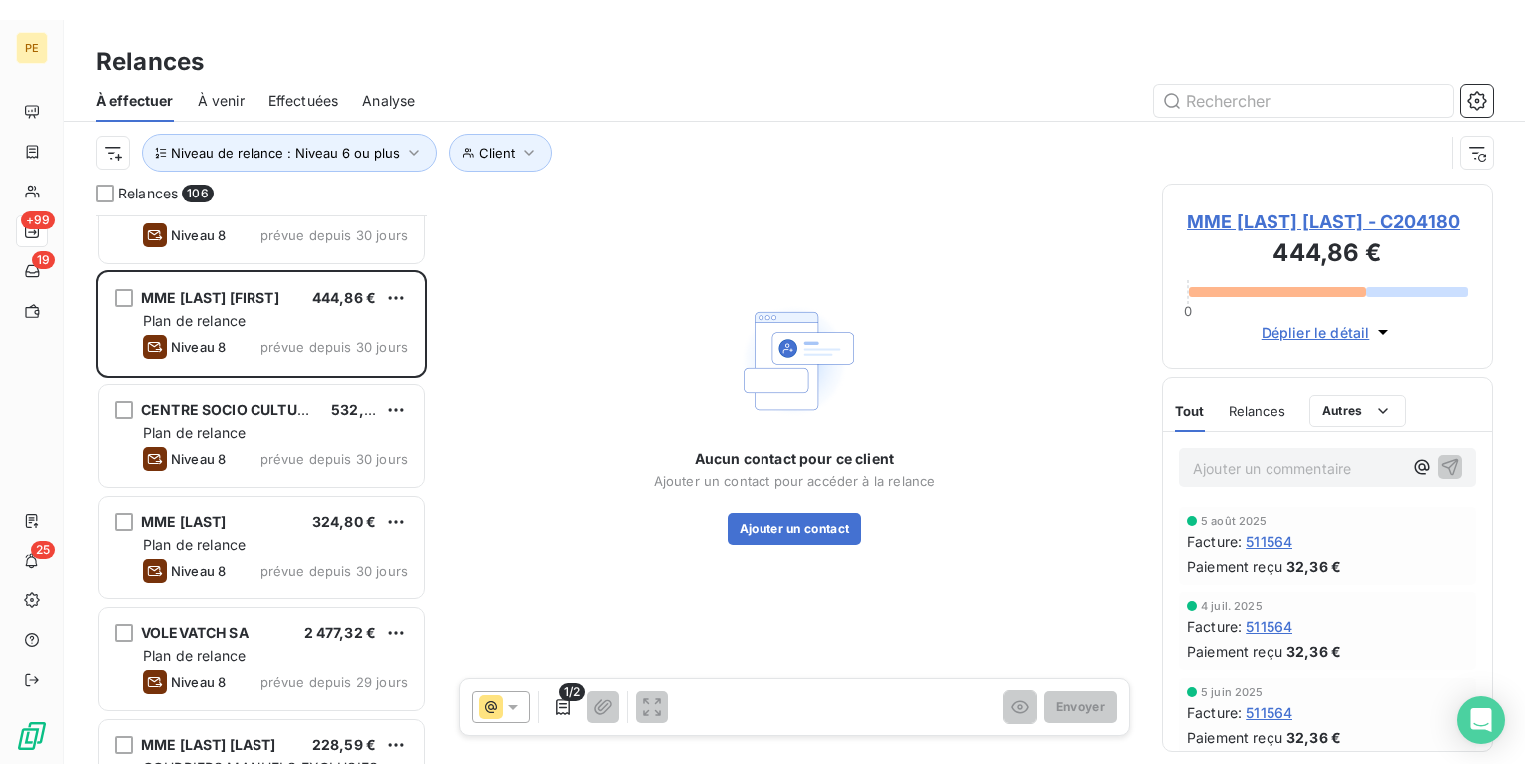 scroll, scrollTop: 16, scrollLeft: 16, axis: both 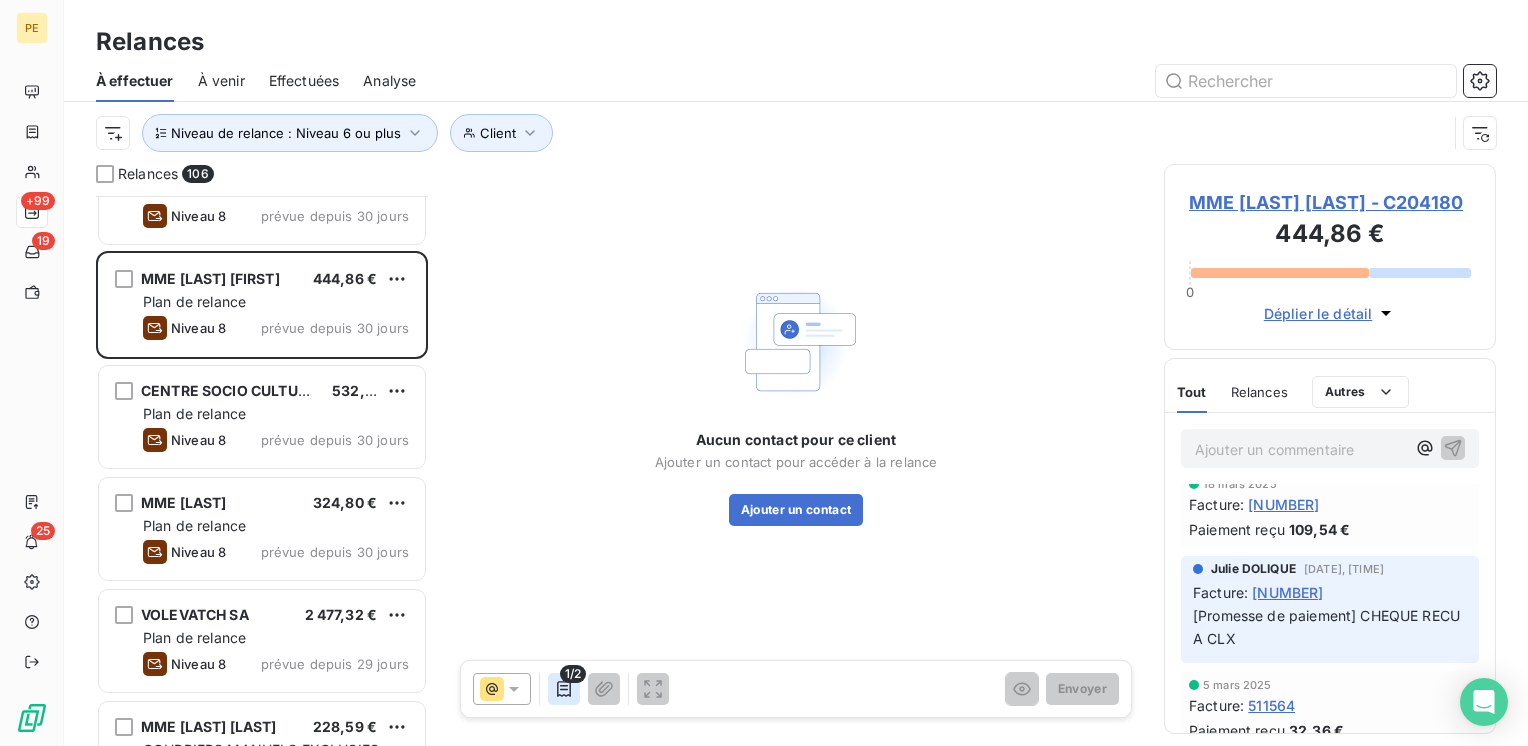 click 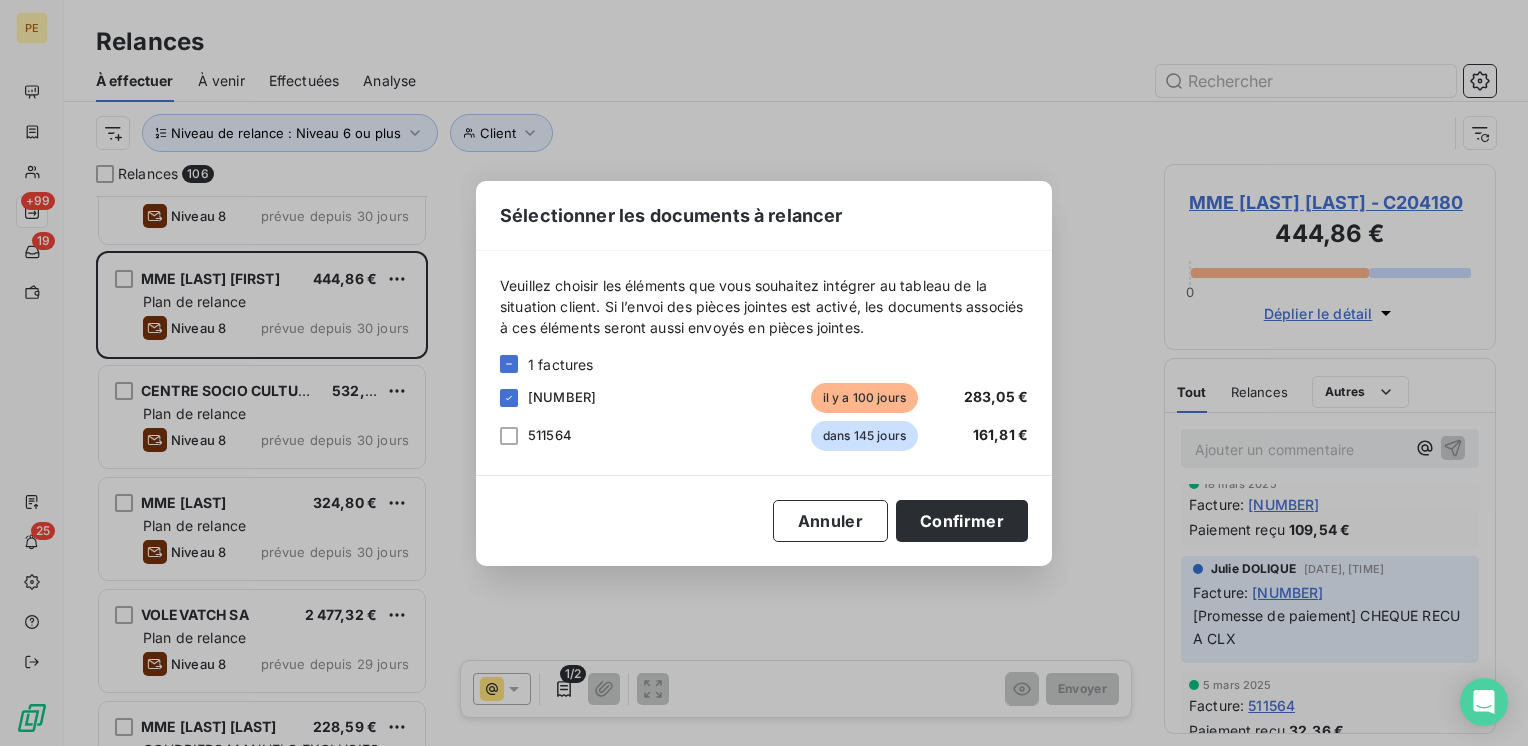 click on "Sélectionner les documents à relancer Veuillez choisir les éléments que vous souhaitez intégrer au tableau de la situation client. Si l’envoi des pièces jointes est activé, les documents associés à ces éléments seront aussi envoyés en pièces jointes. 1 factures [NUMBER] il y a 100 jours   [PRICE] [NUMBER] dans 145 jours   [PRICE] Annuler Confirmer" at bounding box center [764, 373] 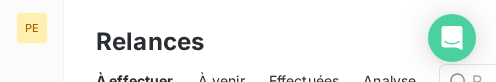 scroll, scrollTop: 0, scrollLeft: 0, axis: both 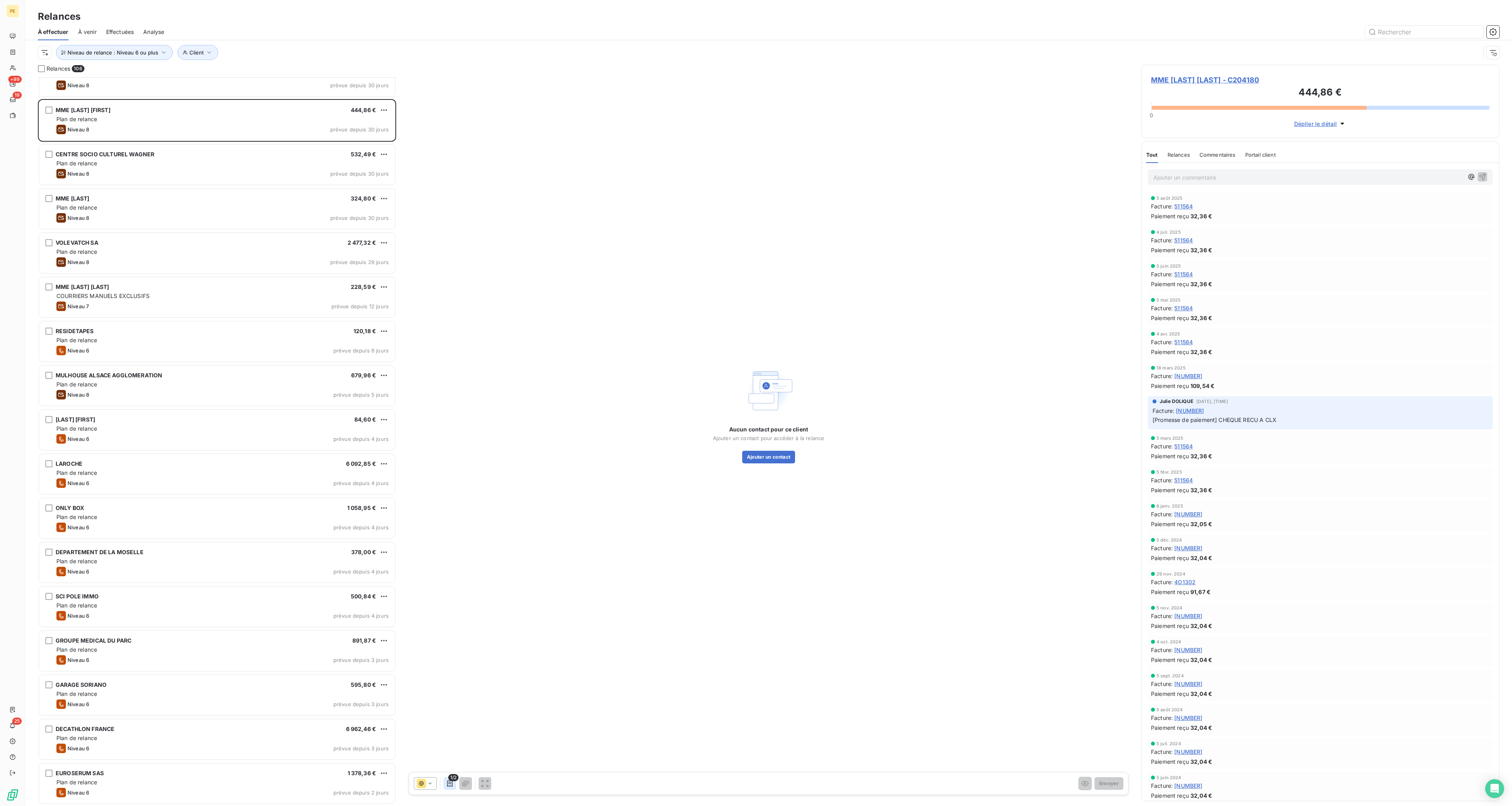 click 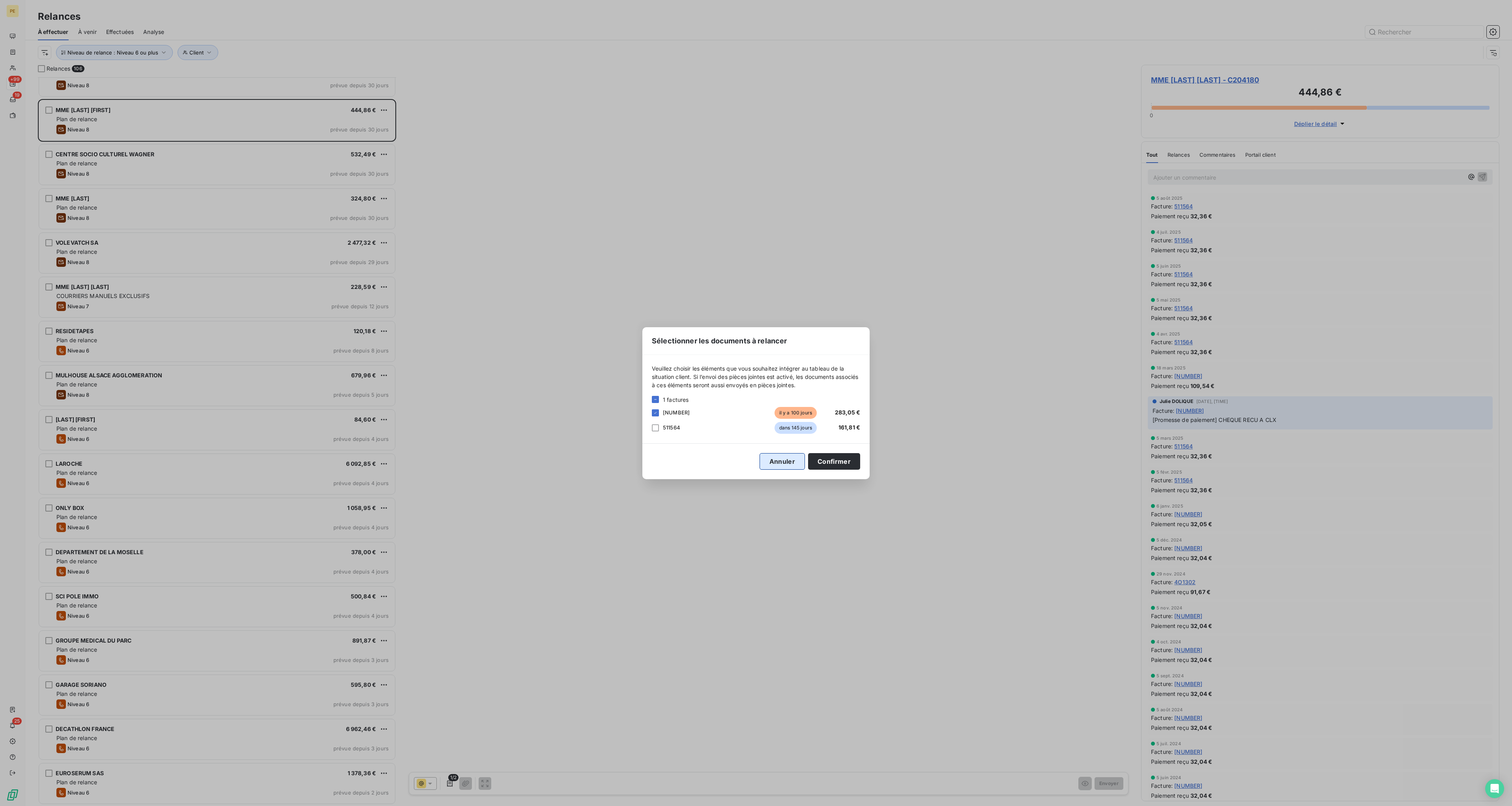 click on "Annuler" at bounding box center (782, 461) 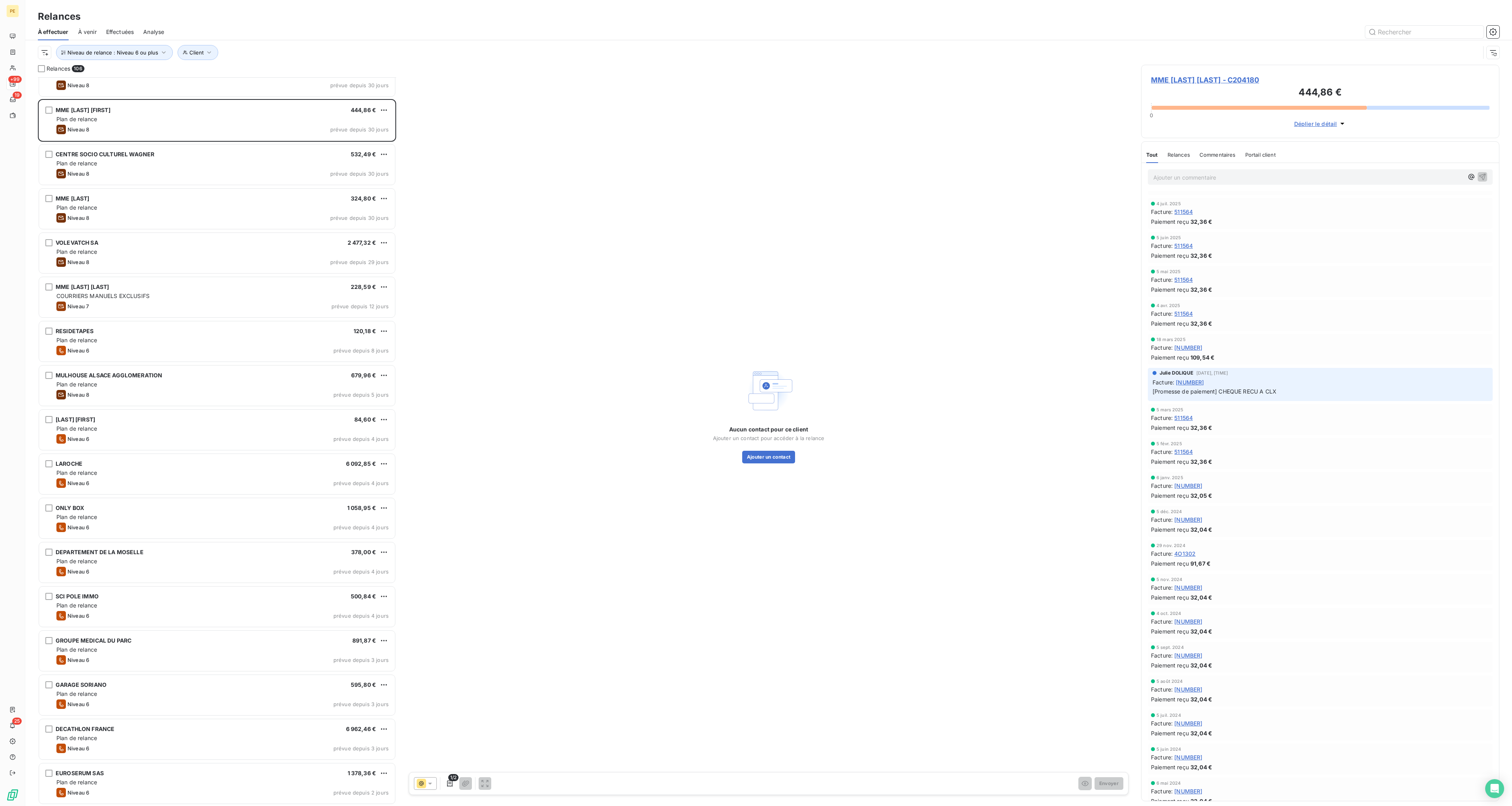 scroll, scrollTop: 0, scrollLeft: 0, axis: both 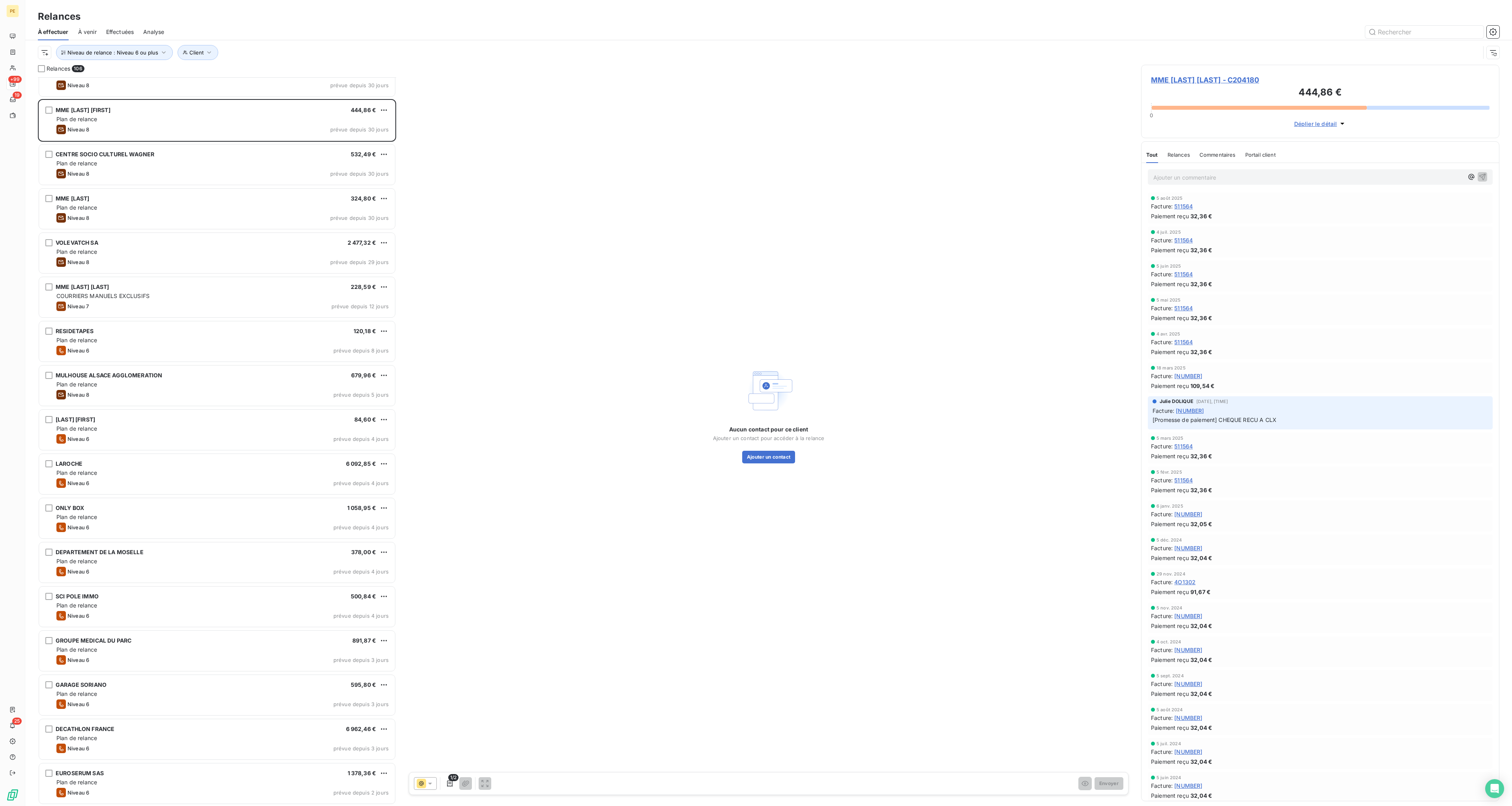 click 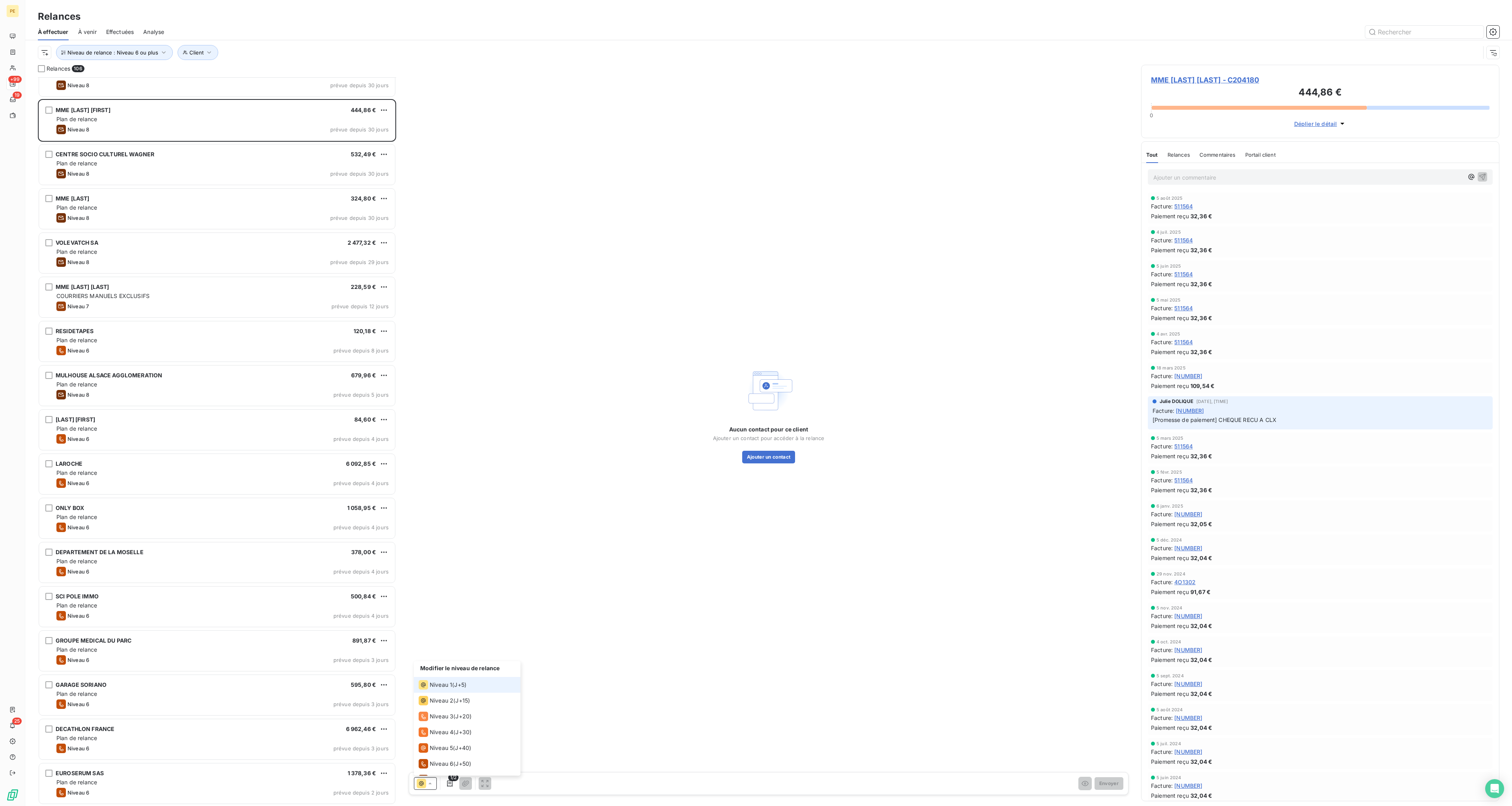 click on "Niveau 1" at bounding box center (441, 685) 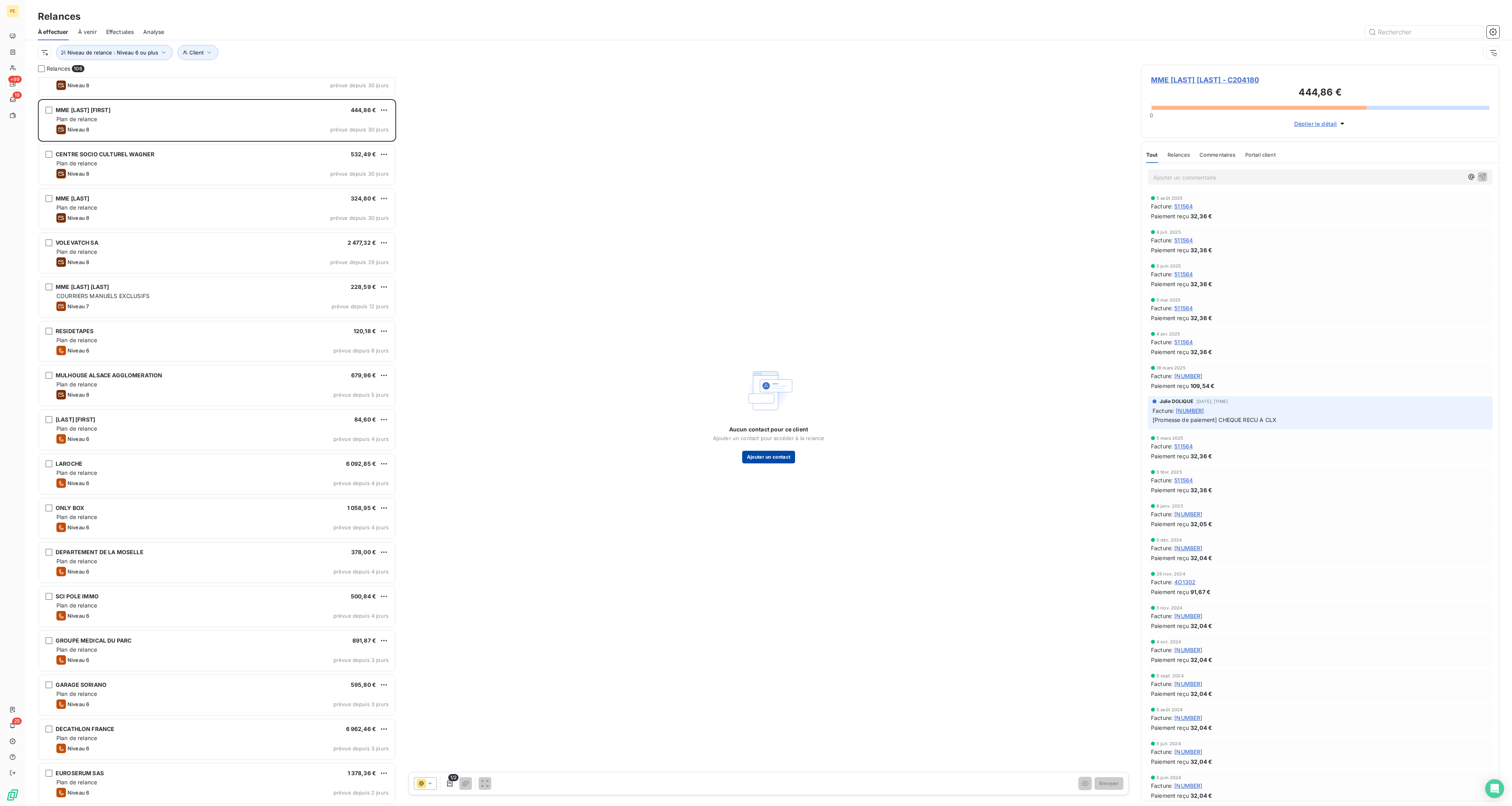 click on "Ajouter un contact" at bounding box center [769, 457] 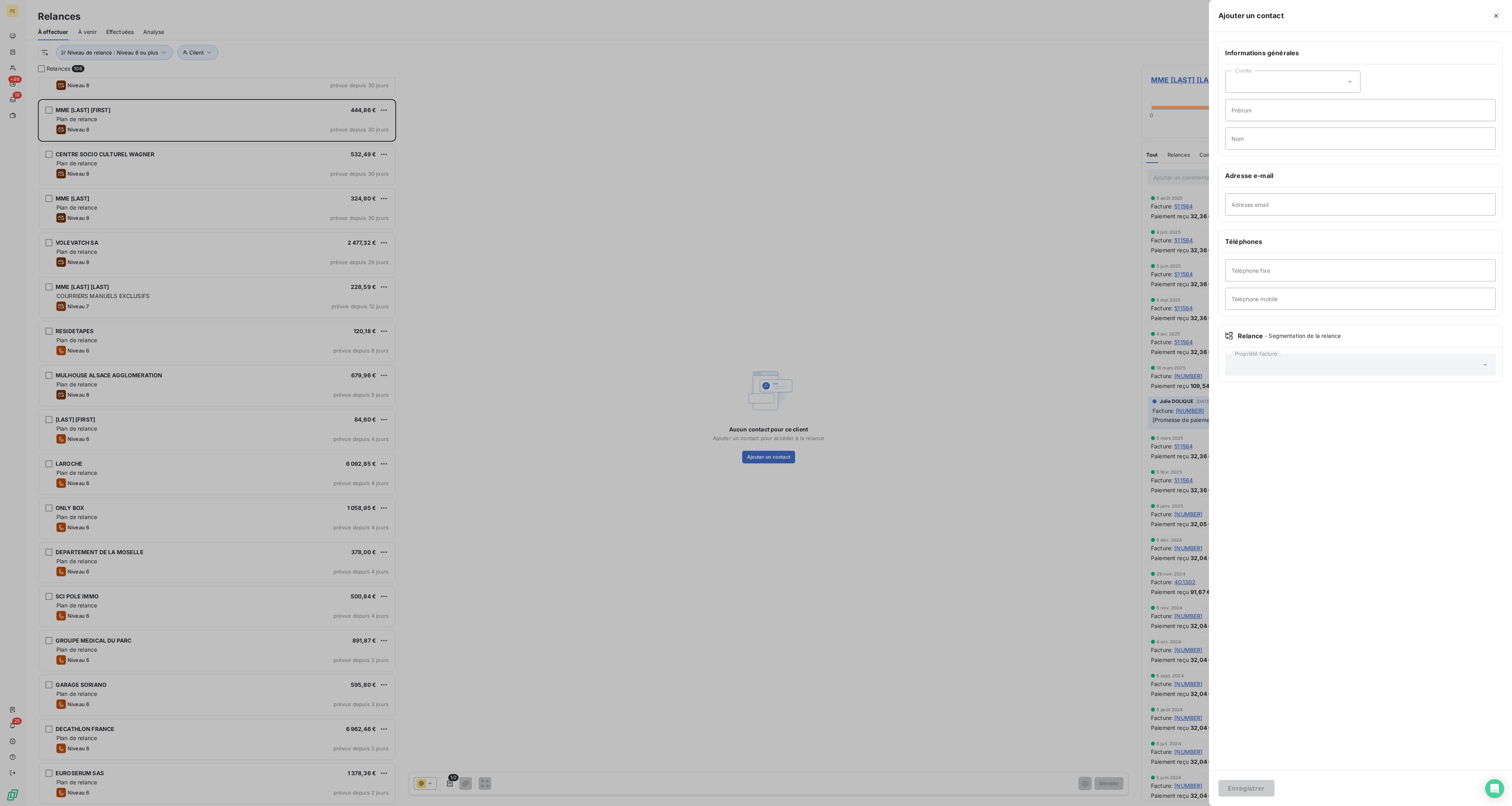 click at bounding box center (756, 403) 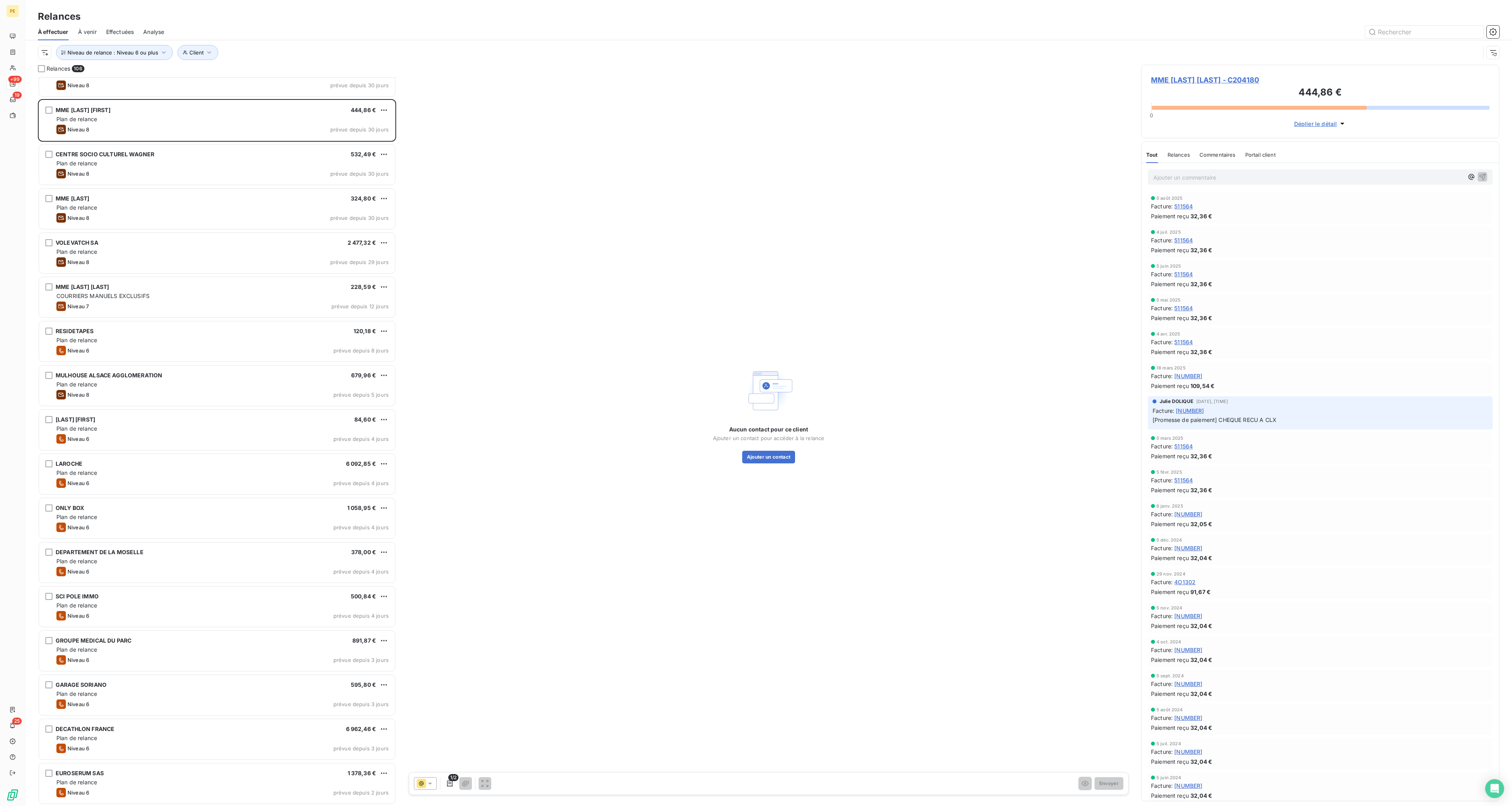 click 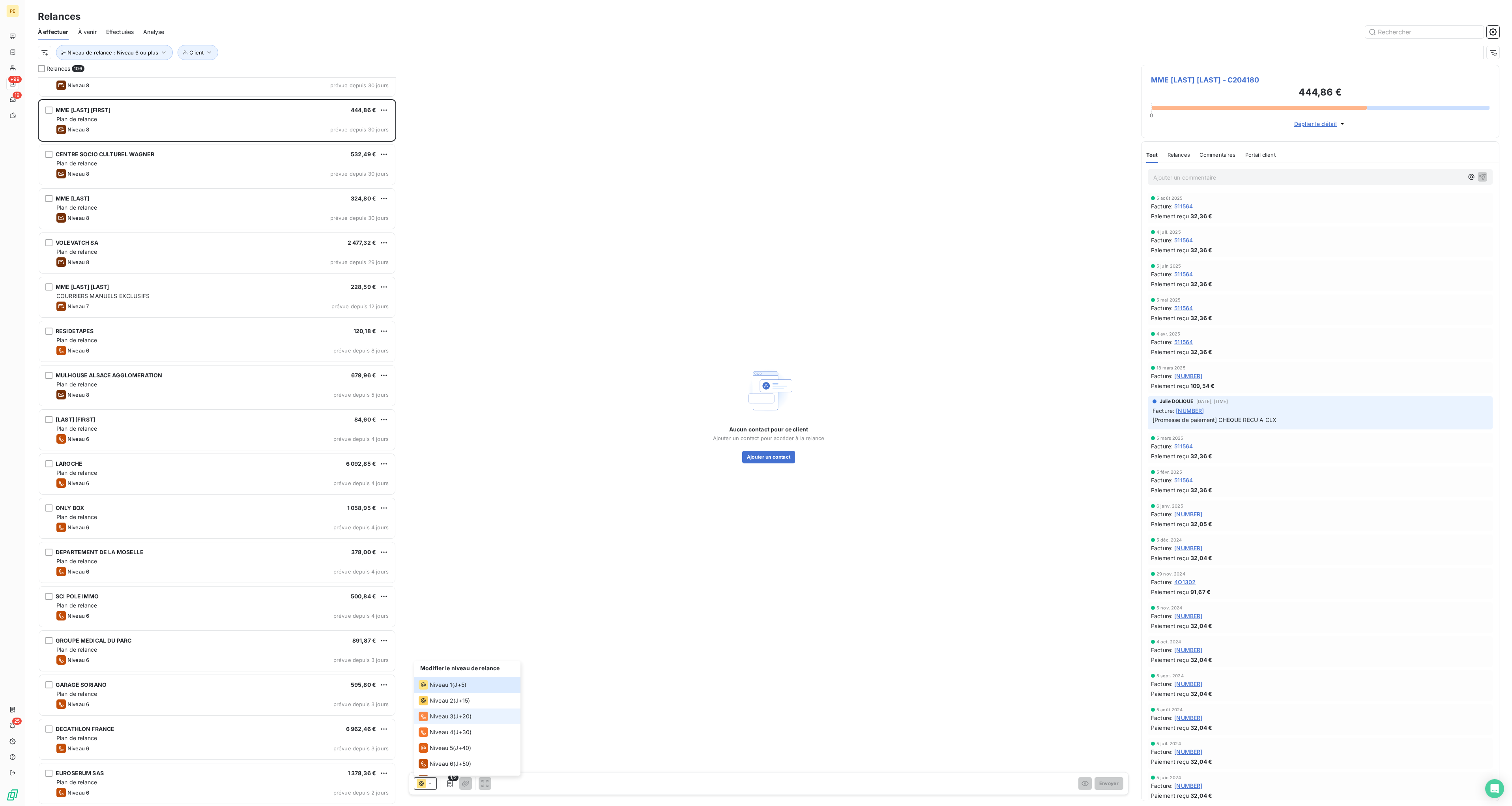 click on "Niveau 3" at bounding box center [442, 716] 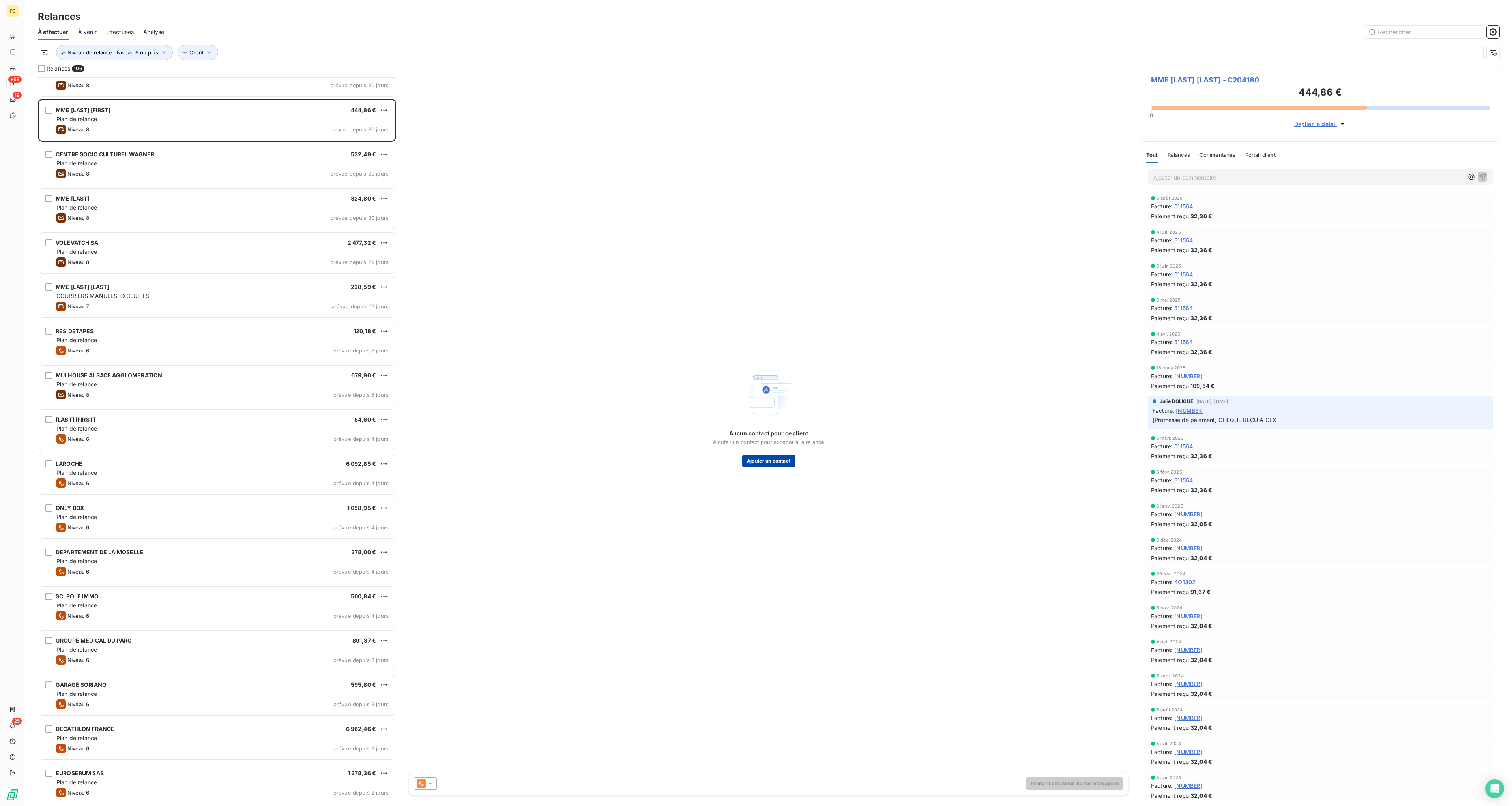 click on "Ajouter un contact" at bounding box center [769, 461] 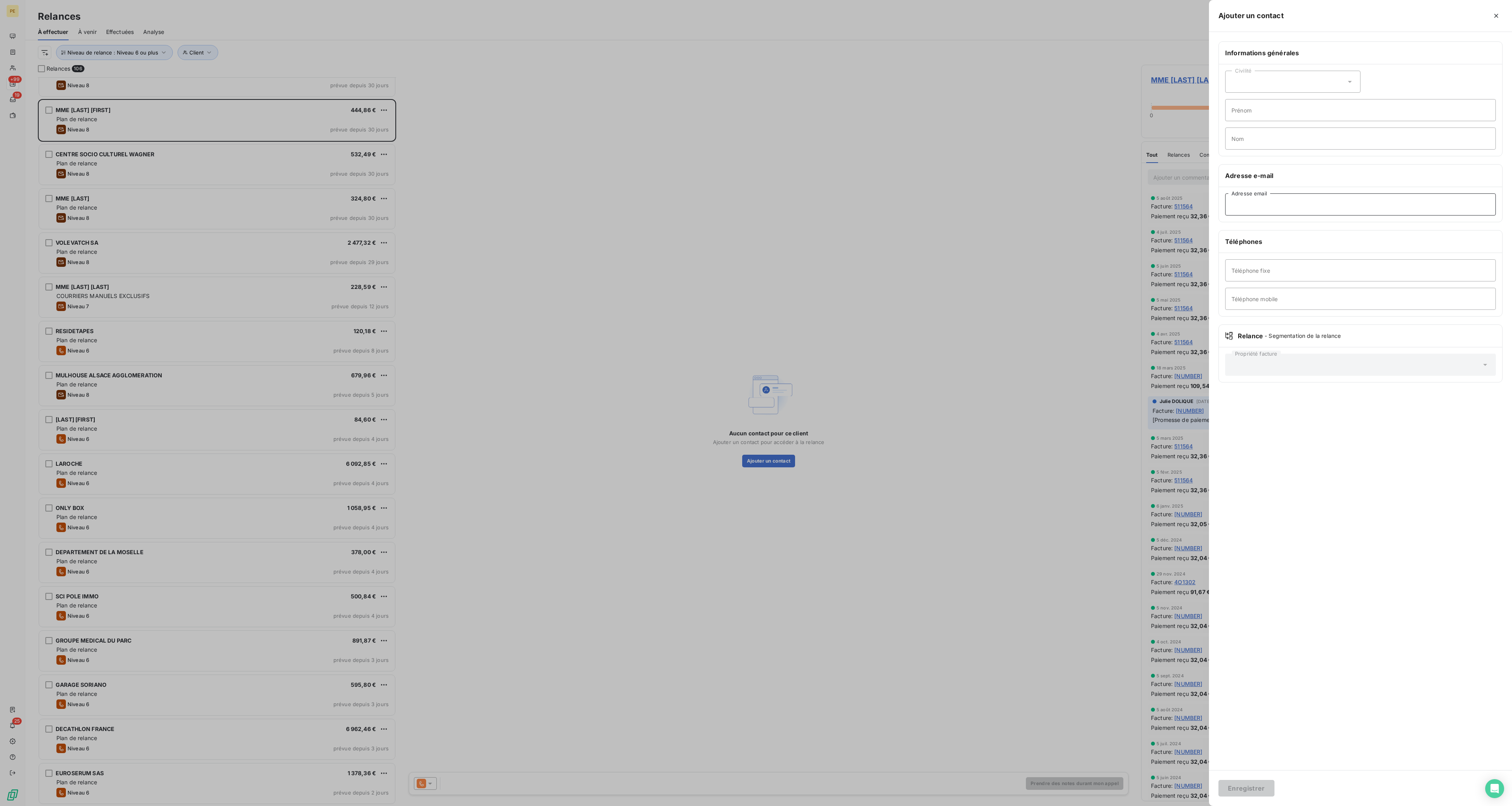 click on "Adresse email" at bounding box center (1360, 204) 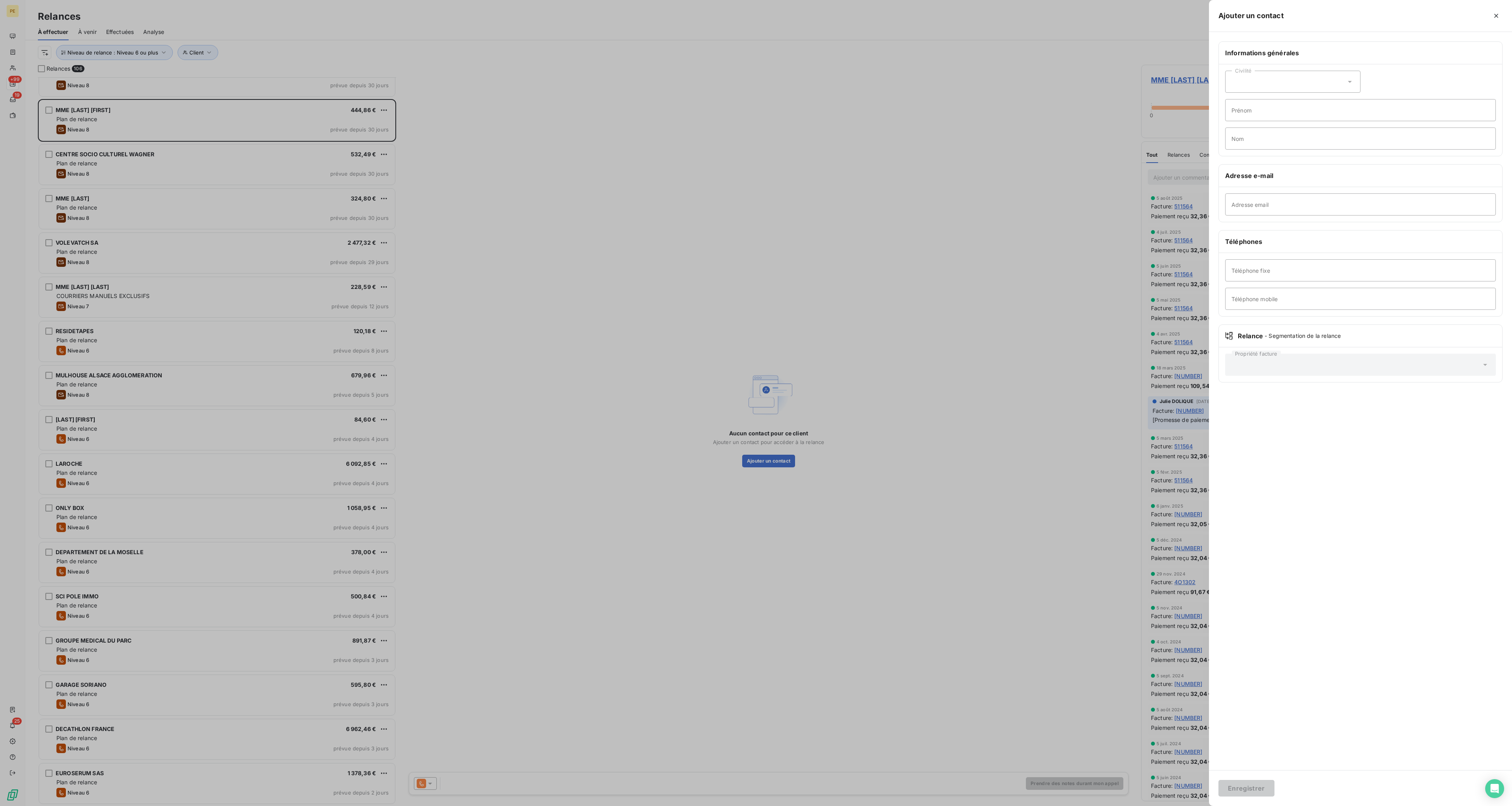 click at bounding box center [756, 403] 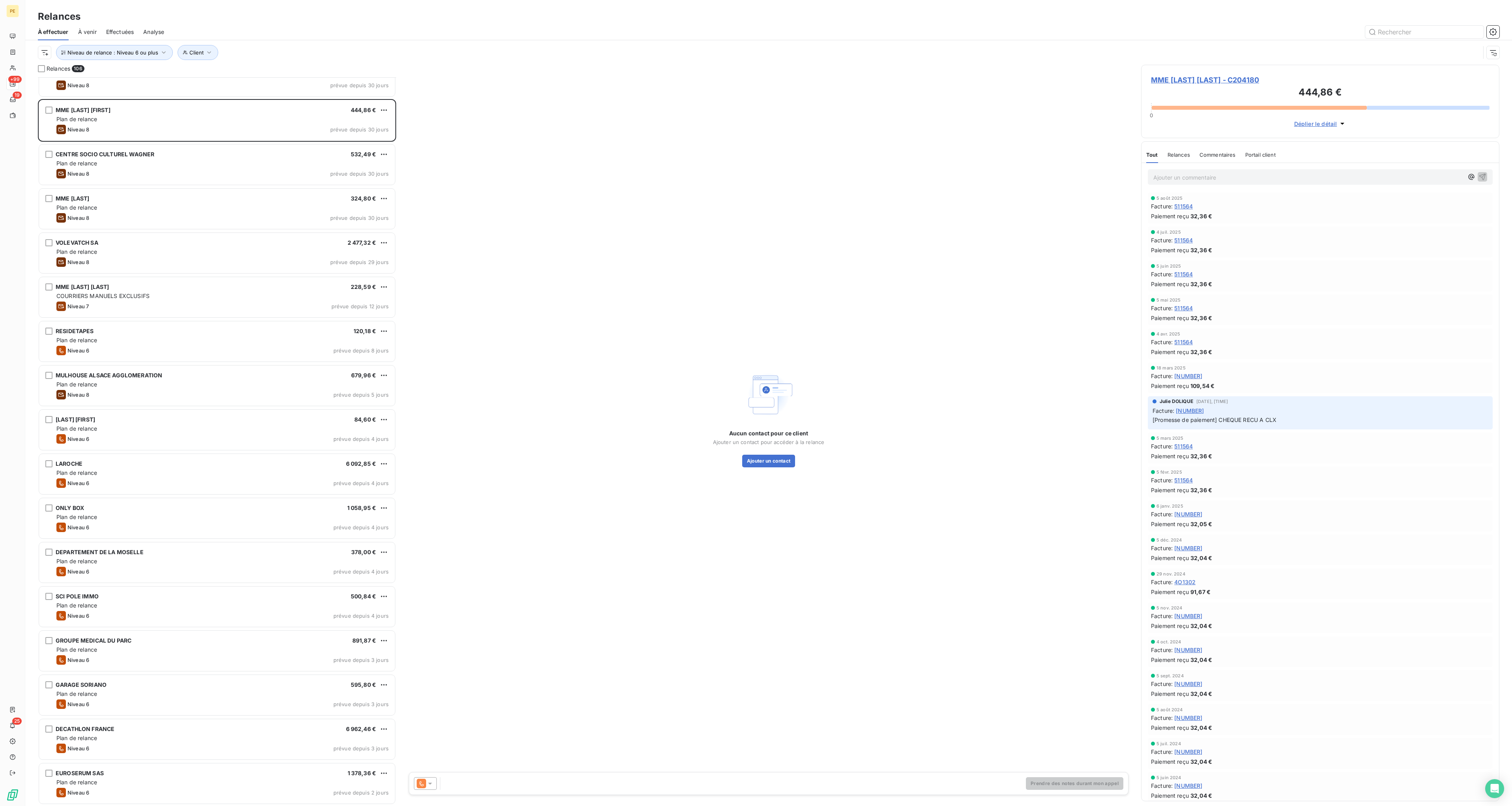 click on "Ajouter un commentaire ﻿" at bounding box center [1308, 177] 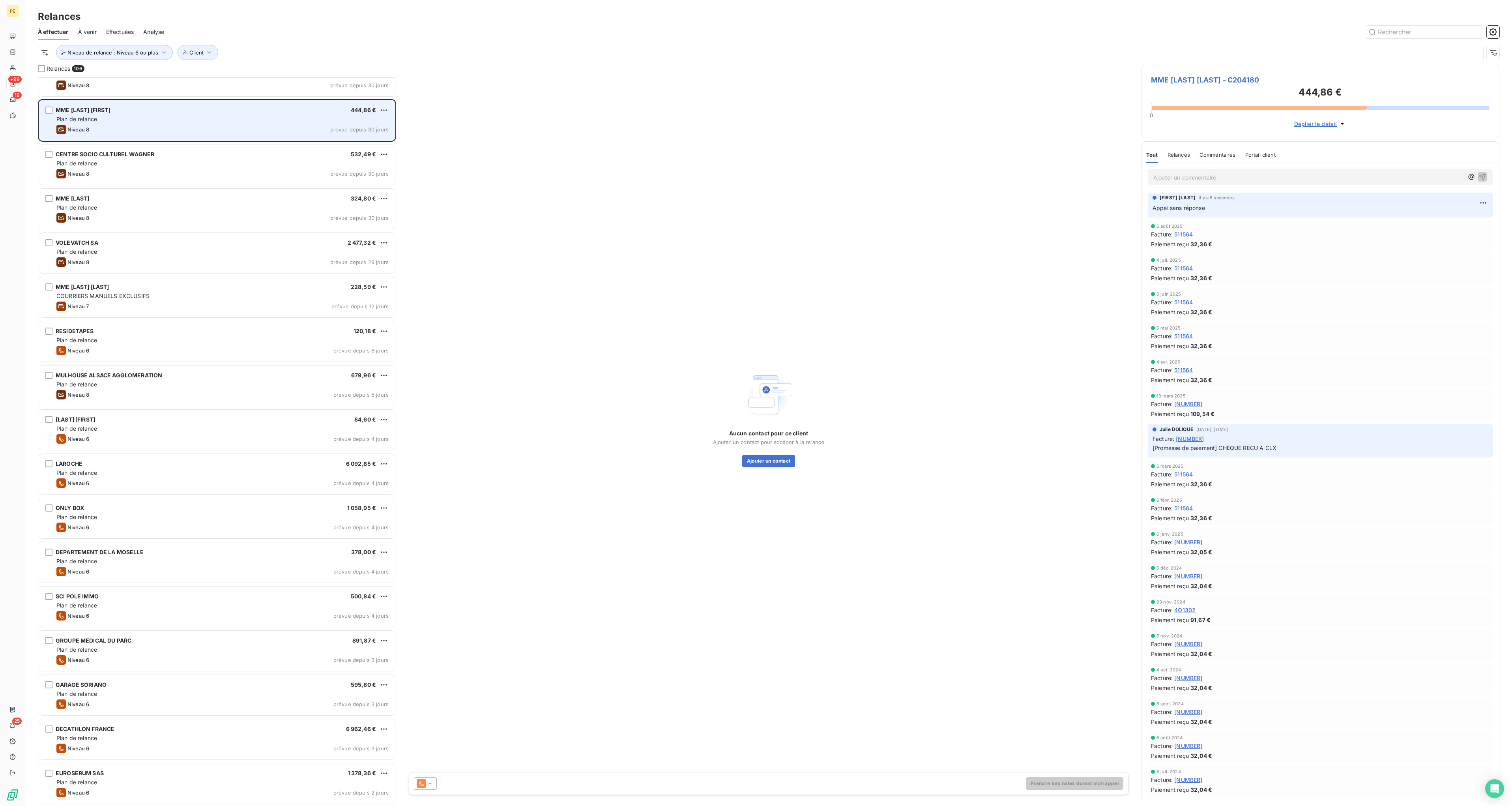 click on "Niveau 8 prévue depuis 30 jours" at bounding box center (223, 129) 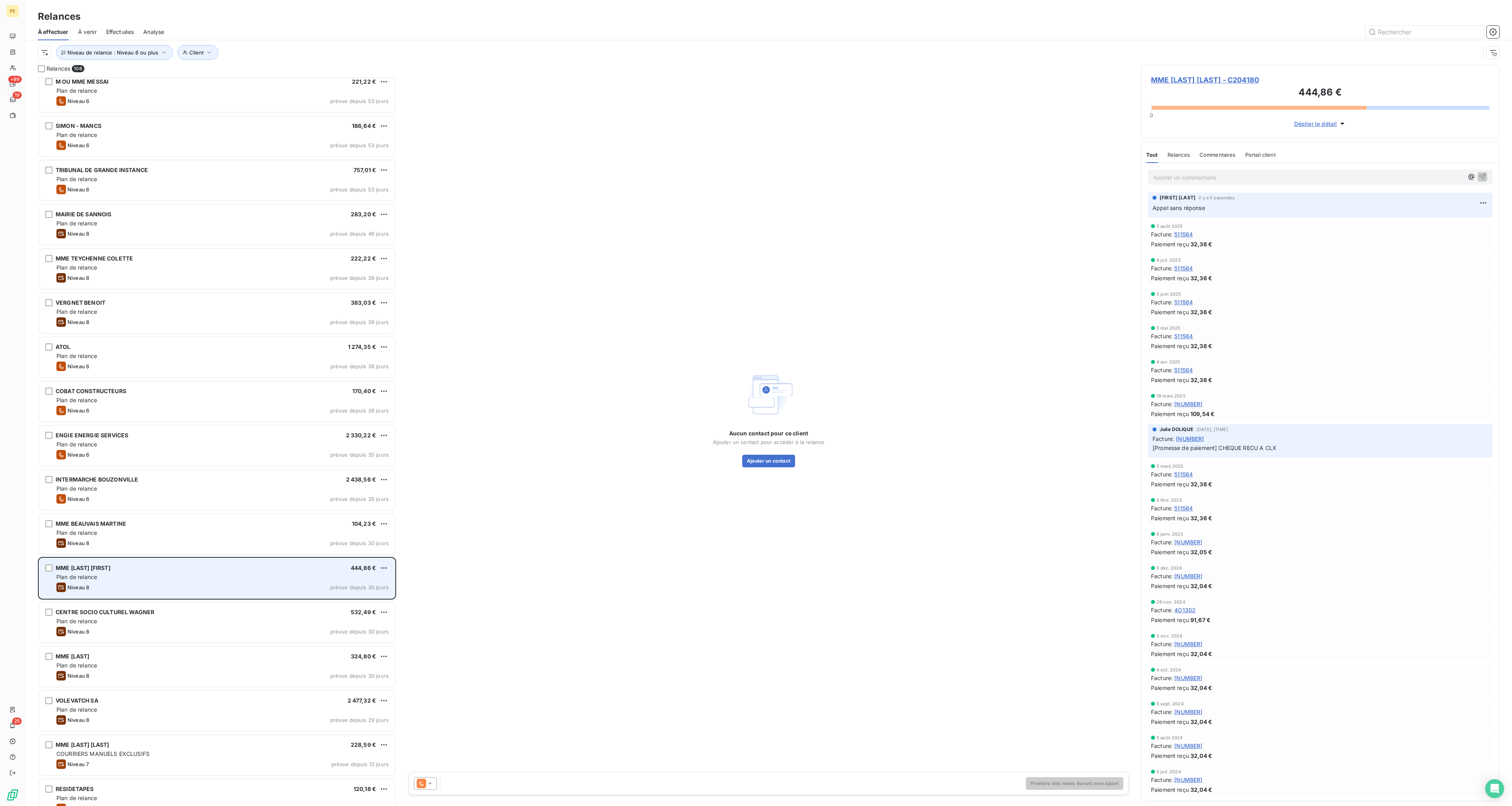scroll, scrollTop: 3395, scrollLeft: 0, axis: vertical 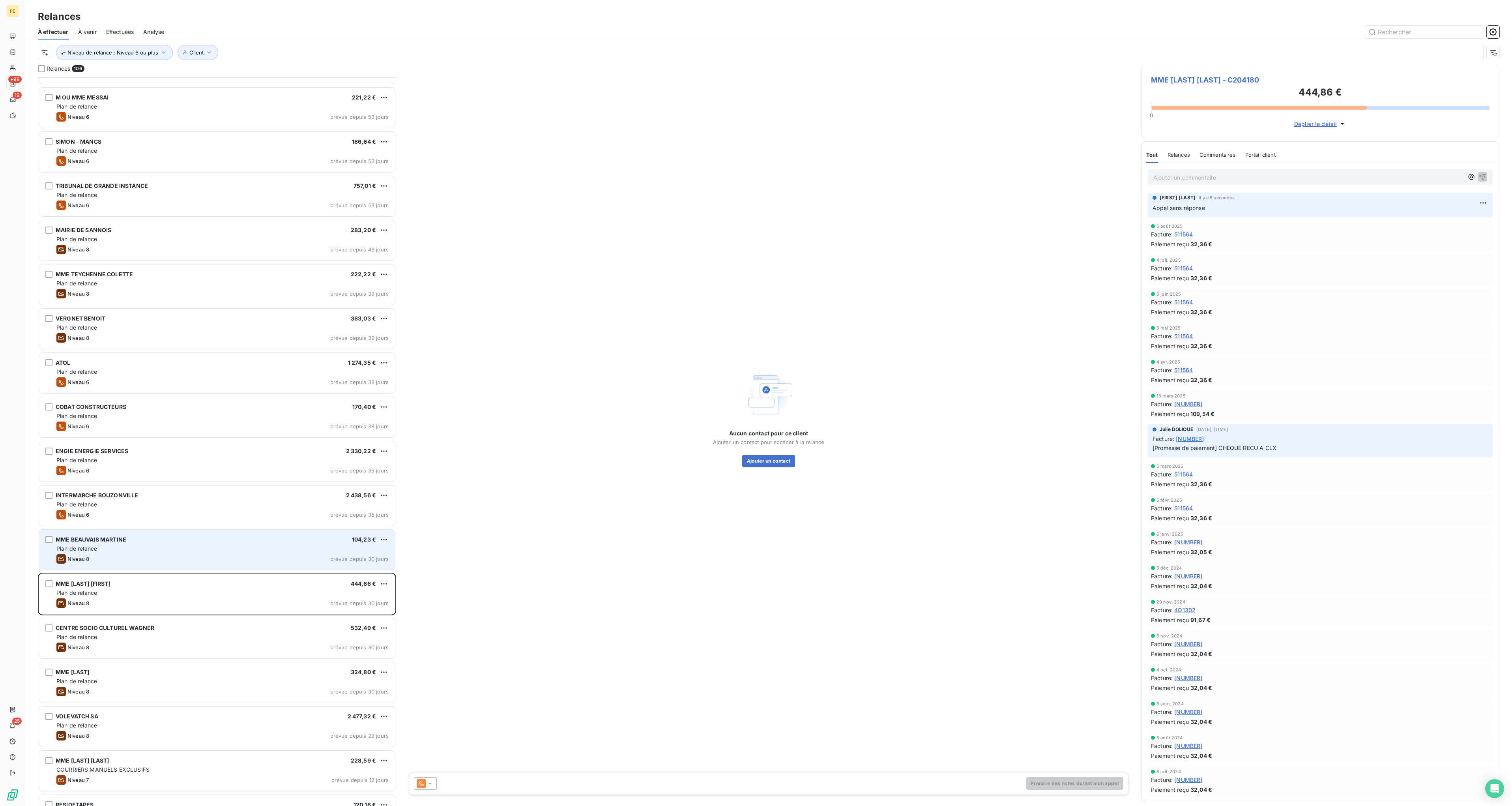 click on "MME [LAST] [LAST] 104,23 €" at bounding box center (223, 540) 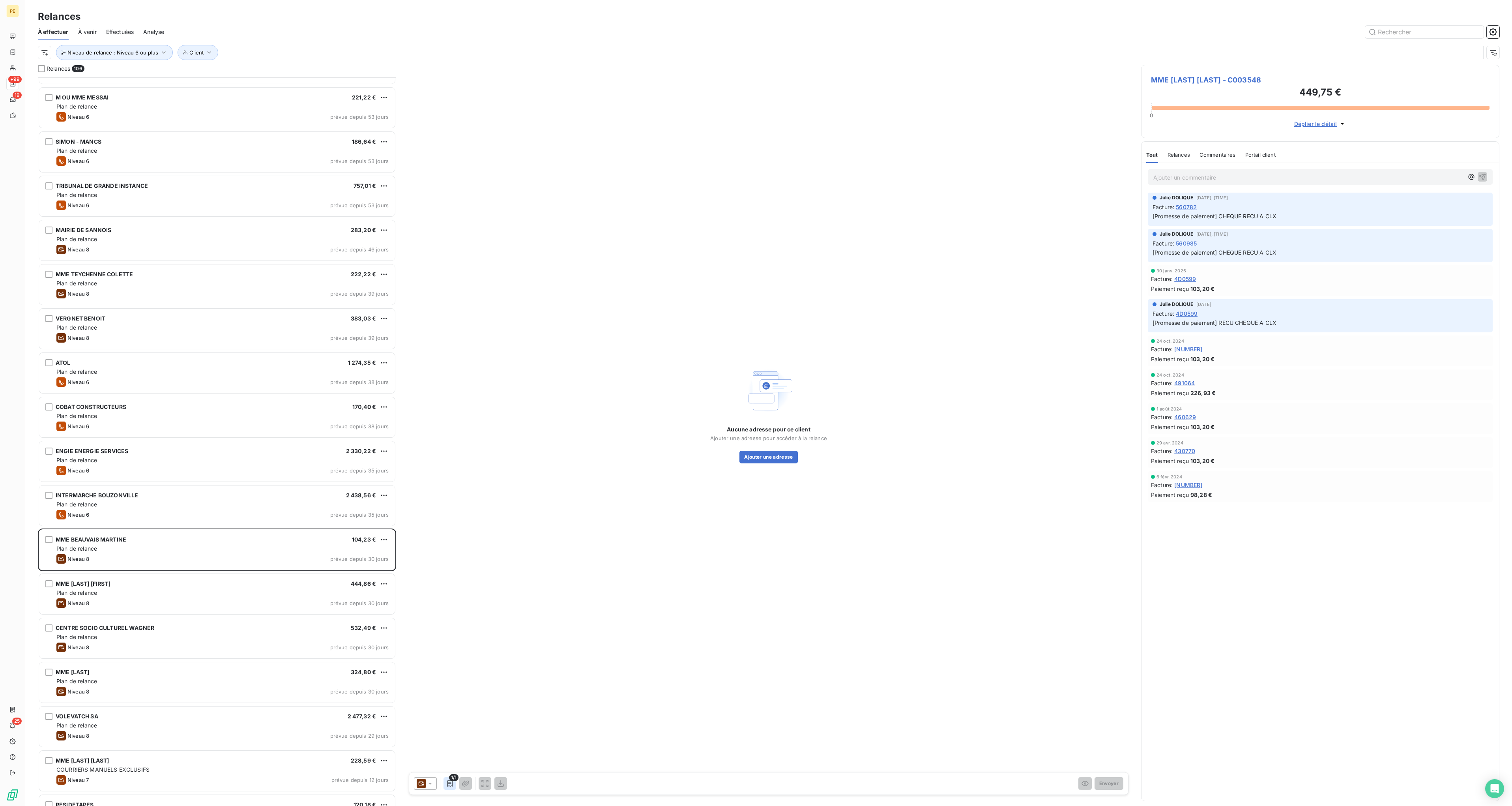 click 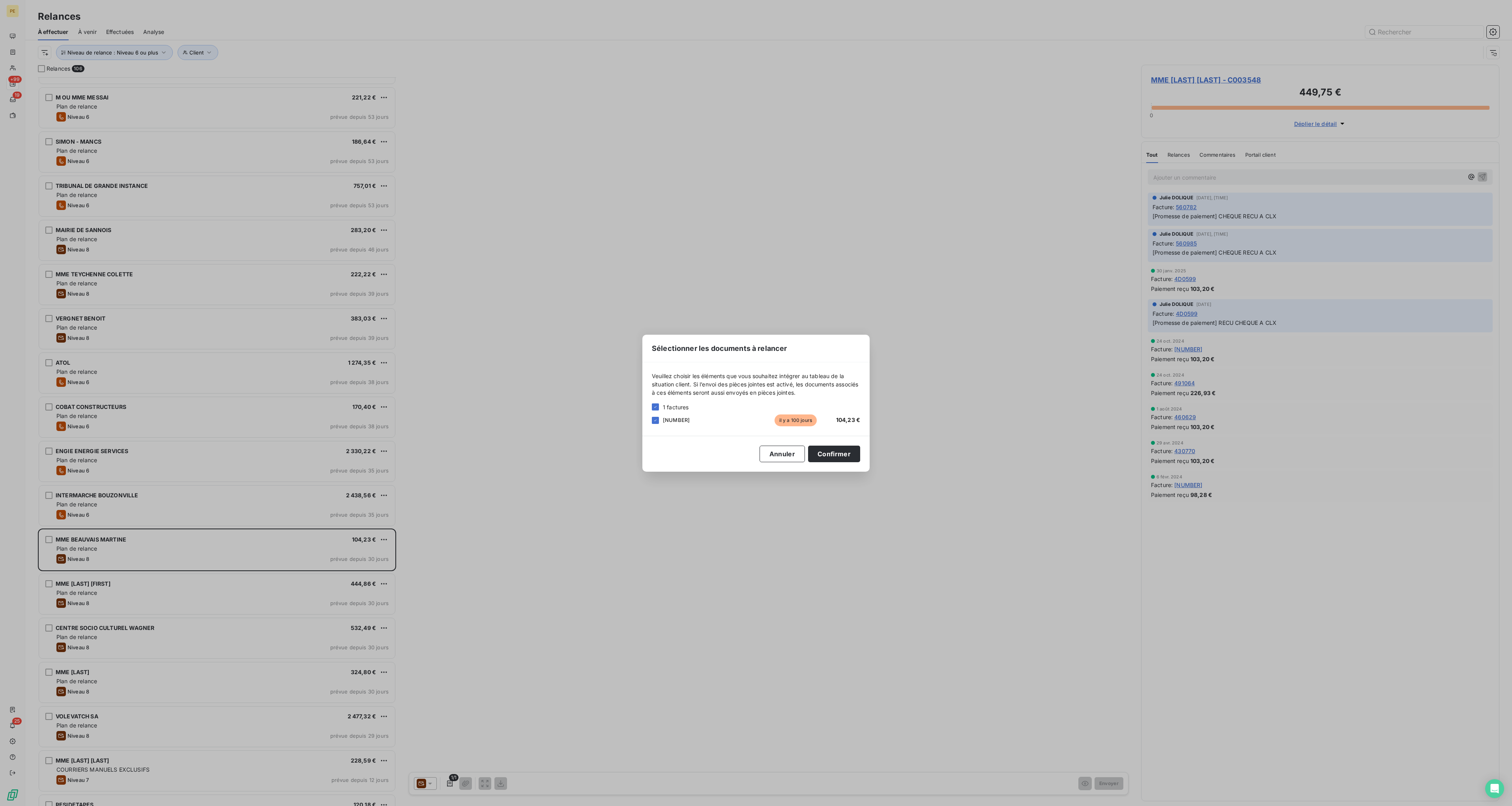 click on "Sélectionner les documents à relancer Veuillez choisir les éléments que vous souhaitez intégrer au tableau de la situation client. Si l’envoi des pièces jointes est activé, les documents associés à ces éléments seront aussi envoyés en pièces jointes. 1 factures 530682 il y a 100 jours   104,23 € Annuler Confirmer" at bounding box center (756, 403) 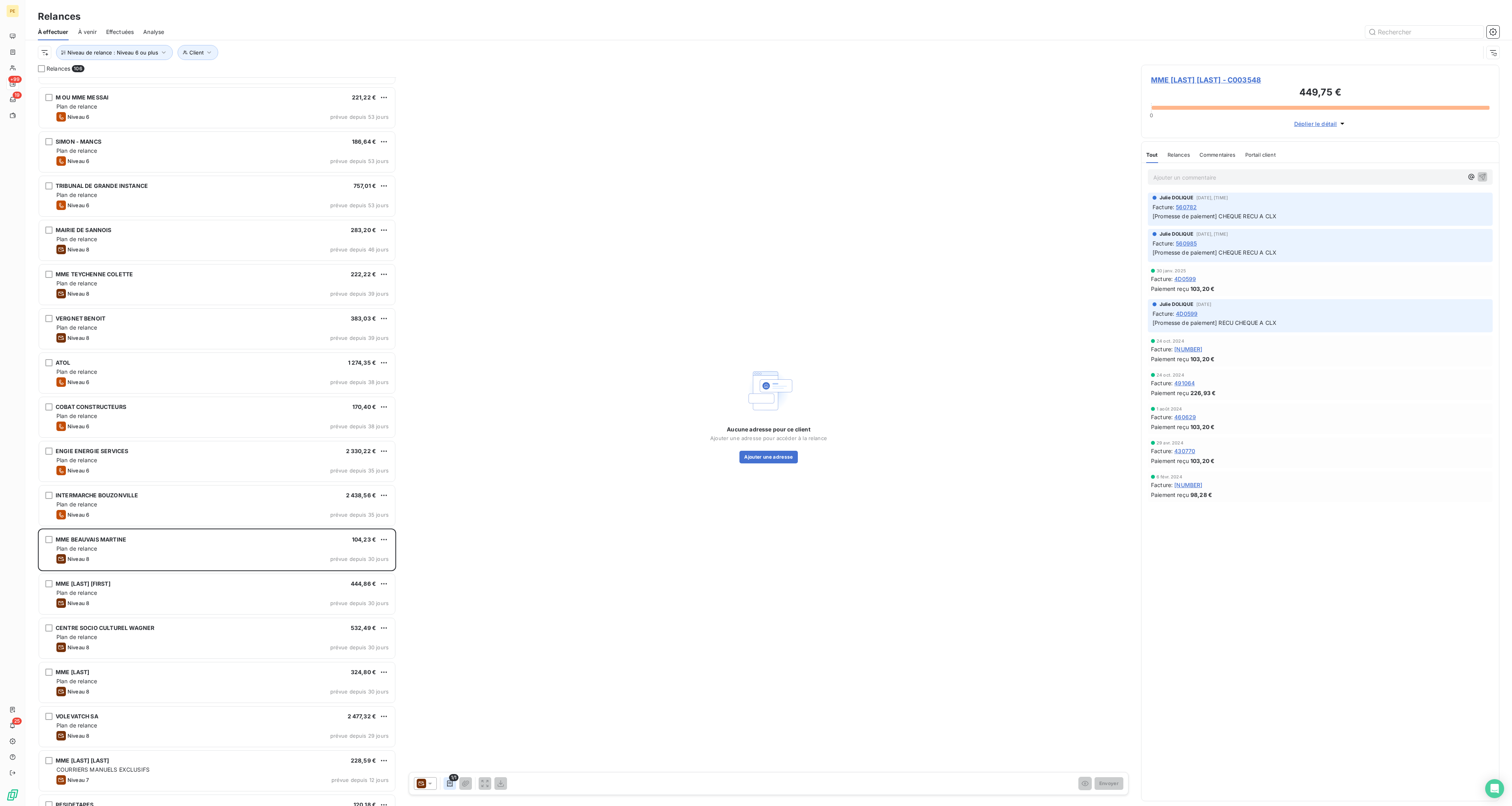 click 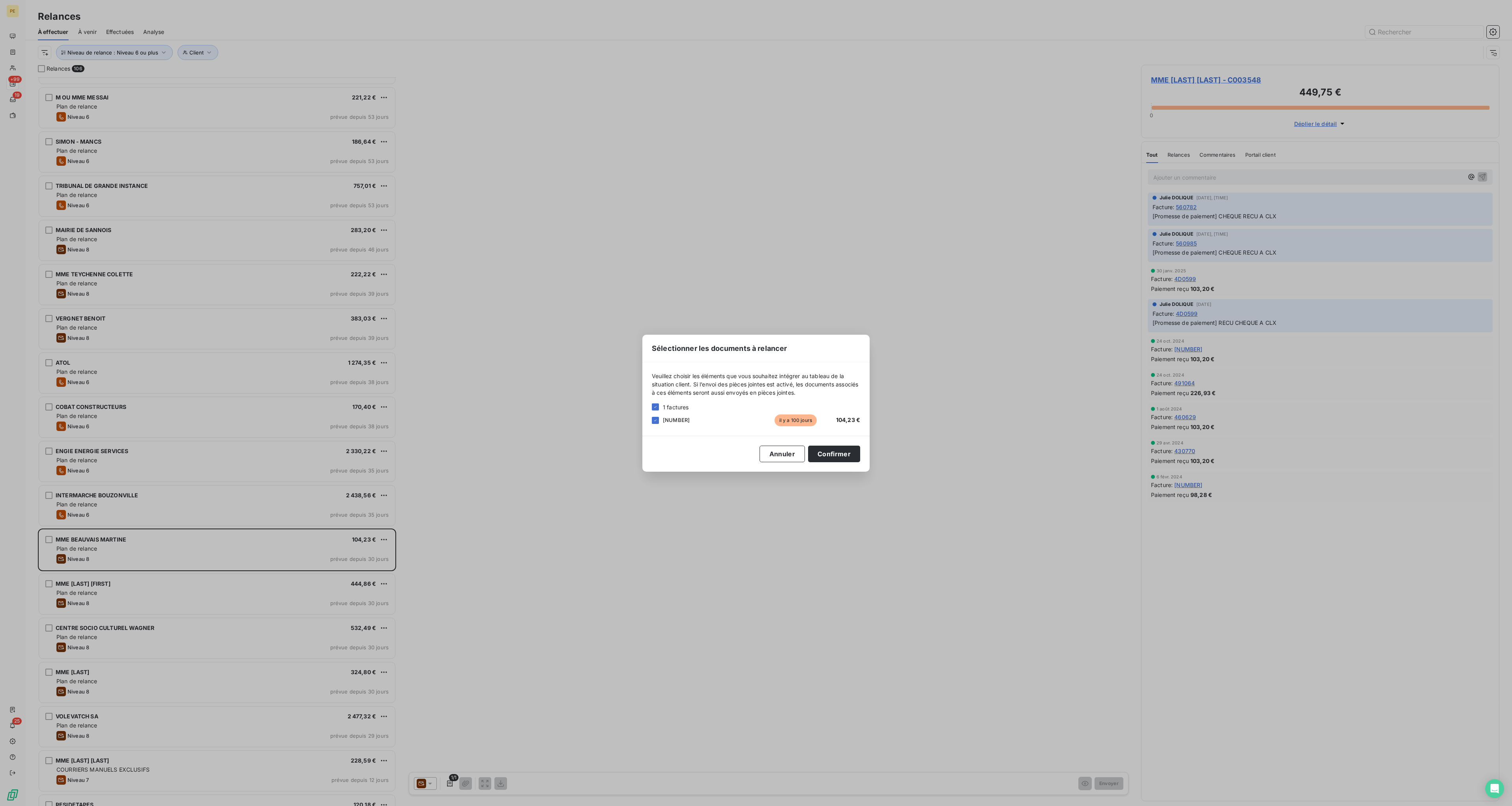 click on "Sélectionner les documents à relancer Veuillez choisir les éléments que vous souhaitez intégrer au tableau de la situation client. Si l’envoi des pièces jointes est activé, les documents associés à ces éléments seront aussi envoyés en pièces jointes. 1 factures 530682 il y a 100 jours   104,23 € Annuler Confirmer" at bounding box center (756, 403) 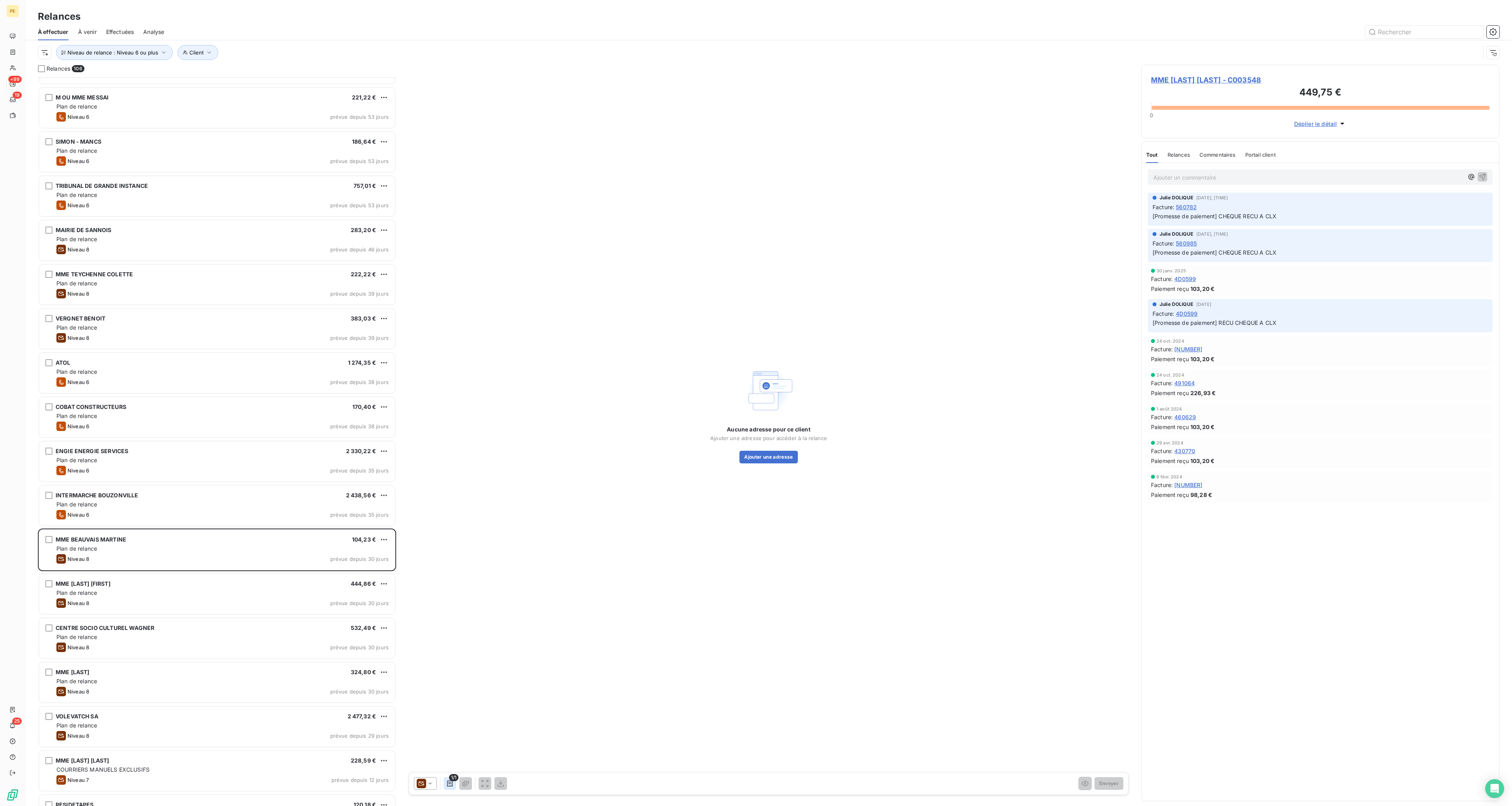 click 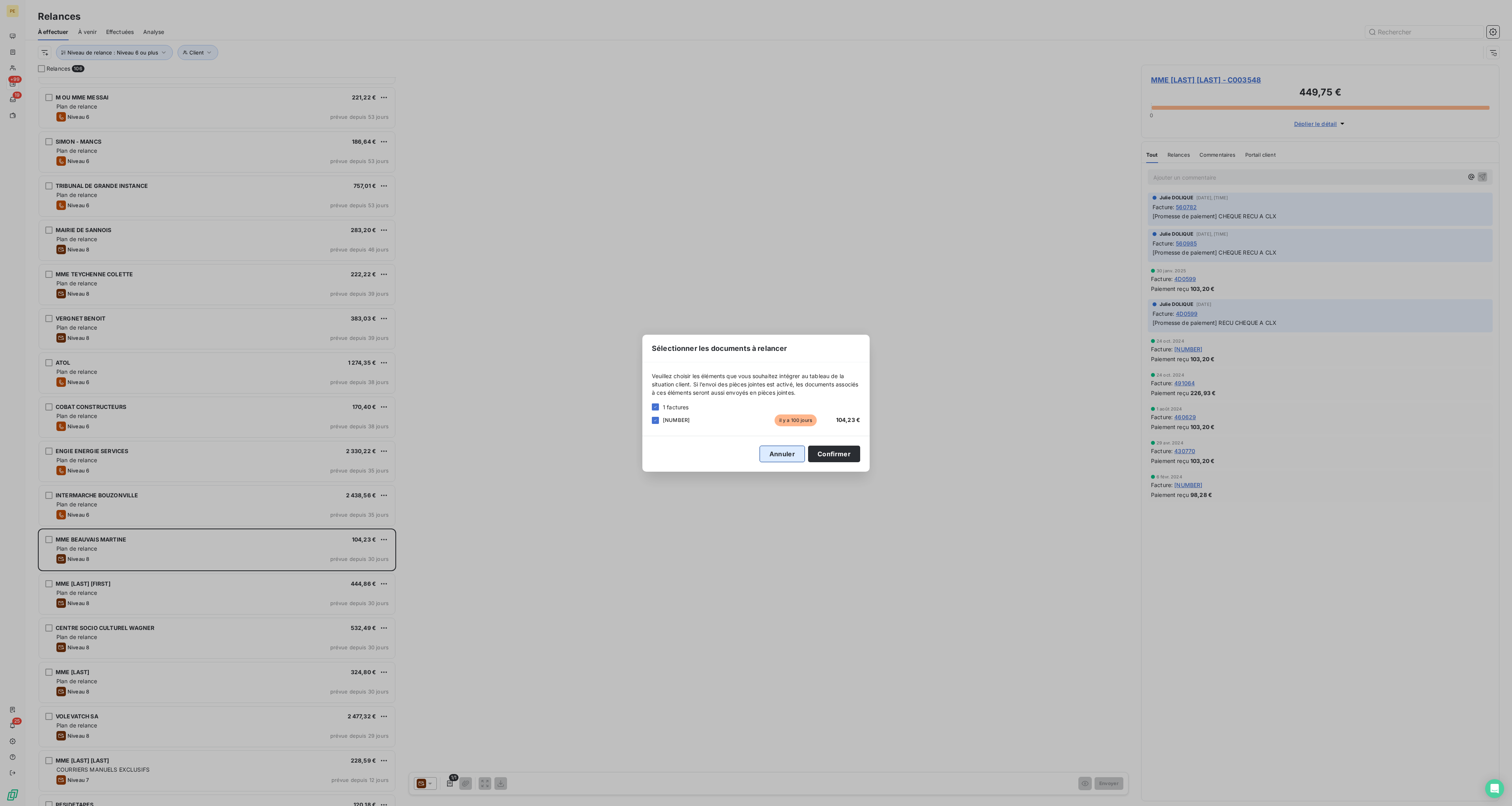 click on "Annuler" at bounding box center (782, 454) 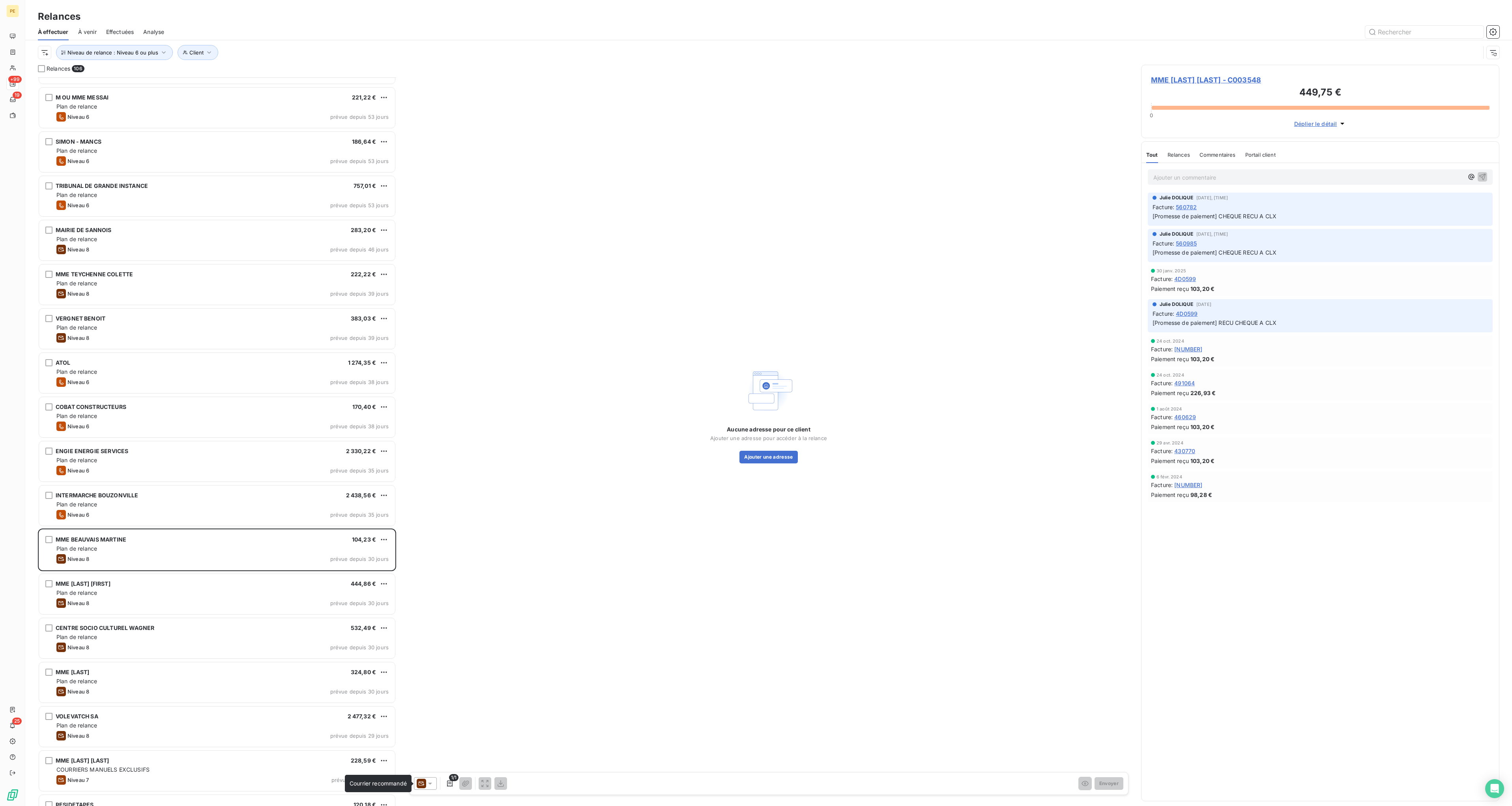 click 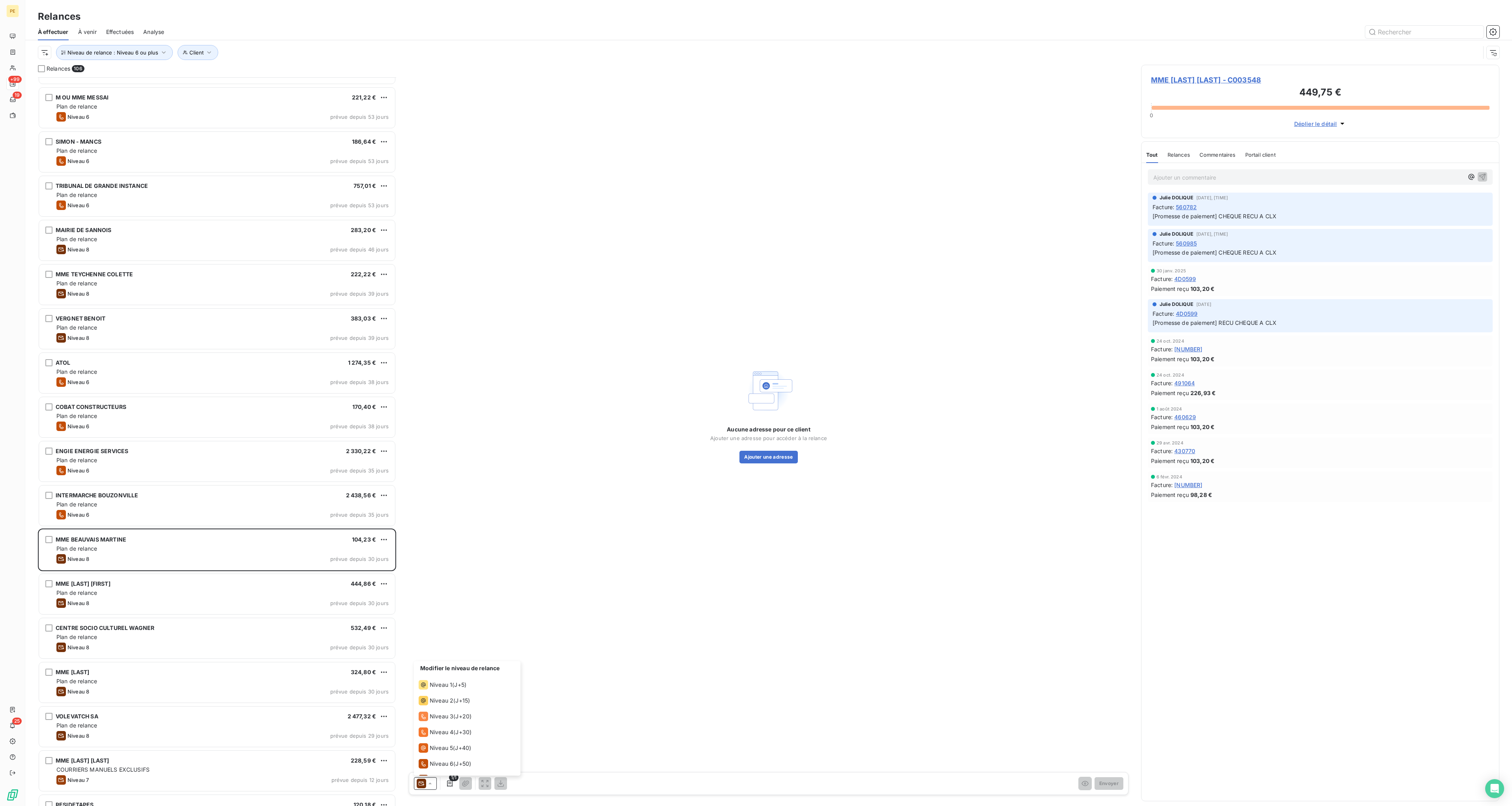scroll, scrollTop: 28, scrollLeft: 0, axis: vertical 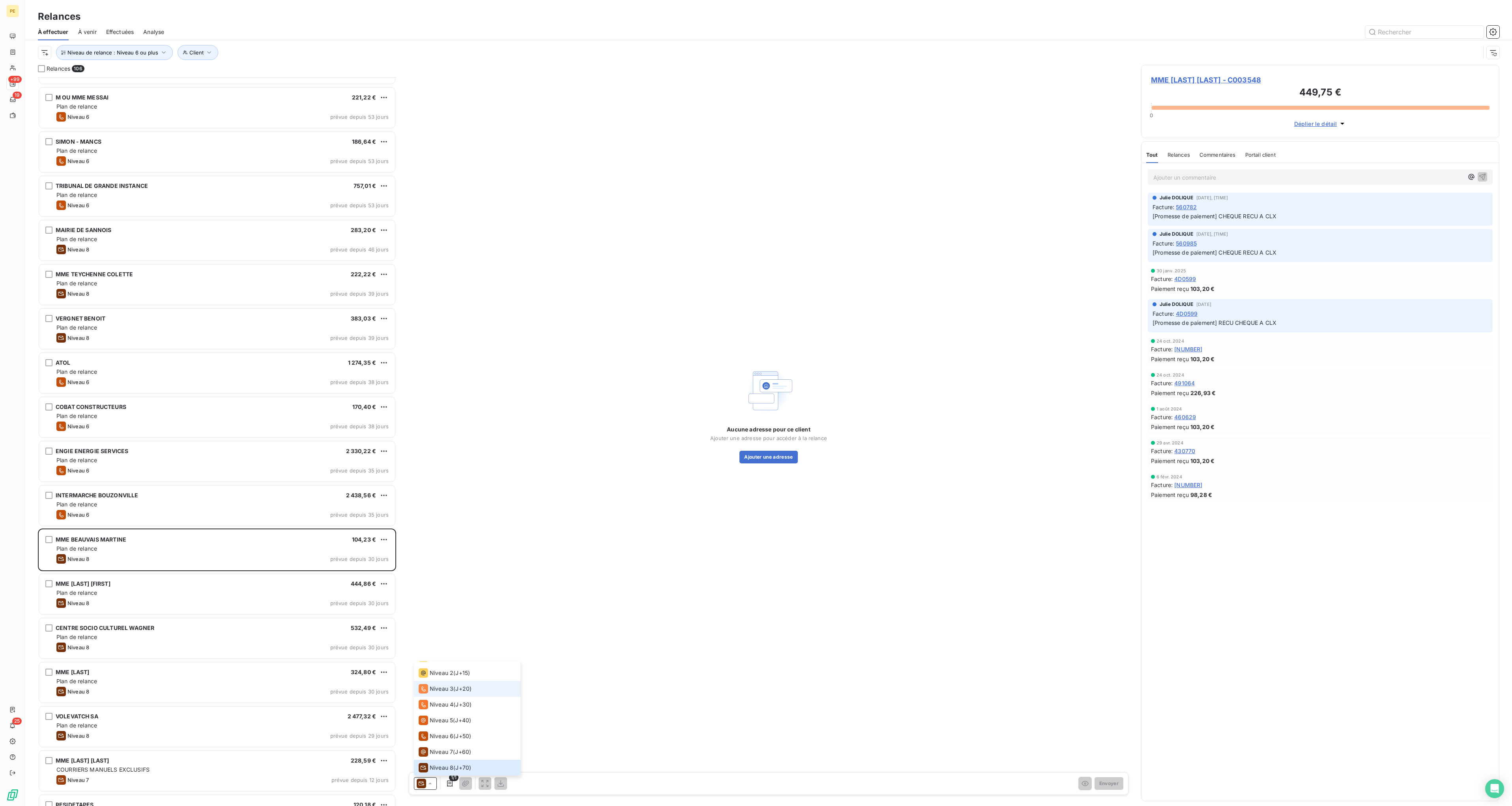 click on "Niveau 3  ( J+20 )" at bounding box center (467, 689) 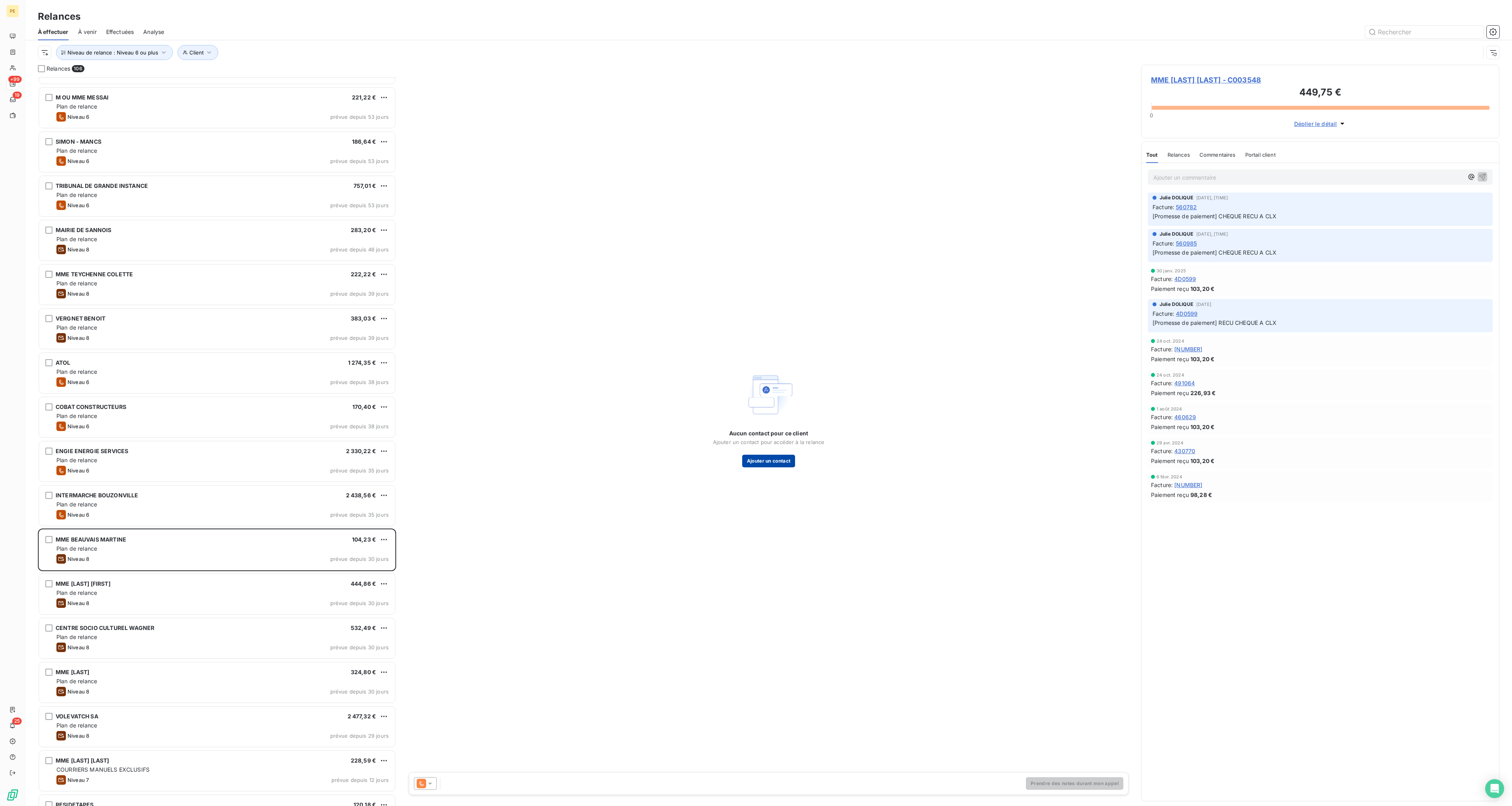 click on "Ajouter un contact" at bounding box center [769, 461] 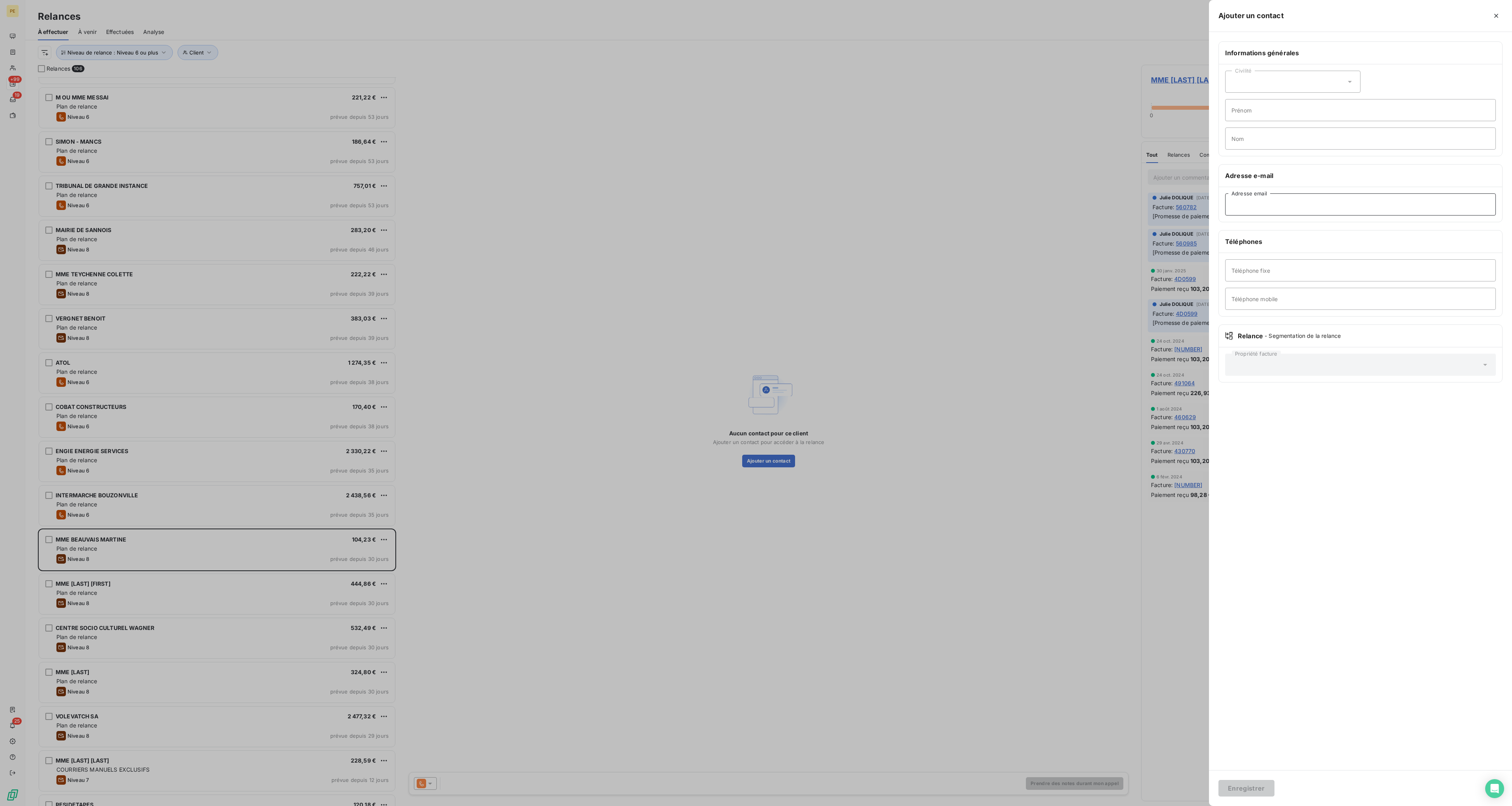 click on "Adresse email" at bounding box center [1360, 204] 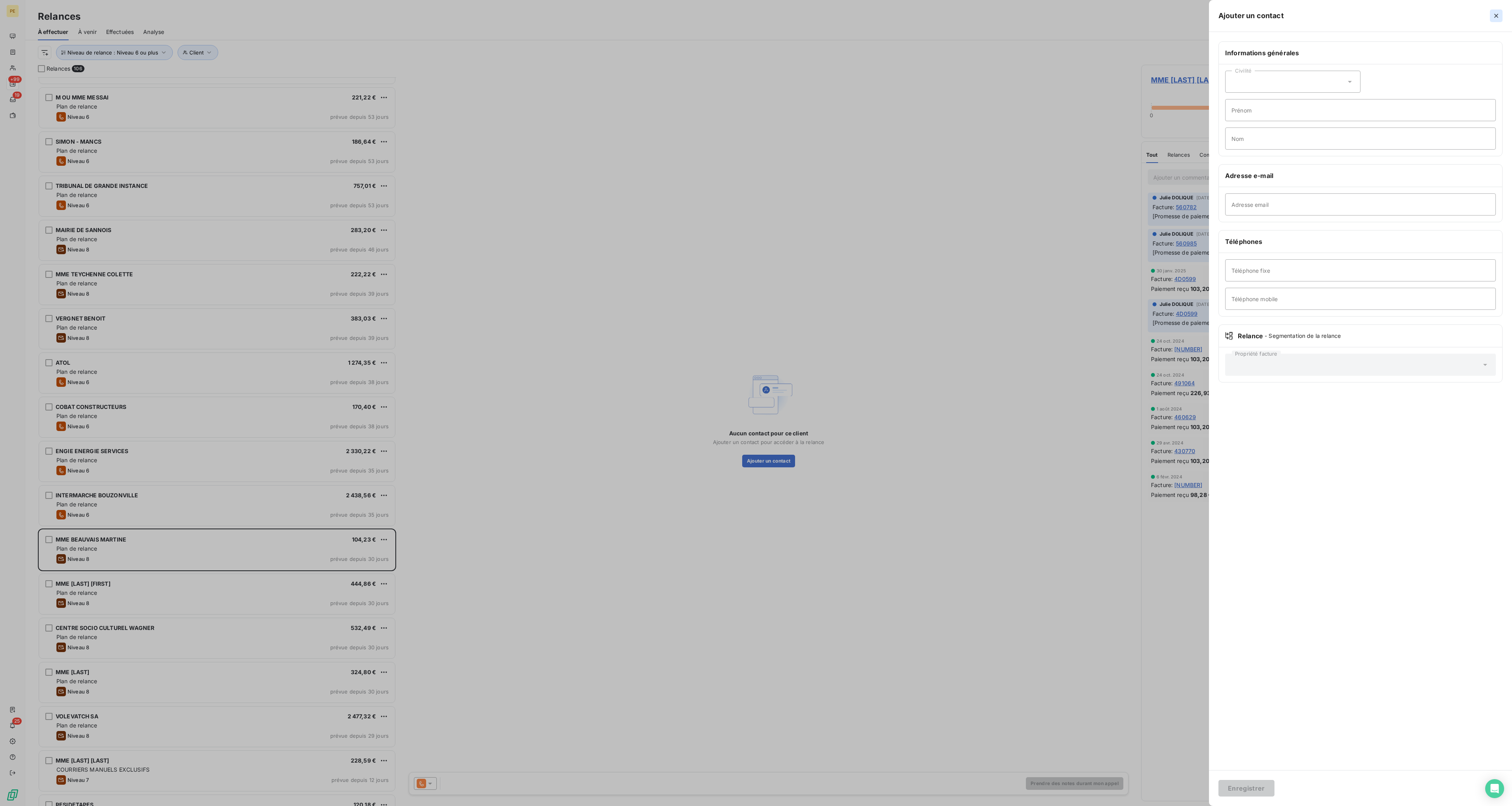 click 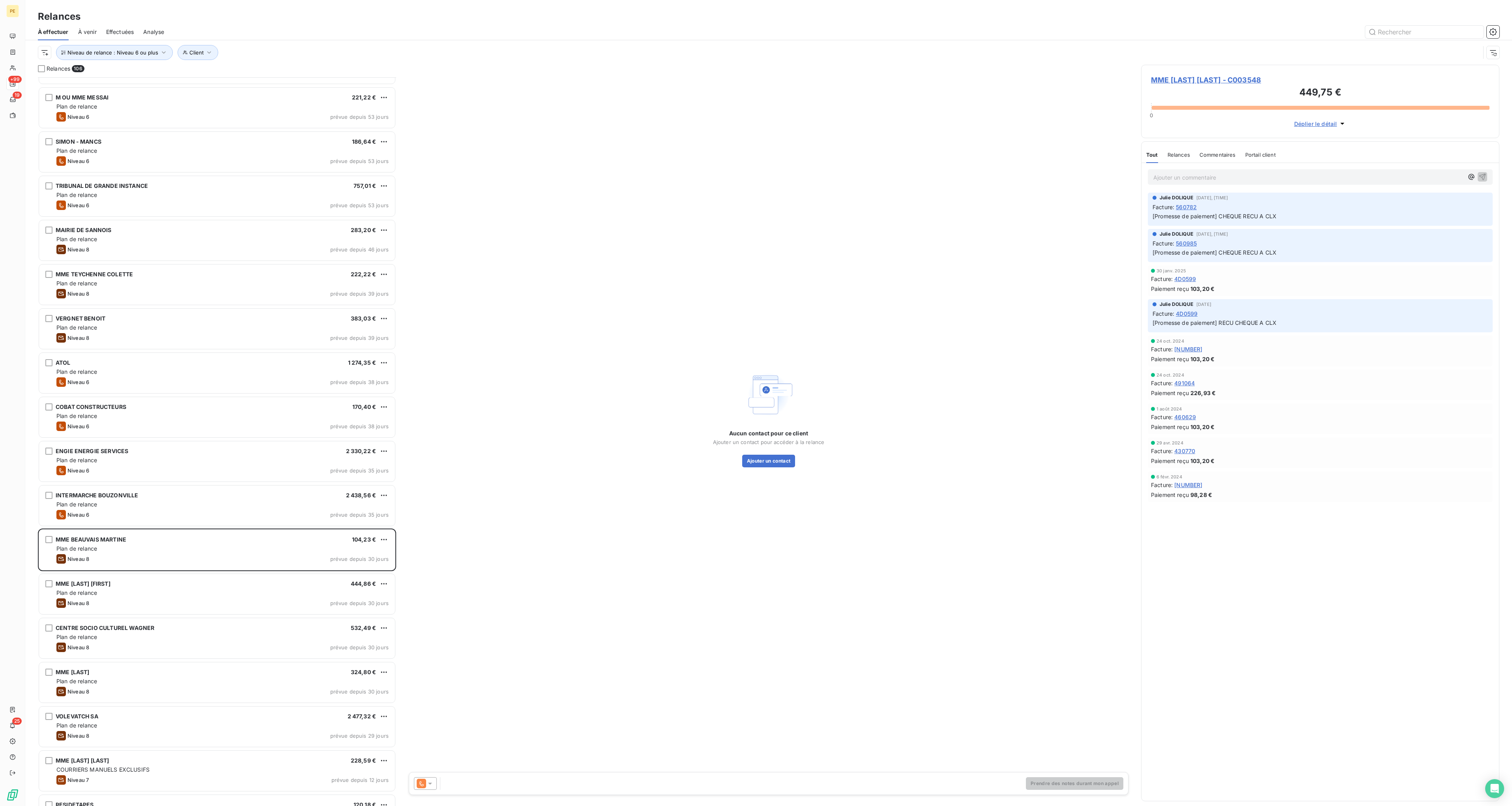 click on "Ajouter un commentaire ﻿" at bounding box center [1308, 177] 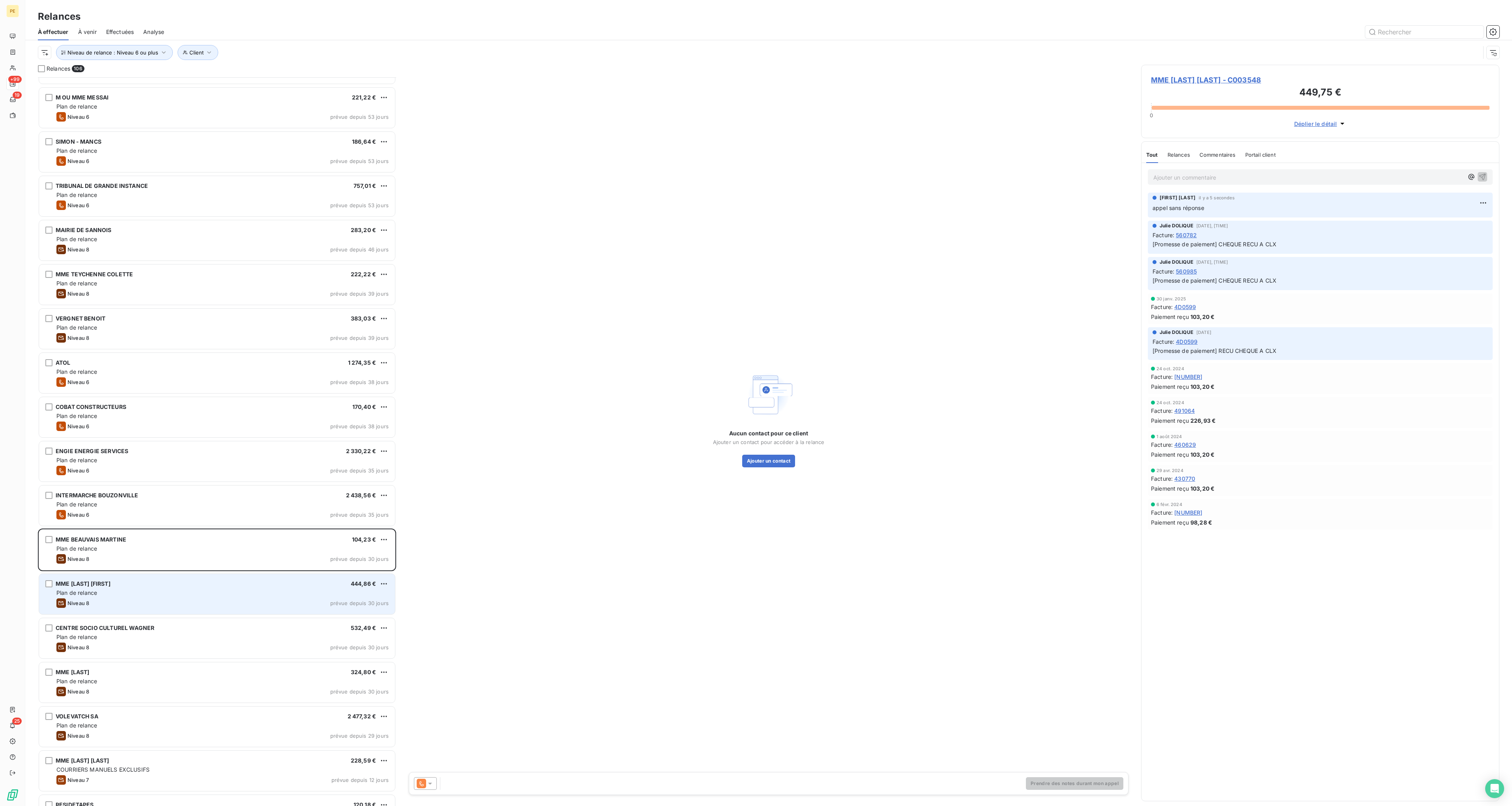 click on "Niveau 8 prévue depuis 30 jours" at bounding box center [223, 603] 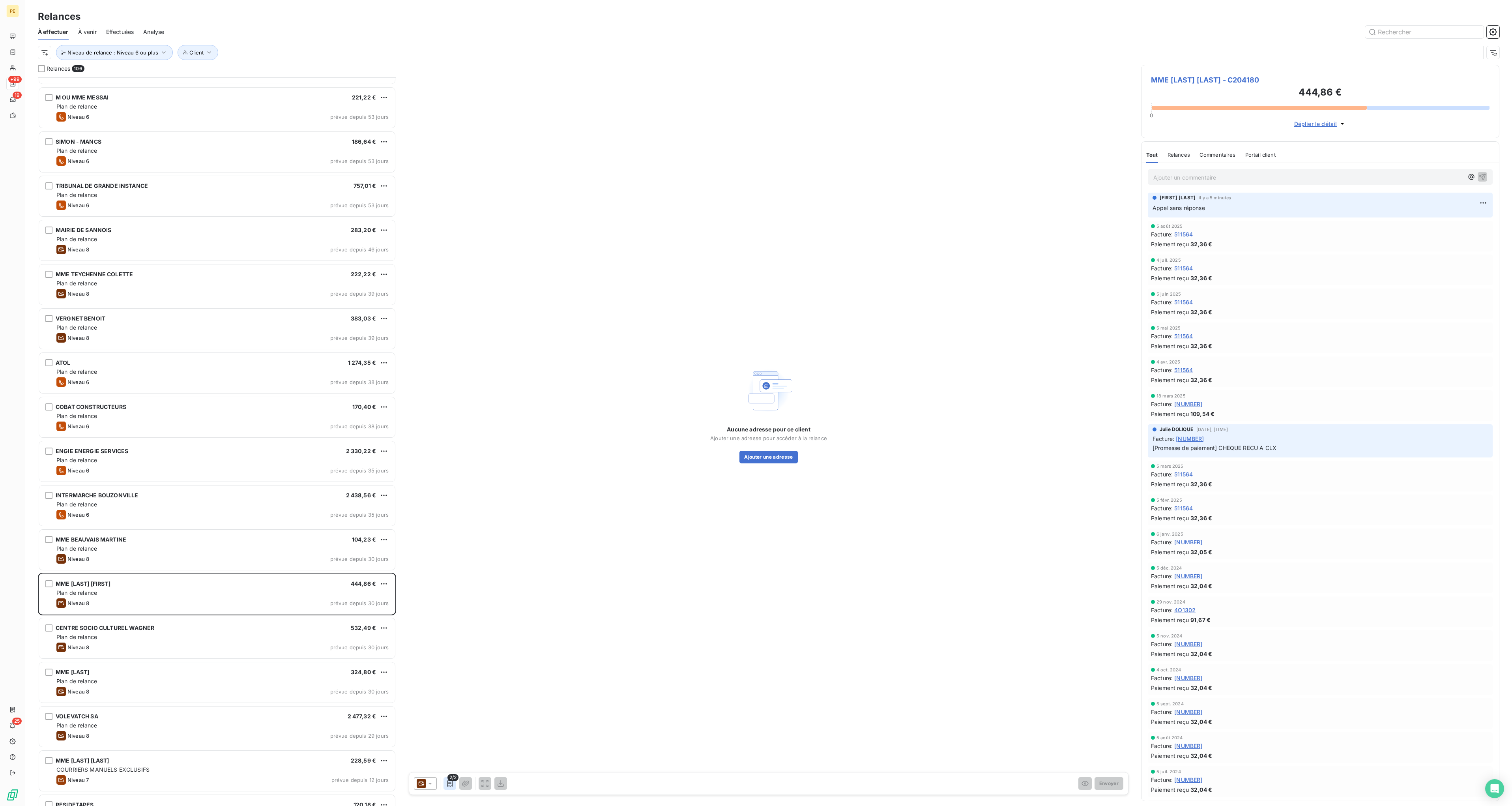 click 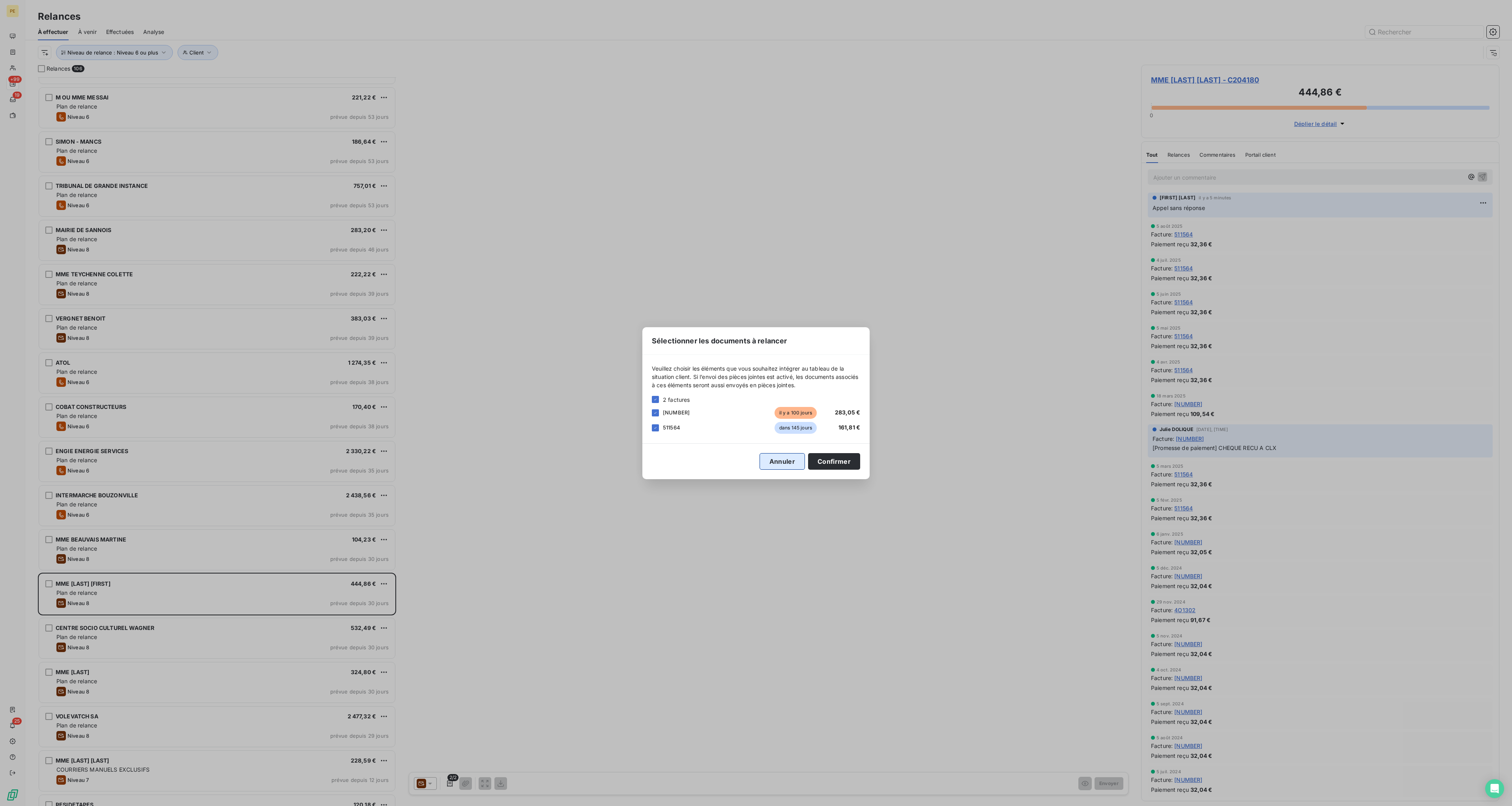 click on "Annuler" at bounding box center (782, 461) 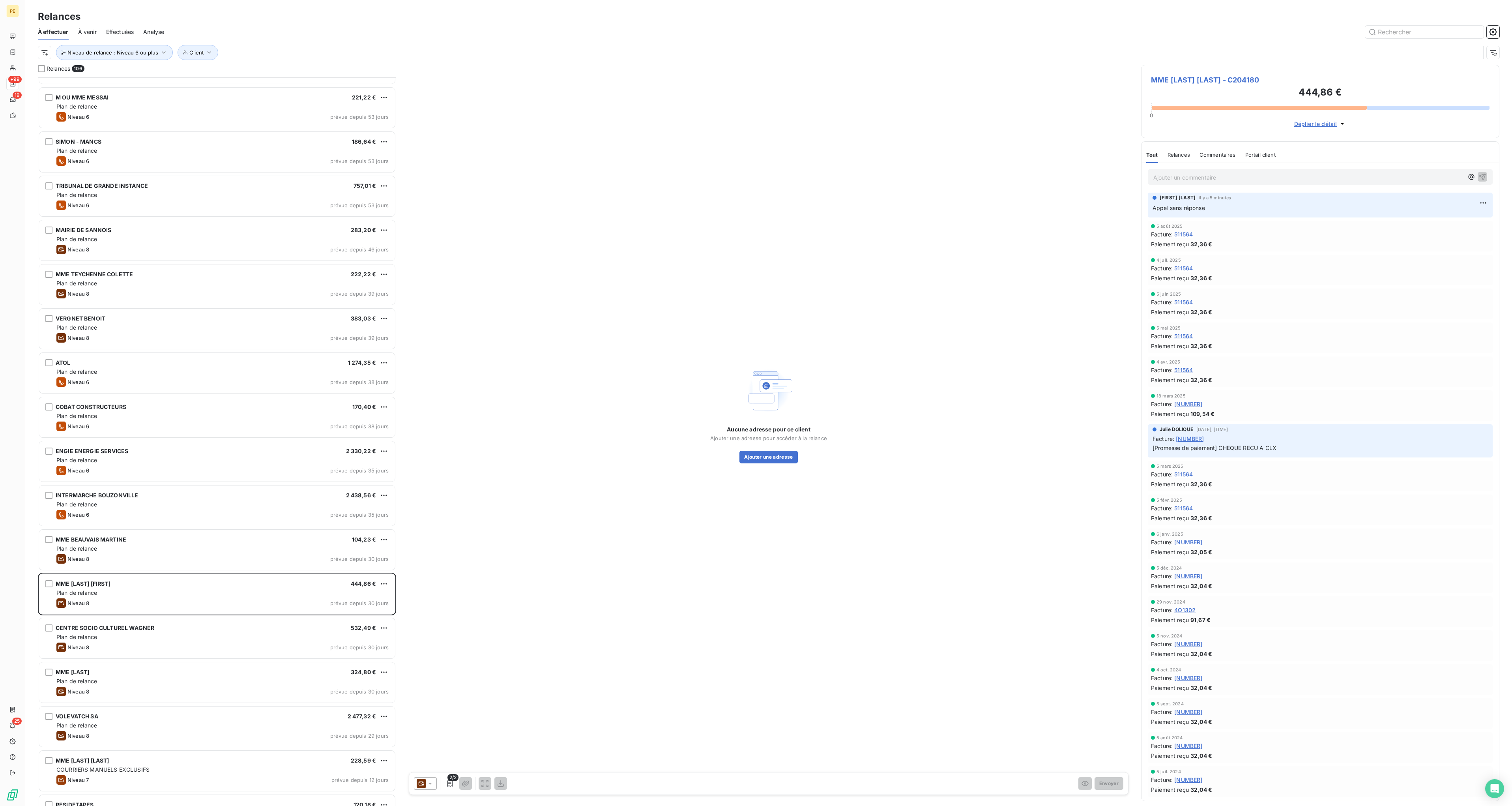 click 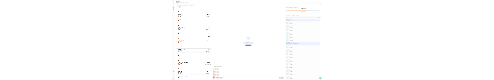 scroll, scrollTop: 70, scrollLeft: 0, axis: vertical 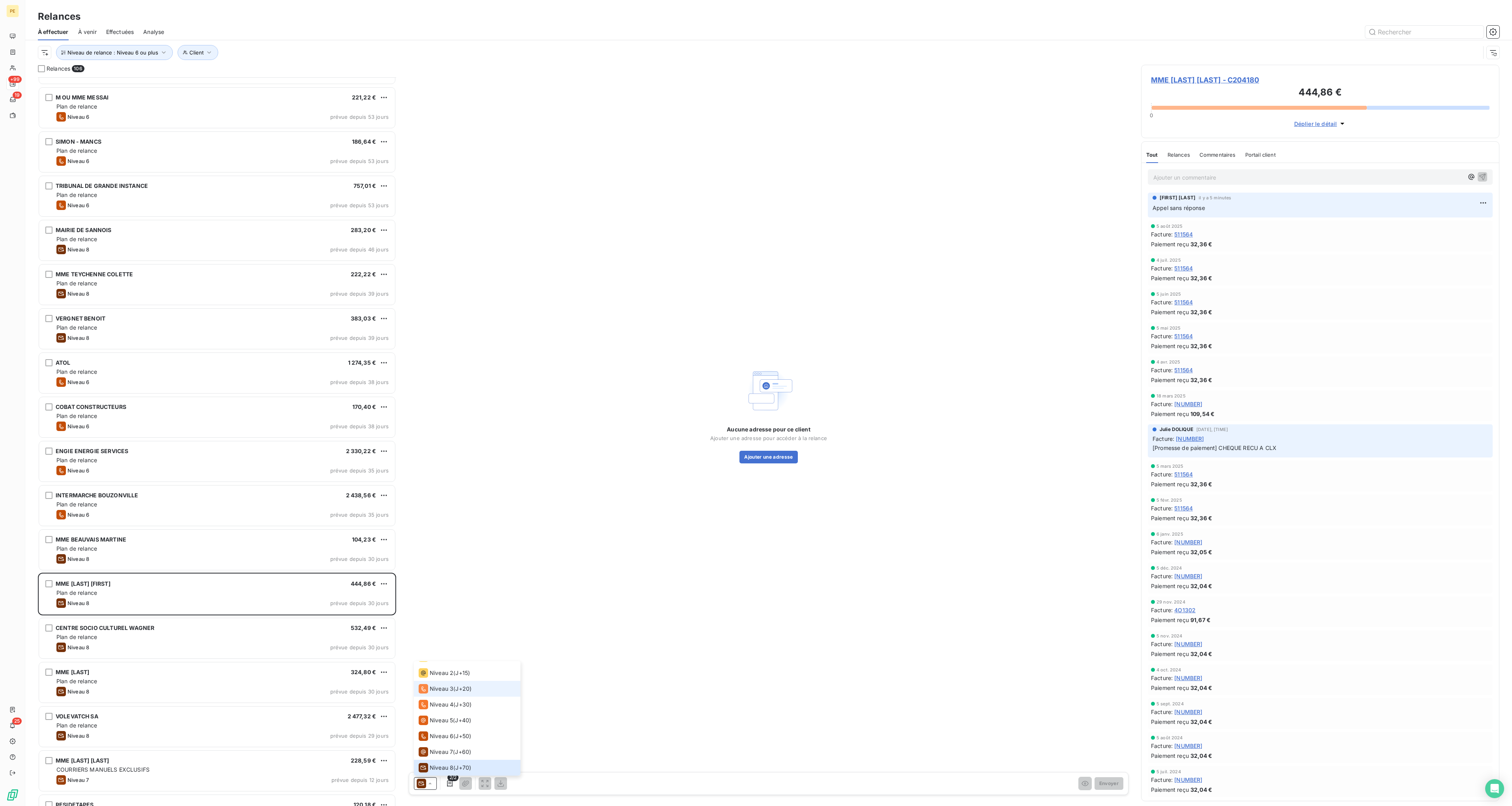 click on "Niveau 3  ( J+20 )" at bounding box center (467, 689) 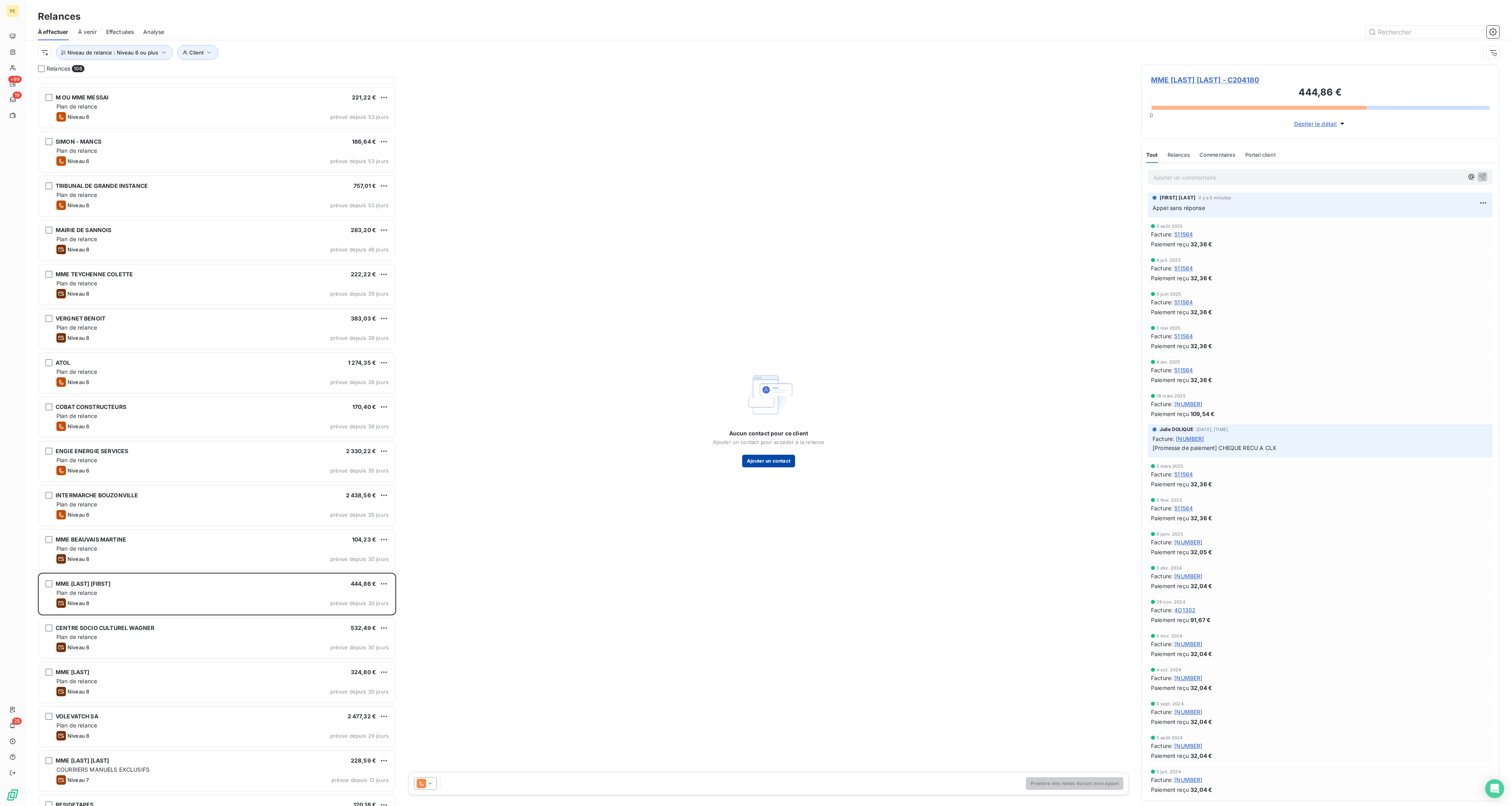 click on "Ajouter un contact" at bounding box center [769, 461] 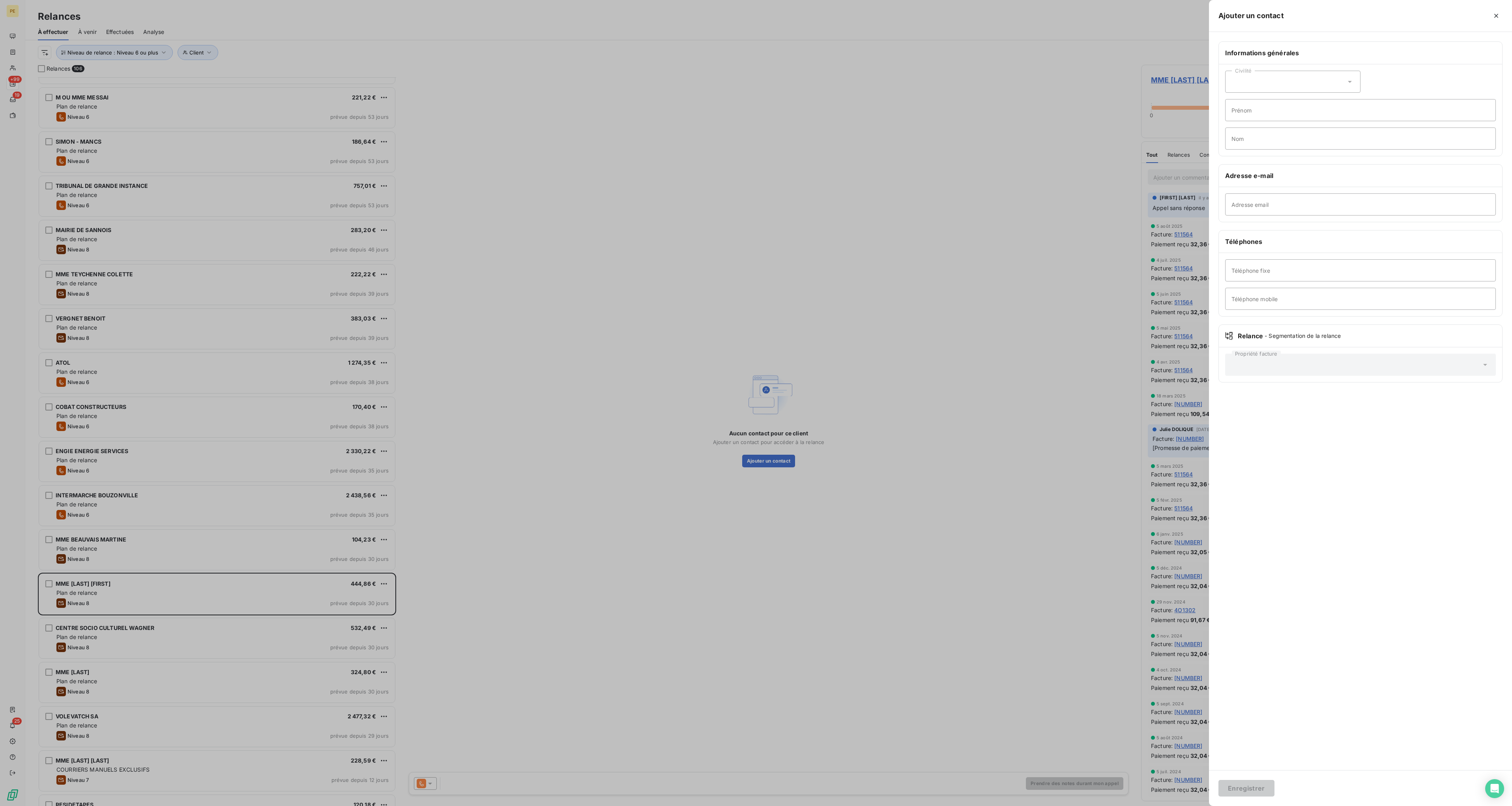 click on "Propriété facture" at bounding box center (1360, 365) 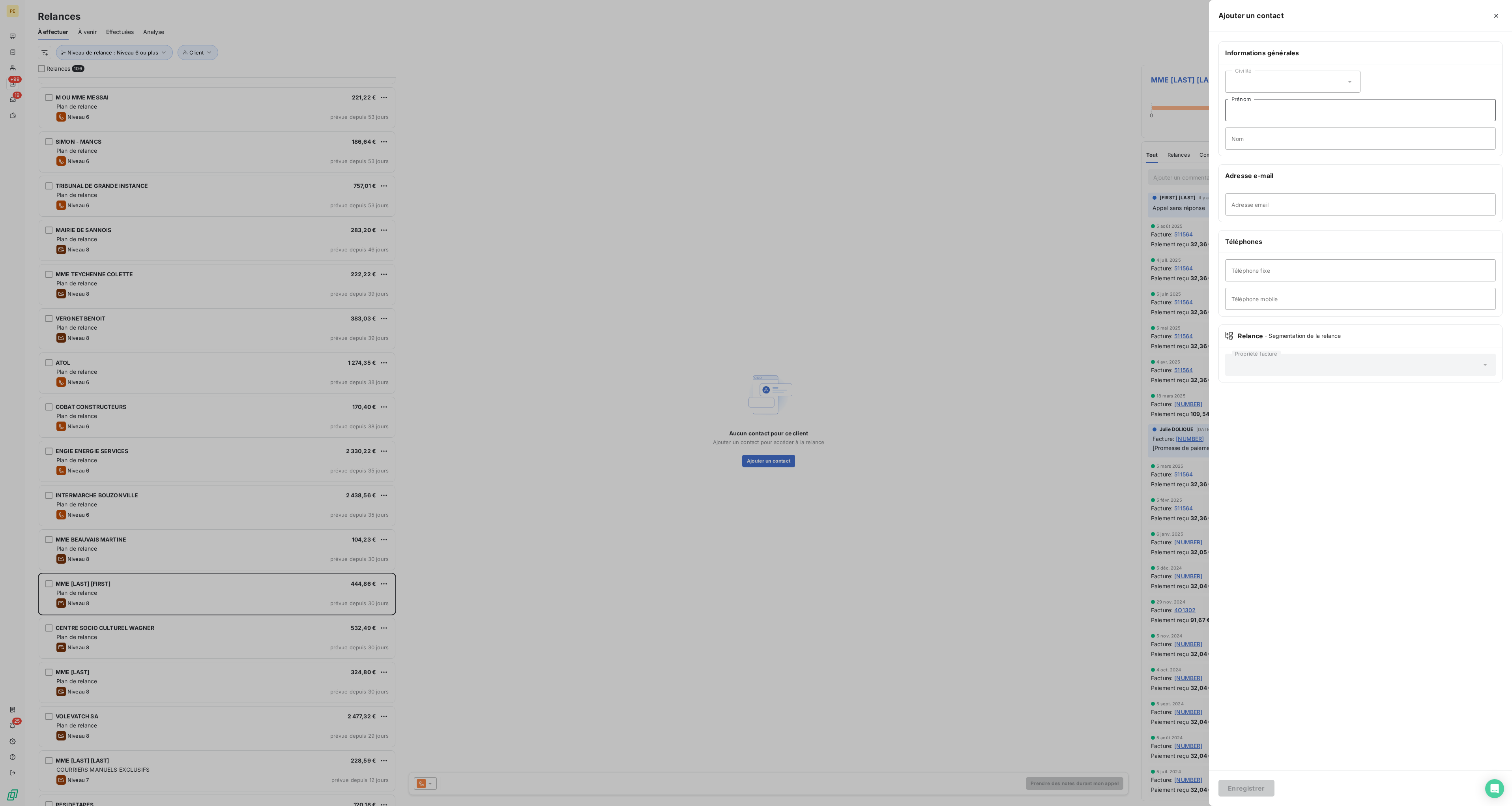 click on "Prénom" at bounding box center [1360, 110] 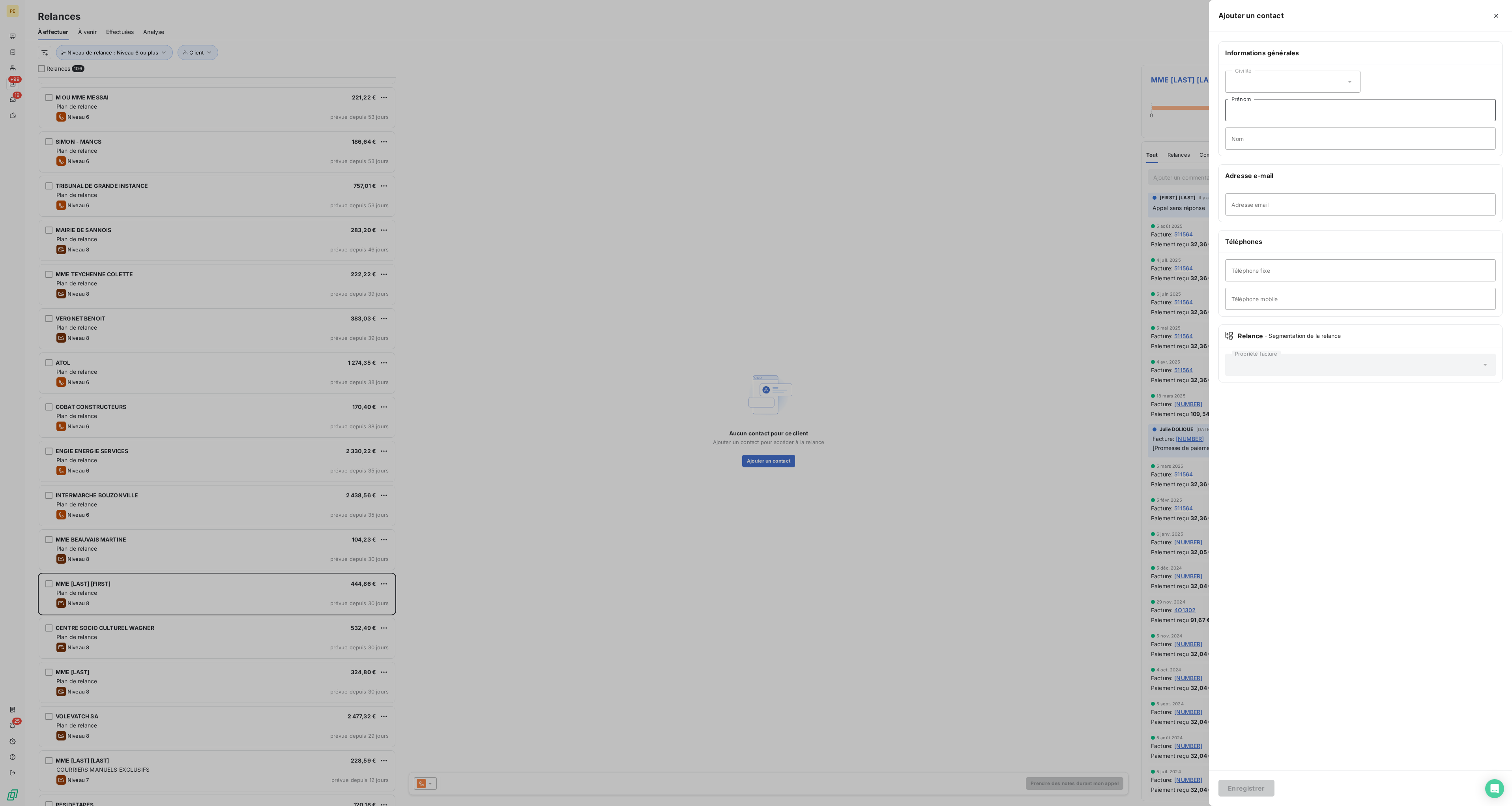 type on "o" 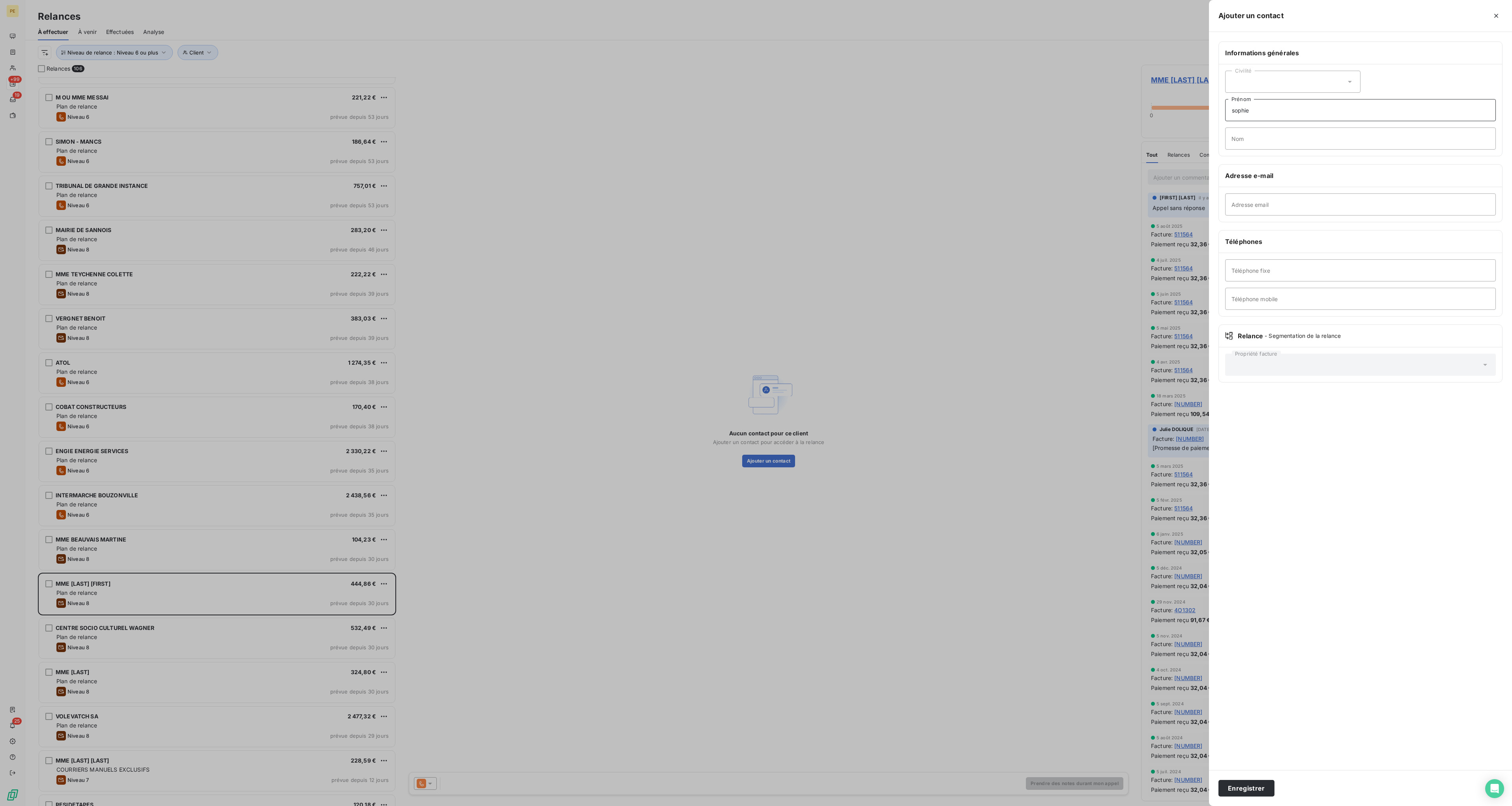 type on "sophie" 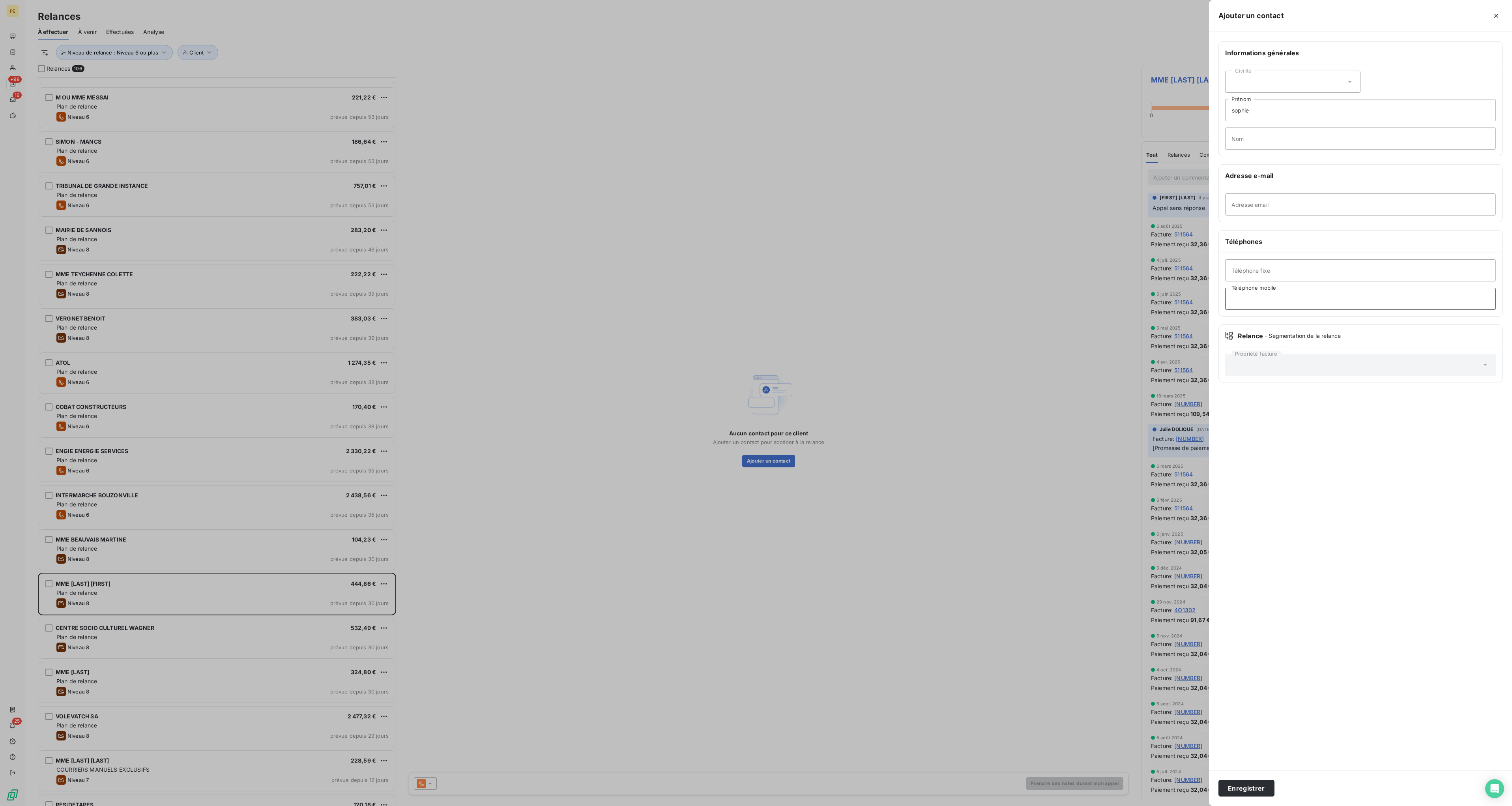 click on "Téléphone mobile" at bounding box center (1360, 299) 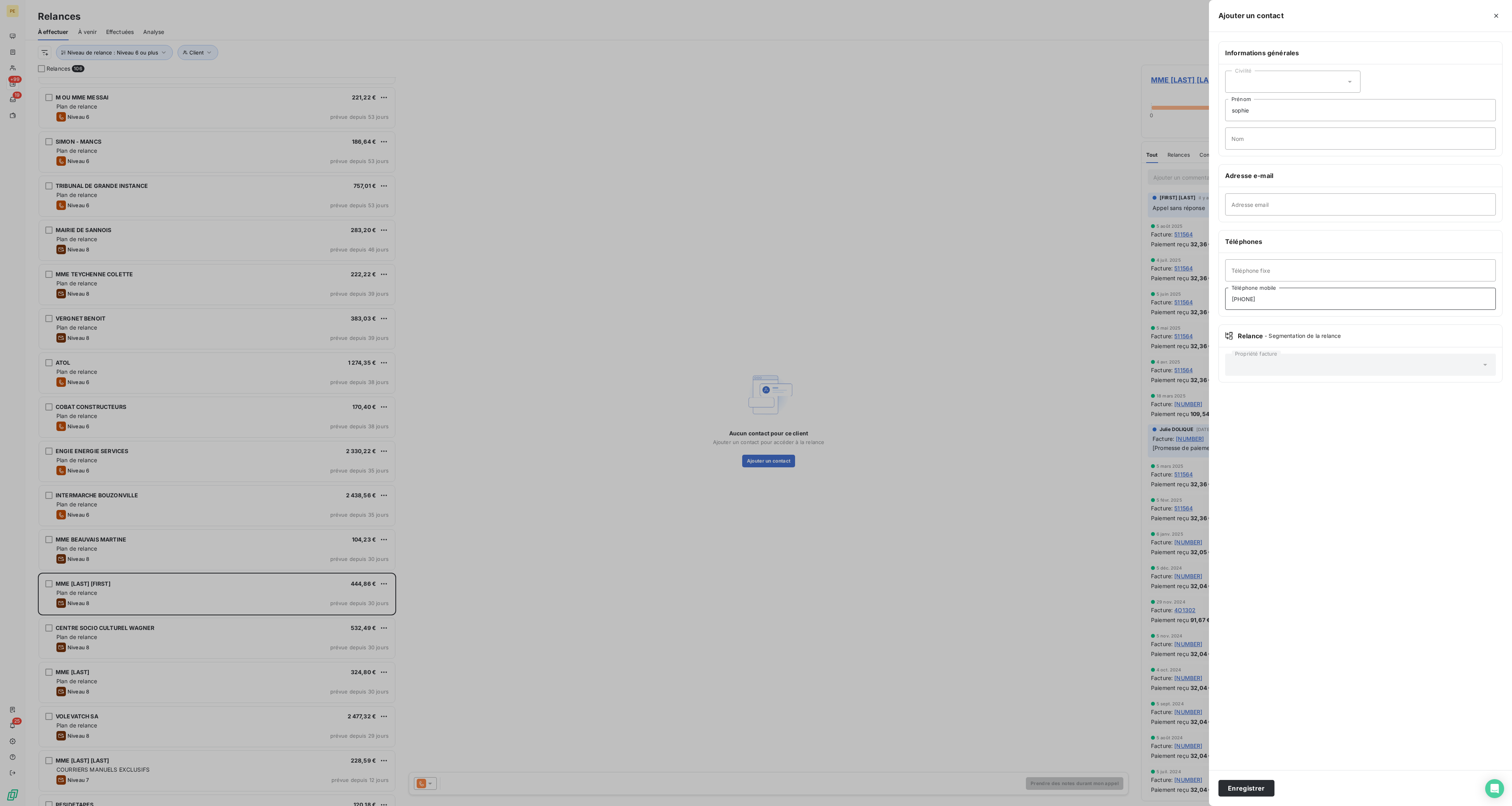 type on "[PHONE]" 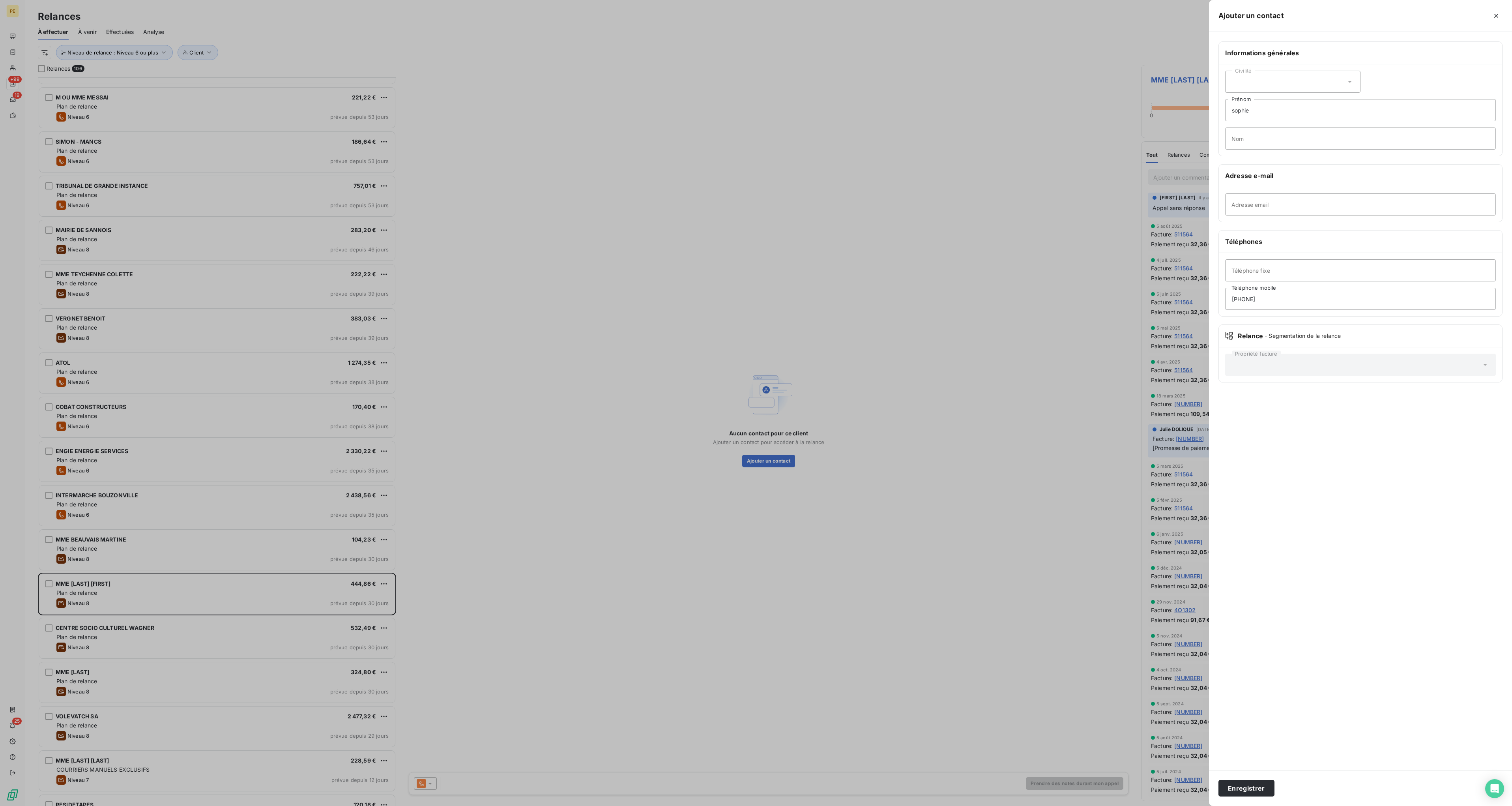 click on "Propriété facture" at bounding box center (1360, 365) 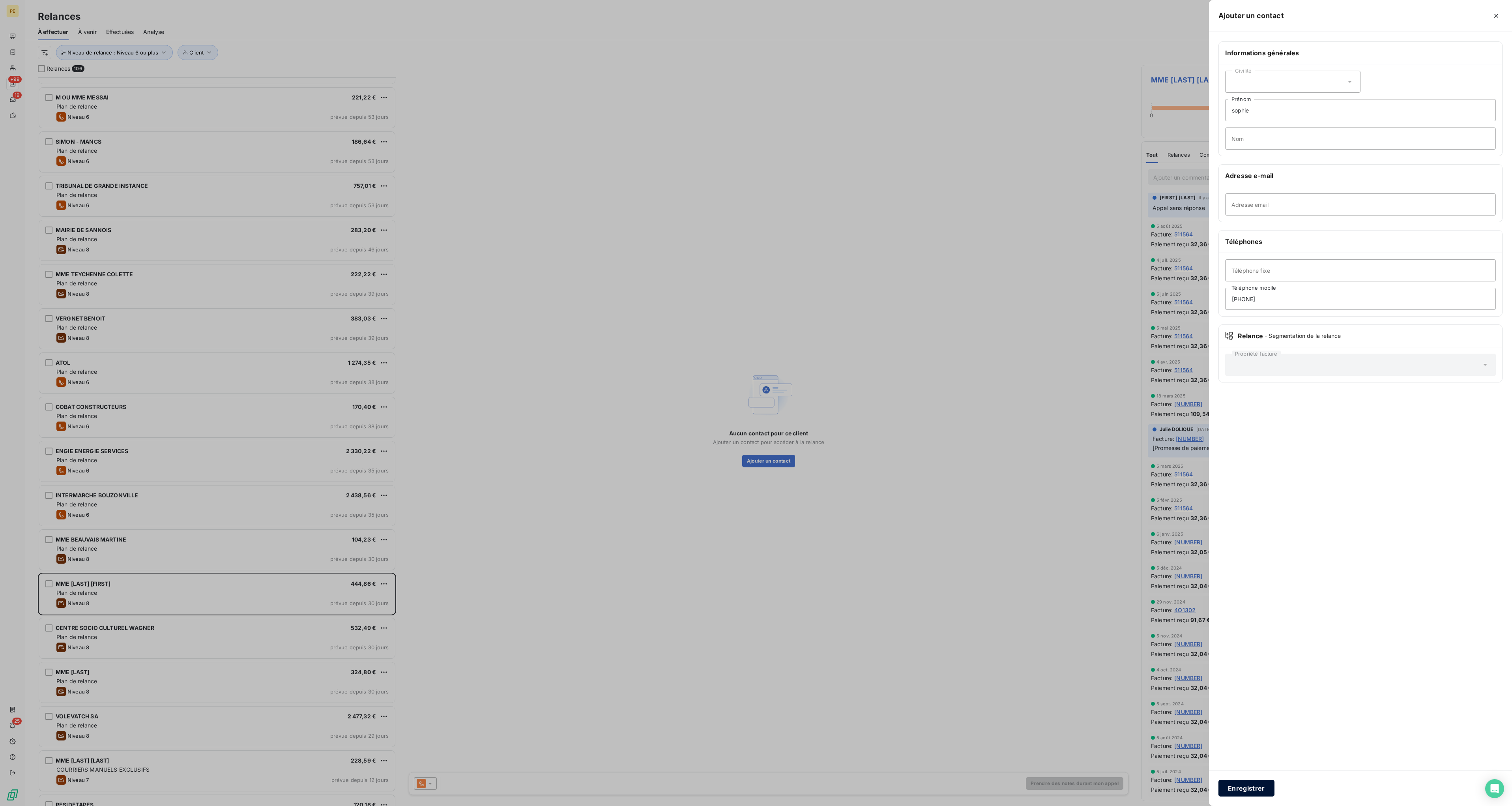 click on "Enregistrer" at bounding box center (1246, 788) 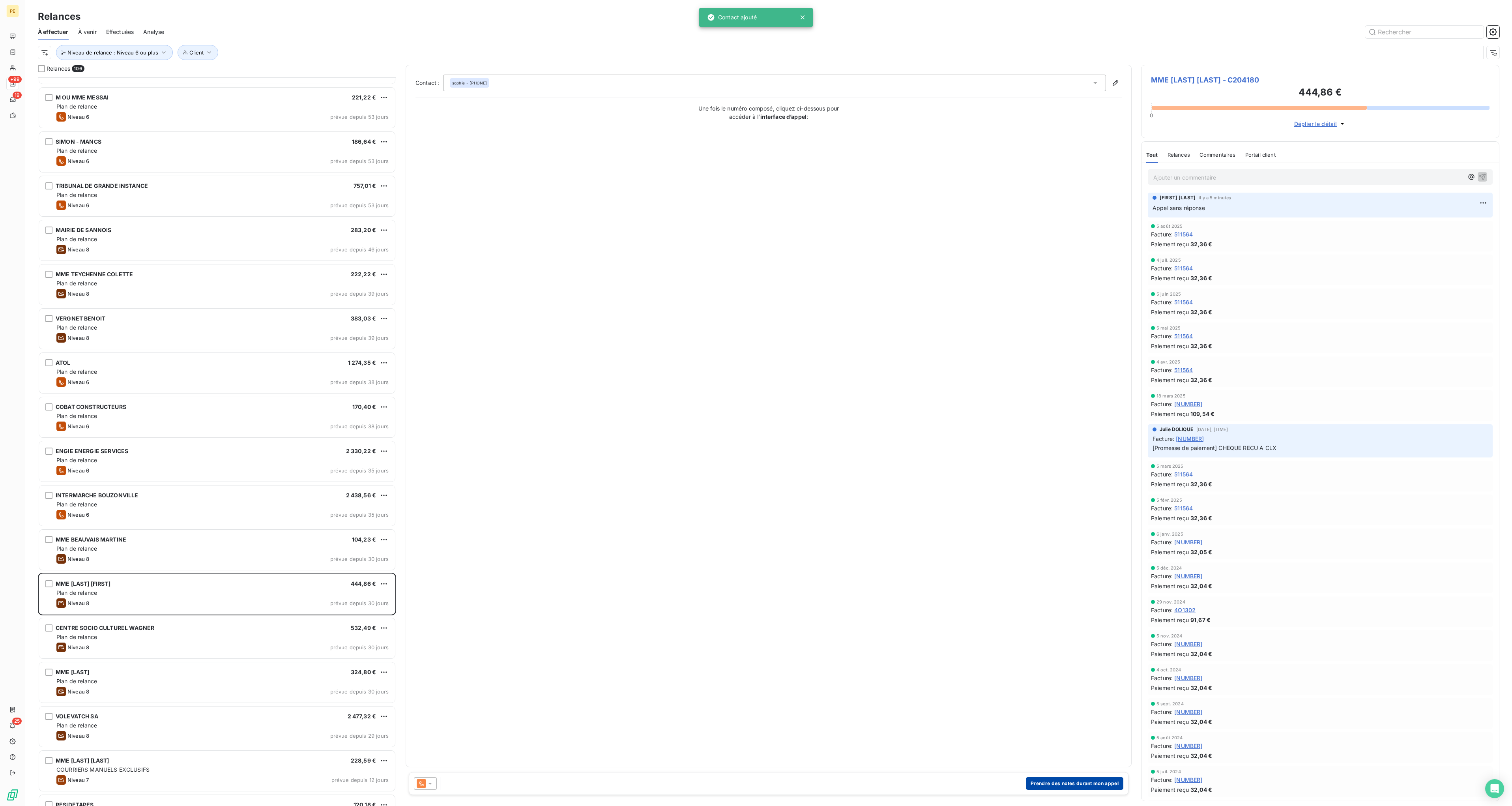 click on "Prendre des notes durant mon appel" at bounding box center (1074, 784) 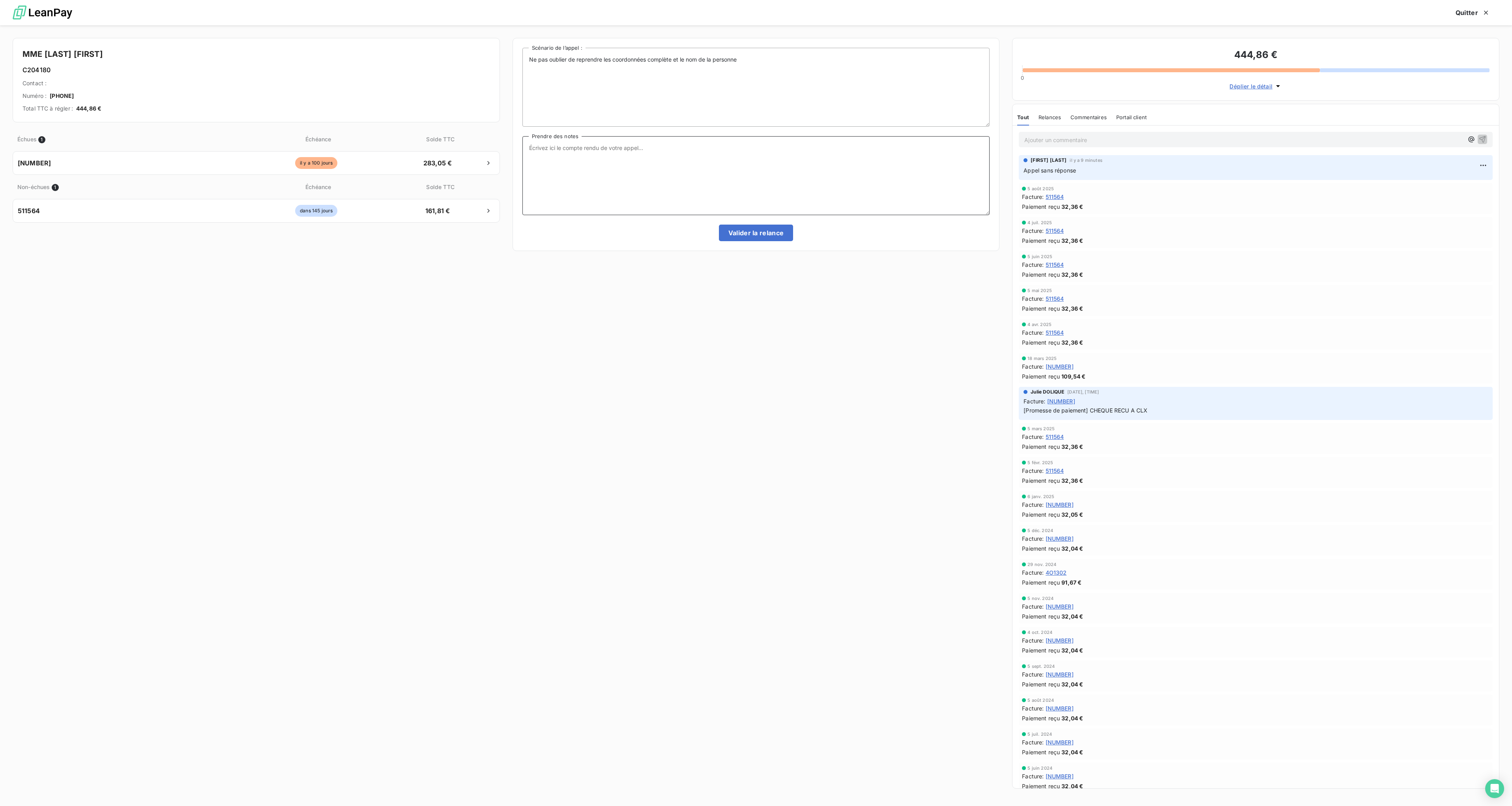click on "Prendre des notes" at bounding box center [756, 176] 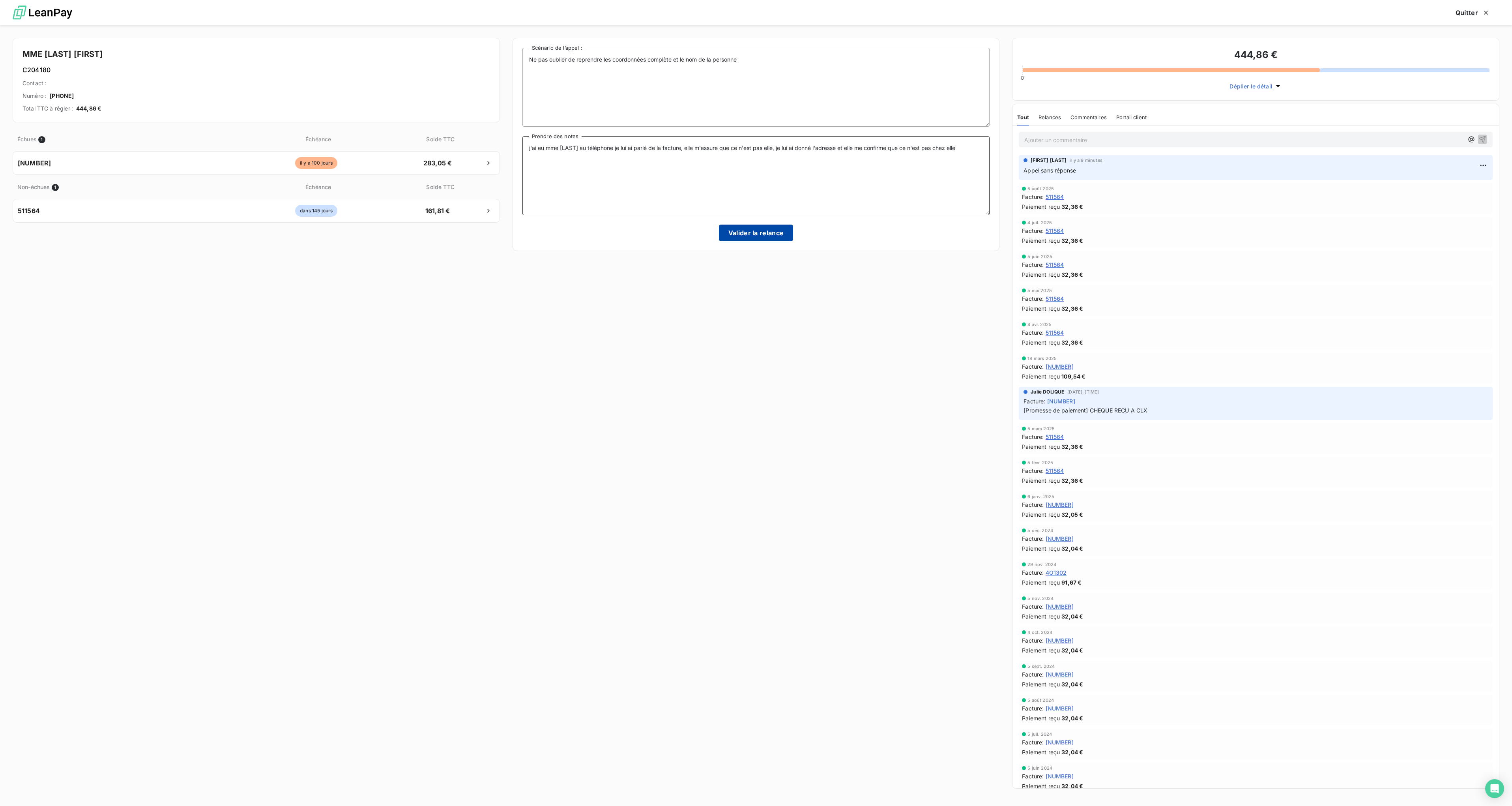 type on "j'ai eu mme [LAST] au téléphone je lui ai parlé de la facture, elle m'assure que ce n'est pas elle, je lui ai donné l'adresse et elle me confirme que ce n'est pas chez elle" 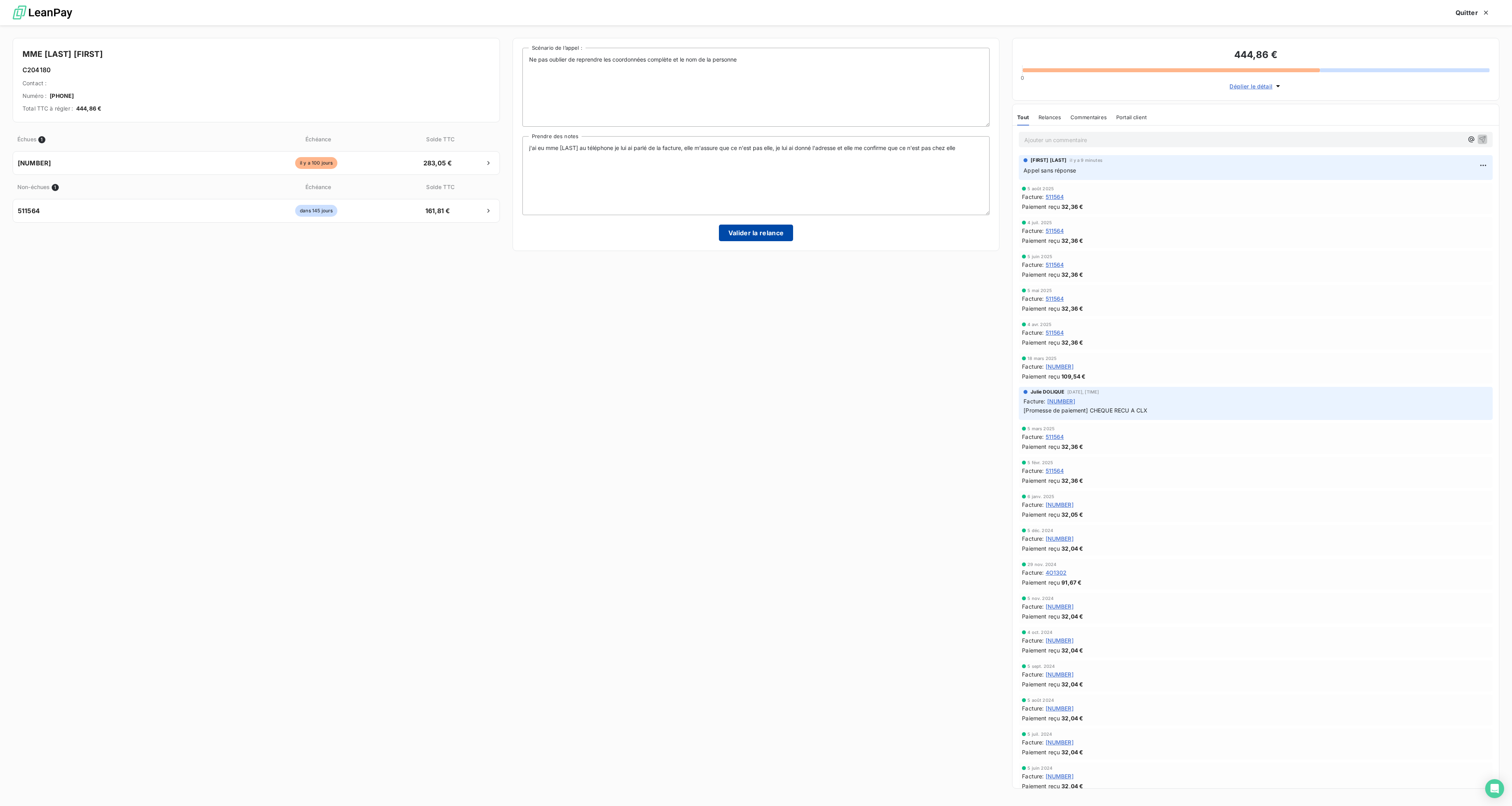 click on "Valider la relance" at bounding box center [756, 233] 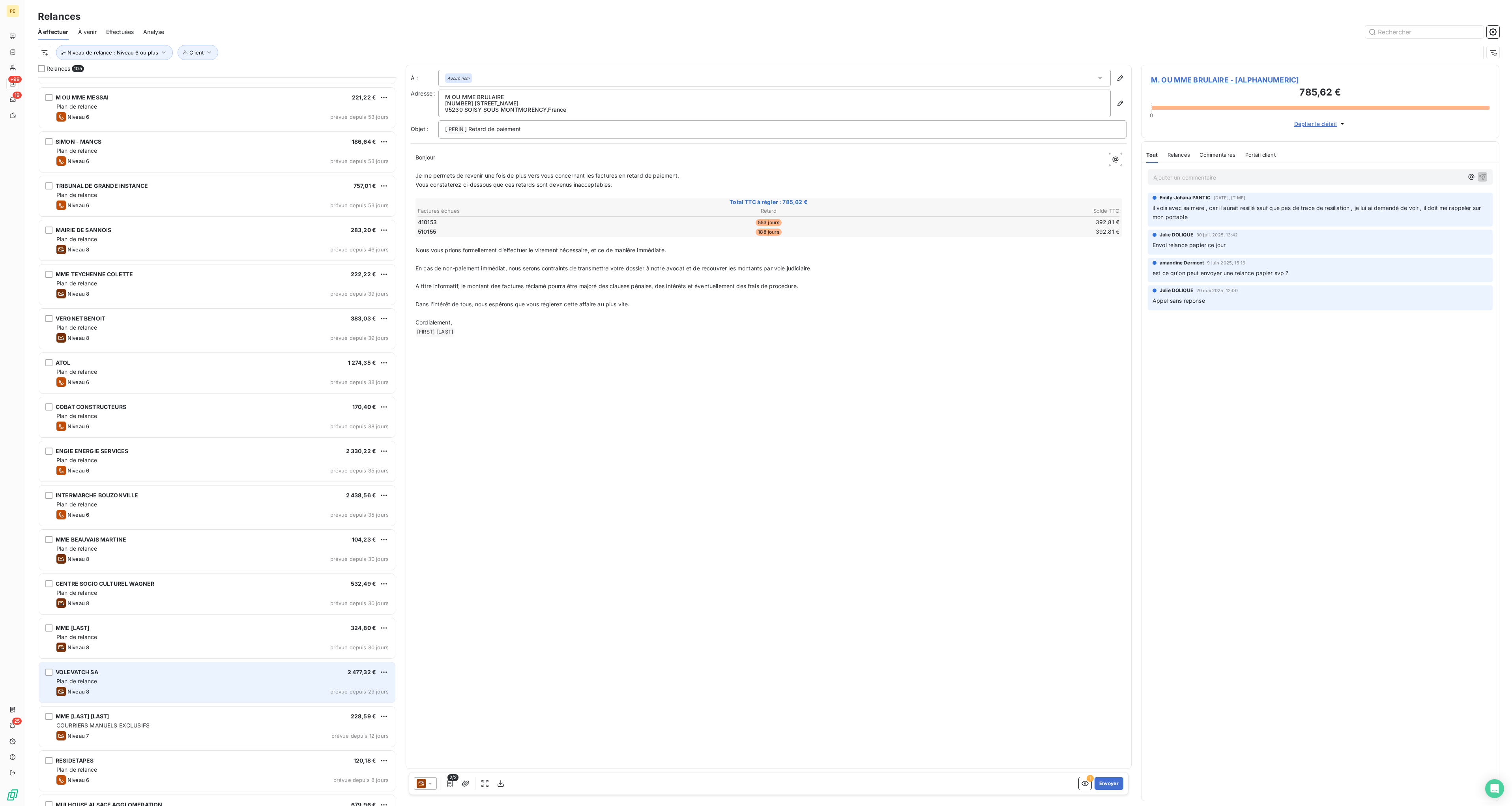 click on "Plan de relance" at bounding box center (223, 681) 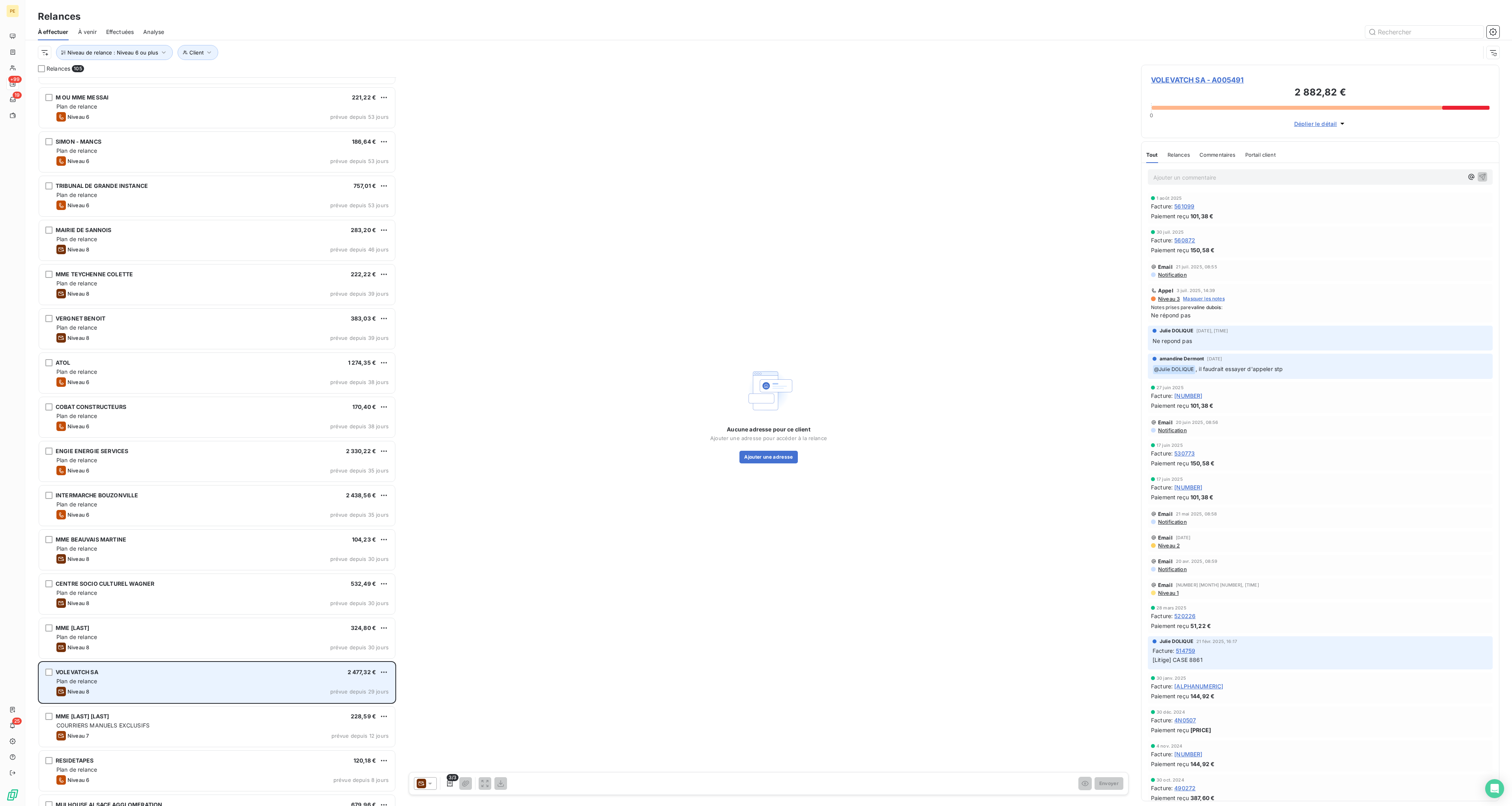click on "VOLEVATCH SA [PRICE] Plan de relance Niveau [NUMBER] prévue depuis [NUMBER] jours" at bounding box center (217, 682) 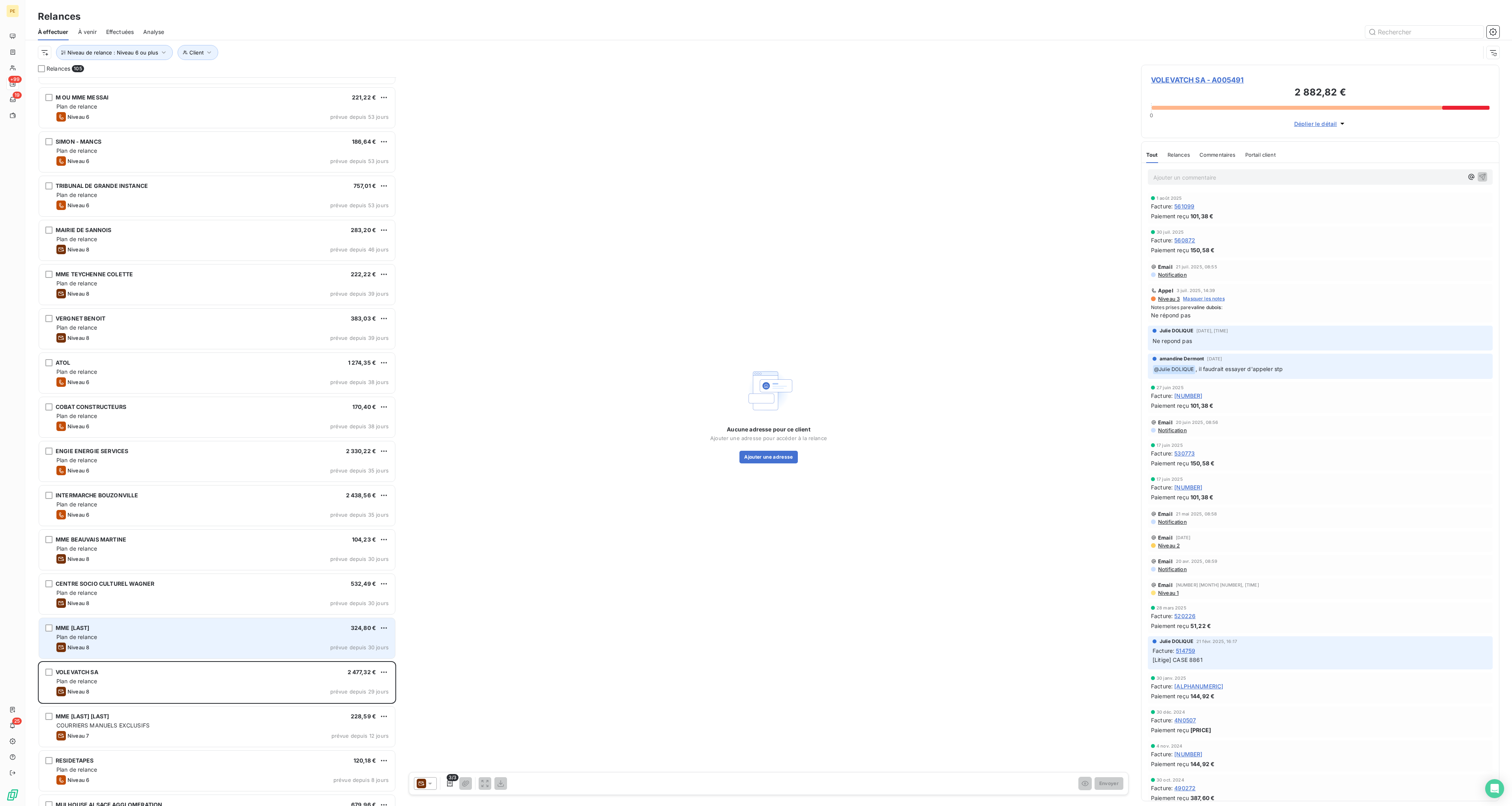 click on "Niveau 8 prévue depuis 30 jours" at bounding box center (223, 647) 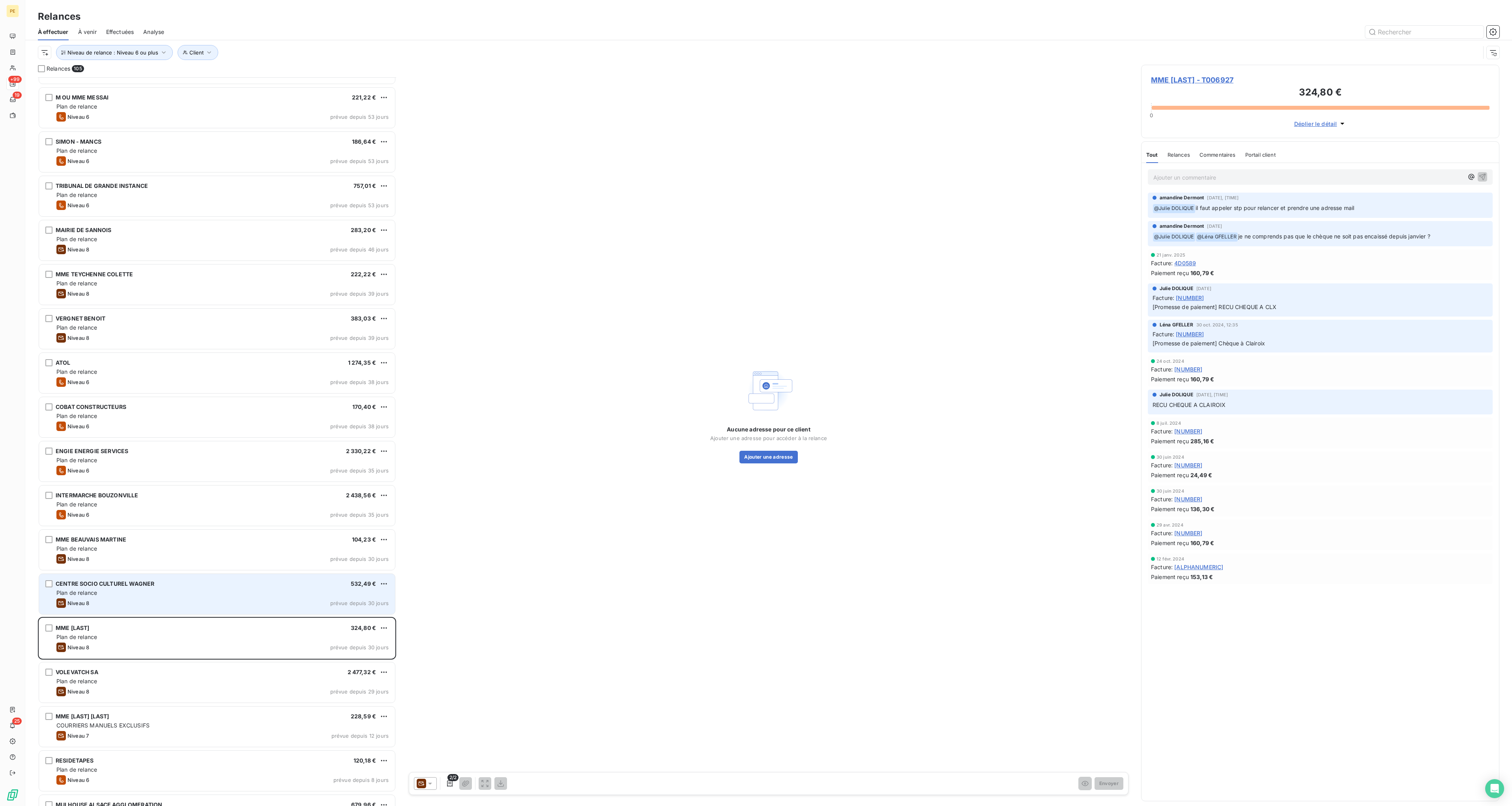 click on "Niveau 8 prévue depuis 30 jours" at bounding box center [223, 603] 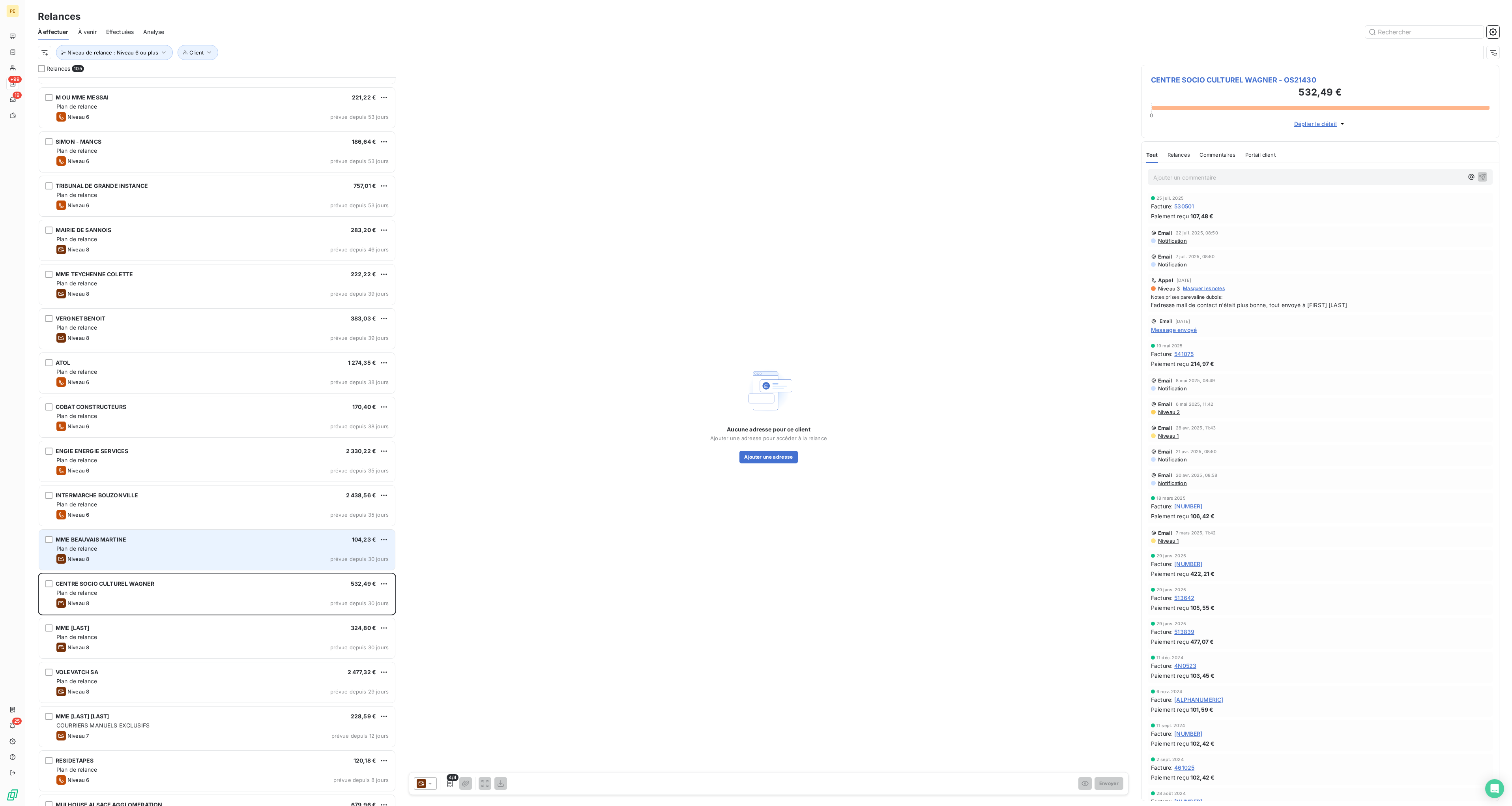 click on "Niveau 8 prévue depuis 30 jours" at bounding box center (223, 559) 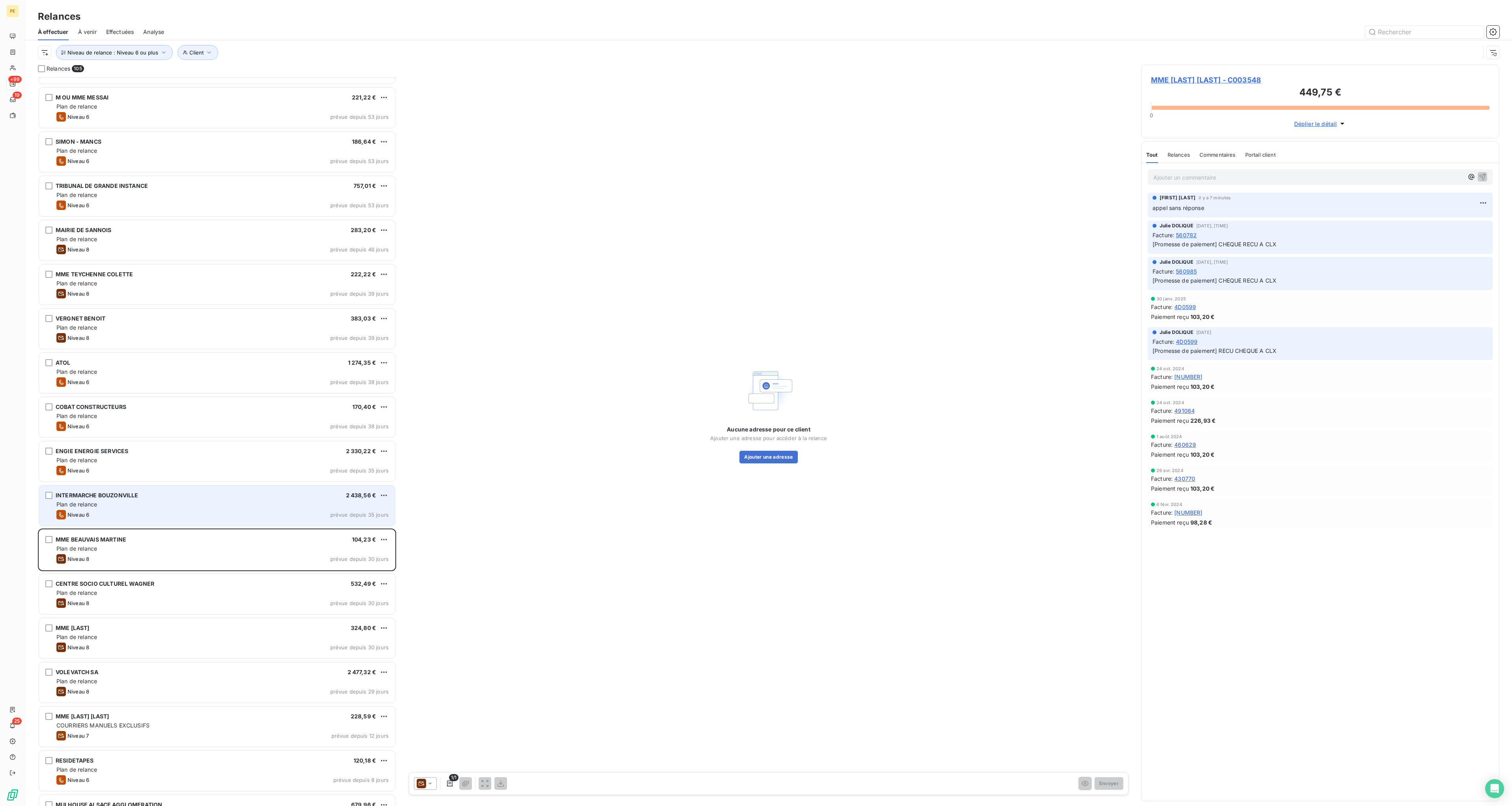 click on "Niveau 6 prévue depuis 35 jours" at bounding box center (223, 515) 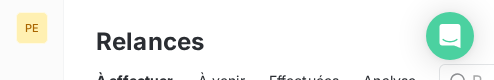 scroll, scrollTop: 0, scrollLeft: 0, axis: both 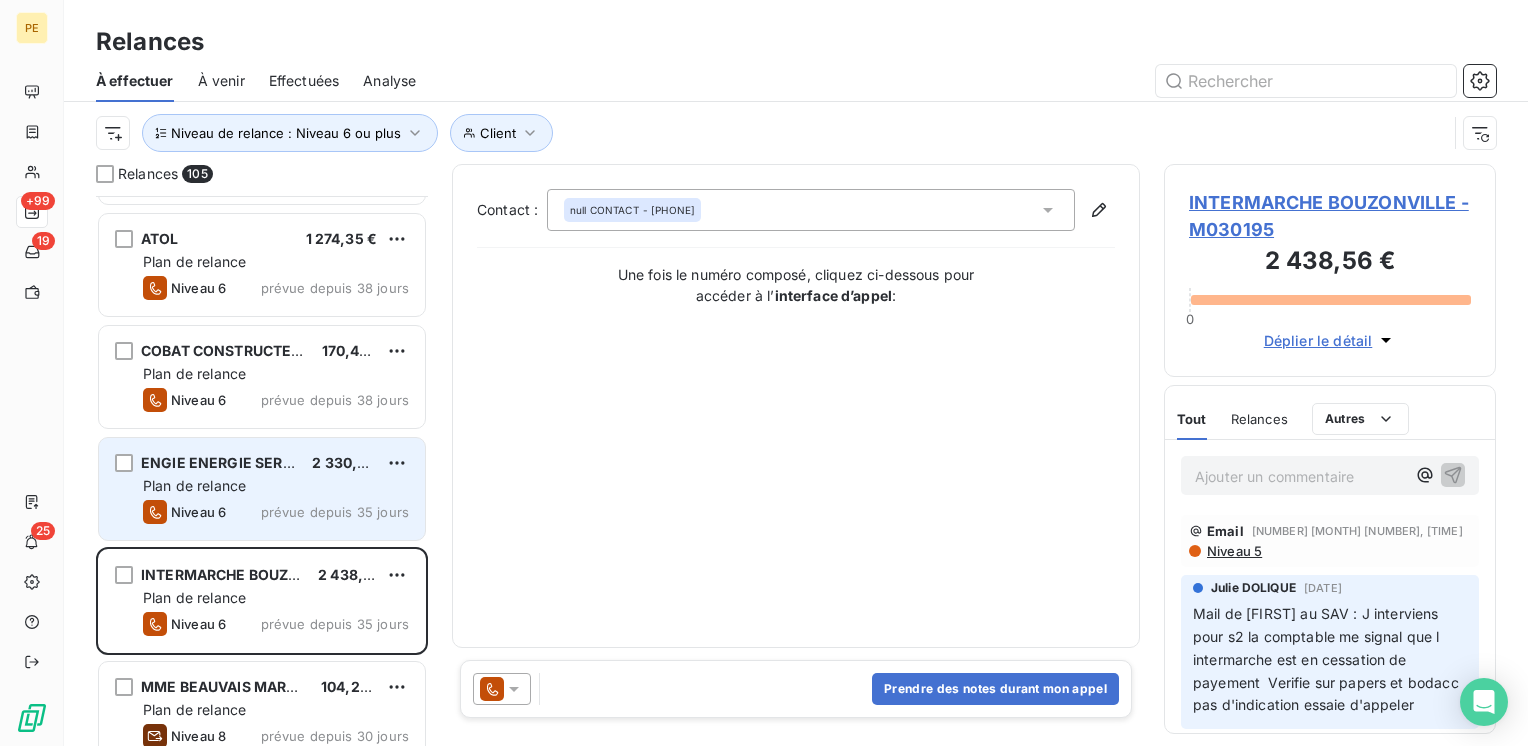 click on "Niveau 6" at bounding box center [198, 512] 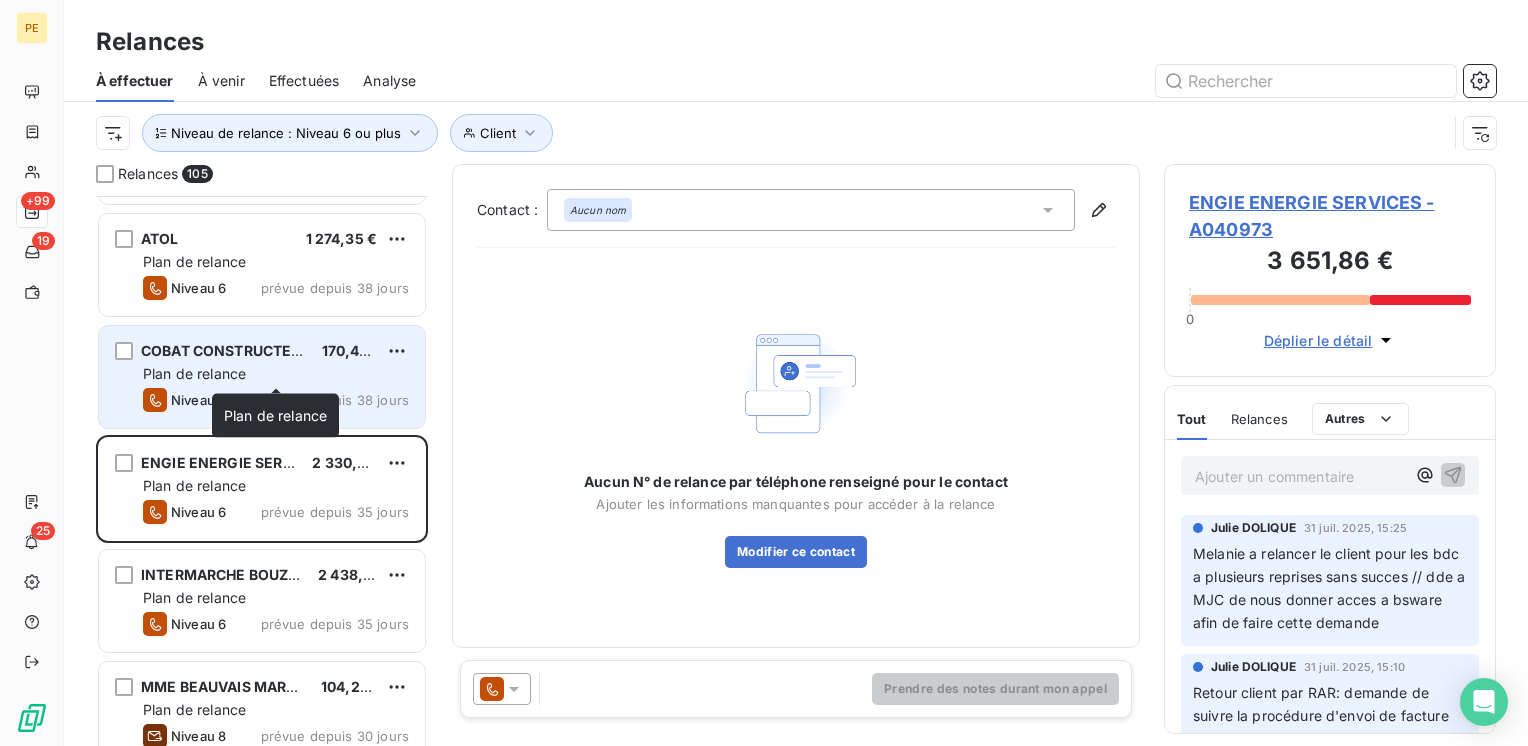 click on "Plan de relance" at bounding box center (194, 373) 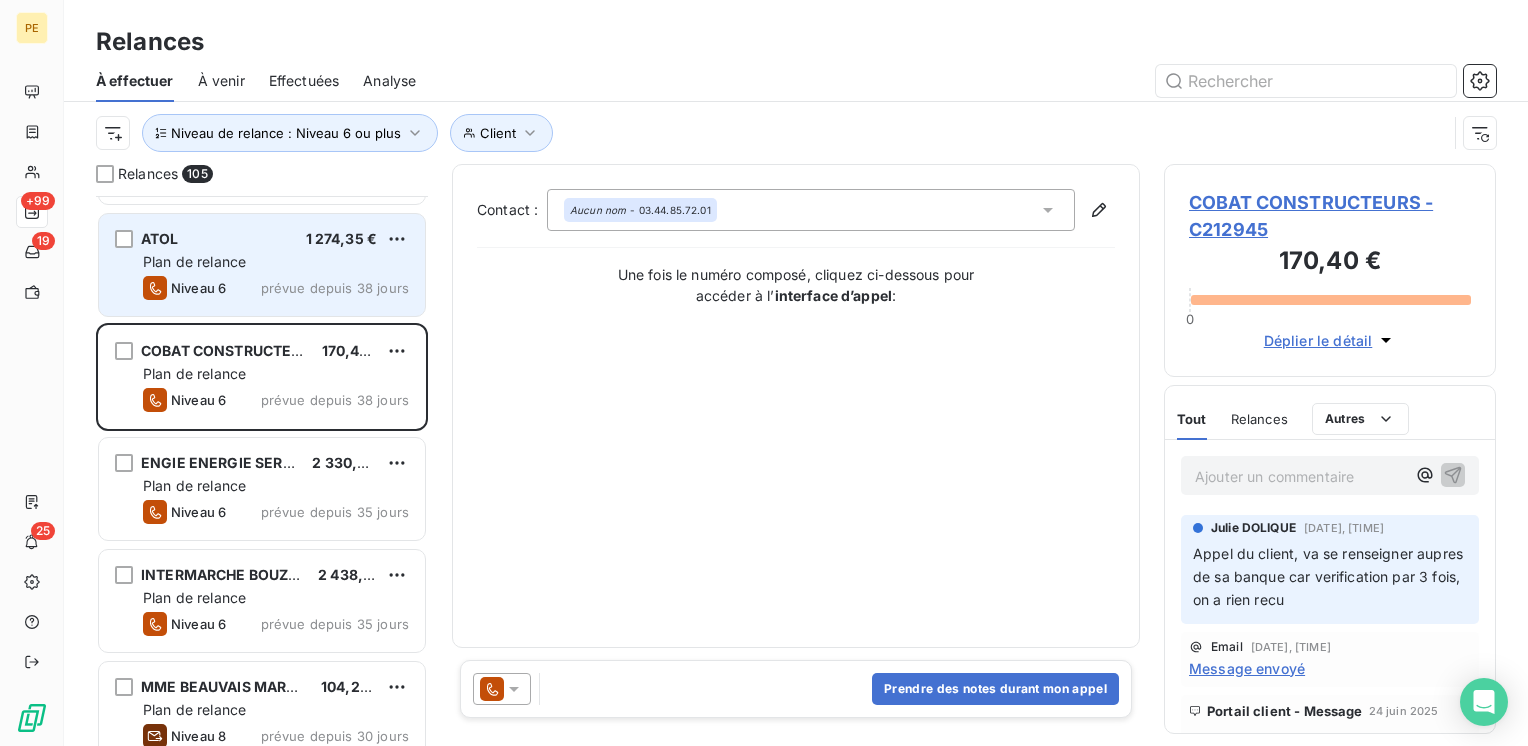 click on "Niveau 6 prévue depuis 38 jours" at bounding box center [276, 288] 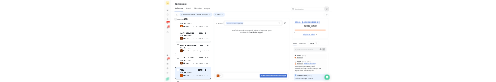 scroll, scrollTop: 8842, scrollLeft: 0, axis: vertical 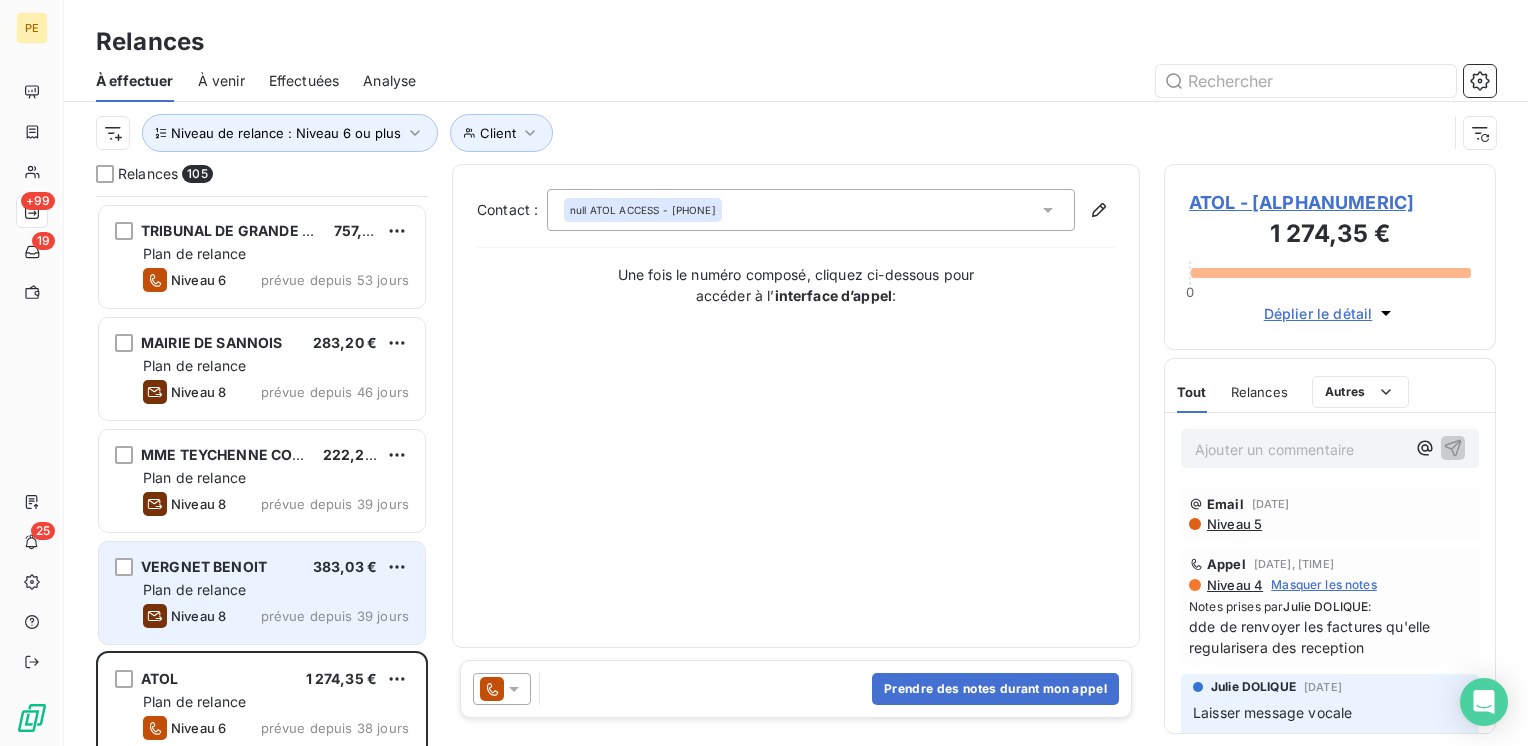click on "Plan de relance" at bounding box center (276, 590) 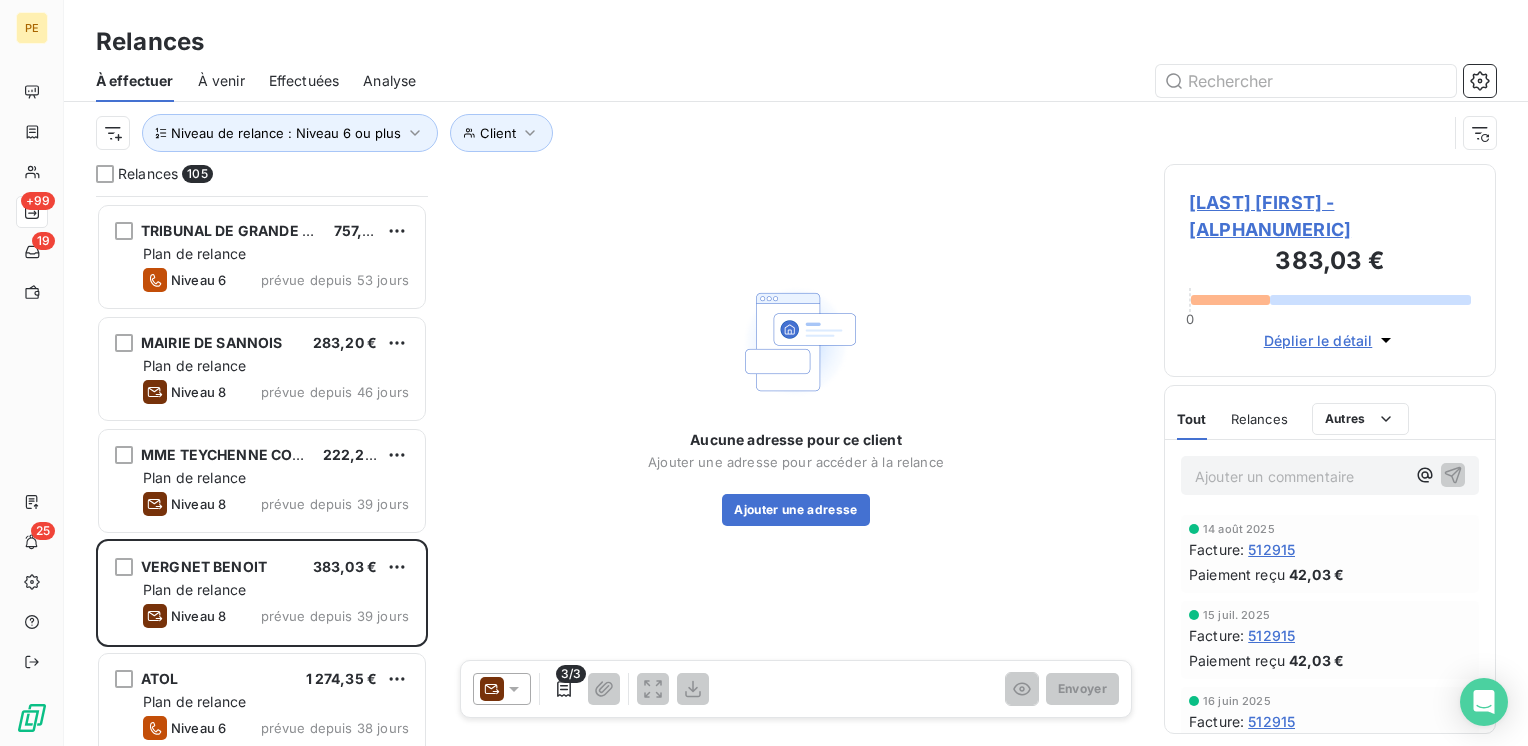 click on "3/3" at bounding box center [571, 674] 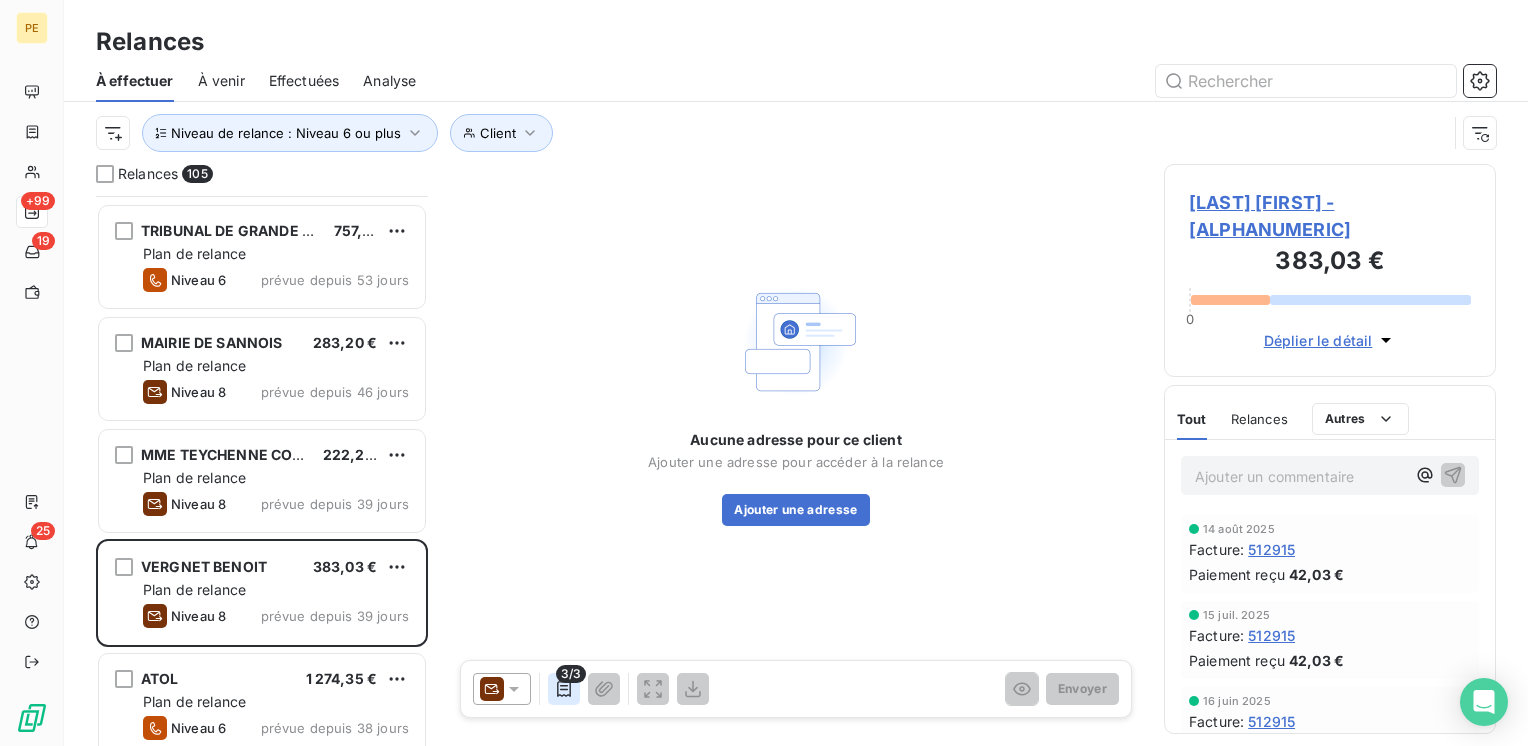click 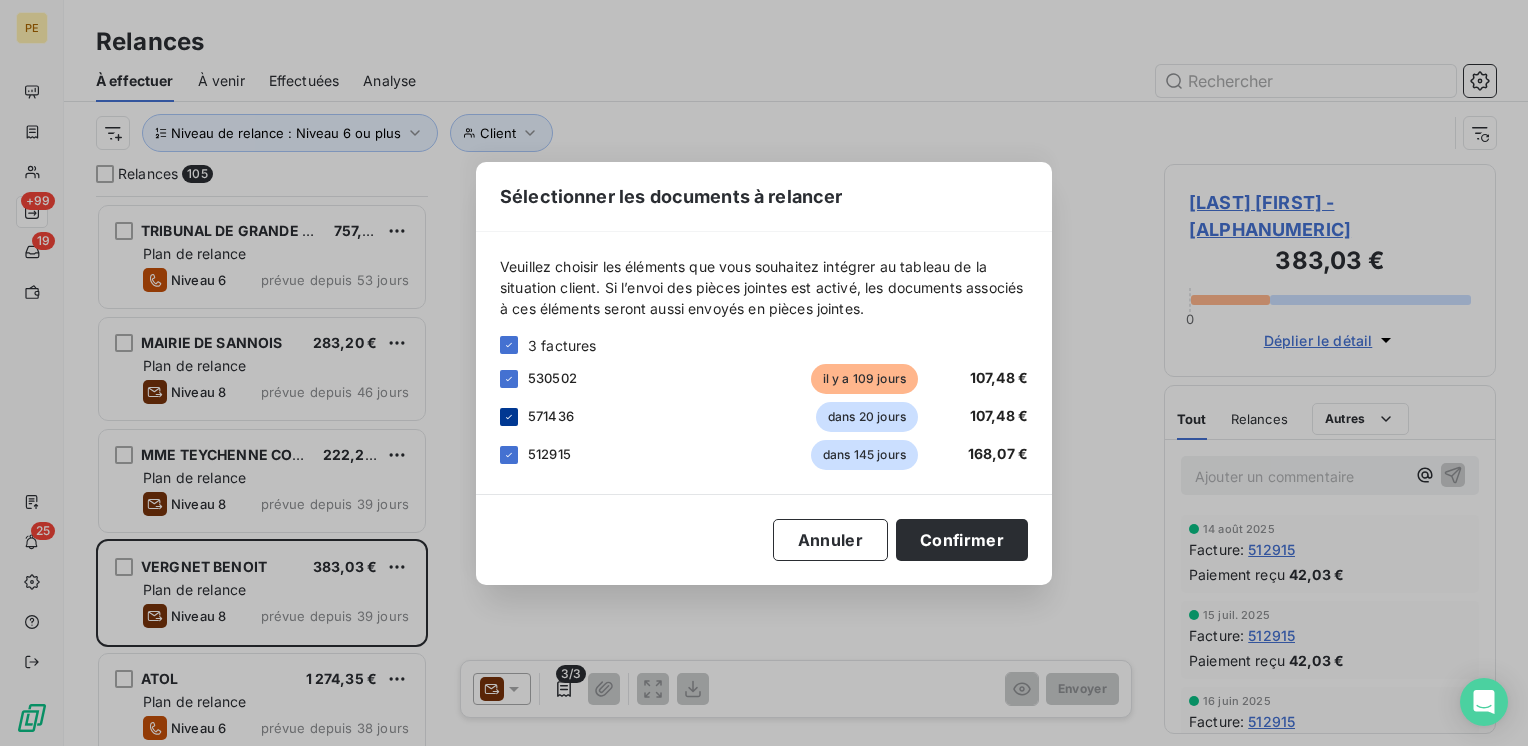 click 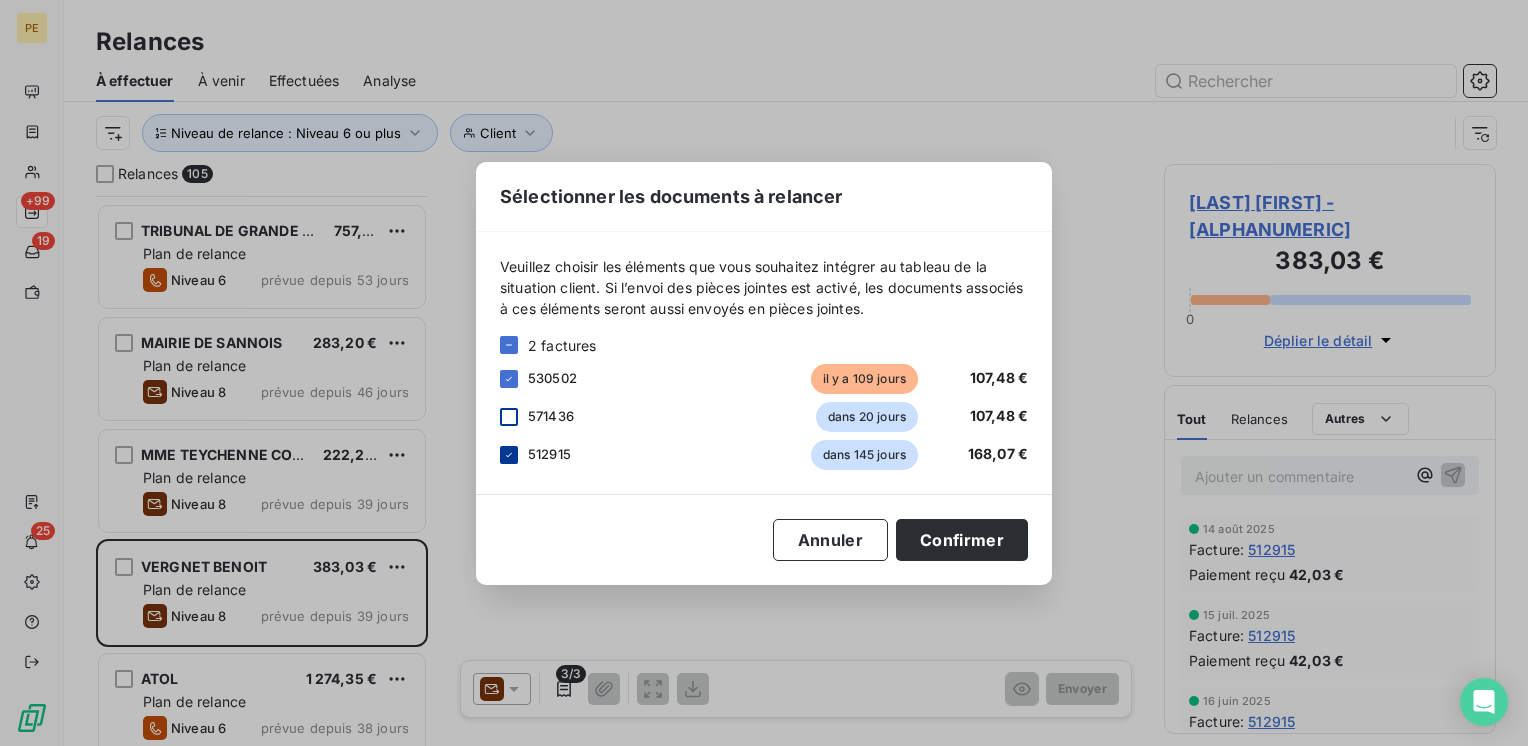 click at bounding box center (509, 455) 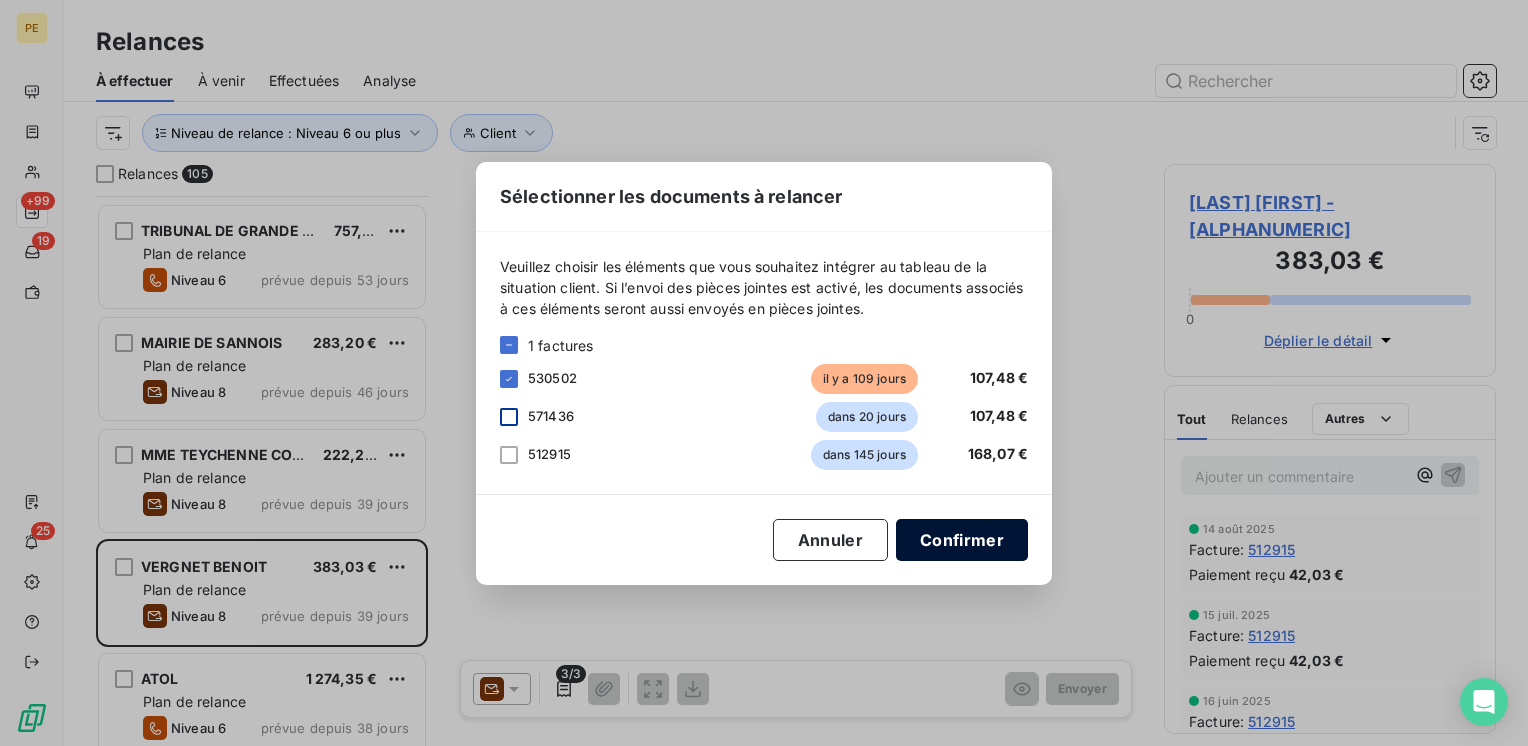 click on "Confirmer" at bounding box center (962, 540) 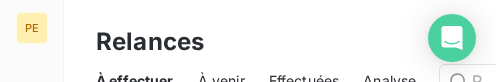 scroll, scrollTop: 0, scrollLeft: 0, axis: both 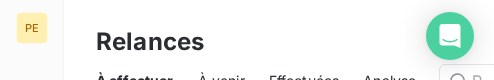 click on "CARREFOUR CONTACT MONTHERME 707,55 € Plan de relance Niveau 6 prévue depuis 53 jours MR ET MME [LAST] 106,40 € Plan de relance Niveau 6 prévue depuis 53 jours CAFE AU COEUR DE SAINT BRICE 1 830,62 € Plan de relance Niveau 6 prévue depuis 53 jours MR [LAST] [LAST] 46,20 € Plan de relance Niveau 6 prévue depuis 53 jours DECATHLON SAVIGNY 676,30 € Plan de relance Niveau 6 prévue depuis 53 jours GROUPE TRIUM FRANCE 11,20 € Plan de relance Niveau 6 prévue depuis 53 jours BOUYGUES MARTIN 326,46 € Plan de relance Niveau 6 prévue depuis 53 jours FROEHLY - RASSER 103,45 € Plan de relance Niveau 6 prévue depuis 53 jours MADAME [LAST] 106,15 € Plan de relance Niveau 6 prévue depuis 53 jours M OU MME [LAST] 221,22 € Plan de relance Niveau 6 prévue depuis 53 jours SIMON - MANCS 186,64 € Plan de relance Niveau 6 prévue depuis 53 jours TRIBUNAL DE GRANDE INSTANCE 757,01 € Plan de relance Niveau 6 prévue depuis 53 jours MAIRIE DE SANNOIS 283,20 € Plan de relance Niveau 8" at bounding box center (133, 196) 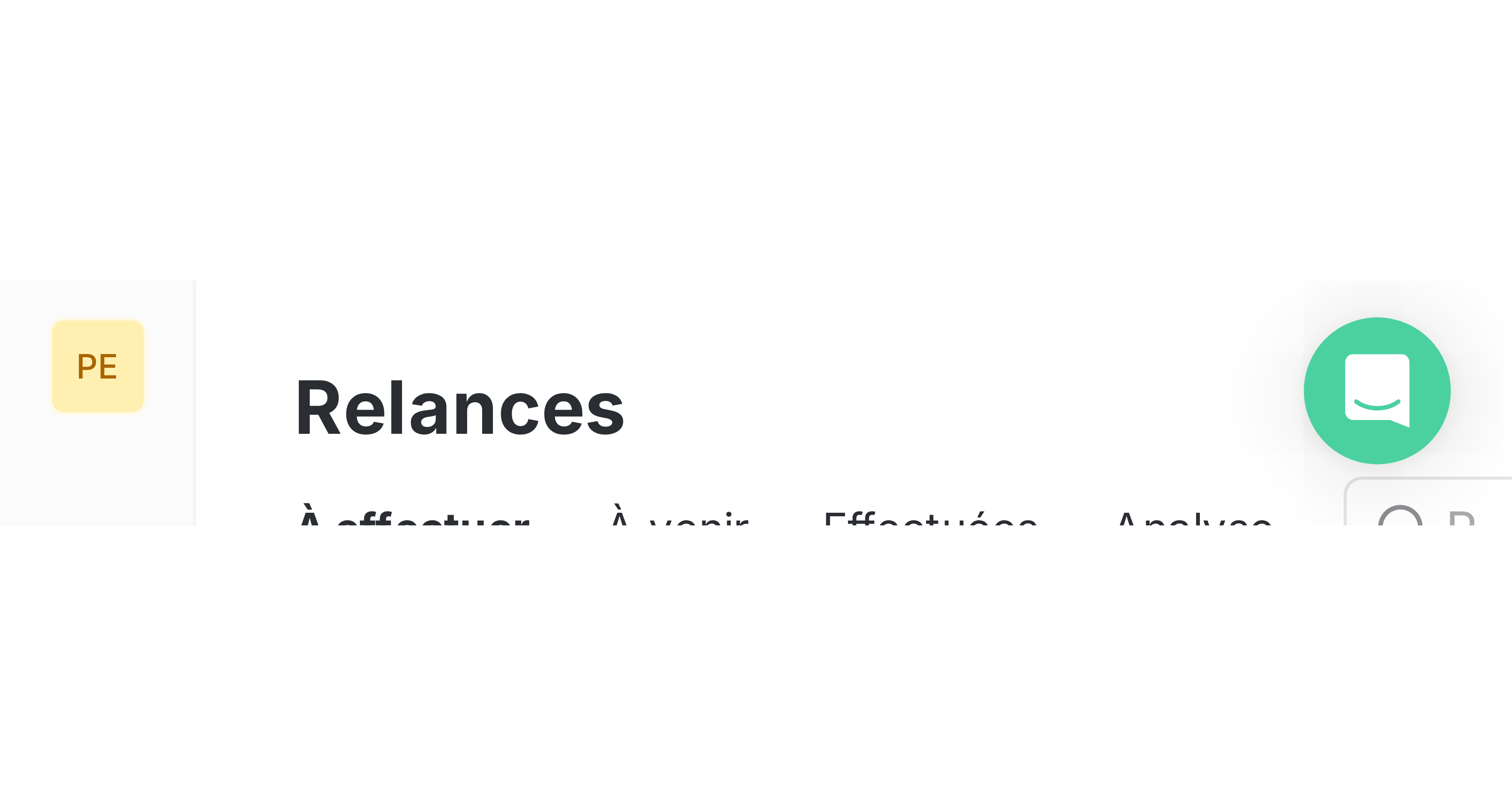 scroll, scrollTop: 6, scrollLeft: 6, axis: both 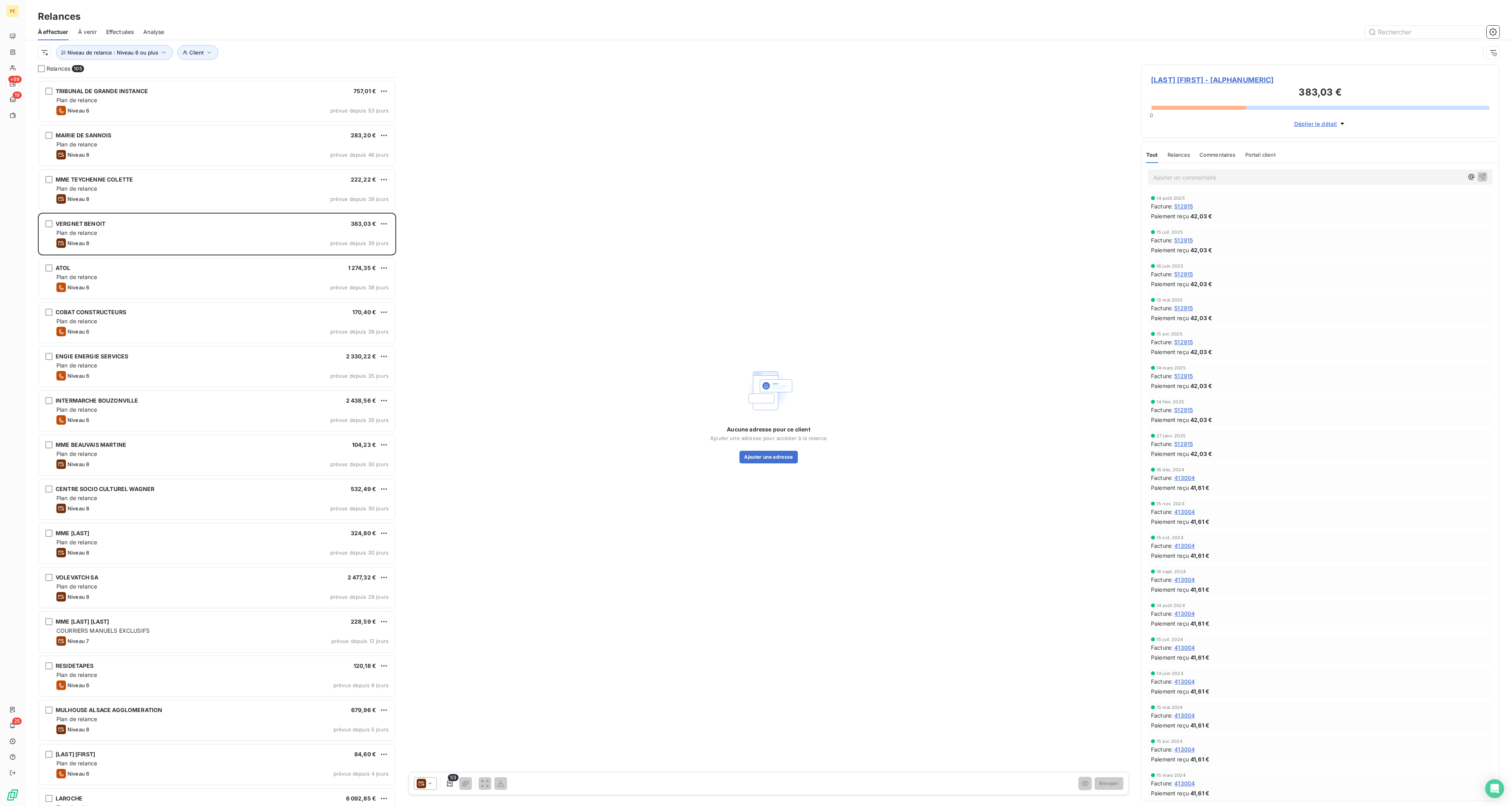 drag, startPoint x: 434, startPoint y: 786, endPoint x: 414, endPoint y: 786, distance: 20 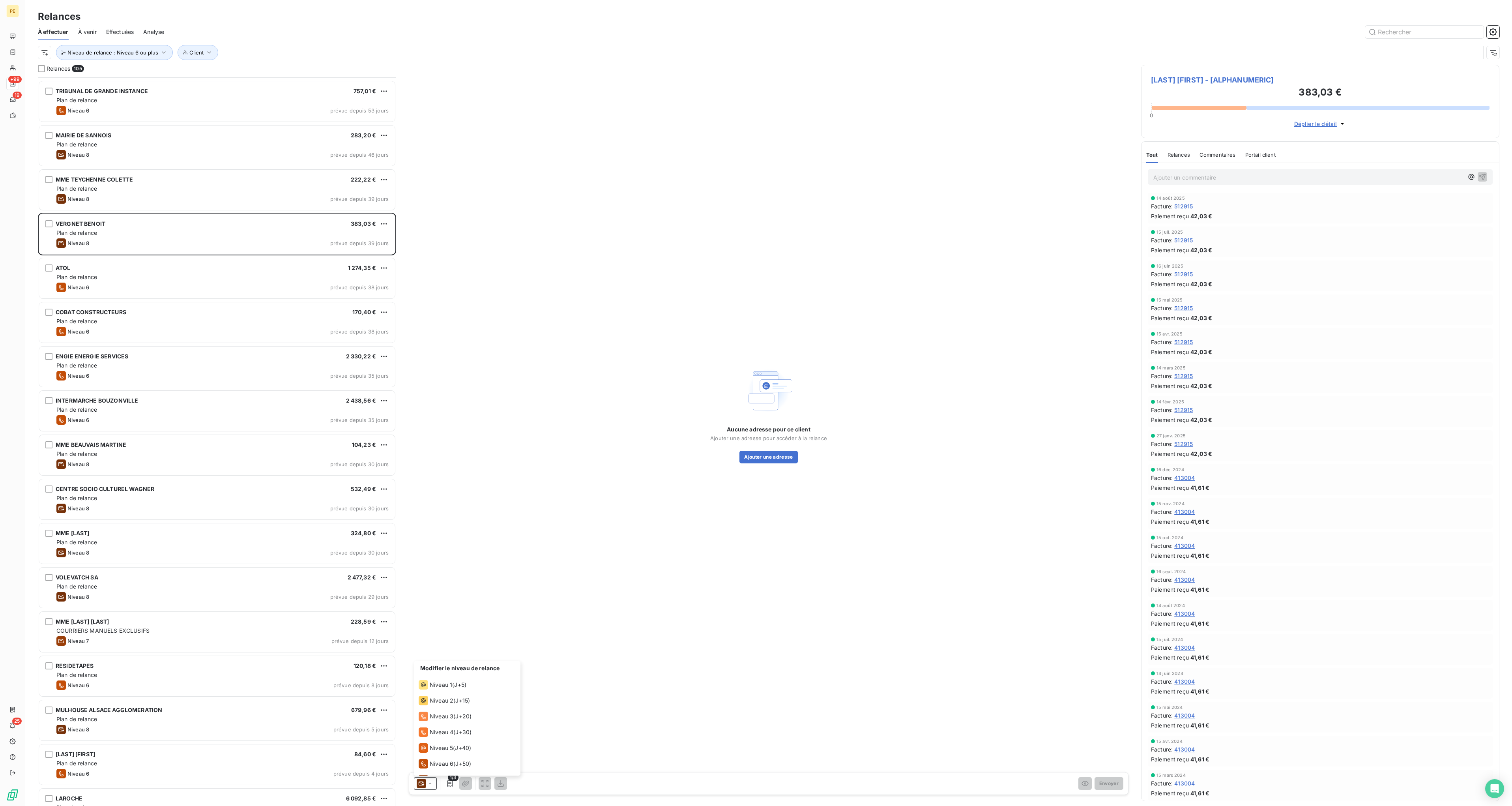 scroll, scrollTop: 28, scrollLeft: 0, axis: vertical 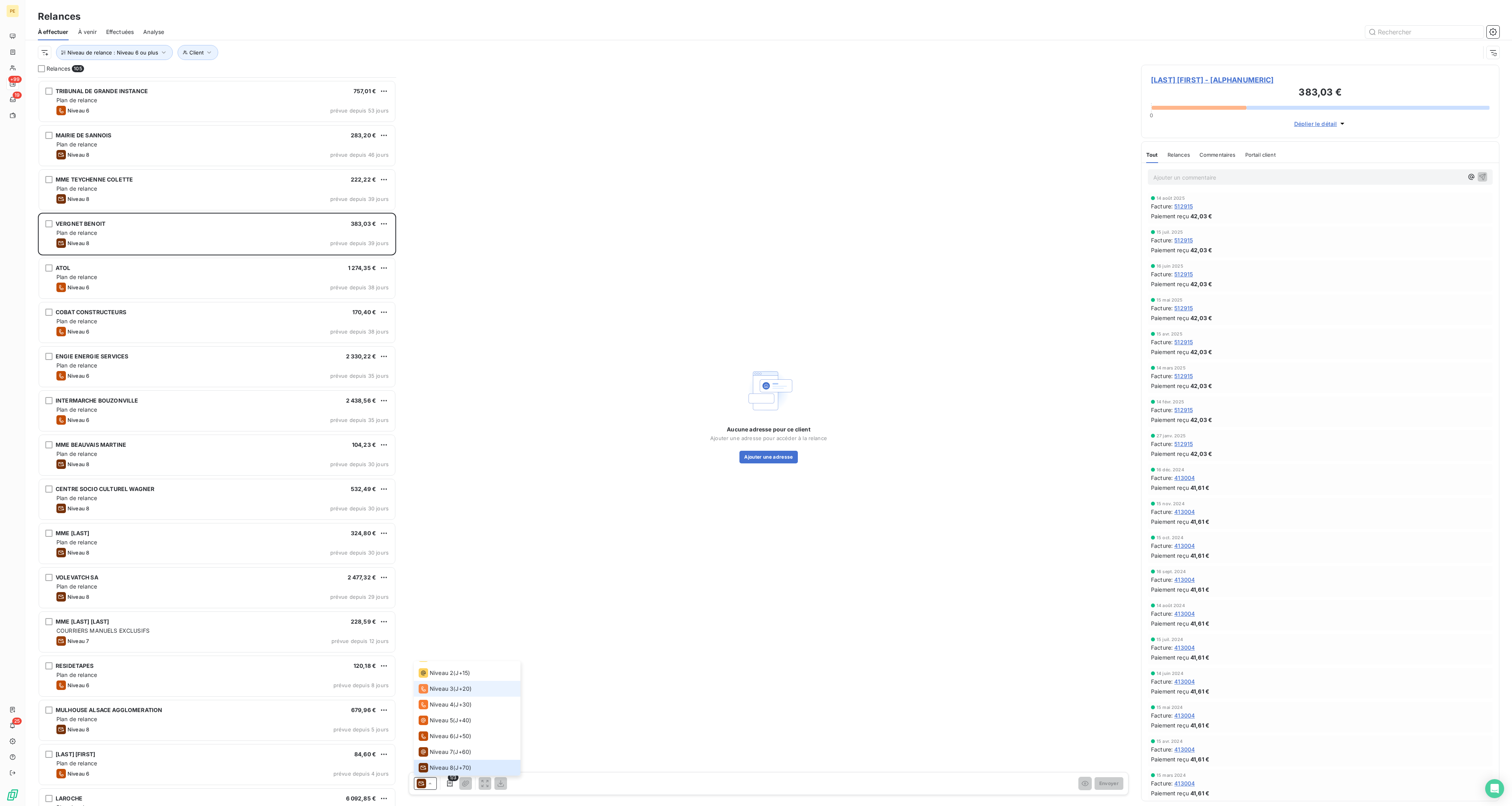 click on "Niveau 3  ( J+20 )" at bounding box center (467, 689) 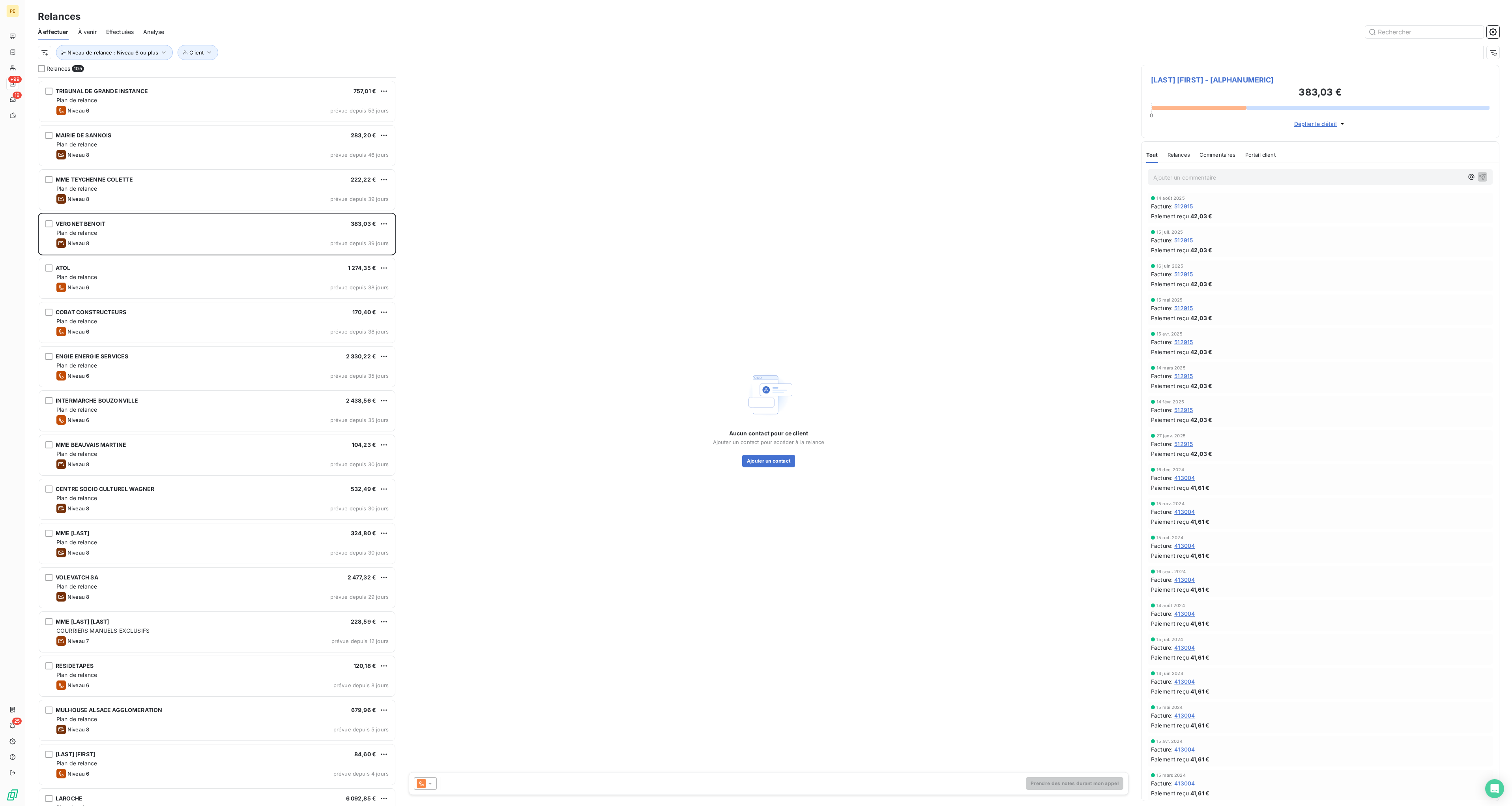 click at bounding box center [425, 784] 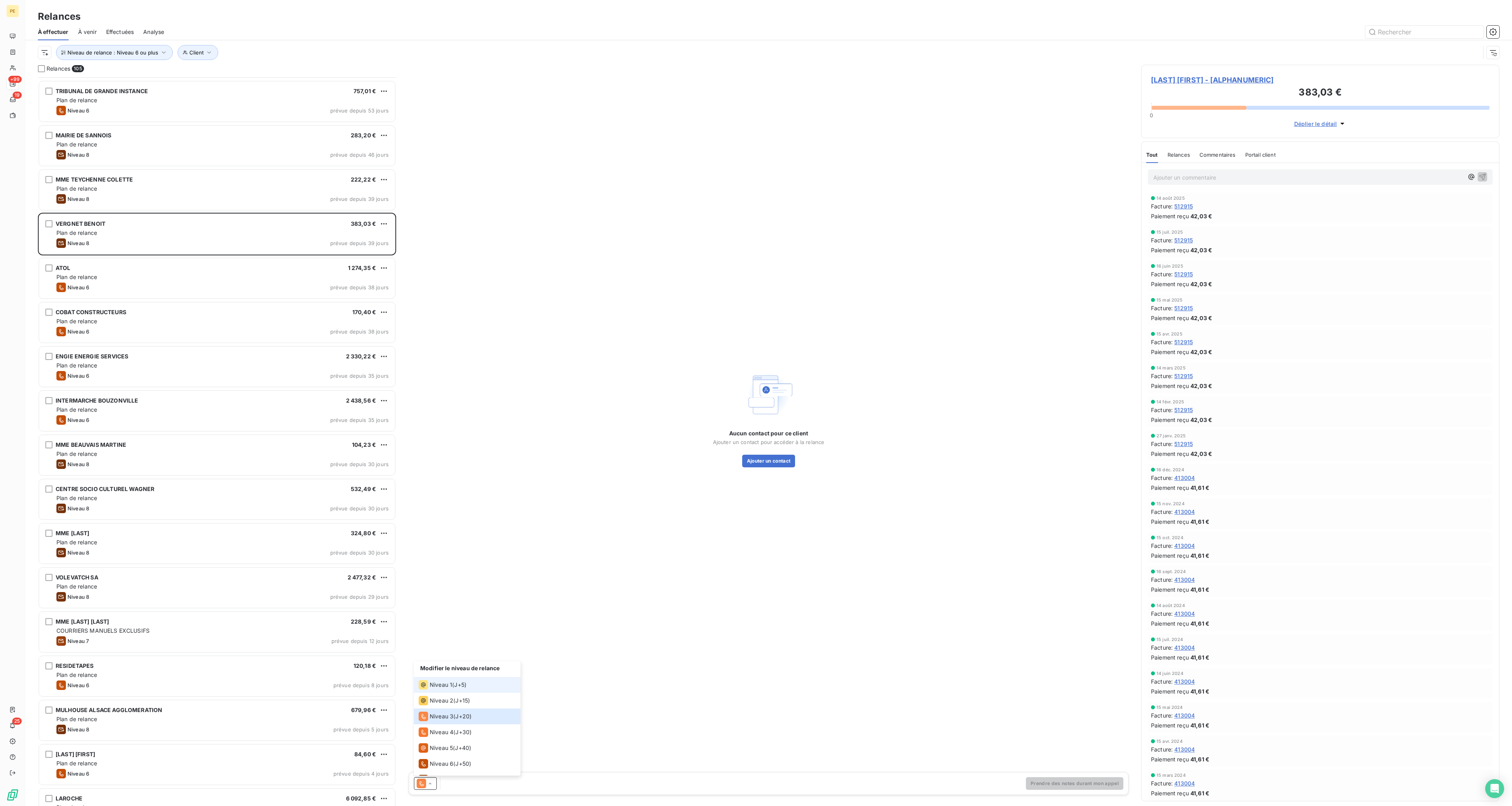 click on "Niveau 1  ( J+5 )" at bounding box center [467, 685] 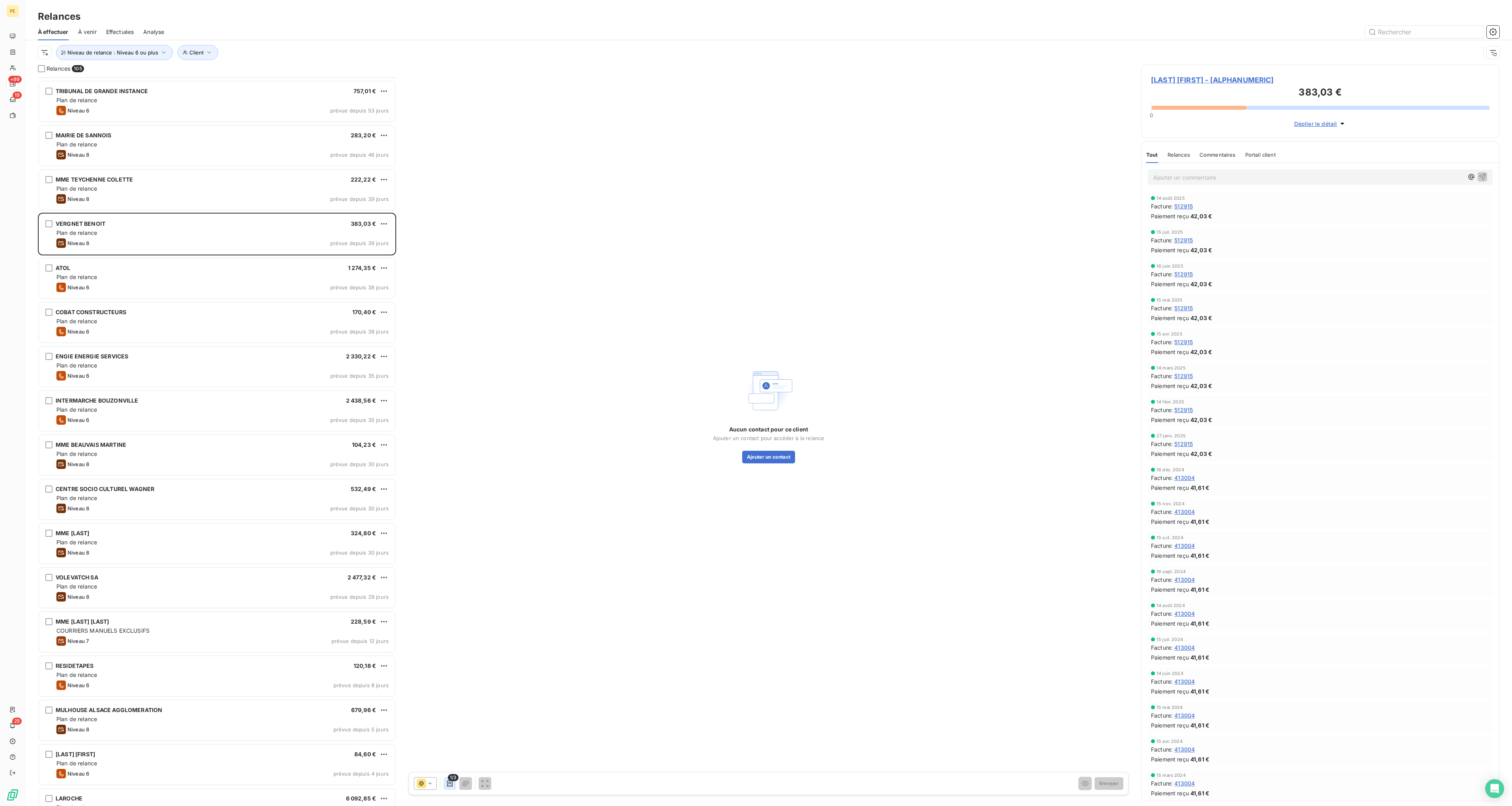 click 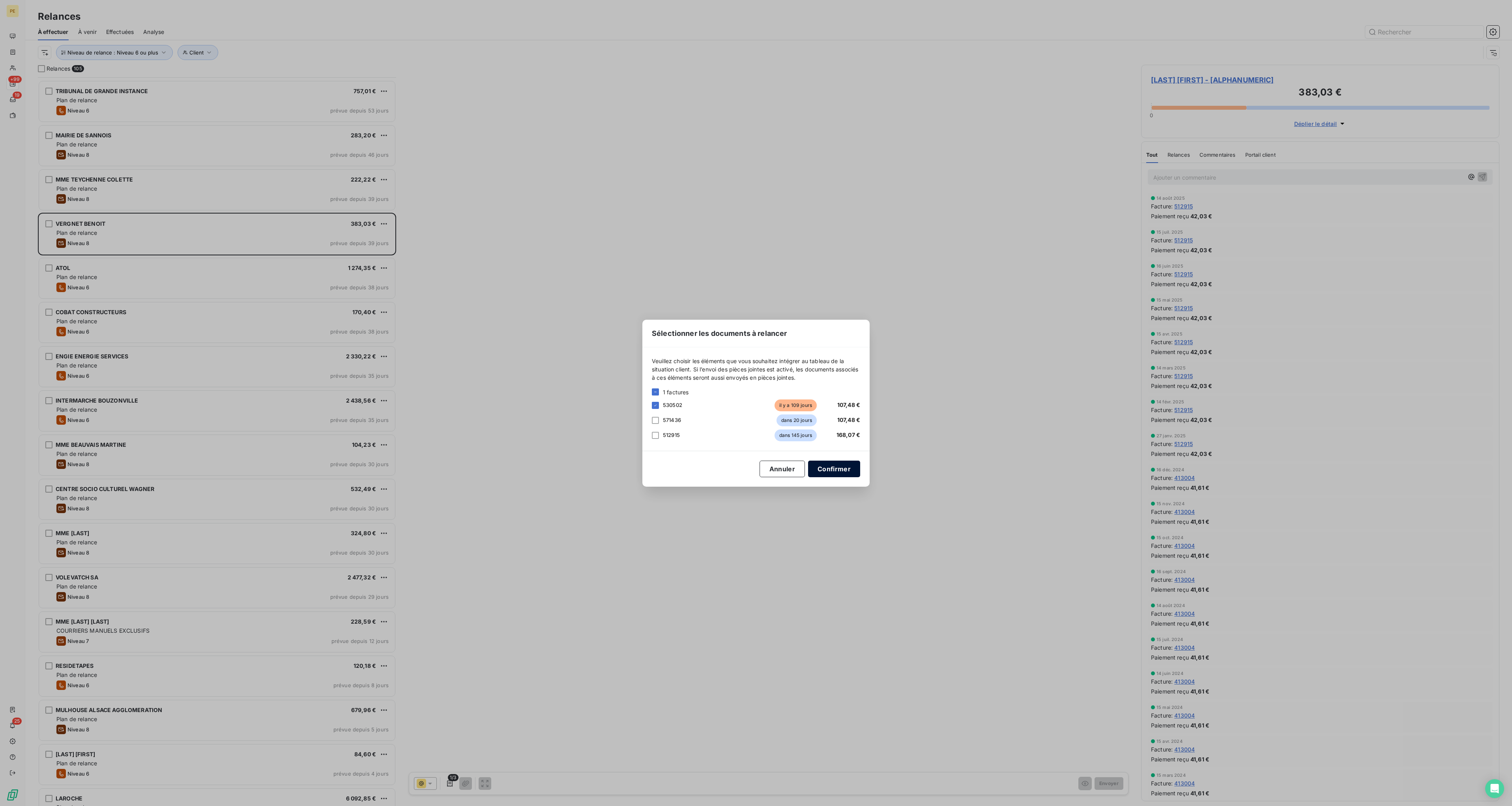 click on "Confirmer" at bounding box center (834, 469) 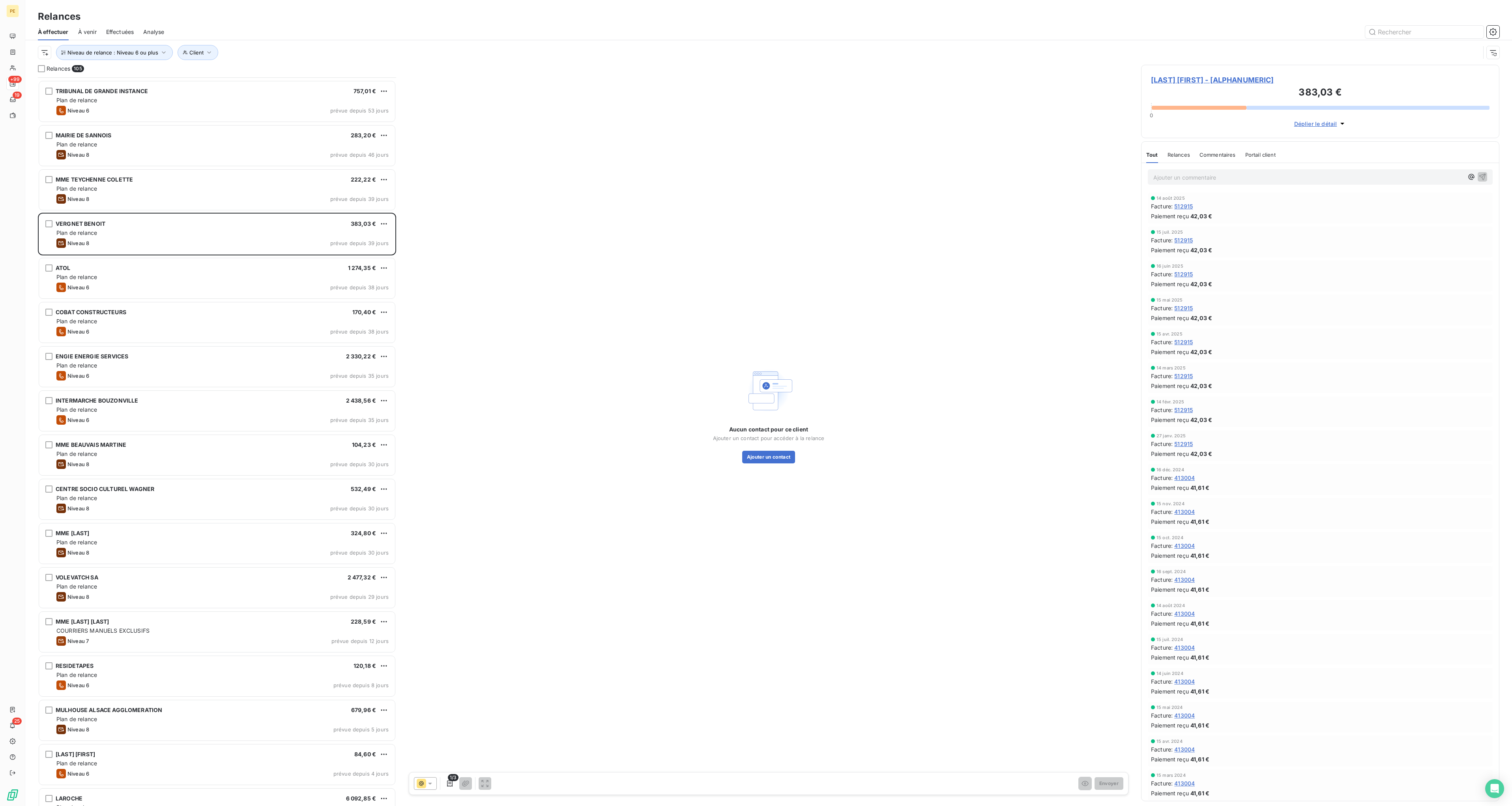 drag, startPoint x: 627, startPoint y: 676, endPoint x: 529, endPoint y: 725, distance: 109.5673 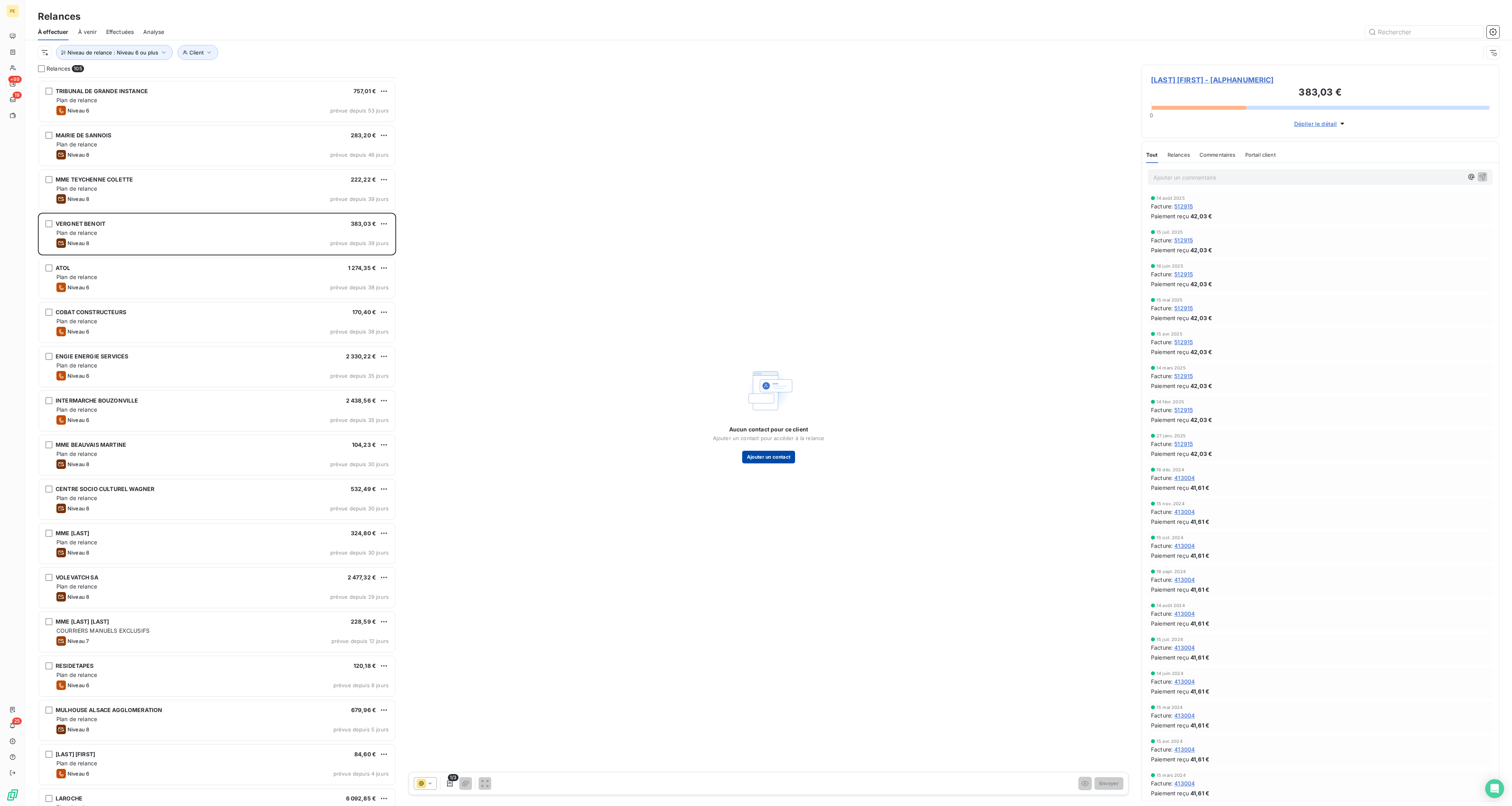 click on "Ajouter un contact" at bounding box center (769, 457) 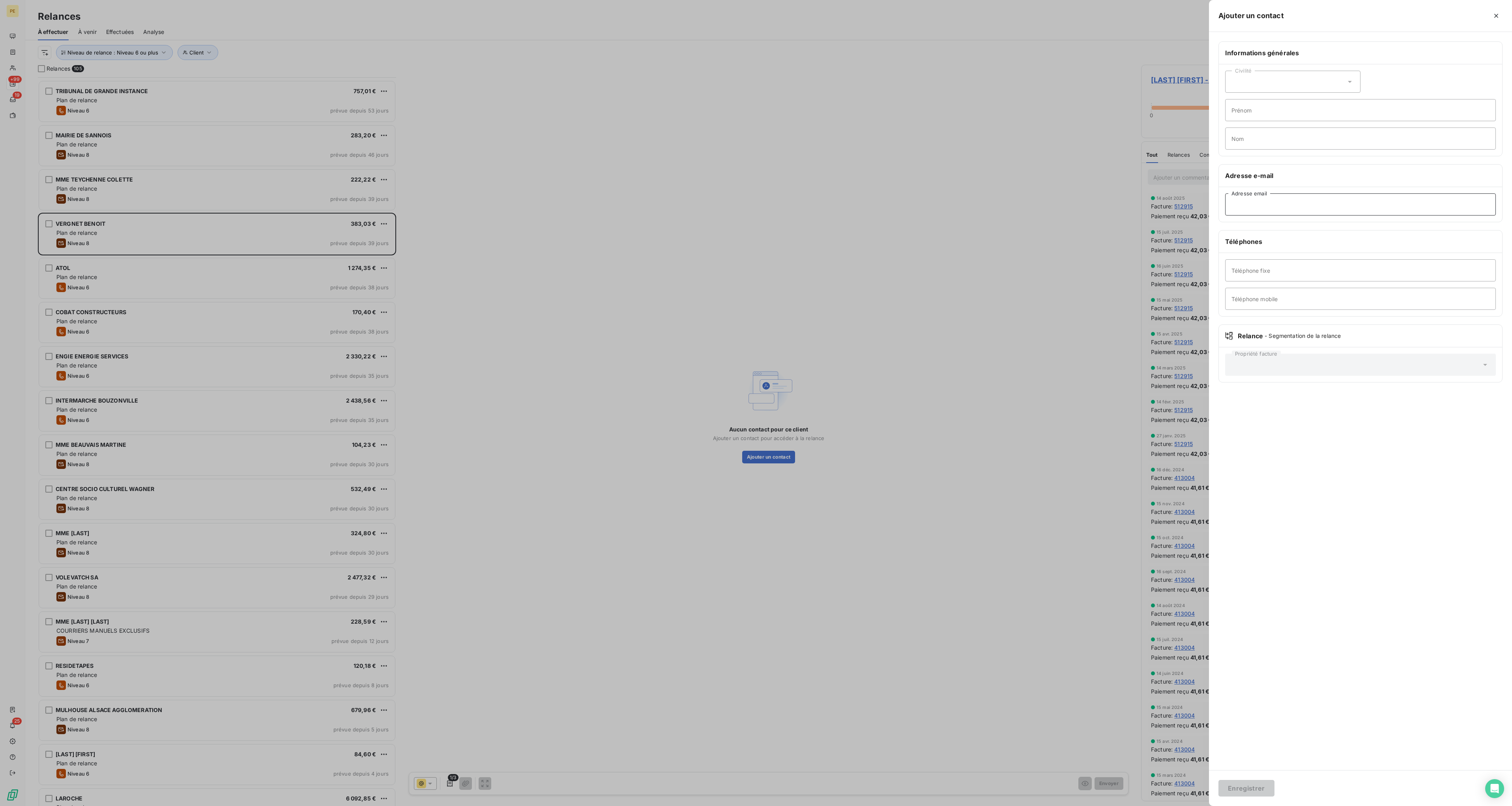 click on "Adresse email" at bounding box center (1360, 204) 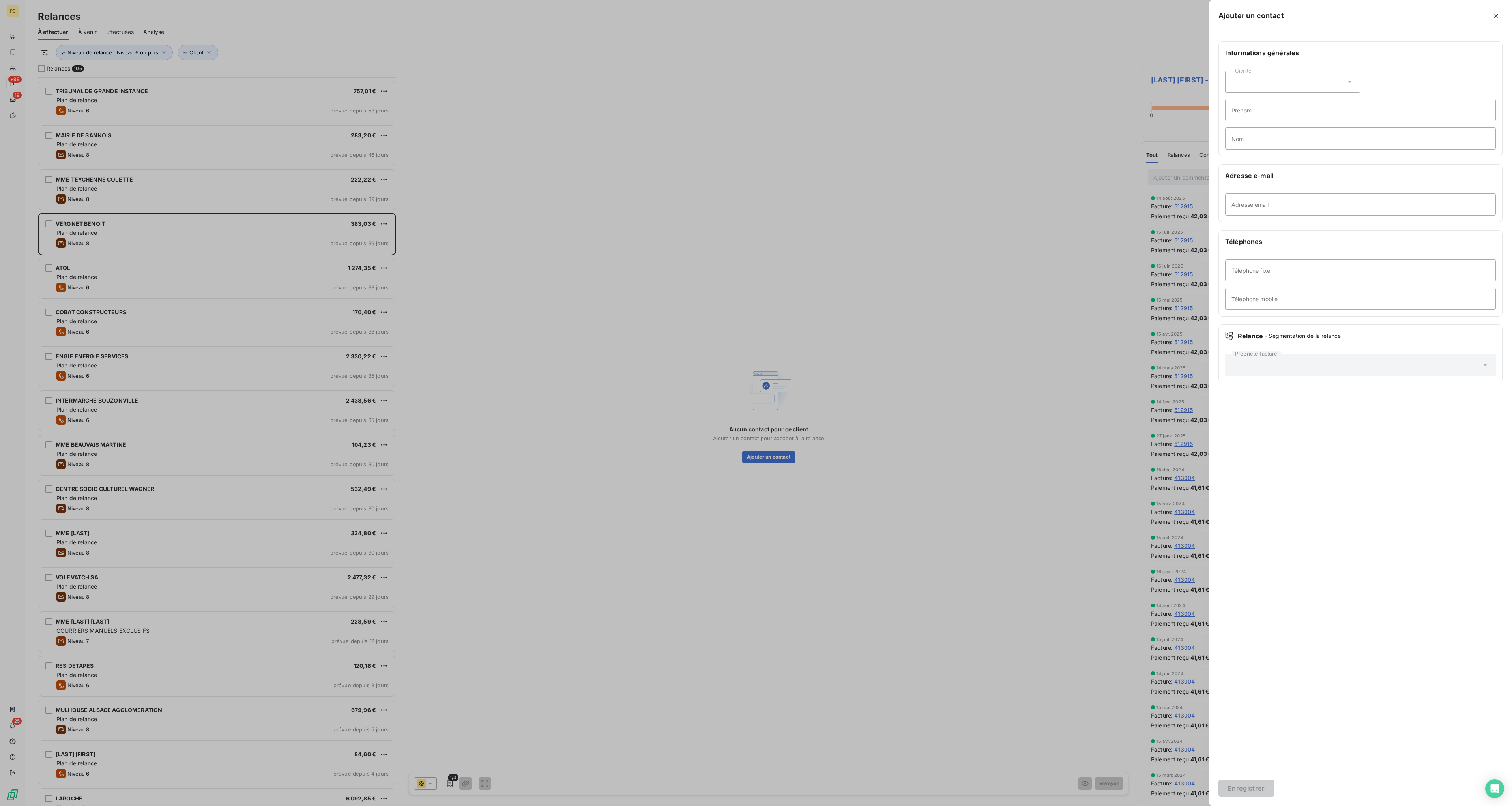 click at bounding box center (756, 403) 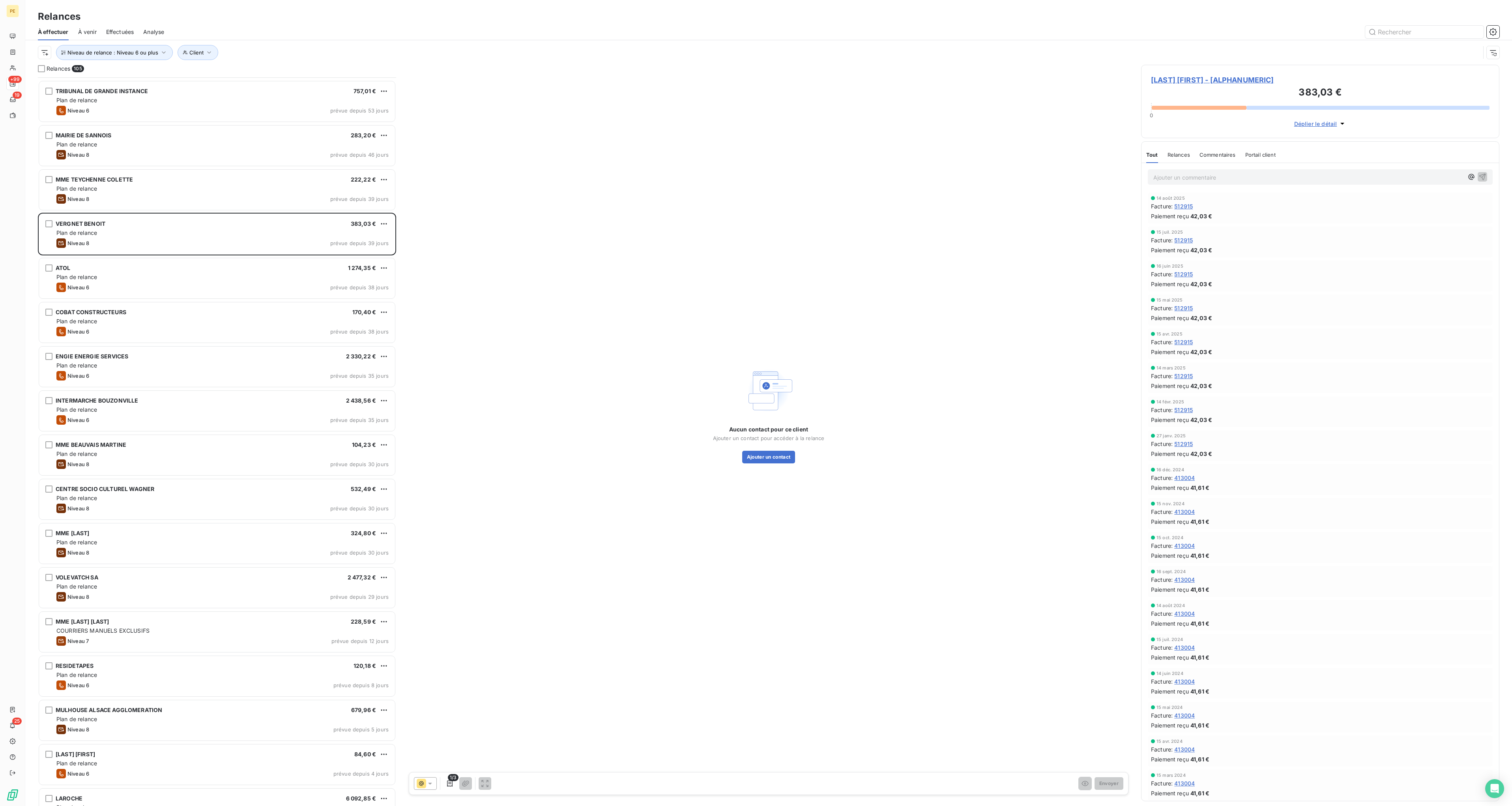 click on "Ajouter un commentaire ﻿" at bounding box center [1308, 177] 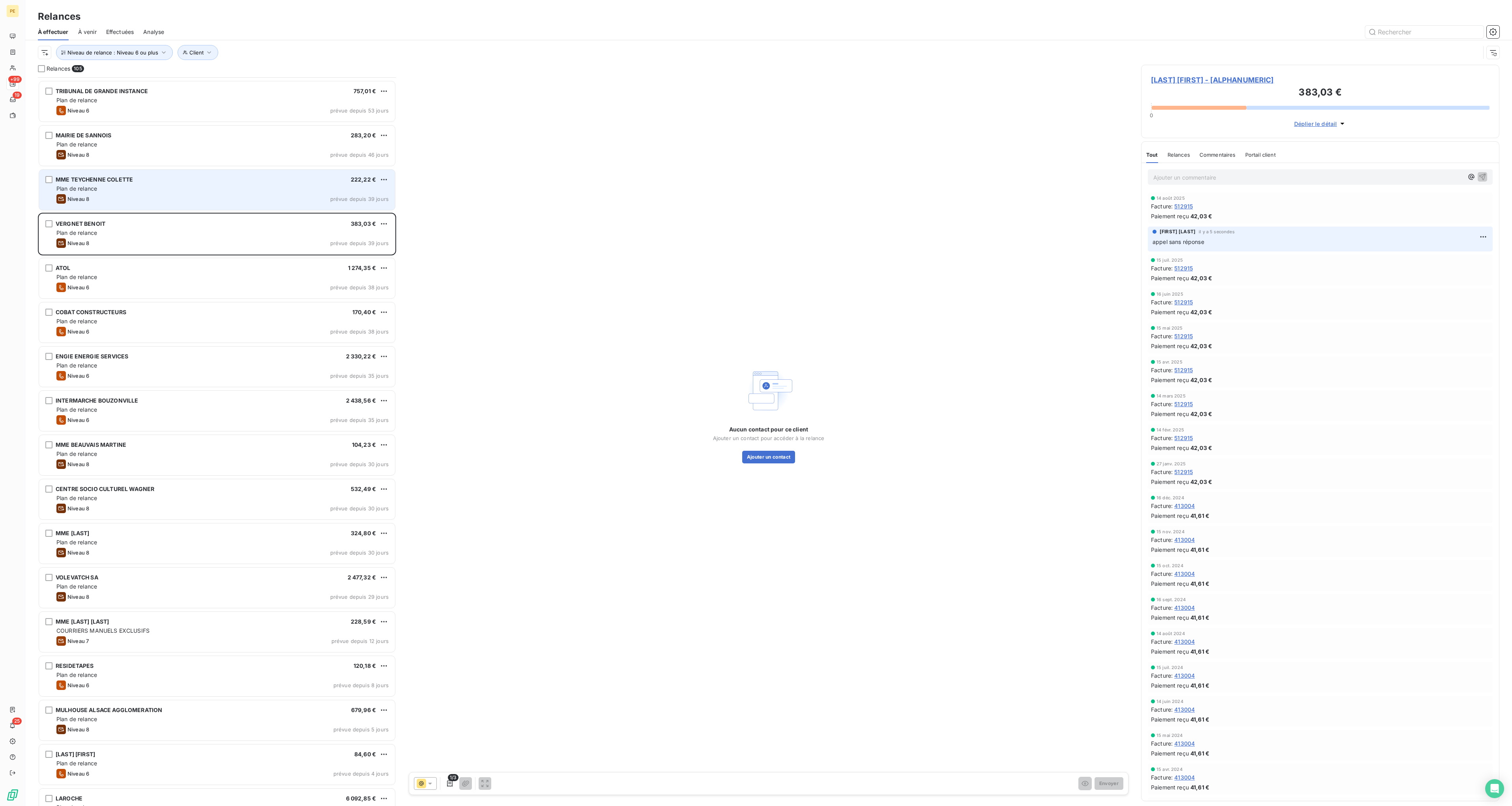 click on "MME [LAST] [LAST] [PRICE]" at bounding box center [223, 180] 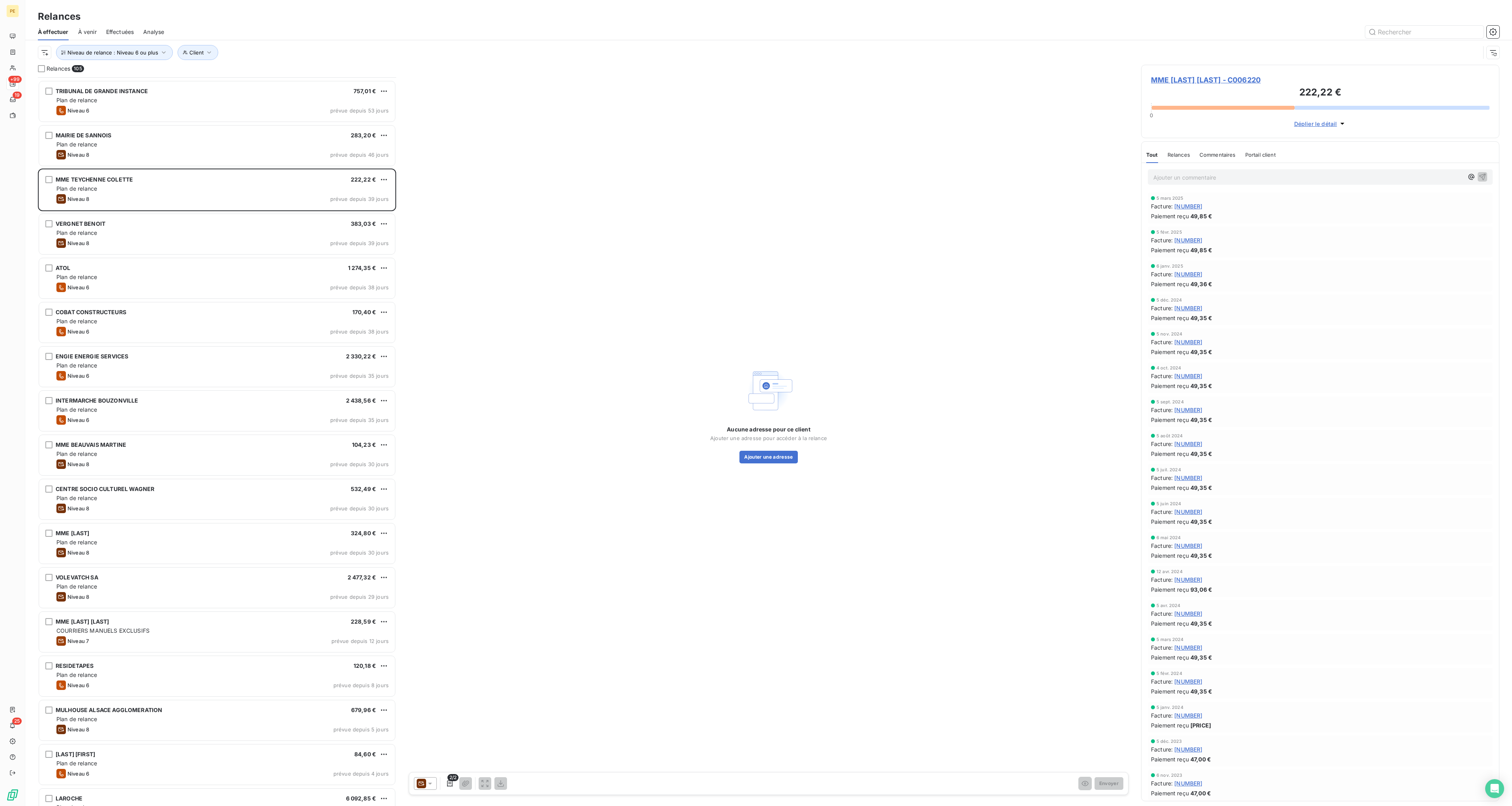 click on "2/2" at bounding box center (453, 778) 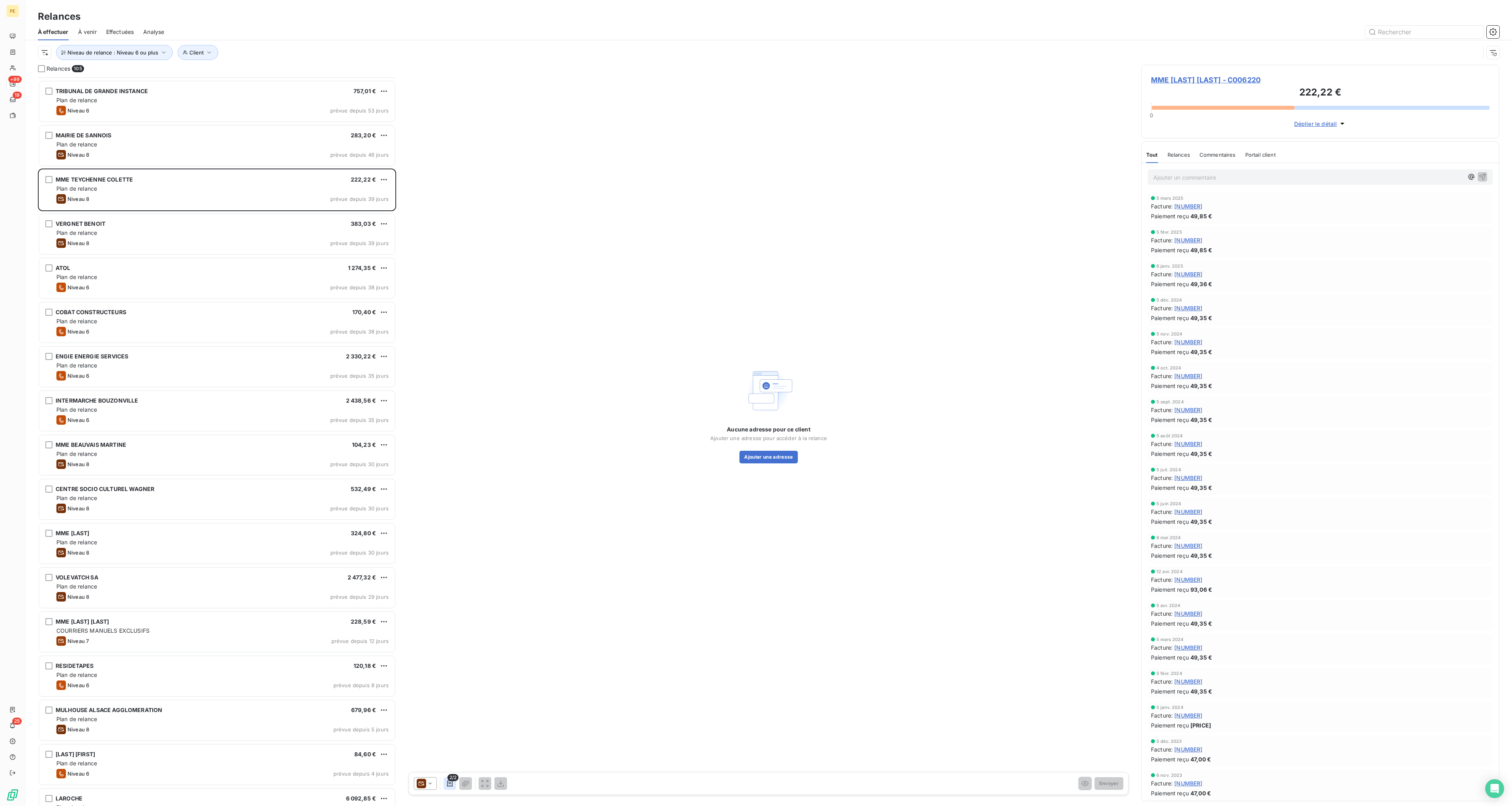 click 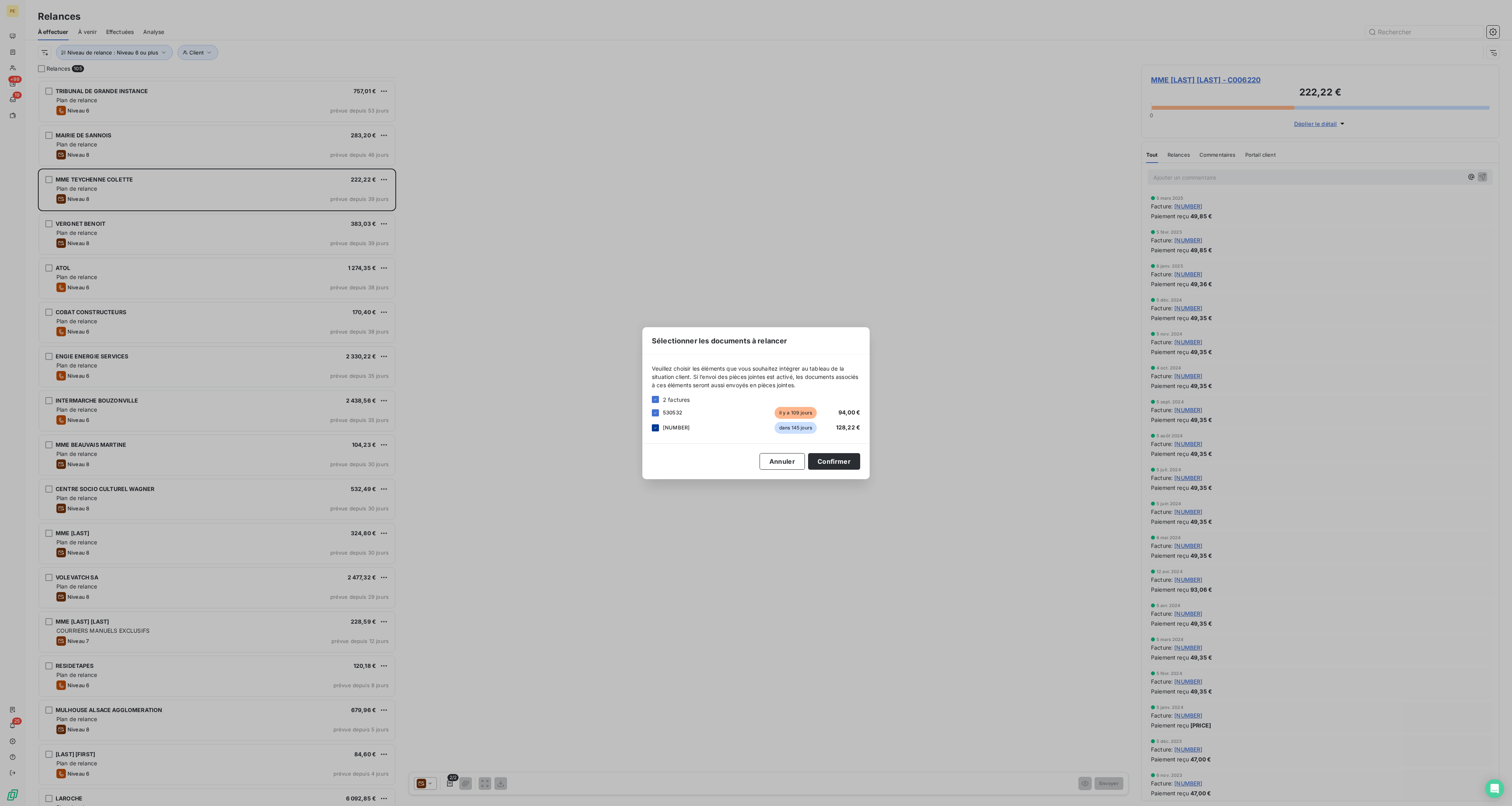 click 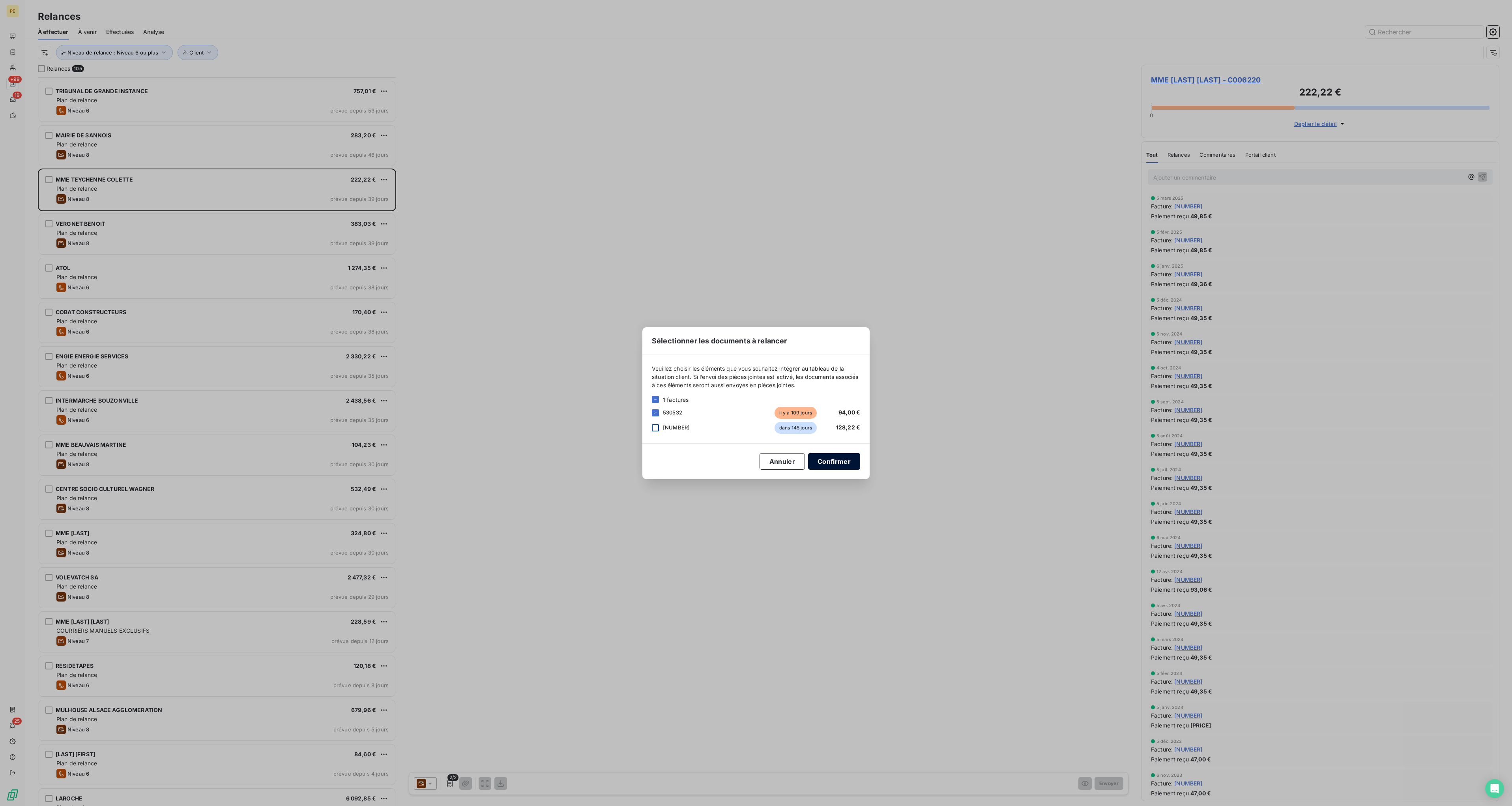 click on "Confirmer" at bounding box center [834, 461] 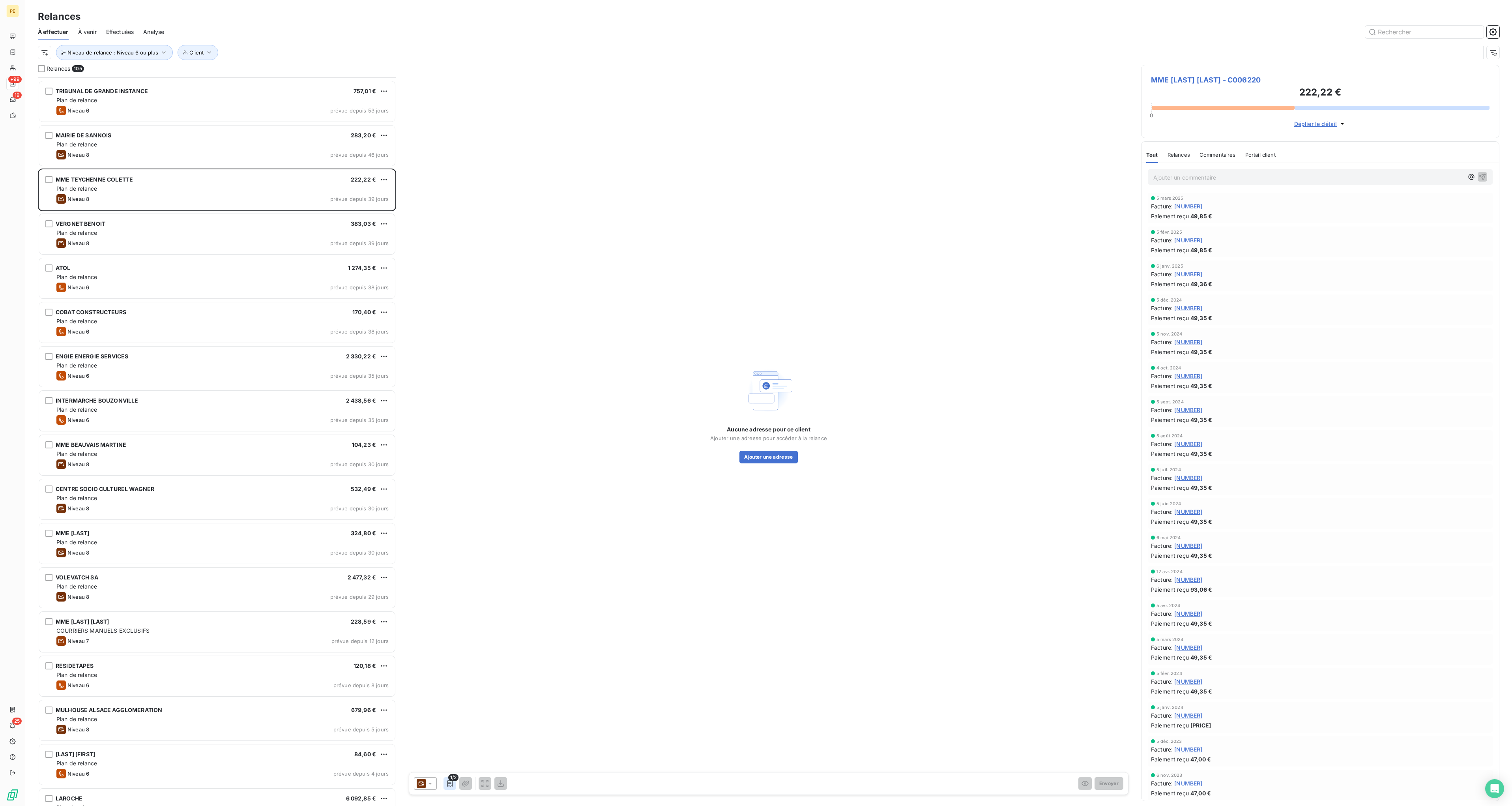 click 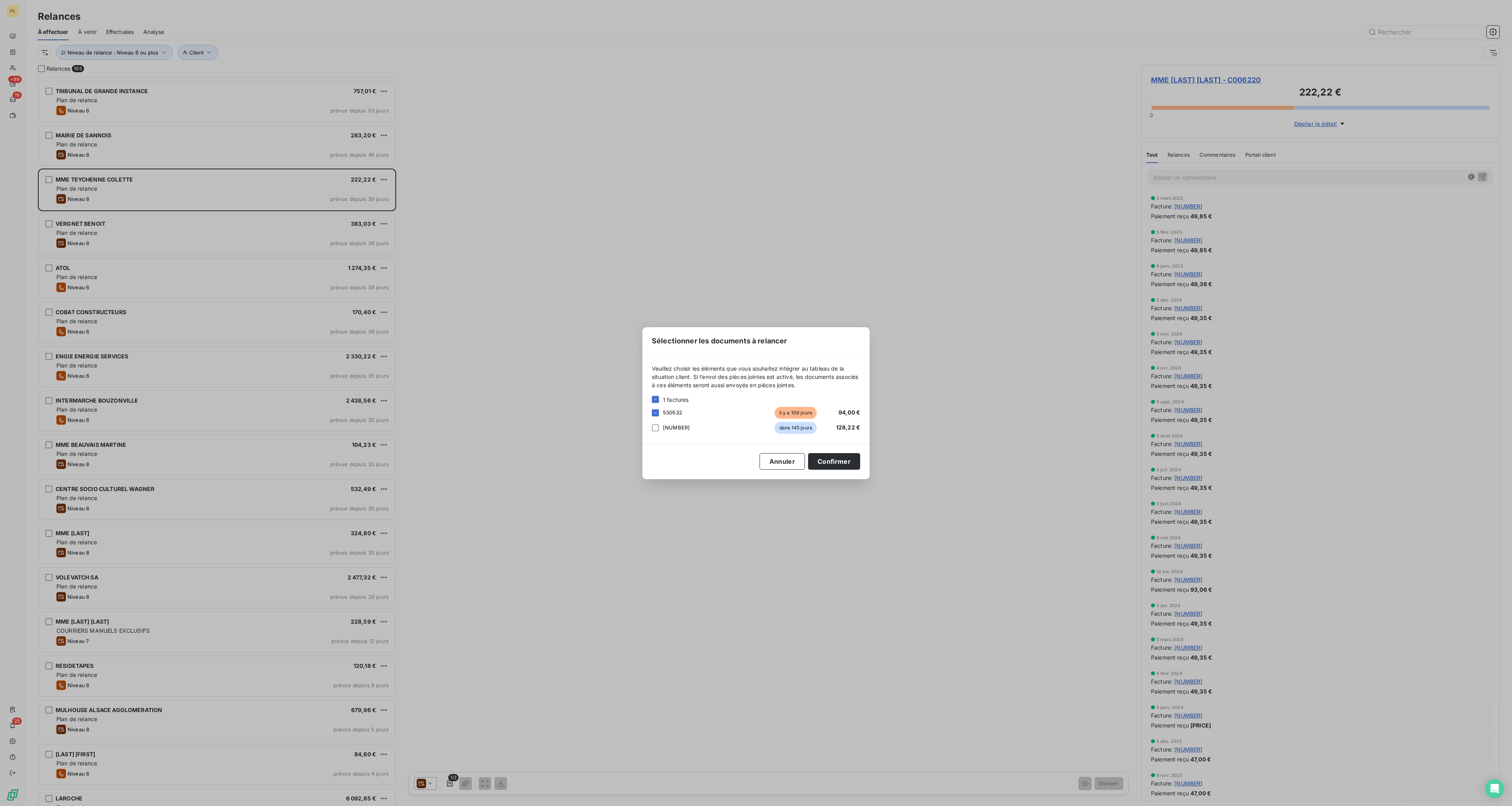 click on "Sélectionner les documents à relancer Veuillez choisir les éléments que vous souhaitez intégrer au tableau de la situation client. Si l’envoi des pièces jointes est activé, les documents associés à ces éléments seront aussi envoyés en pièces jointes. 1 factures 530532 il y a 109 jours   [PRICE] 511538 dans 145 jours   [PRICE] Annuler Confirmer" at bounding box center (756, 403) 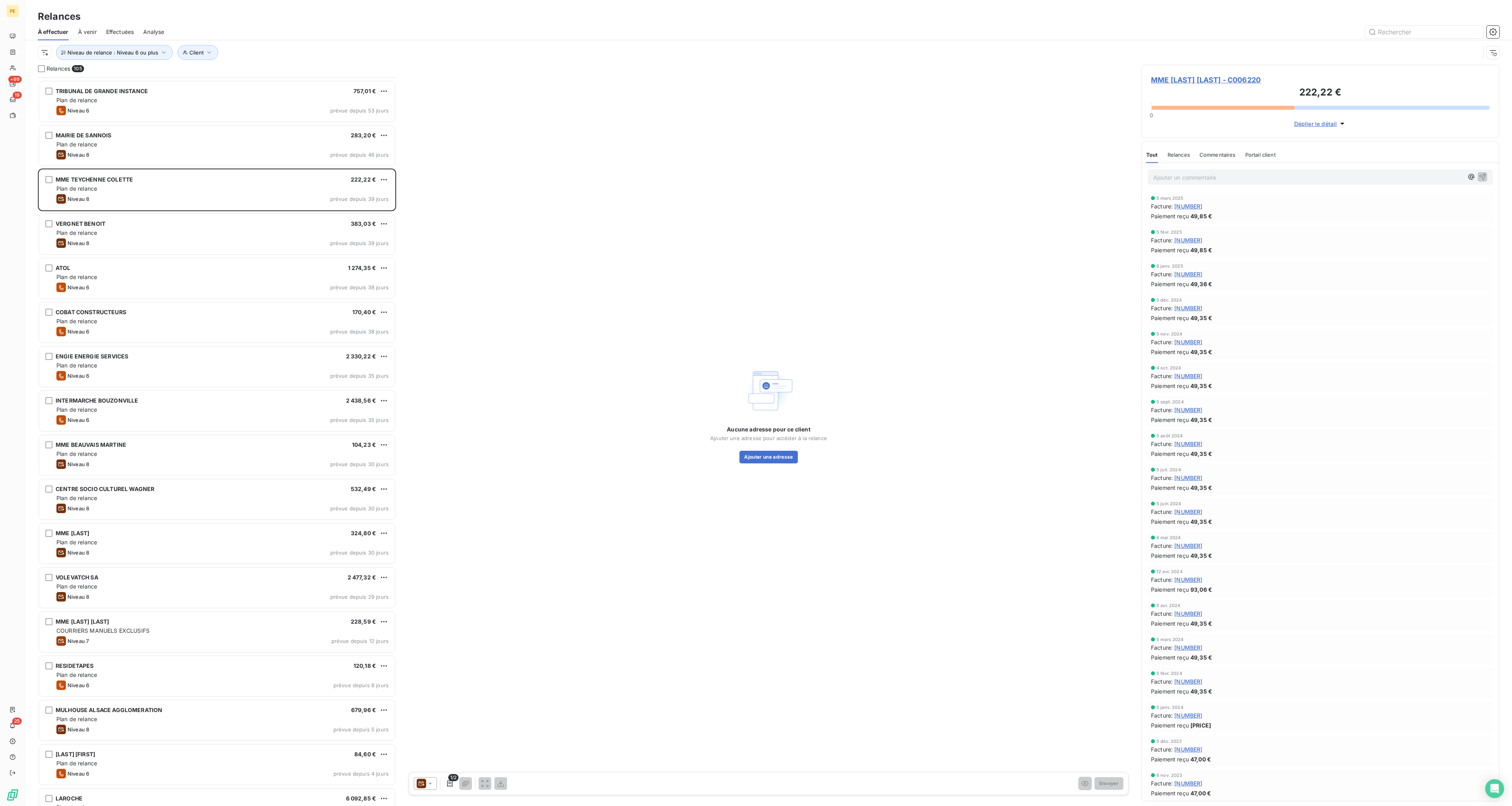click 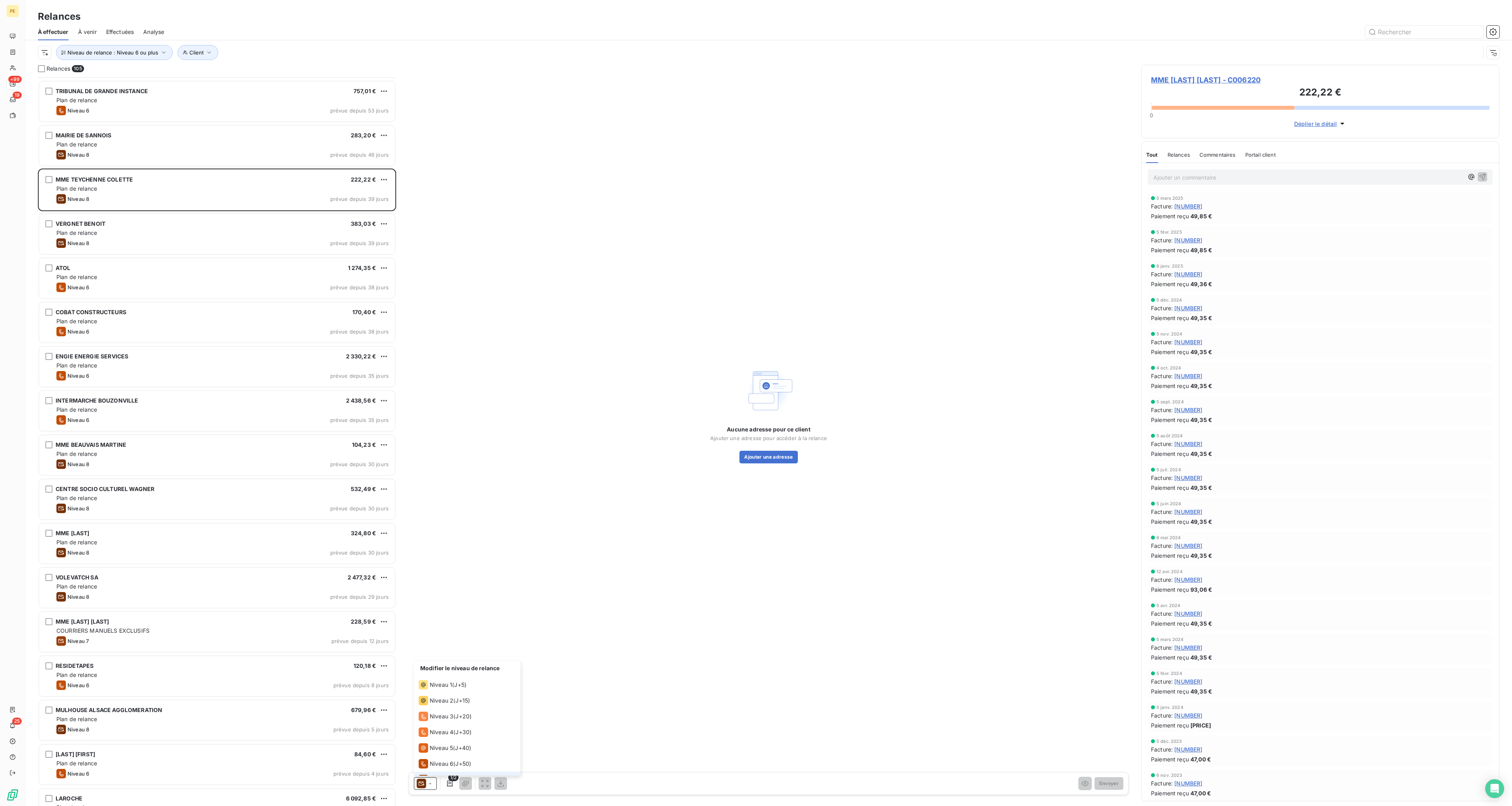scroll, scrollTop: 28, scrollLeft: 0, axis: vertical 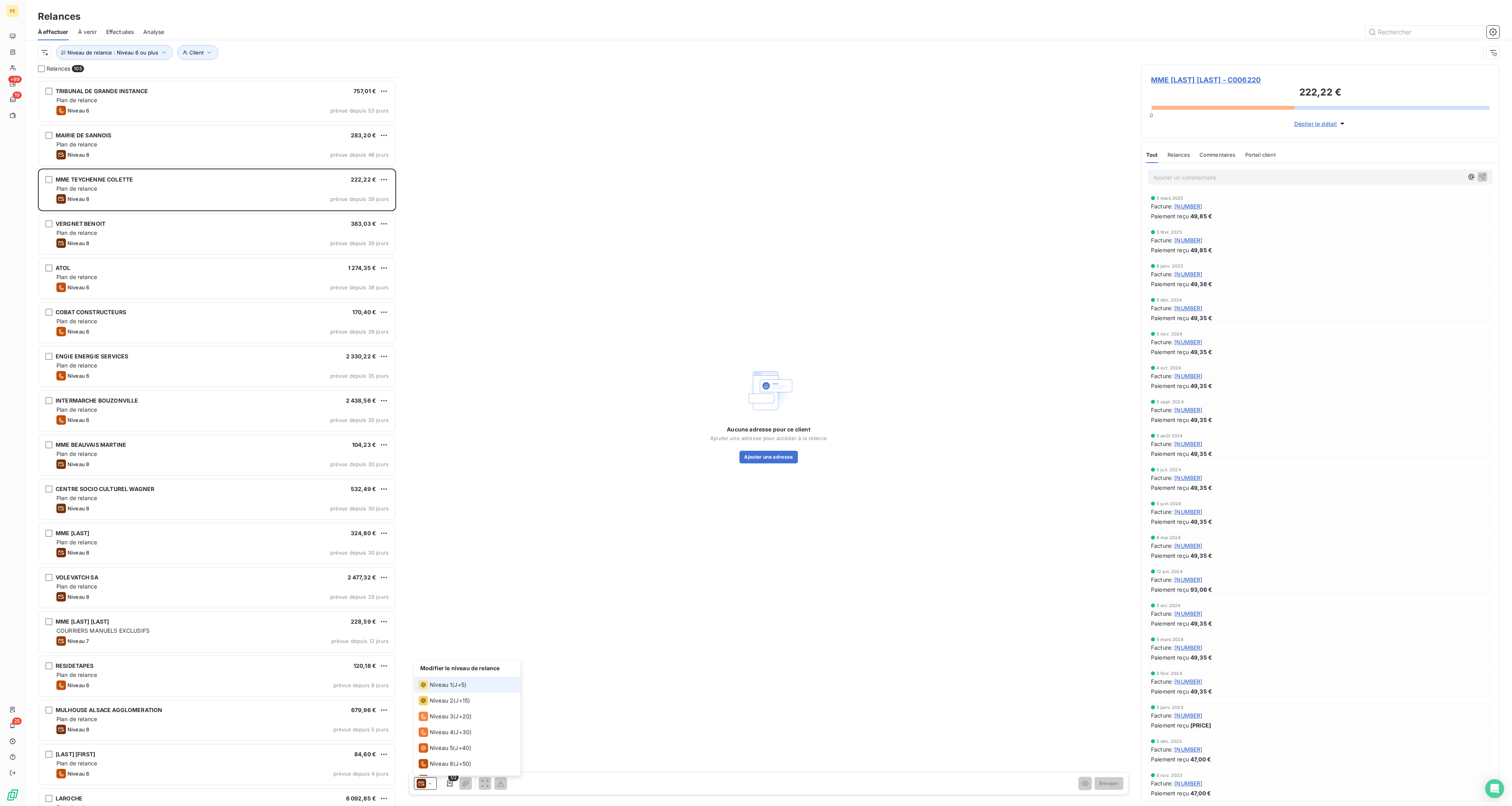 click on "Niveau 1  ( J+5 )" at bounding box center (467, 685) 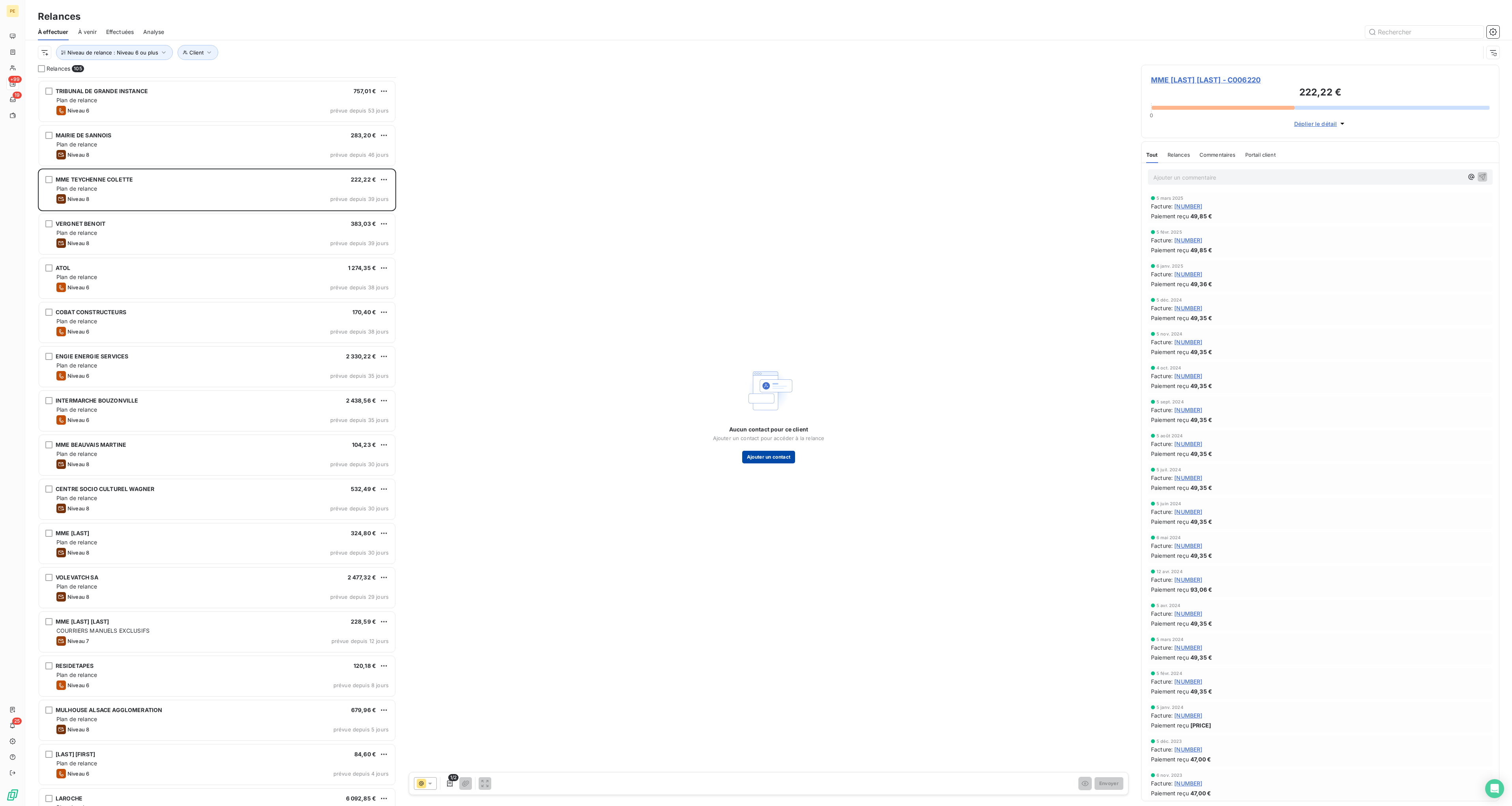 click on "Ajouter un contact" at bounding box center [769, 457] 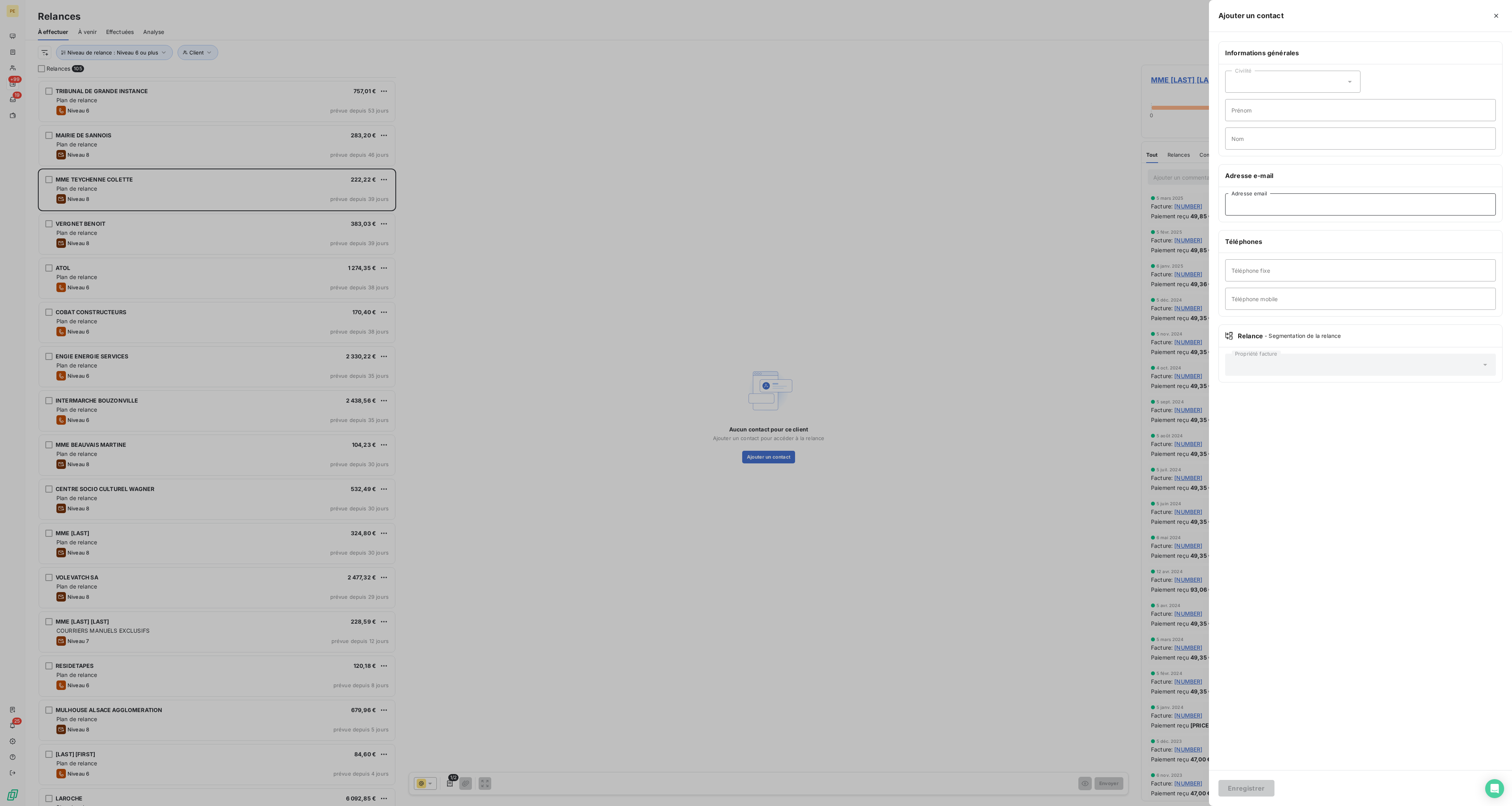 click on "Adresse email" at bounding box center (1360, 204) 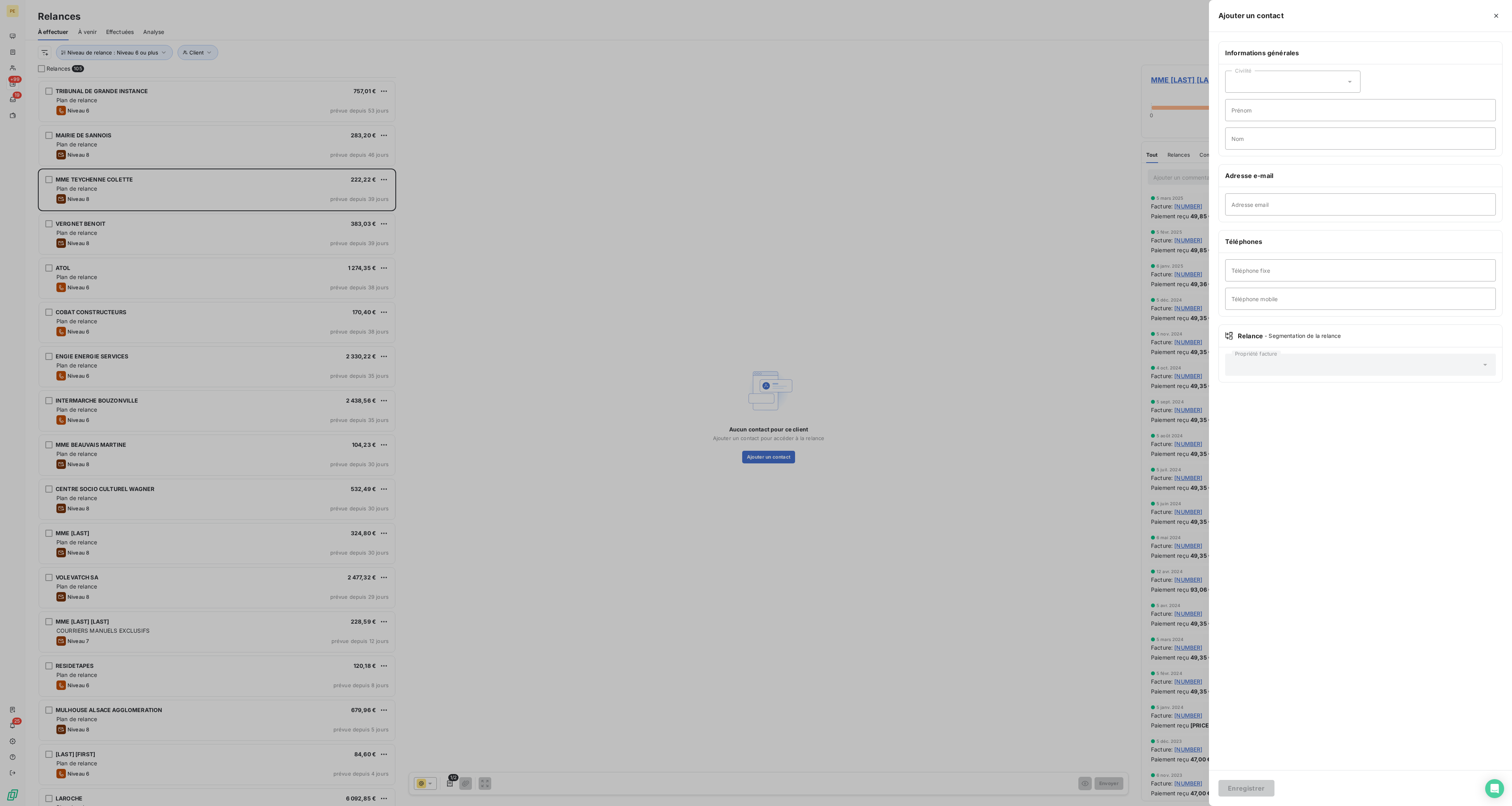 click at bounding box center [756, 403] 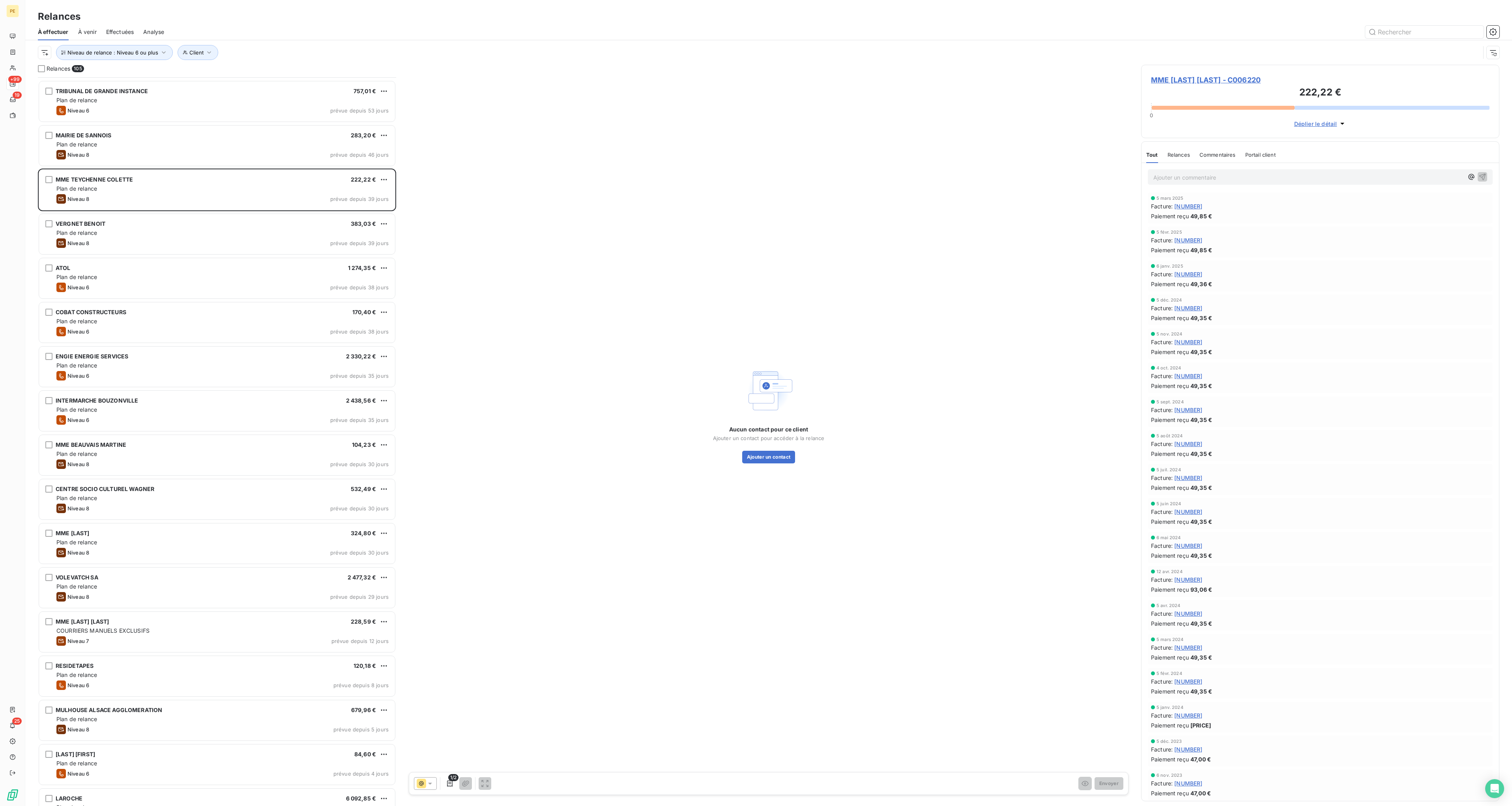 click on "Ajouter un commentaire ﻿" at bounding box center (1308, 177) 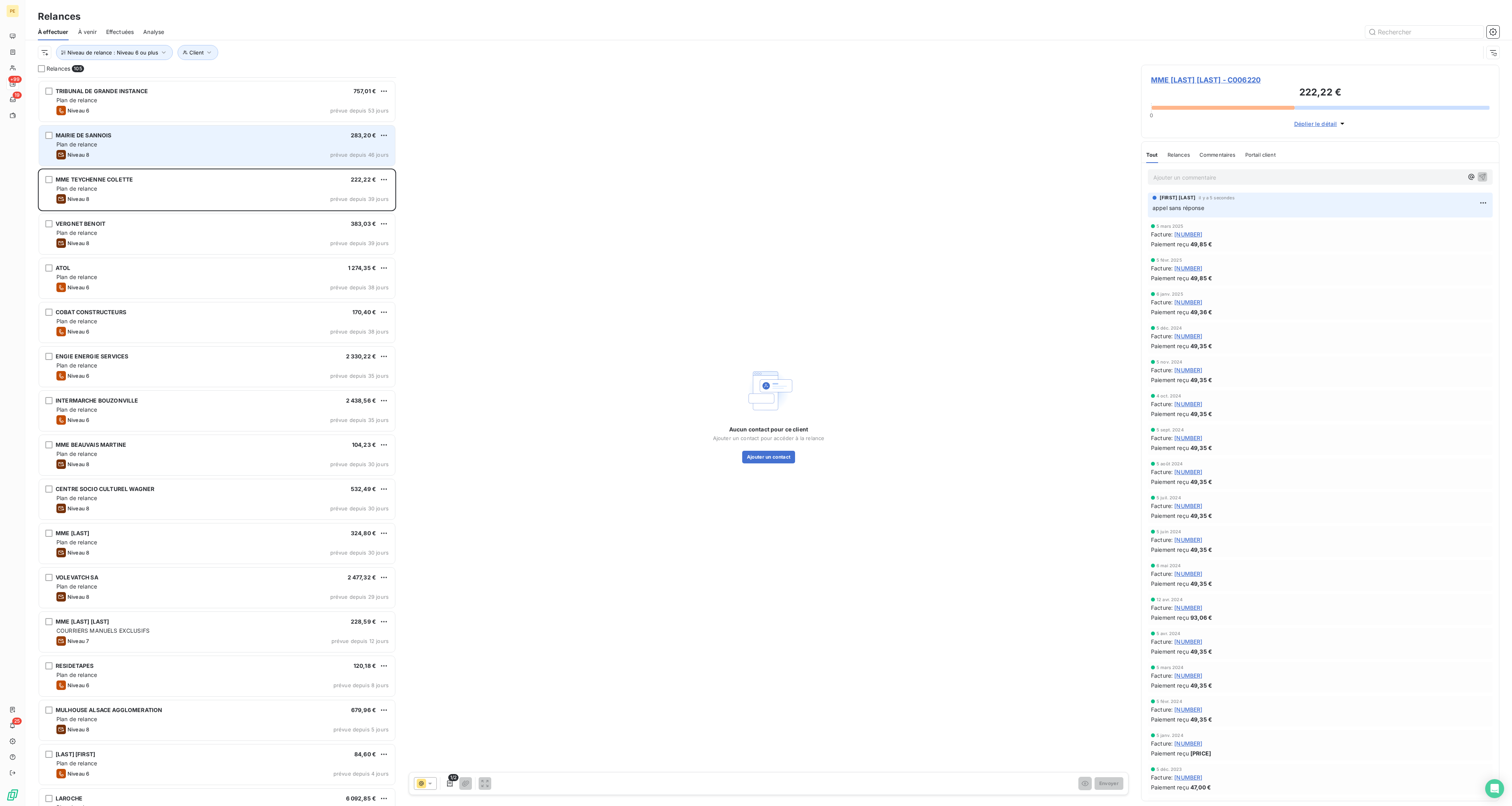 click on "Plan de relance" at bounding box center (223, 144) 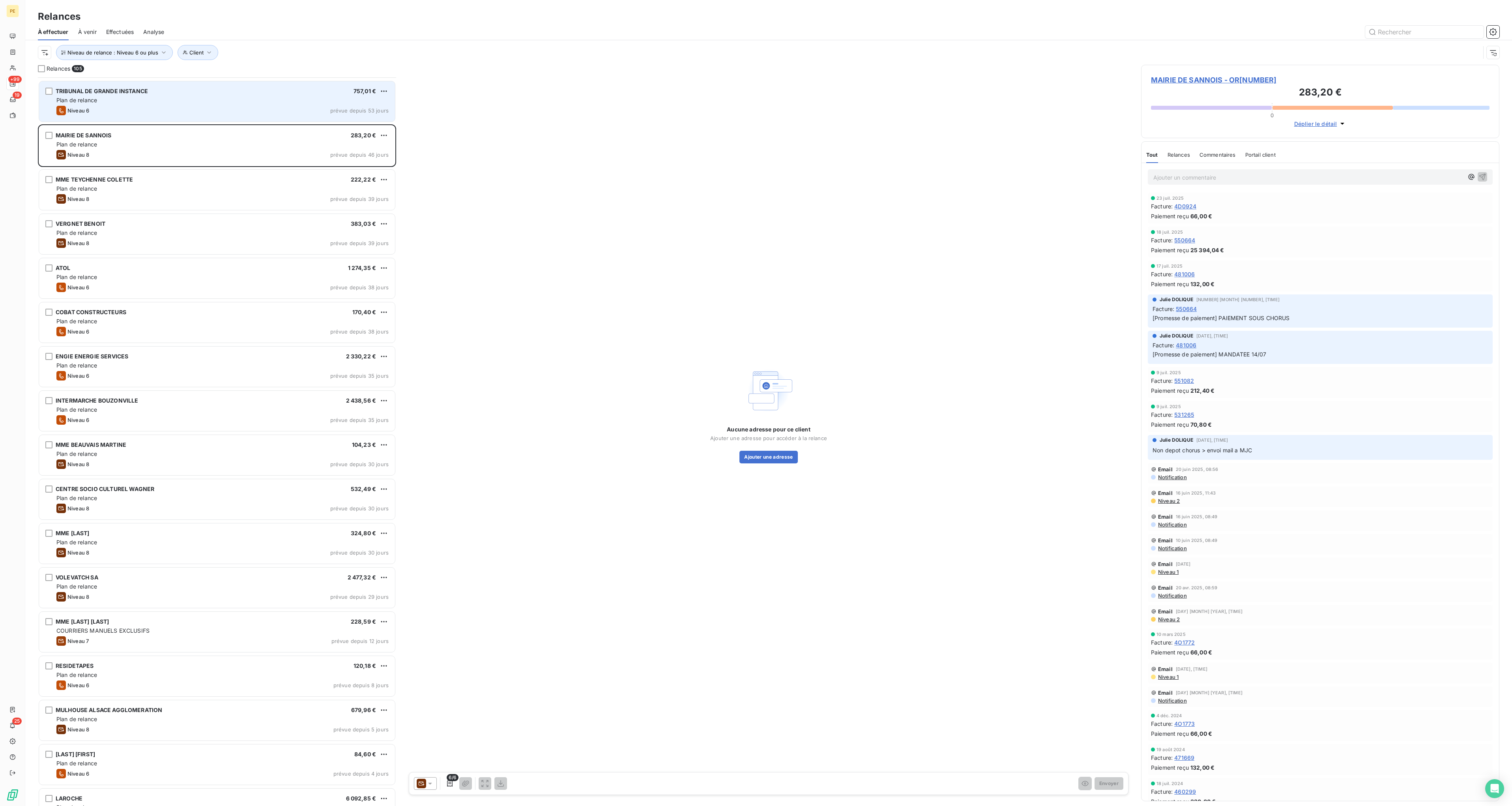 click on "Plan de relance" at bounding box center [223, 100] 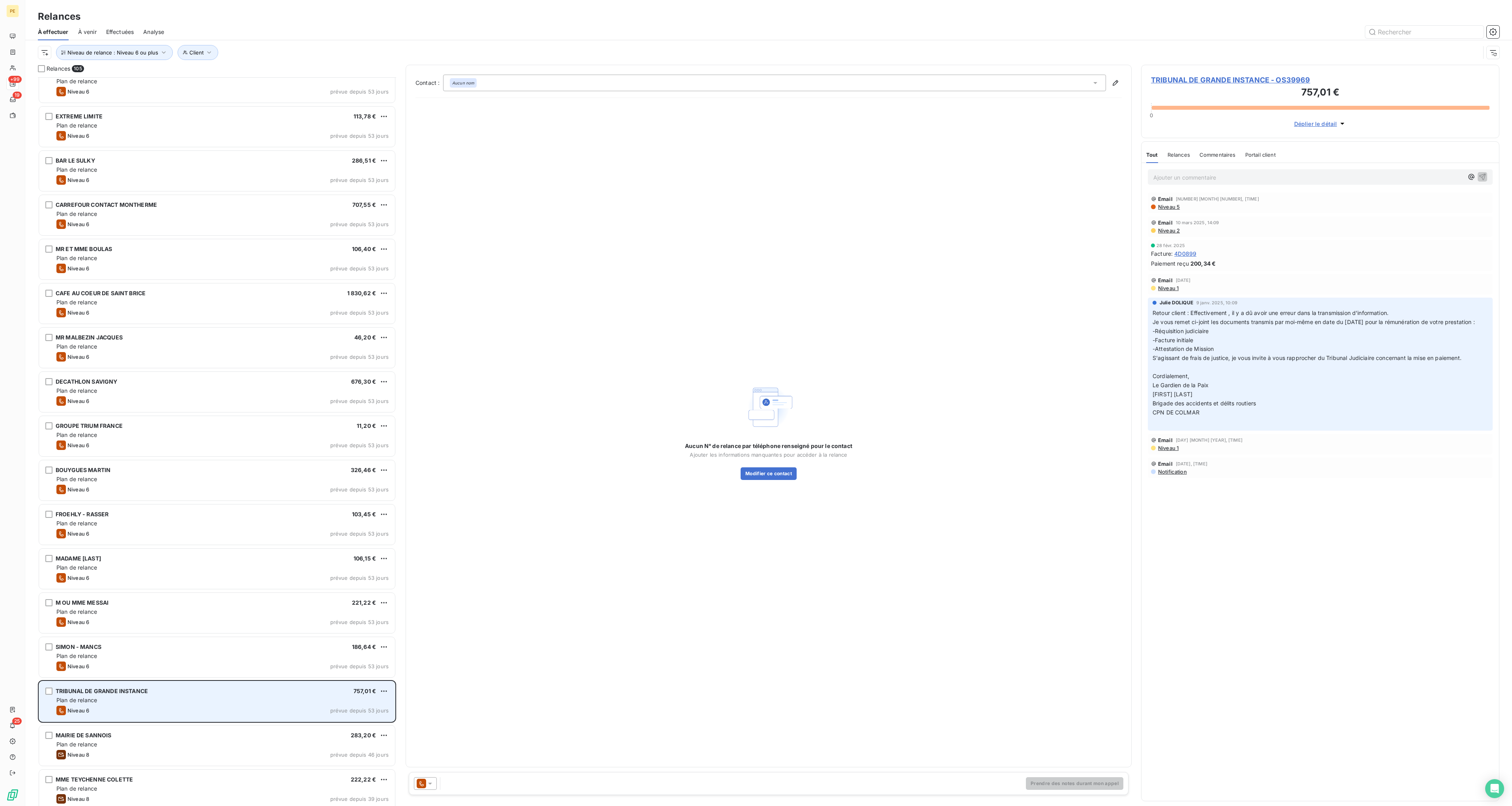 scroll, scrollTop: 2874, scrollLeft: 0, axis: vertical 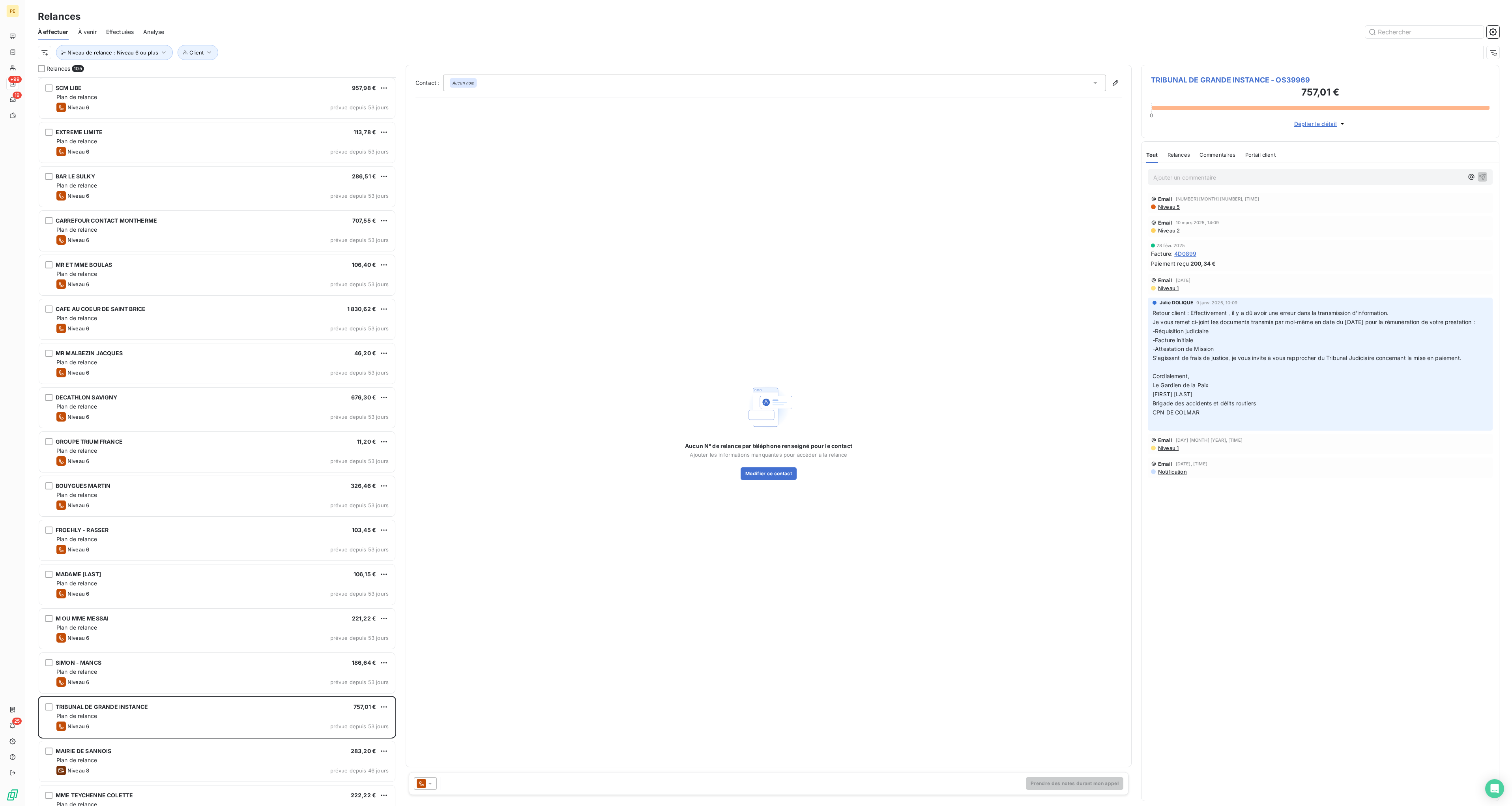 click on "SIMON - MANCS [PRICE] Plan de relance Niveau [NUMBER] prévue depuis [NUMBER] jours" at bounding box center (217, 674) 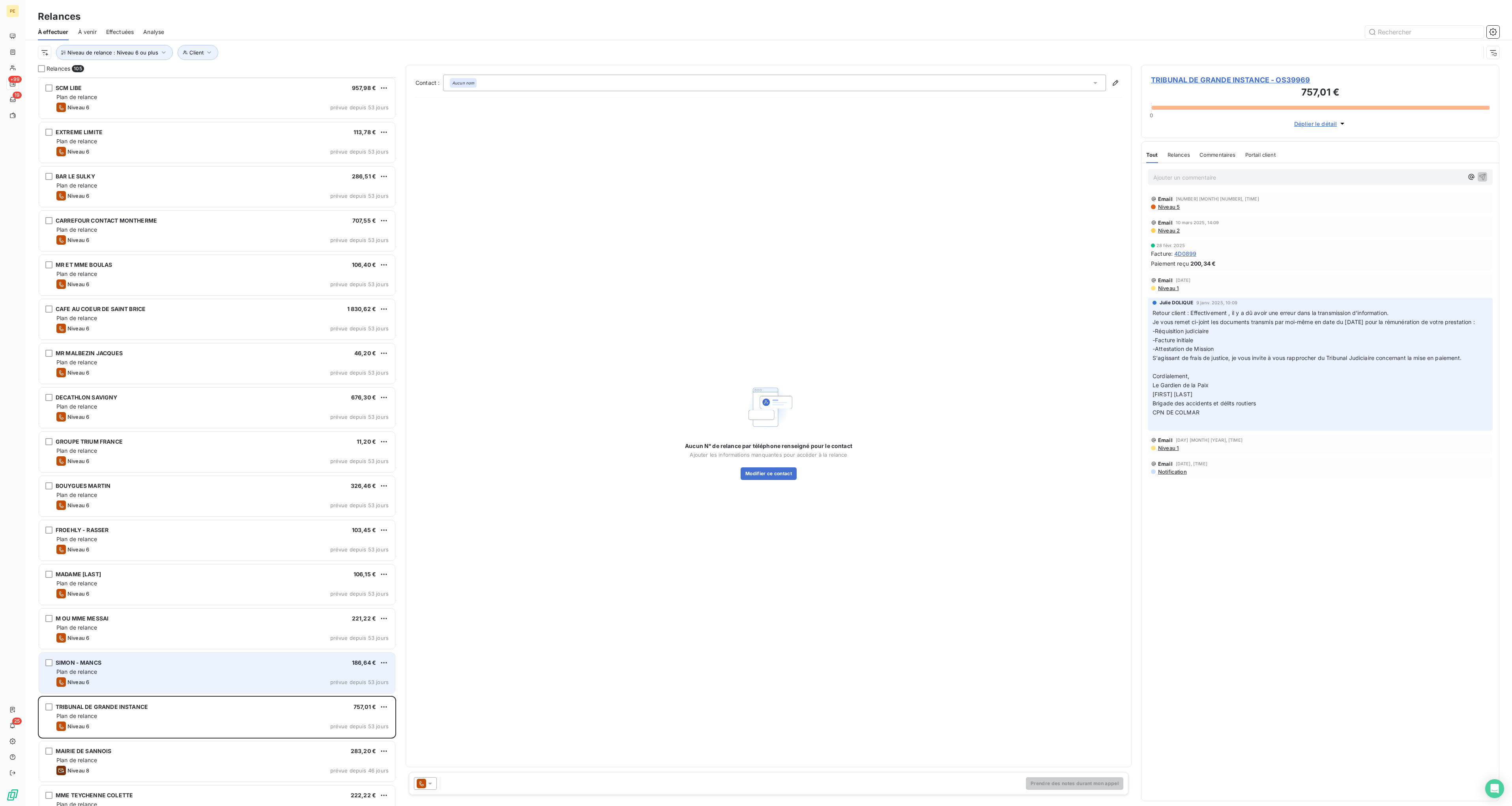 click on "Niveau 6 prévue depuis 53 jours" at bounding box center [223, 682] 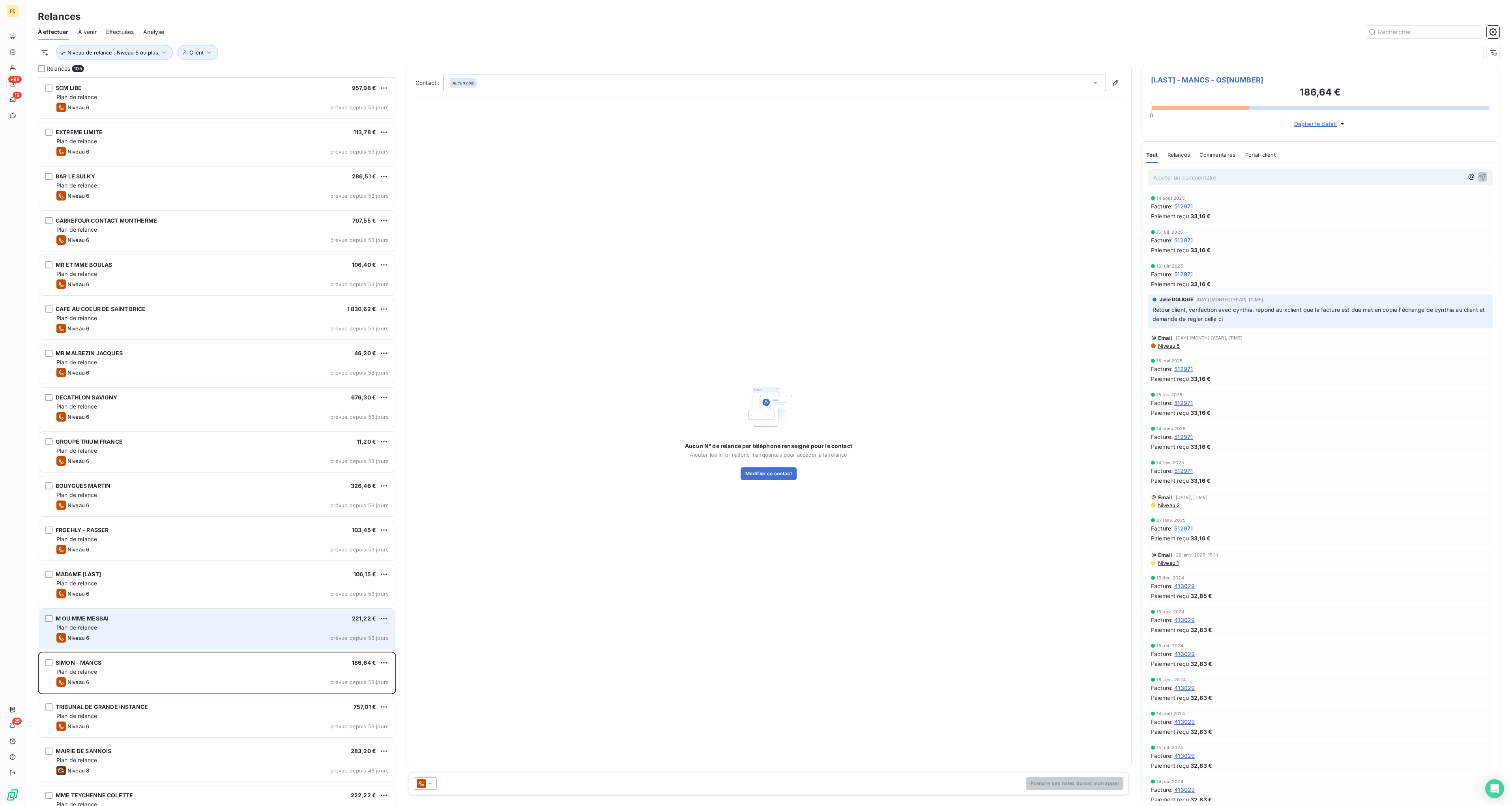 click on "M OU MME [LAST] 221,22 € Plan de relance Niveau 6 prévue depuis 53 jours" at bounding box center (217, 629) 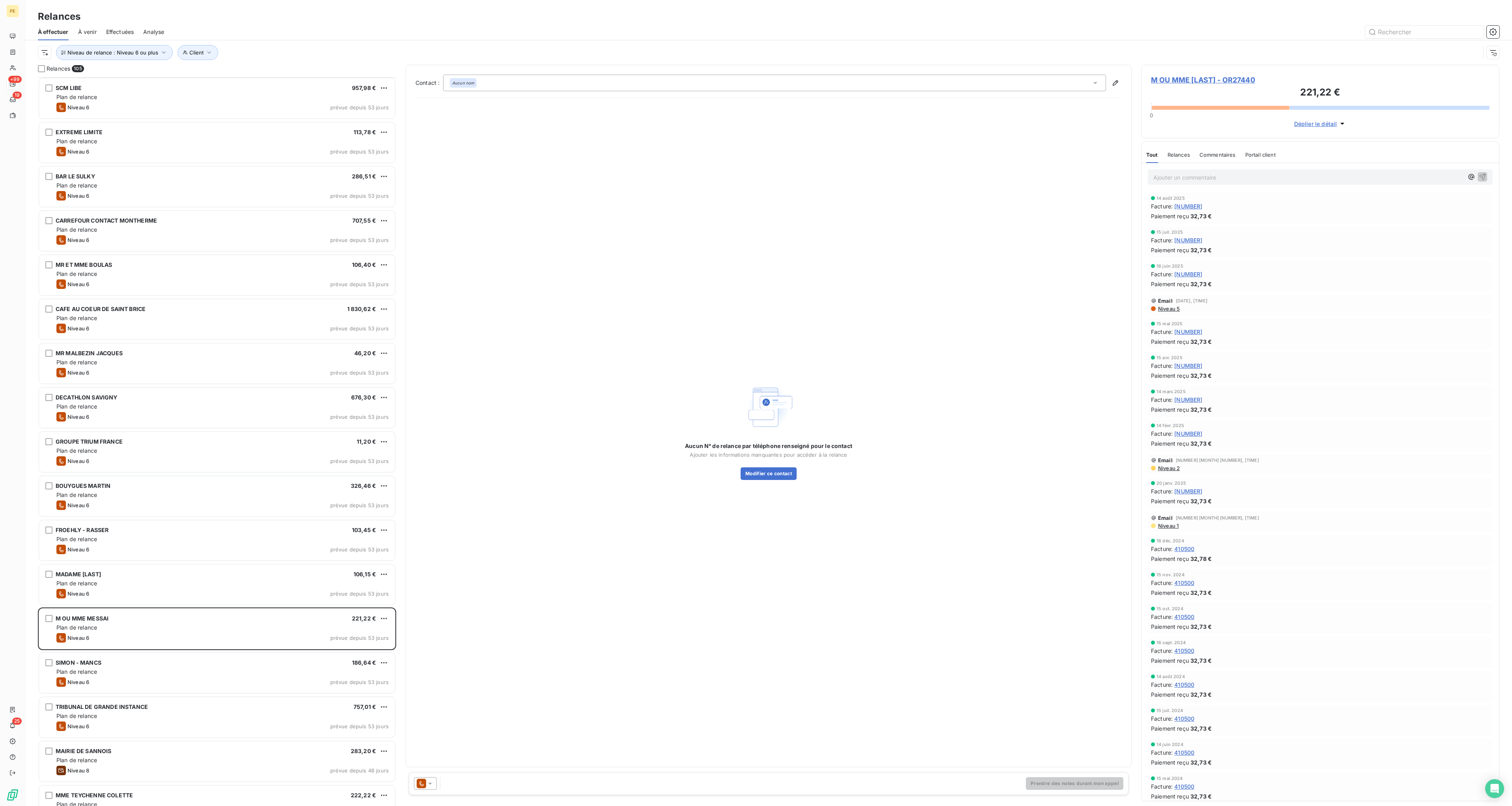 click 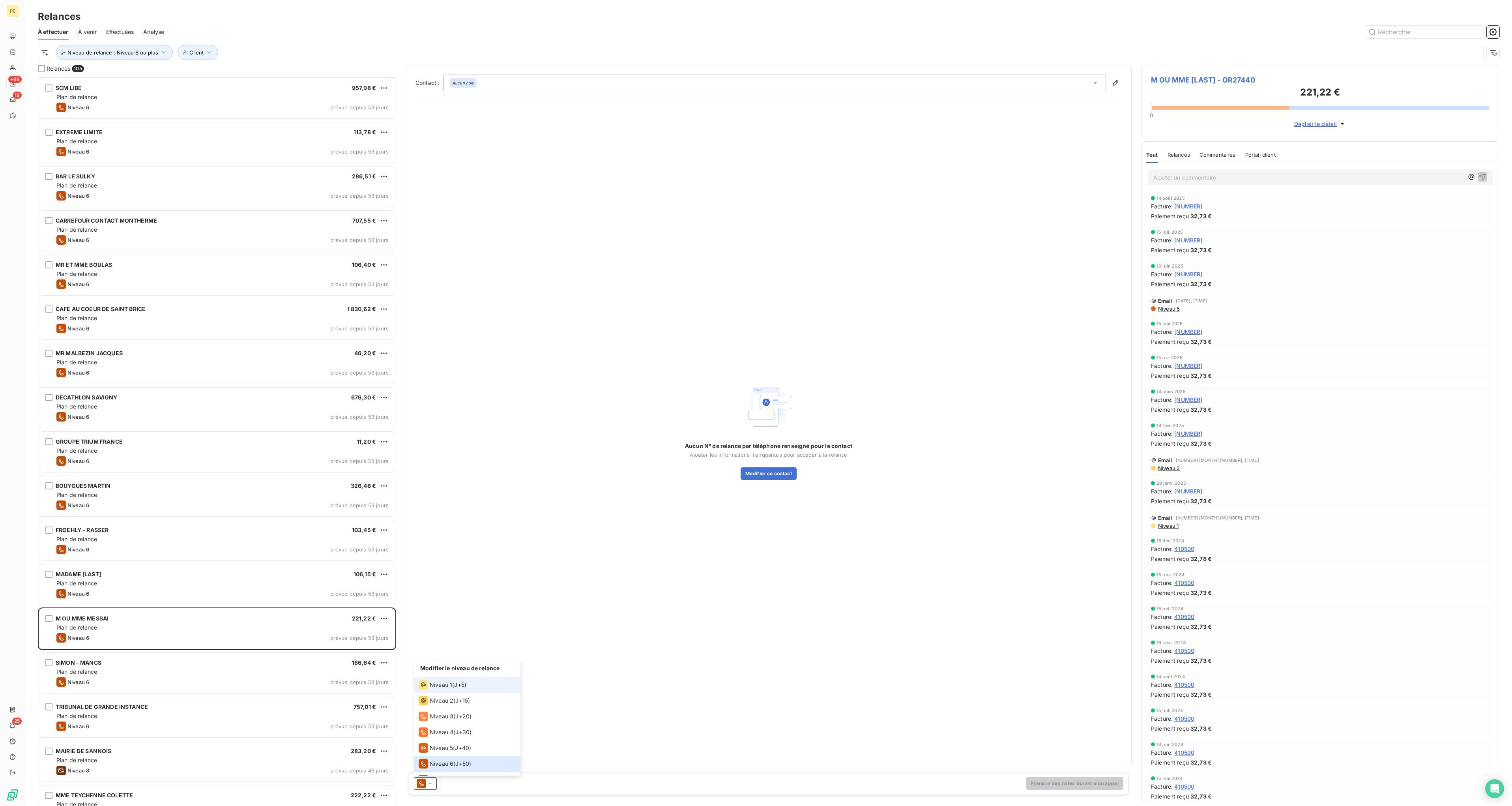 click on "Niveau 1" at bounding box center [441, 685] 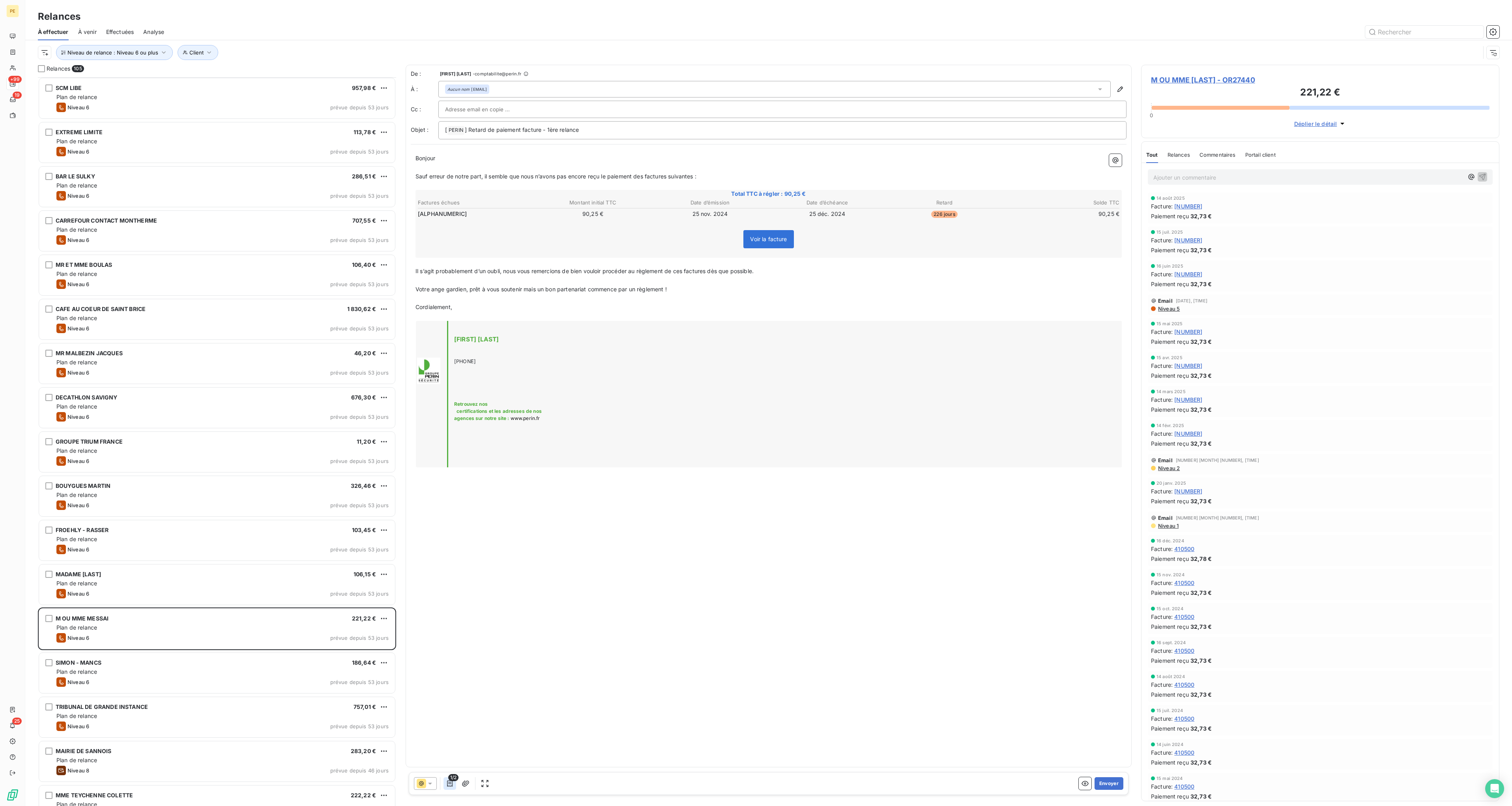 click 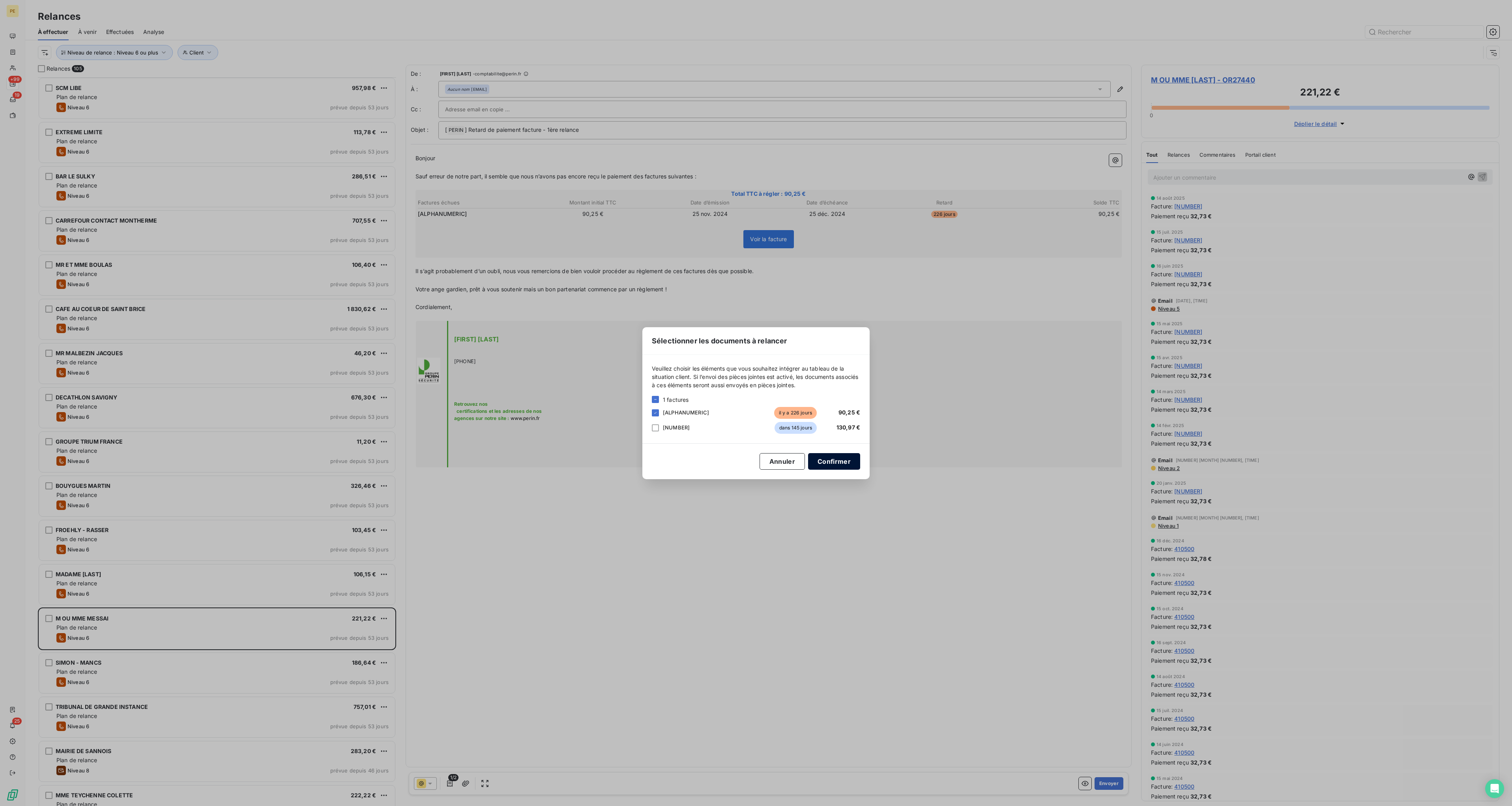 click on "Confirmer" at bounding box center [834, 461] 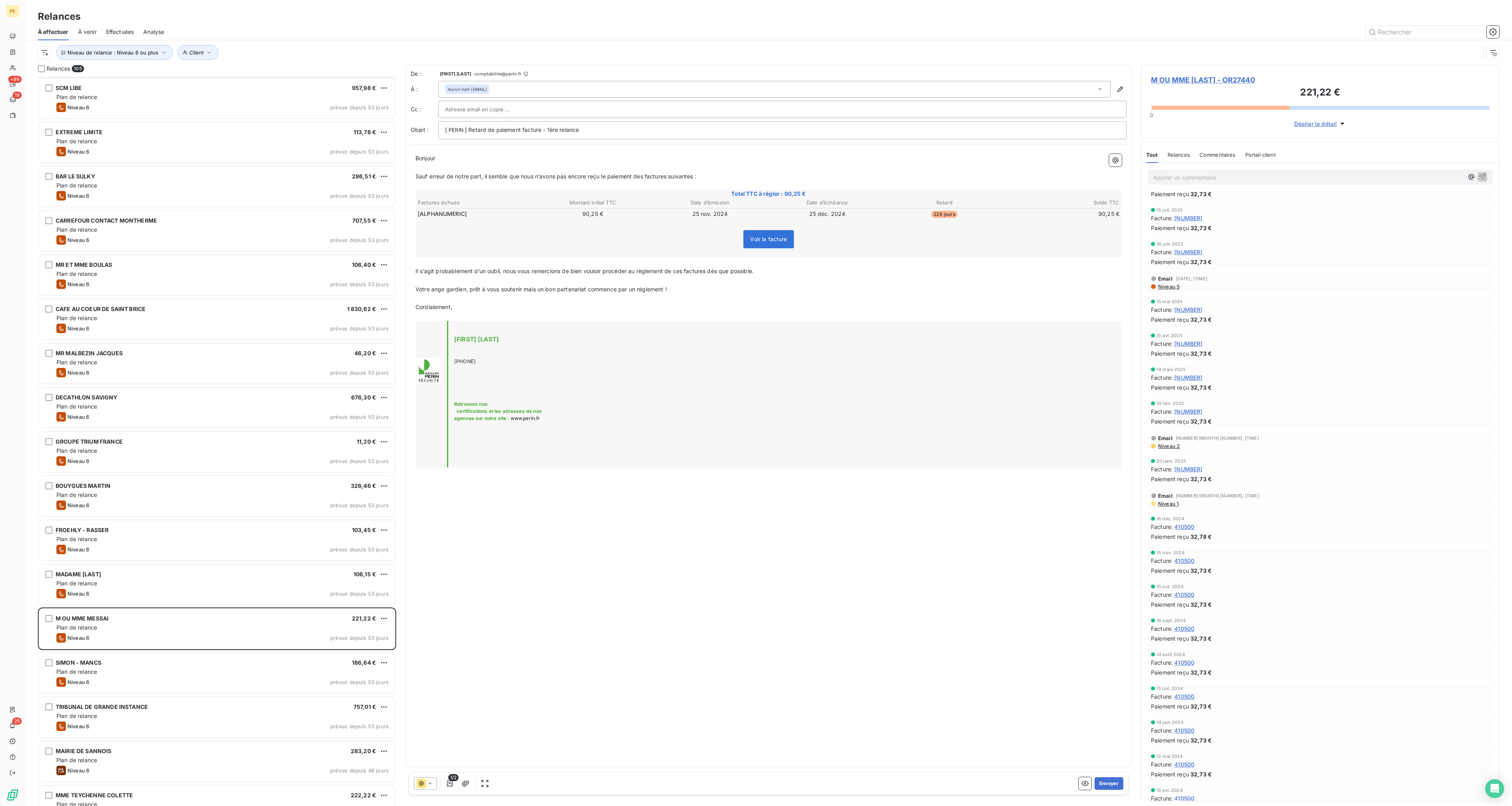 scroll, scrollTop: 0, scrollLeft: 0, axis: both 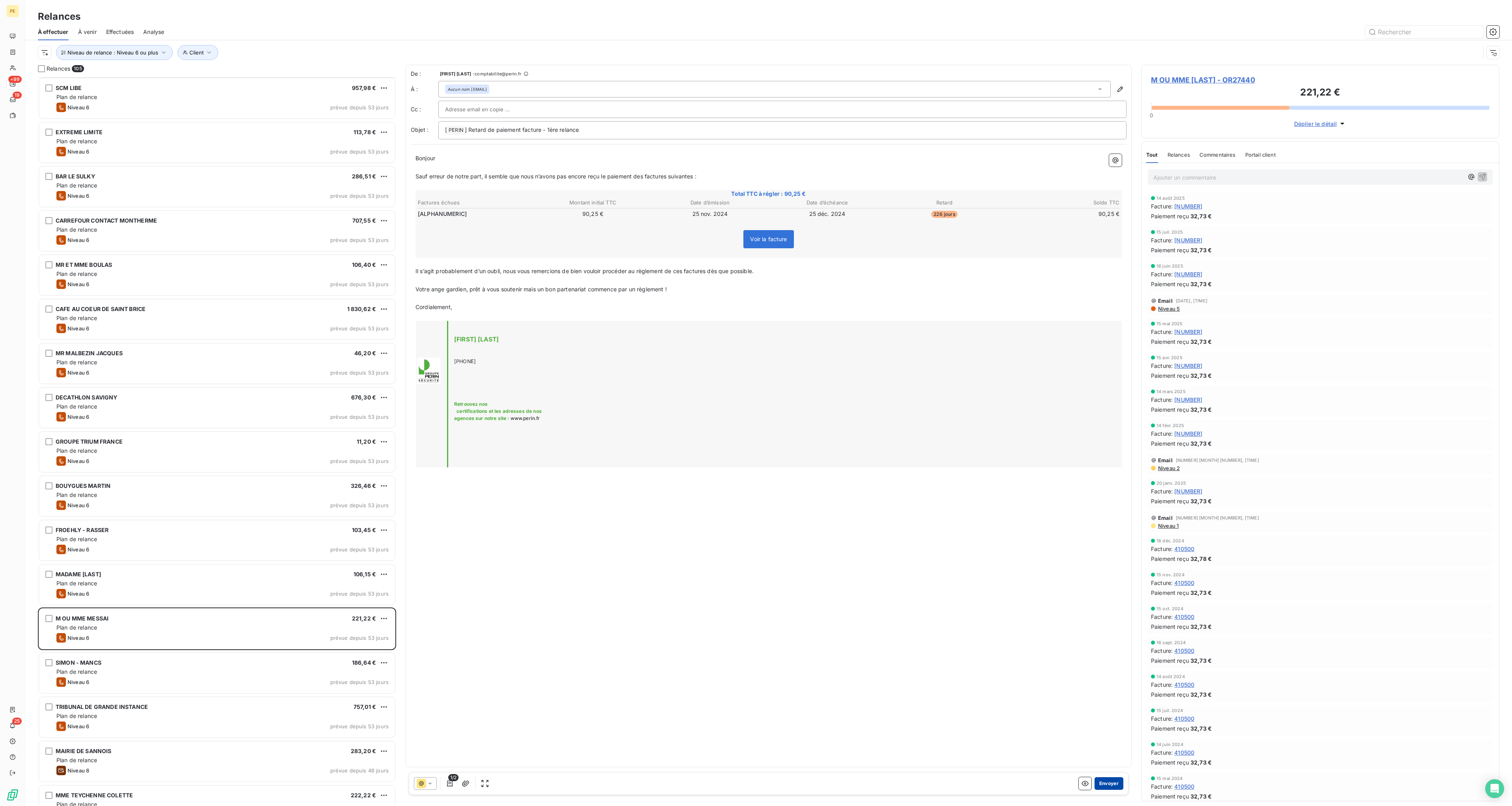 click on "Envoyer" at bounding box center [1109, 784] 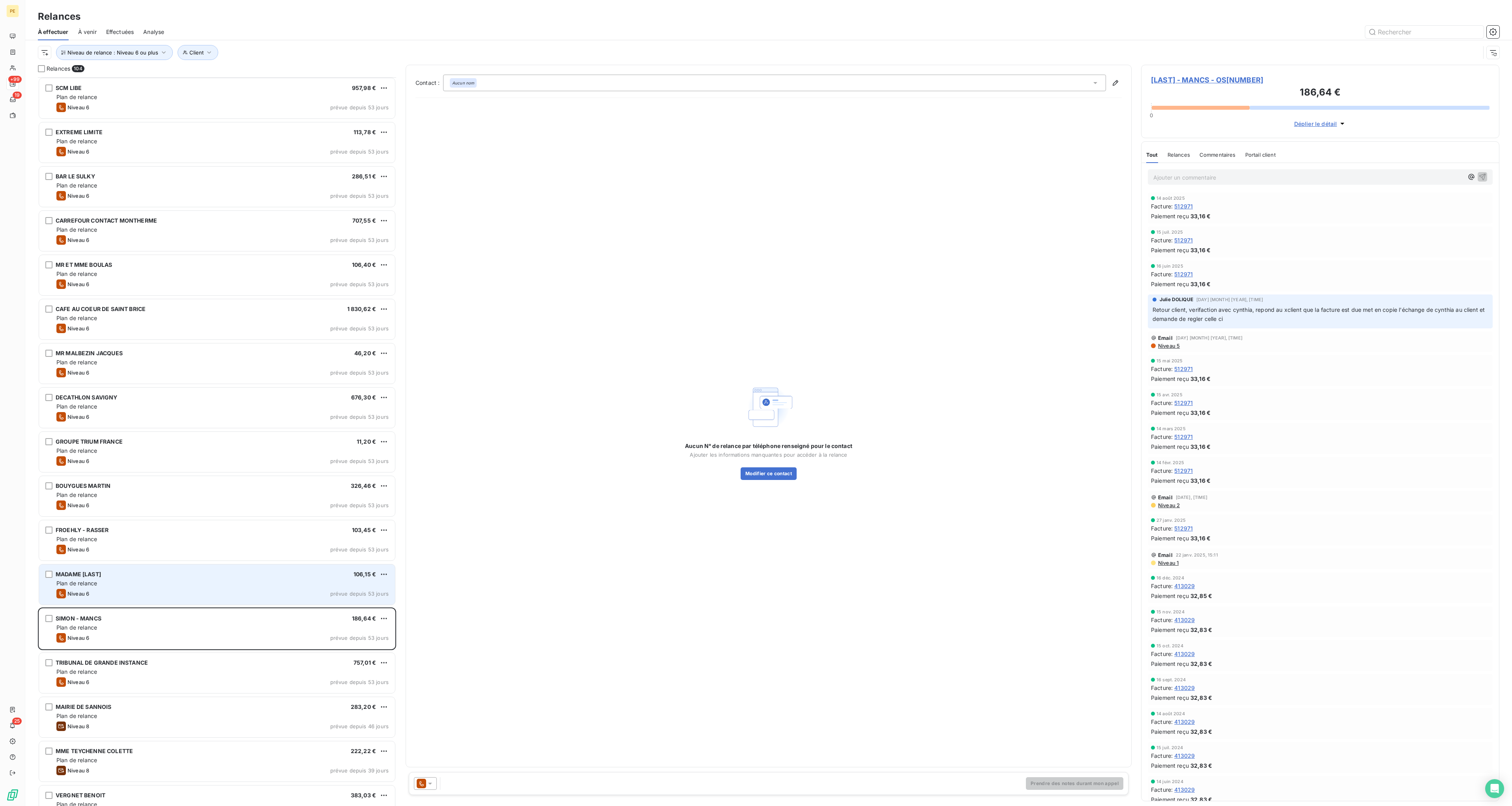 click on "MADAME [LAST] 106,15 € Plan de relance Niveau 6 prévue depuis 53 jours" at bounding box center [217, 585] 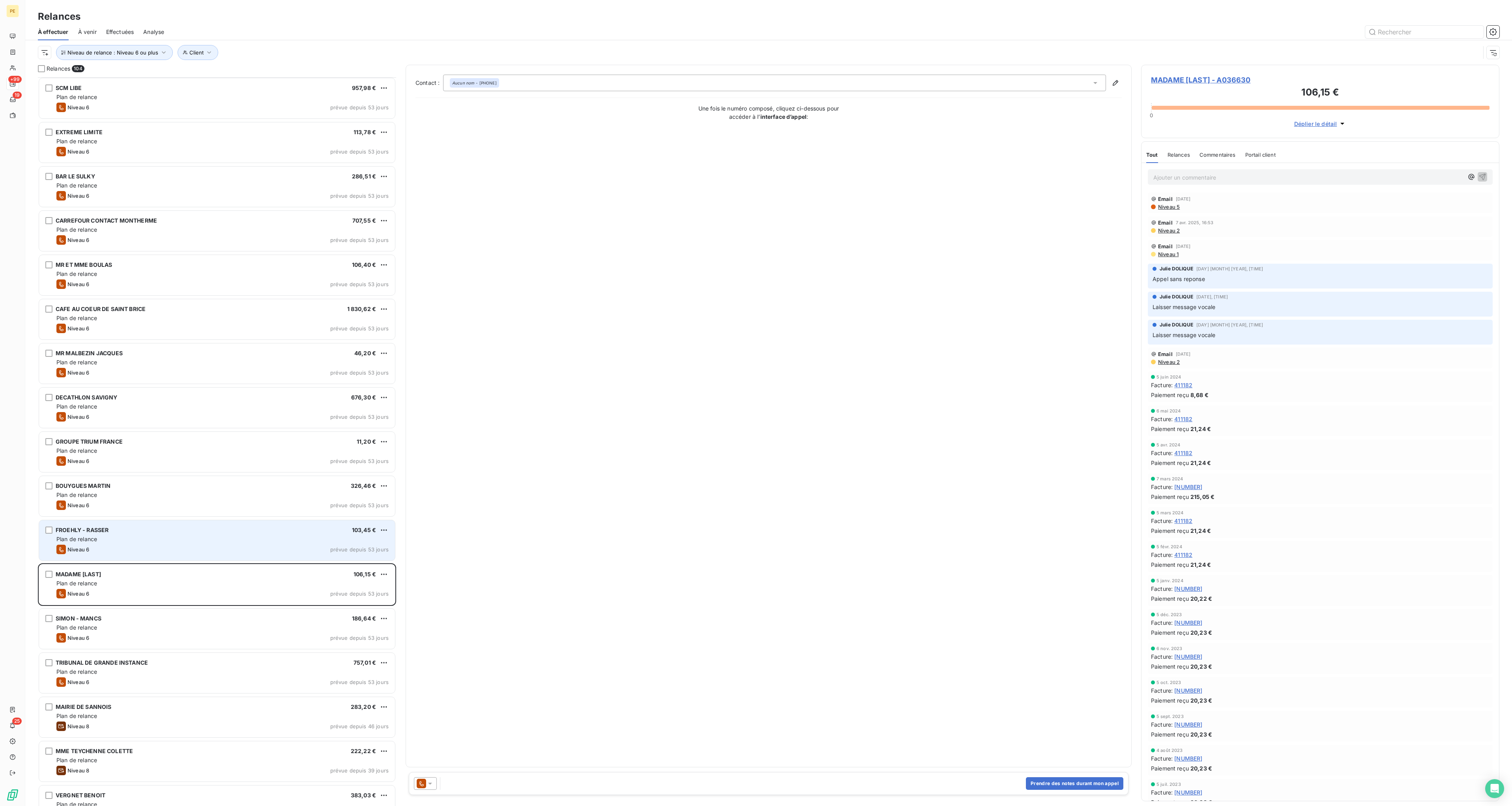 click on "Niveau 6 prévue depuis 53 jours" at bounding box center (223, 549) 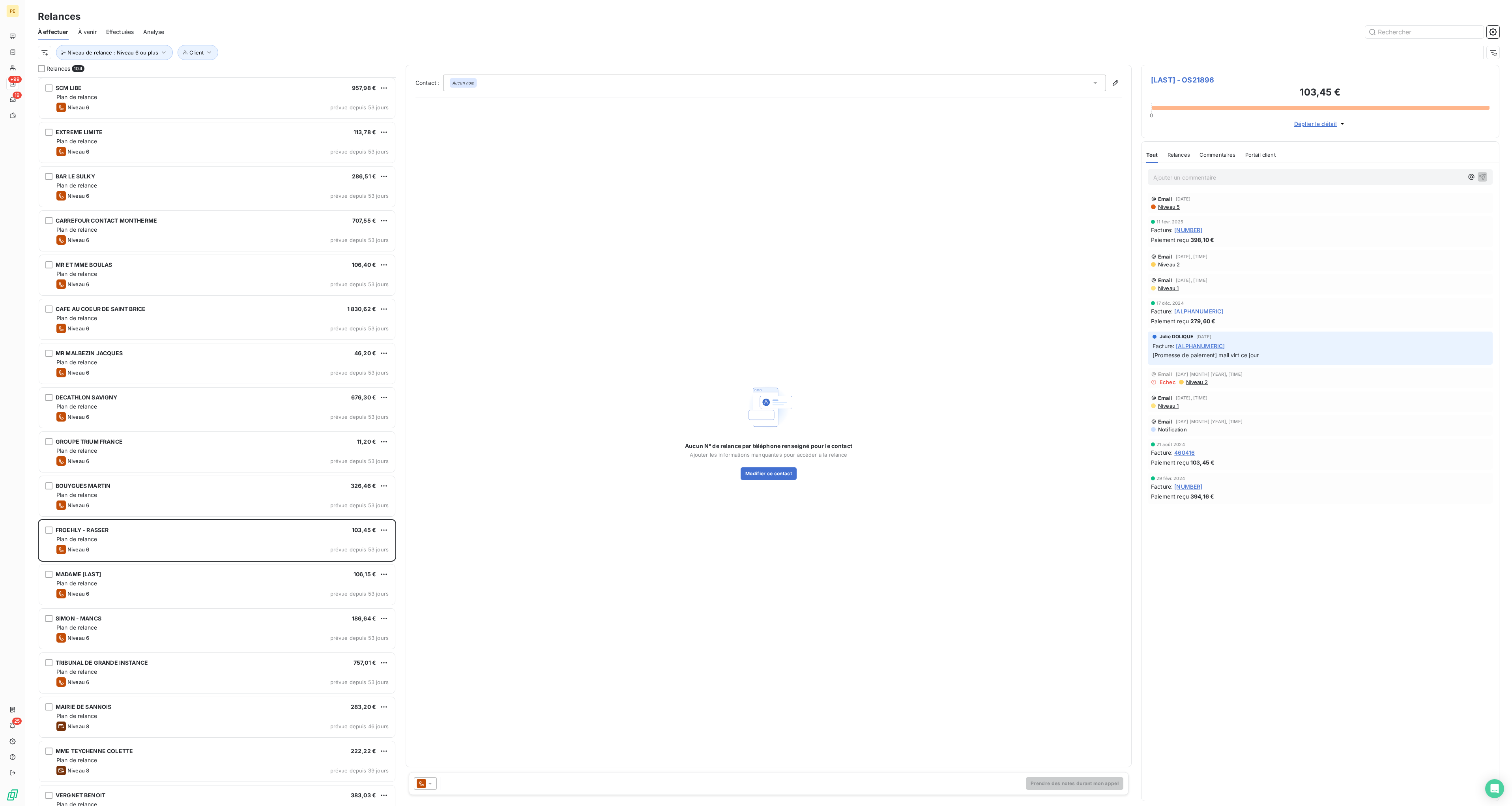 click 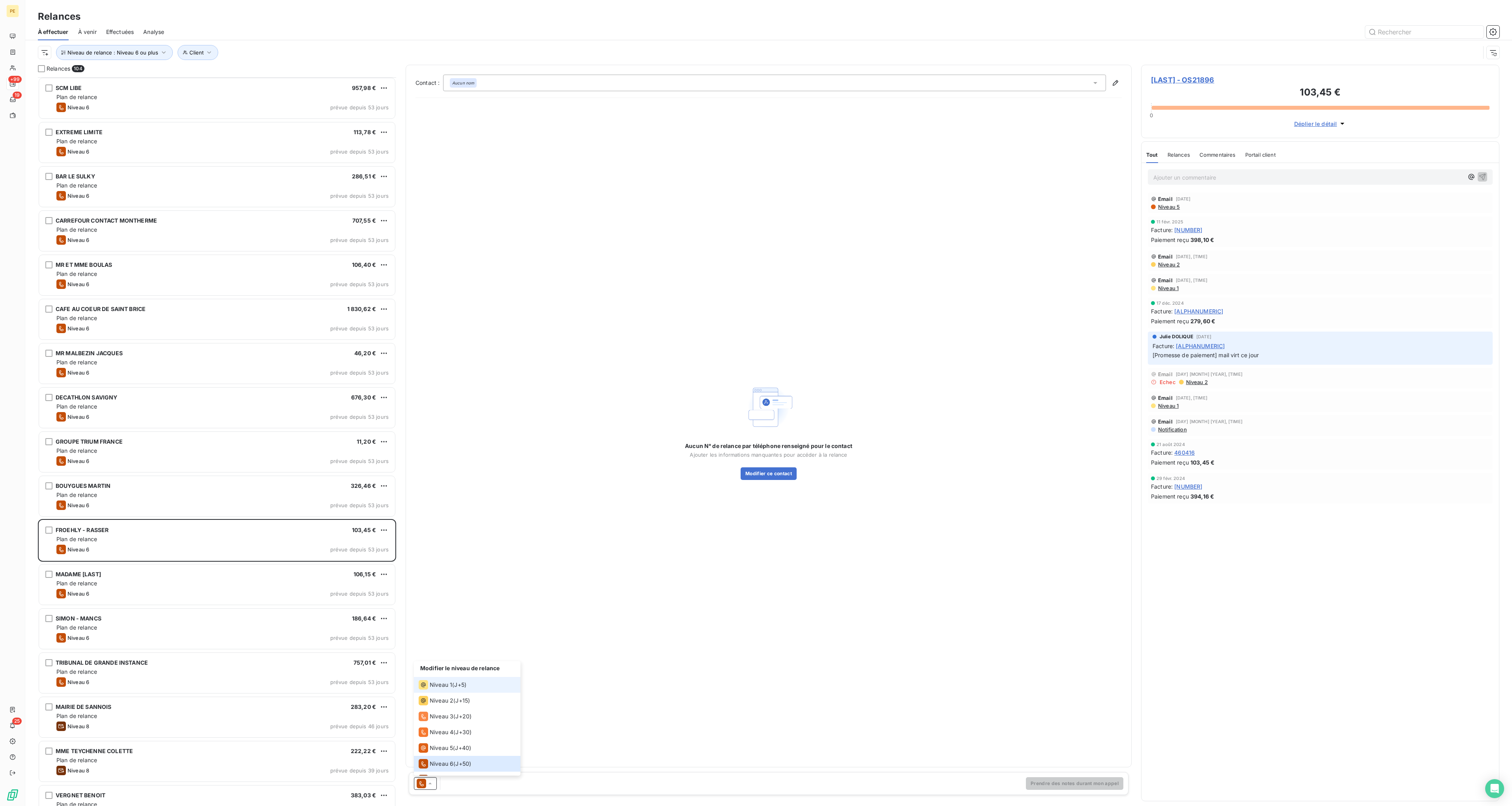 click on "Niveau 1  ( J+5 )" at bounding box center [442, 685] 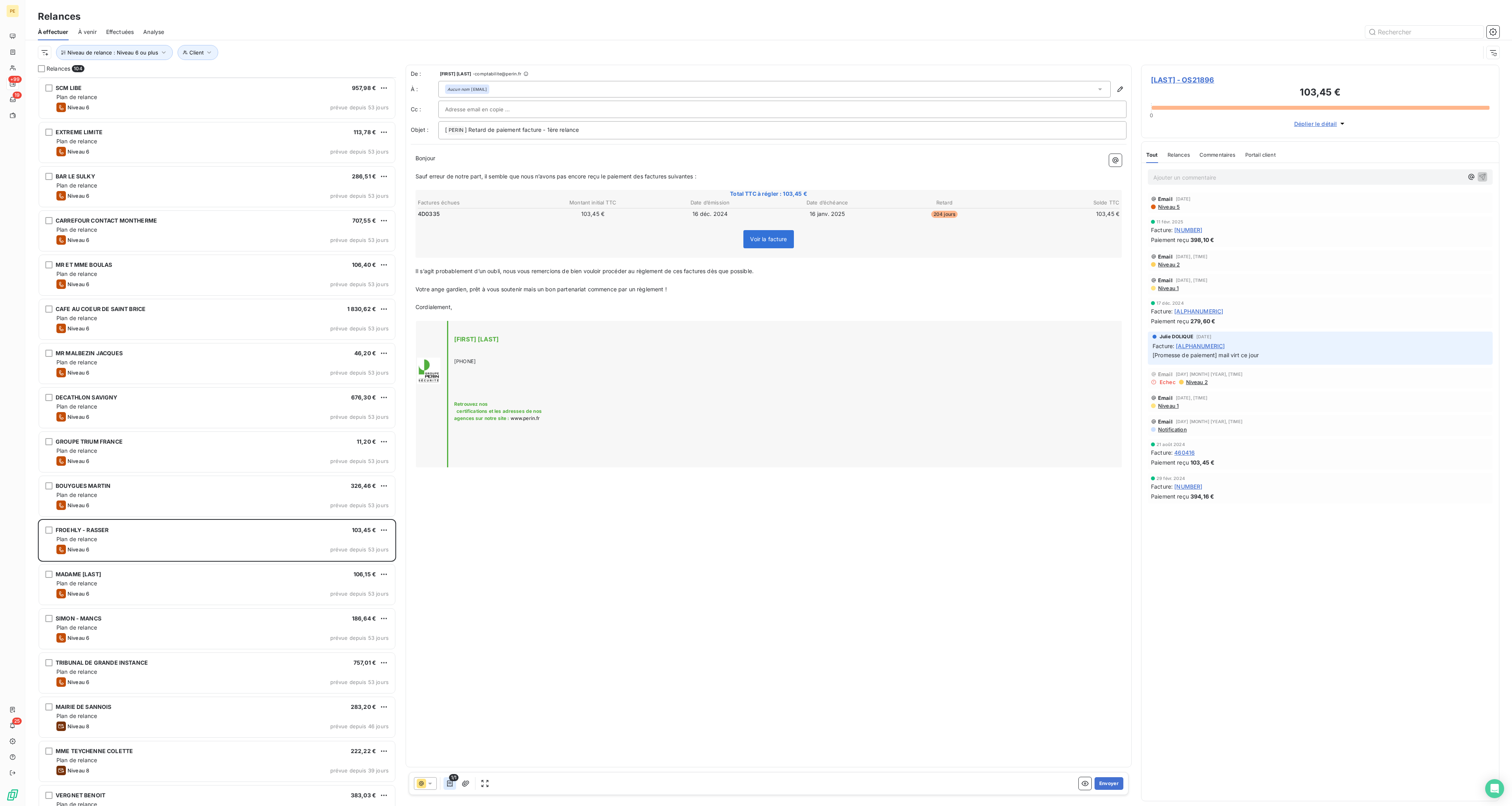 click 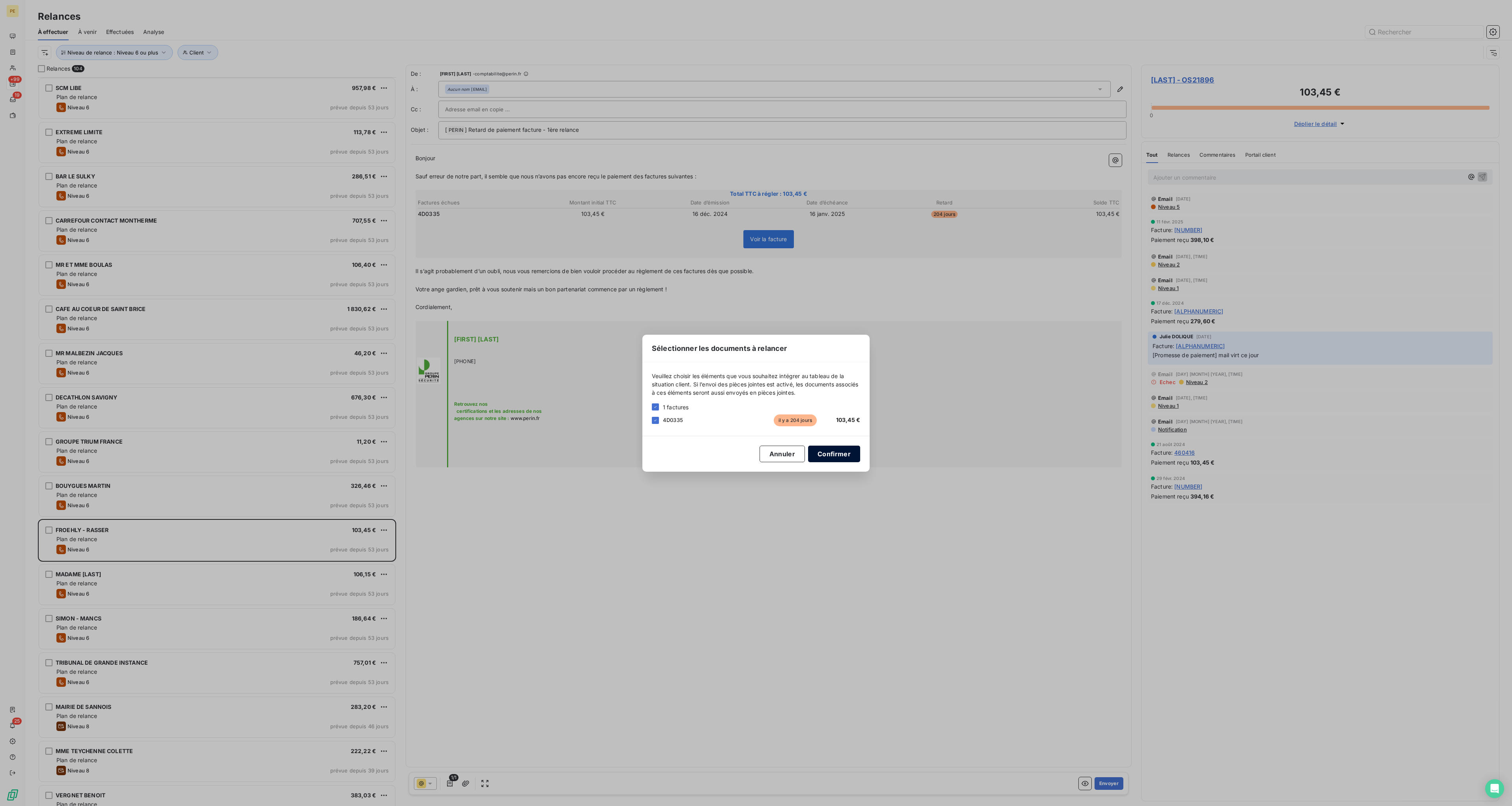click on "Confirmer" at bounding box center [834, 454] 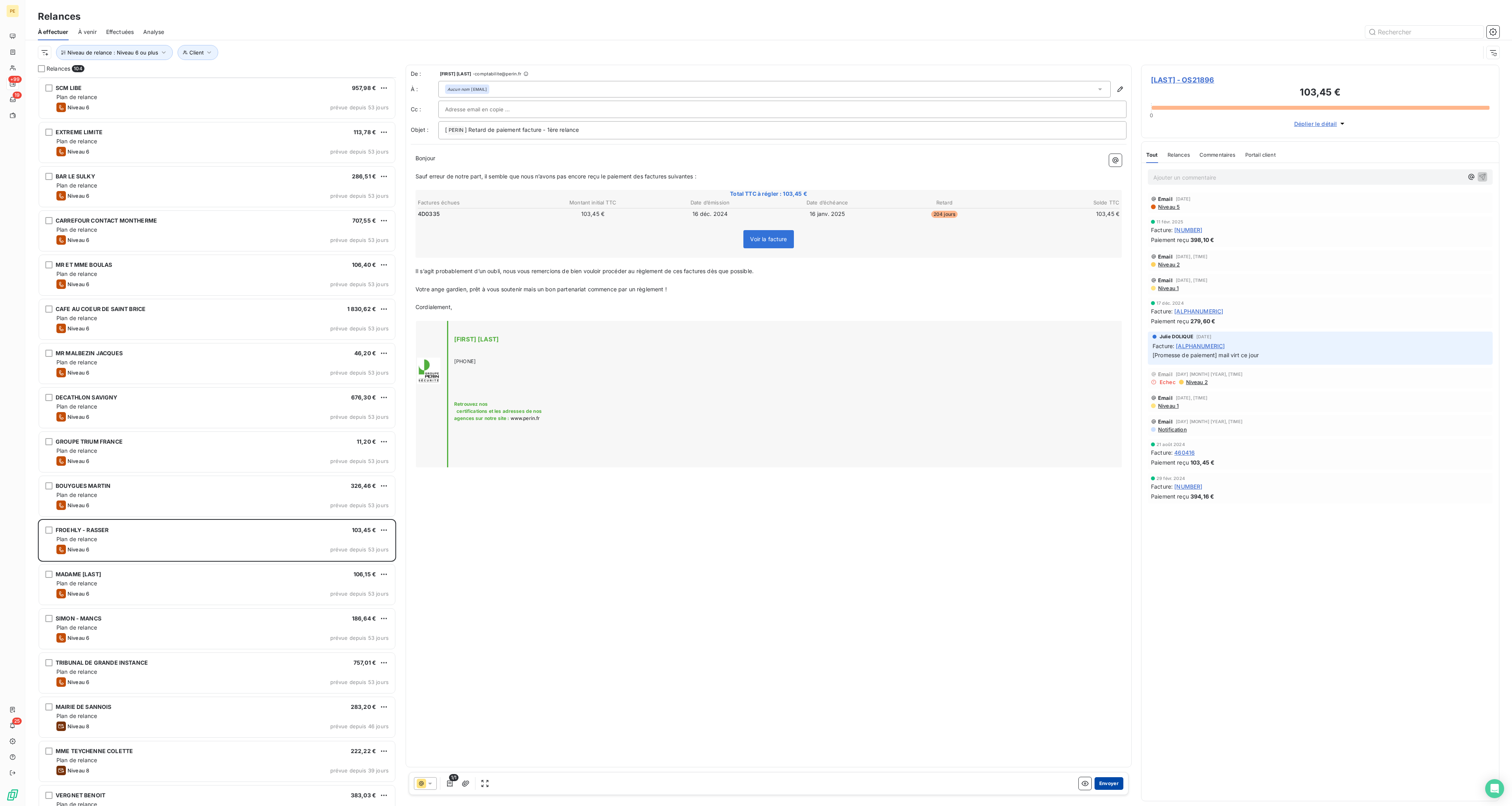 click on "Envoyer" at bounding box center [1109, 784] 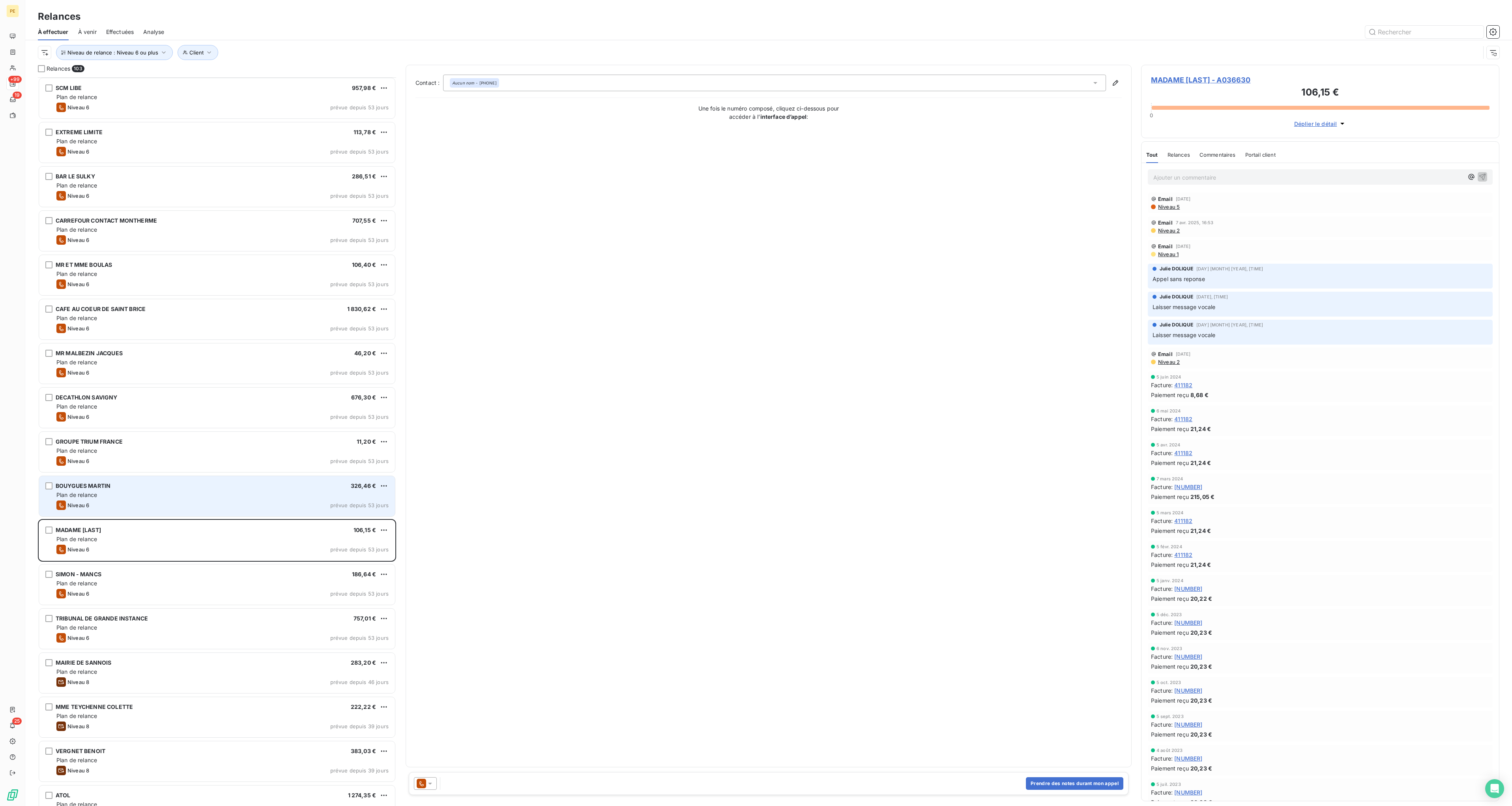 click on "Niveau 6 prévue depuis 53 jours" at bounding box center (223, 505) 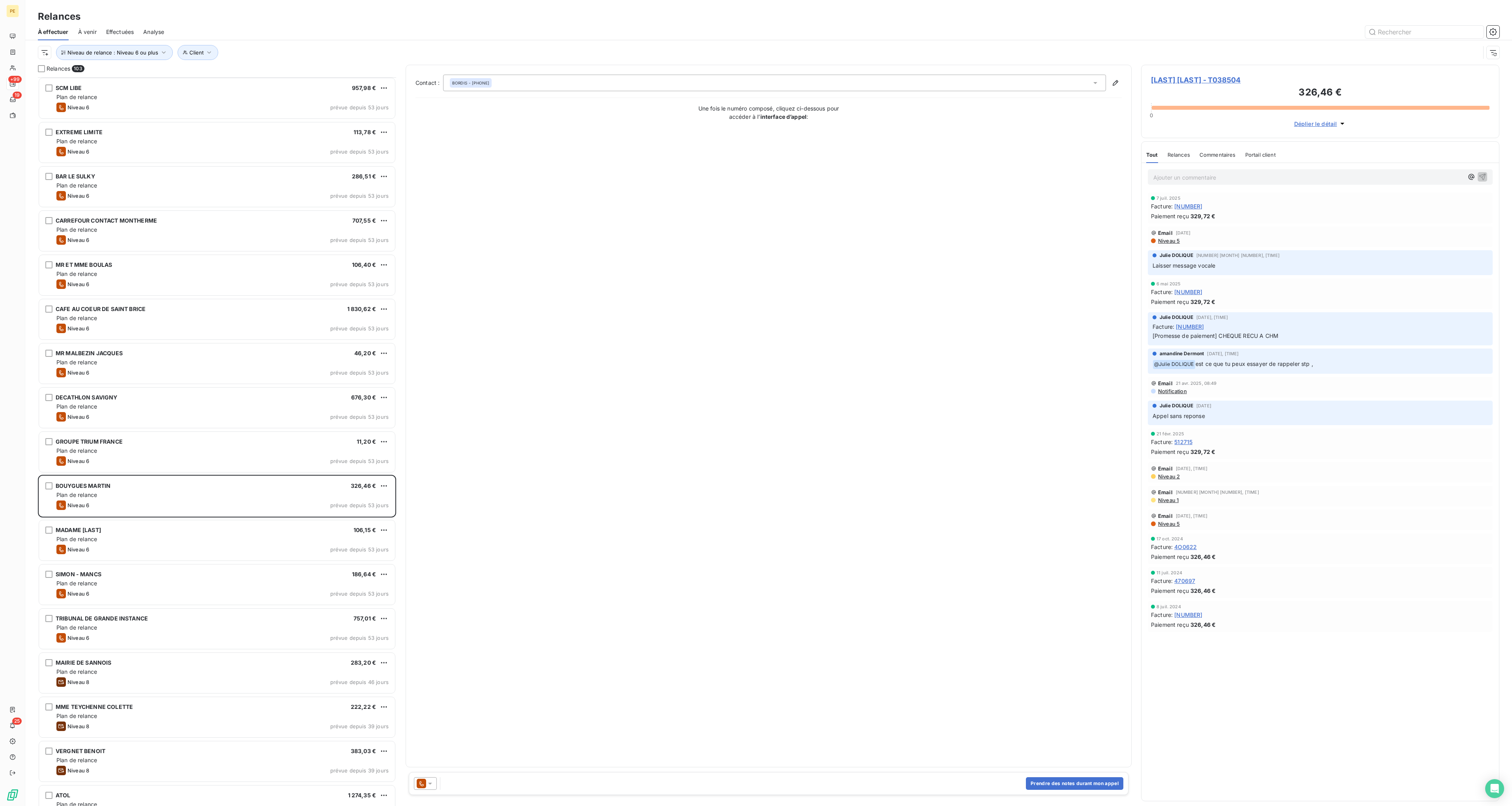 click at bounding box center [425, 784] 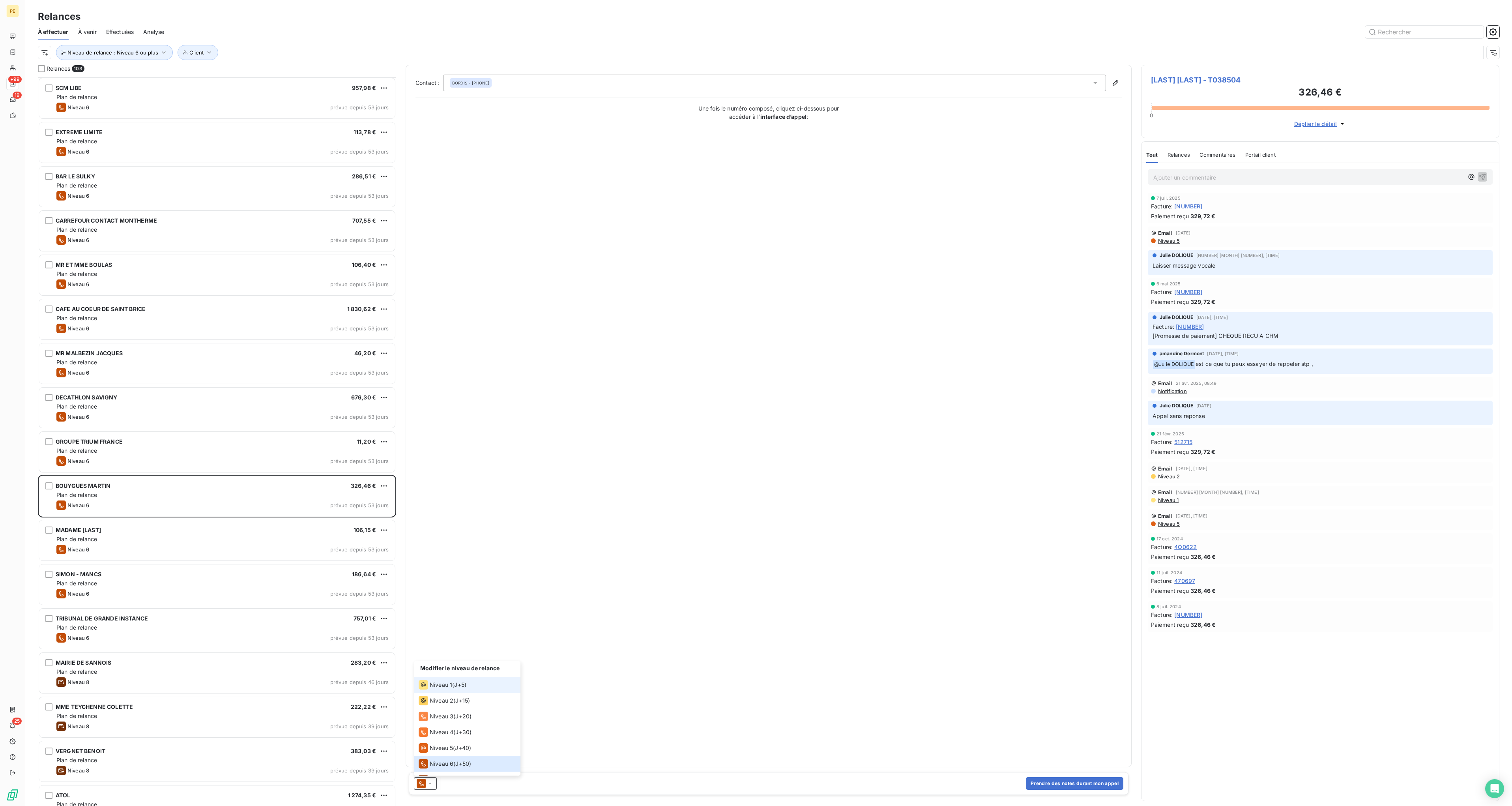 click on "J+5 )" at bounding box center [460, 685] 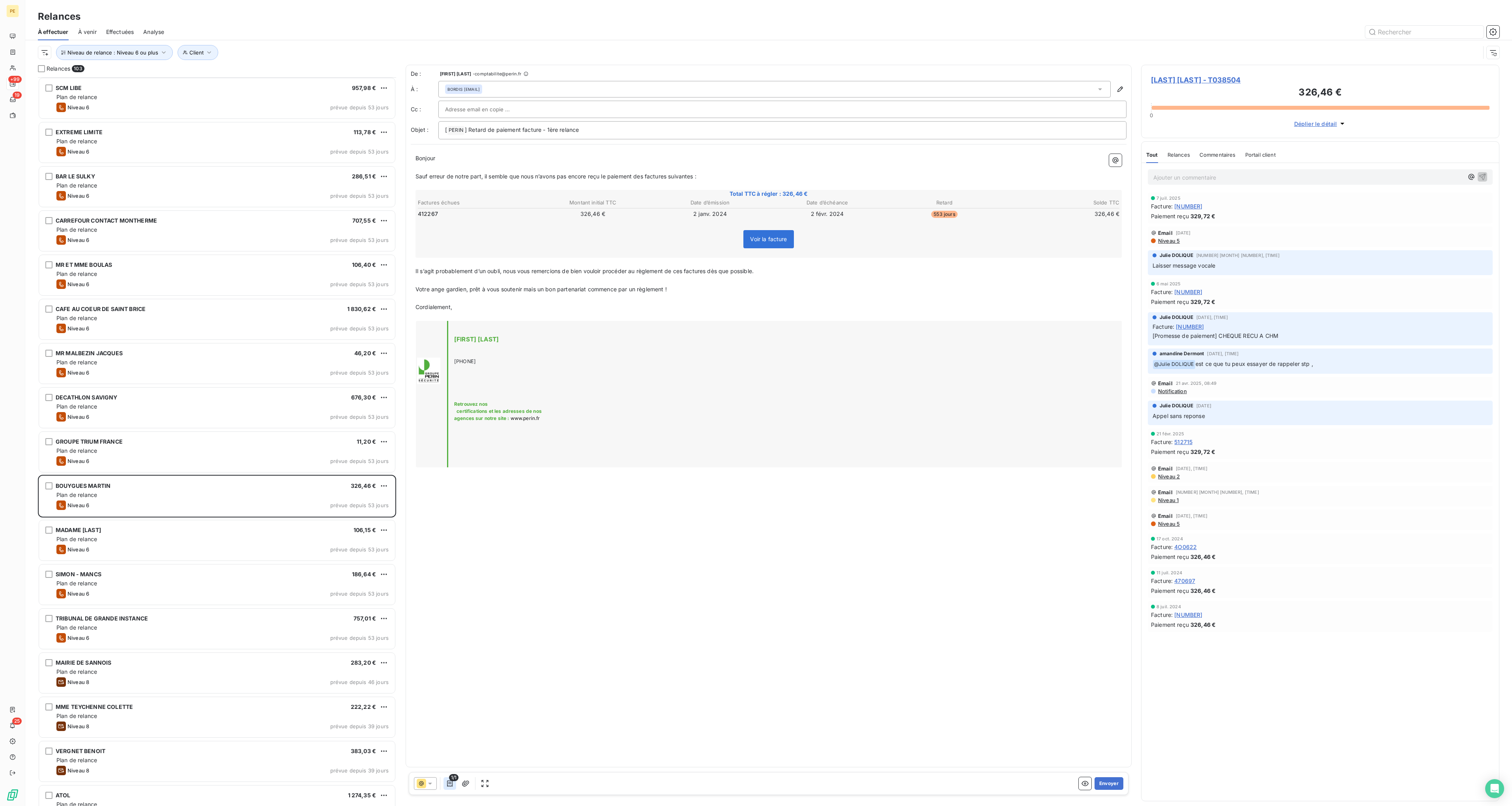 click 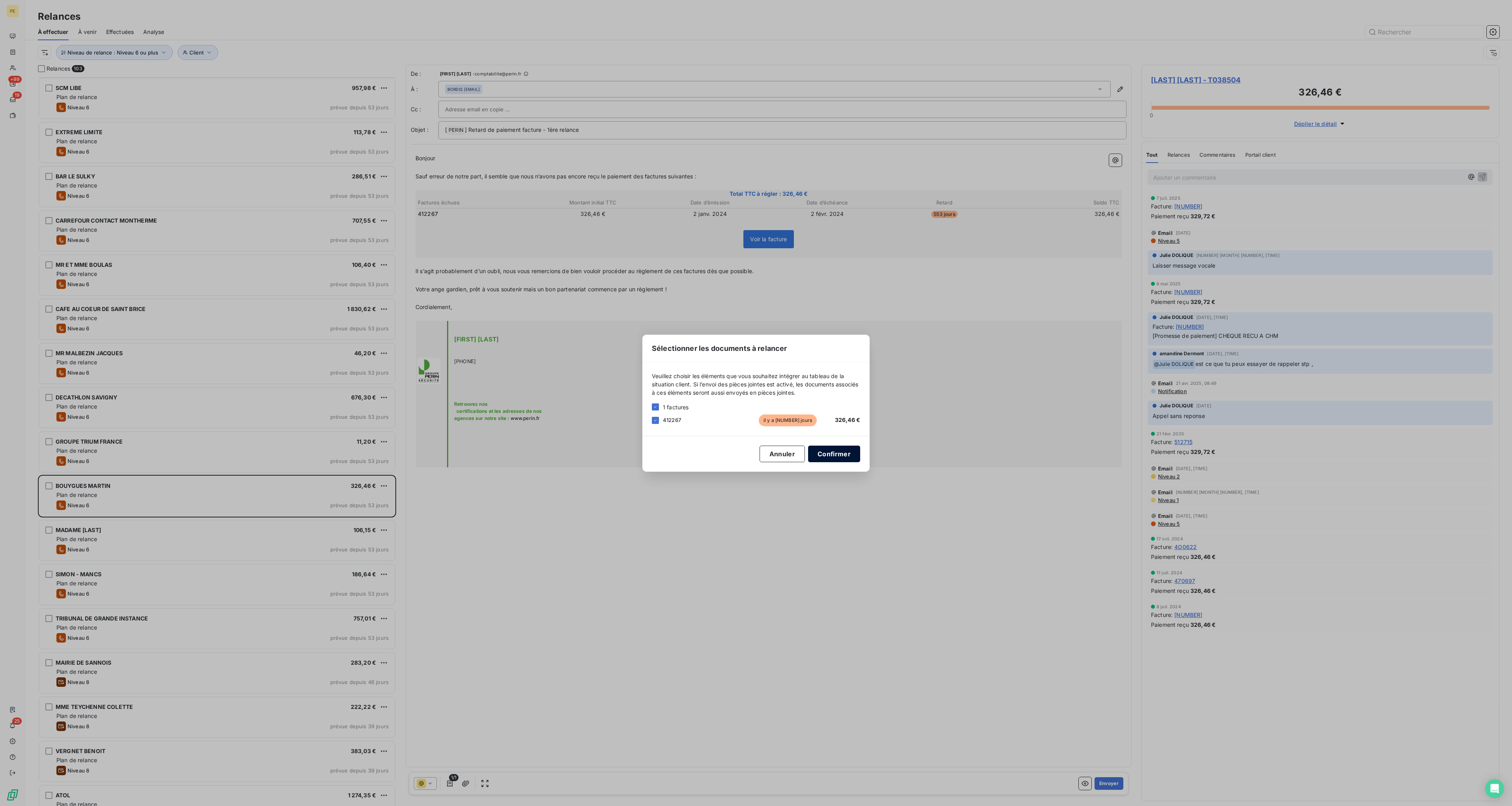 click on "Confirmer" at bounding box center (834, 454) 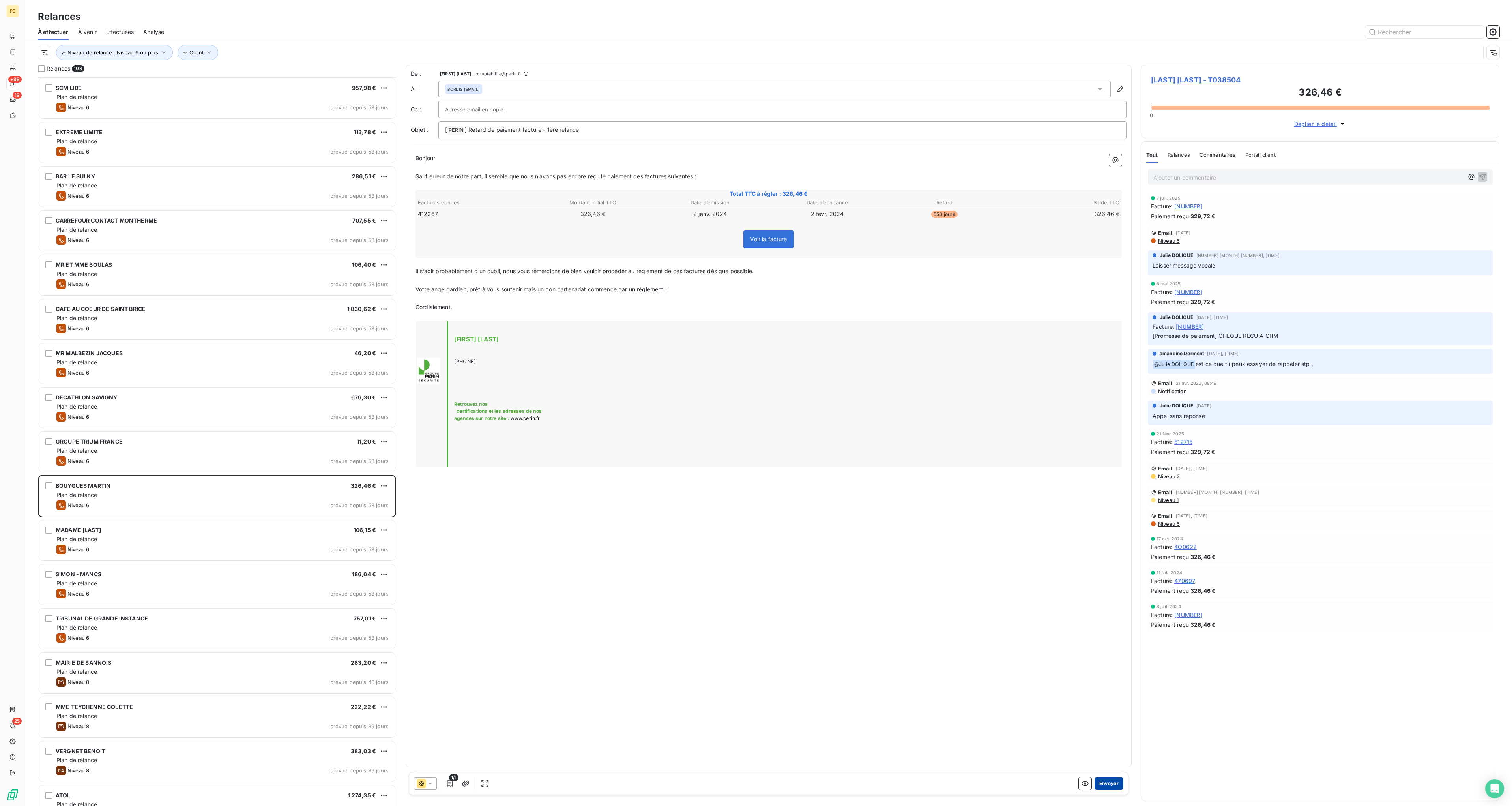 click on "Envoyer" at bounding box center [1109, 784] 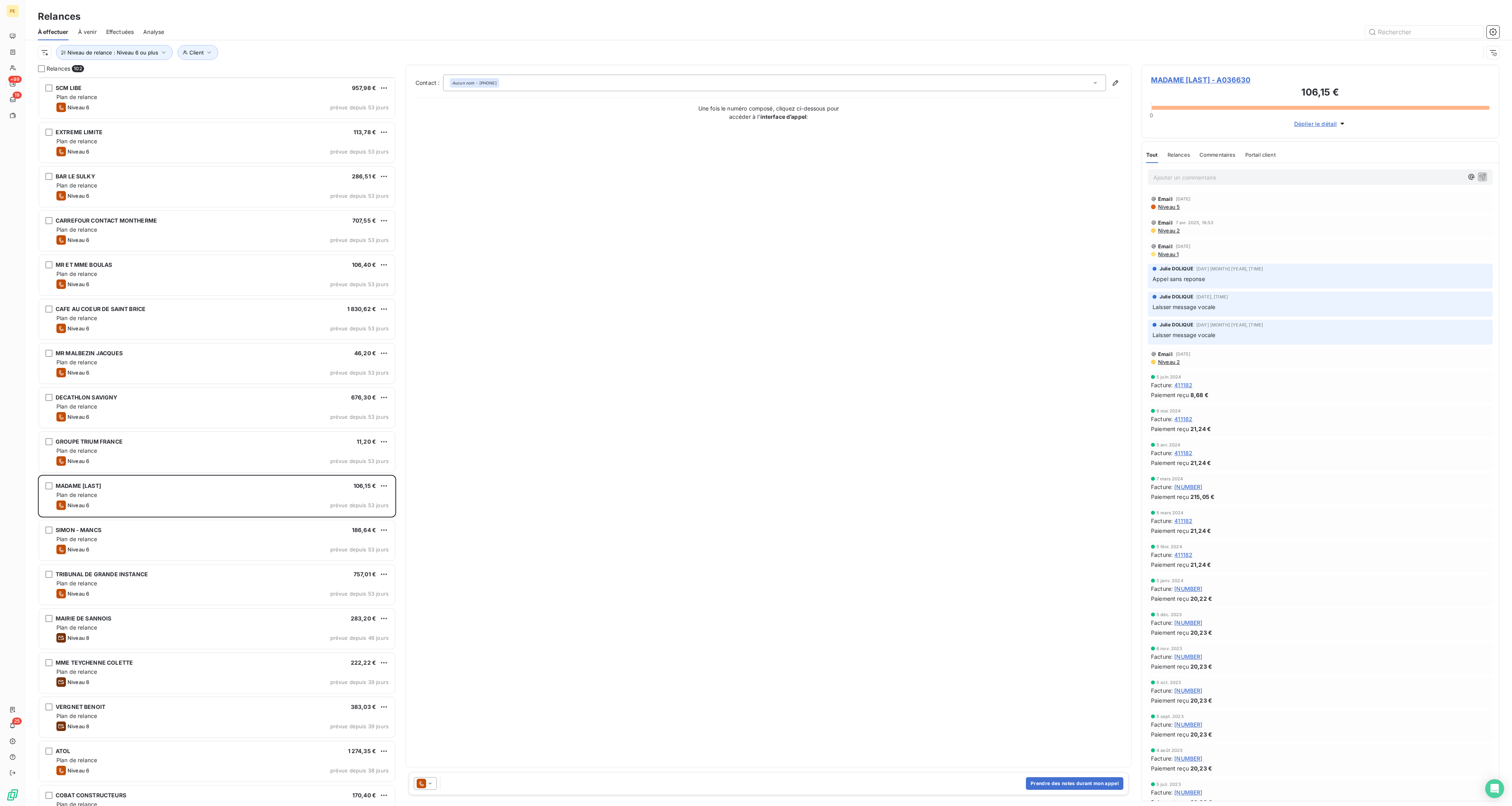 click 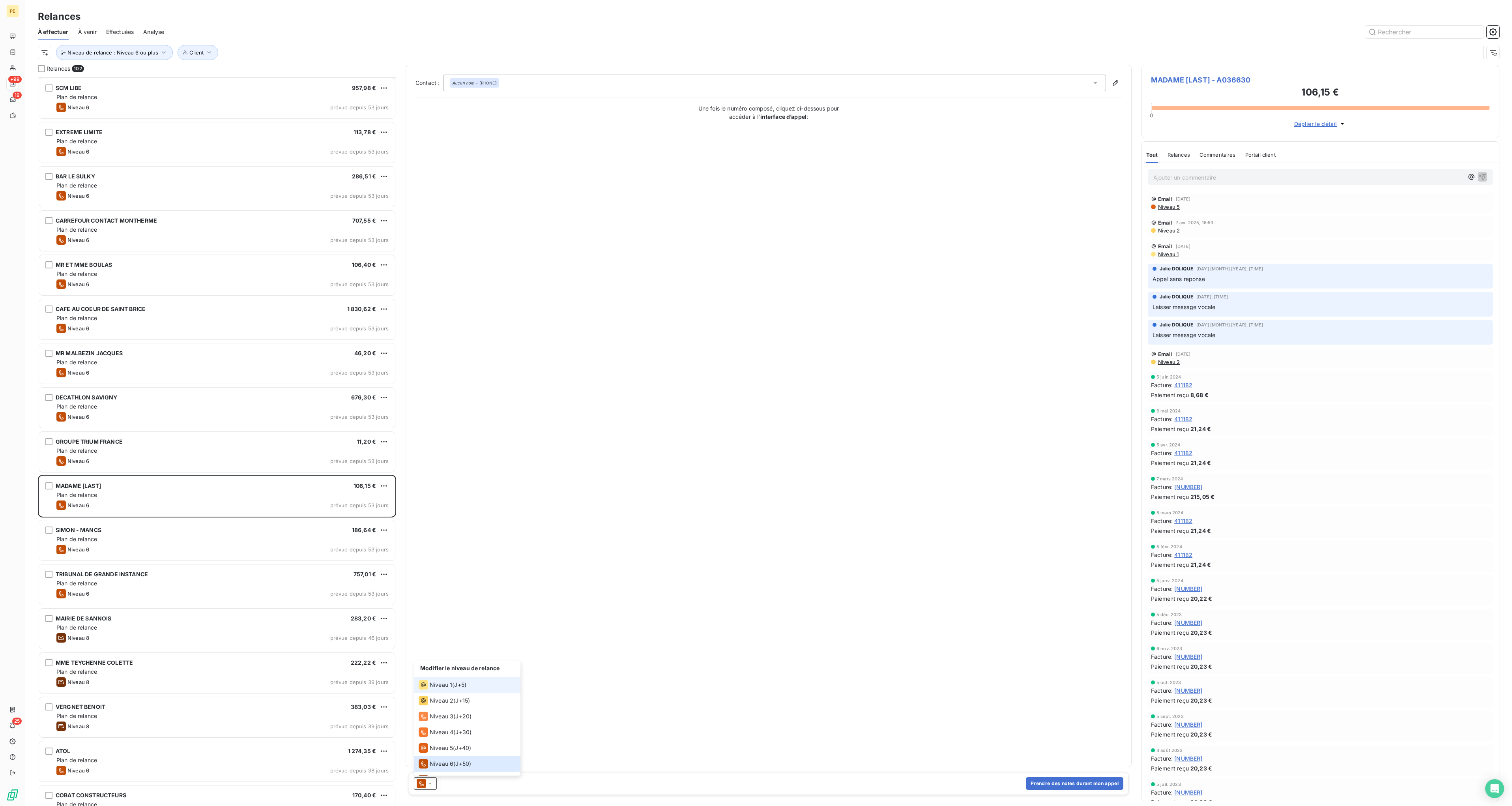 click on "J+5 )" at bounding box center [460, 685] 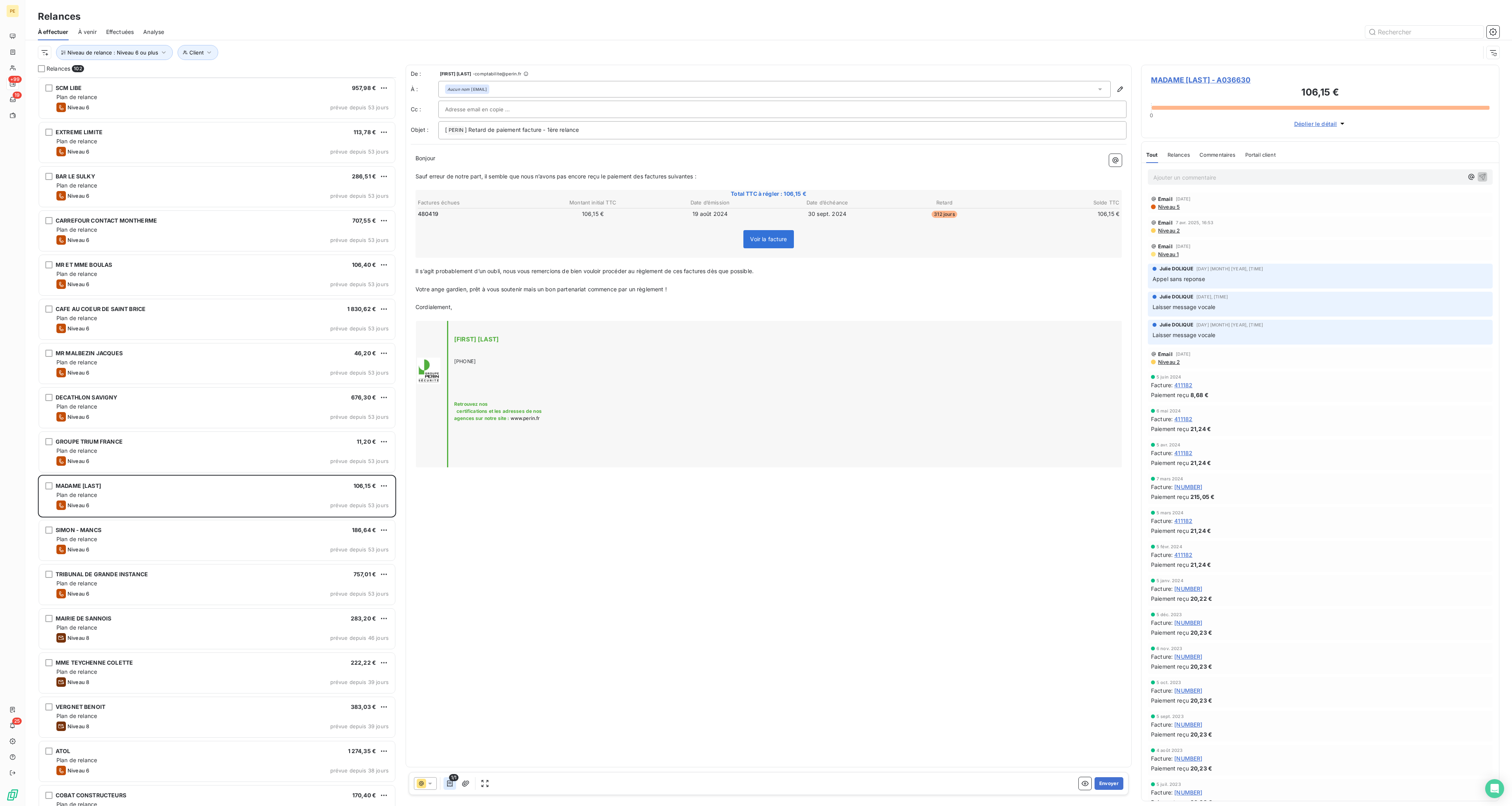 click 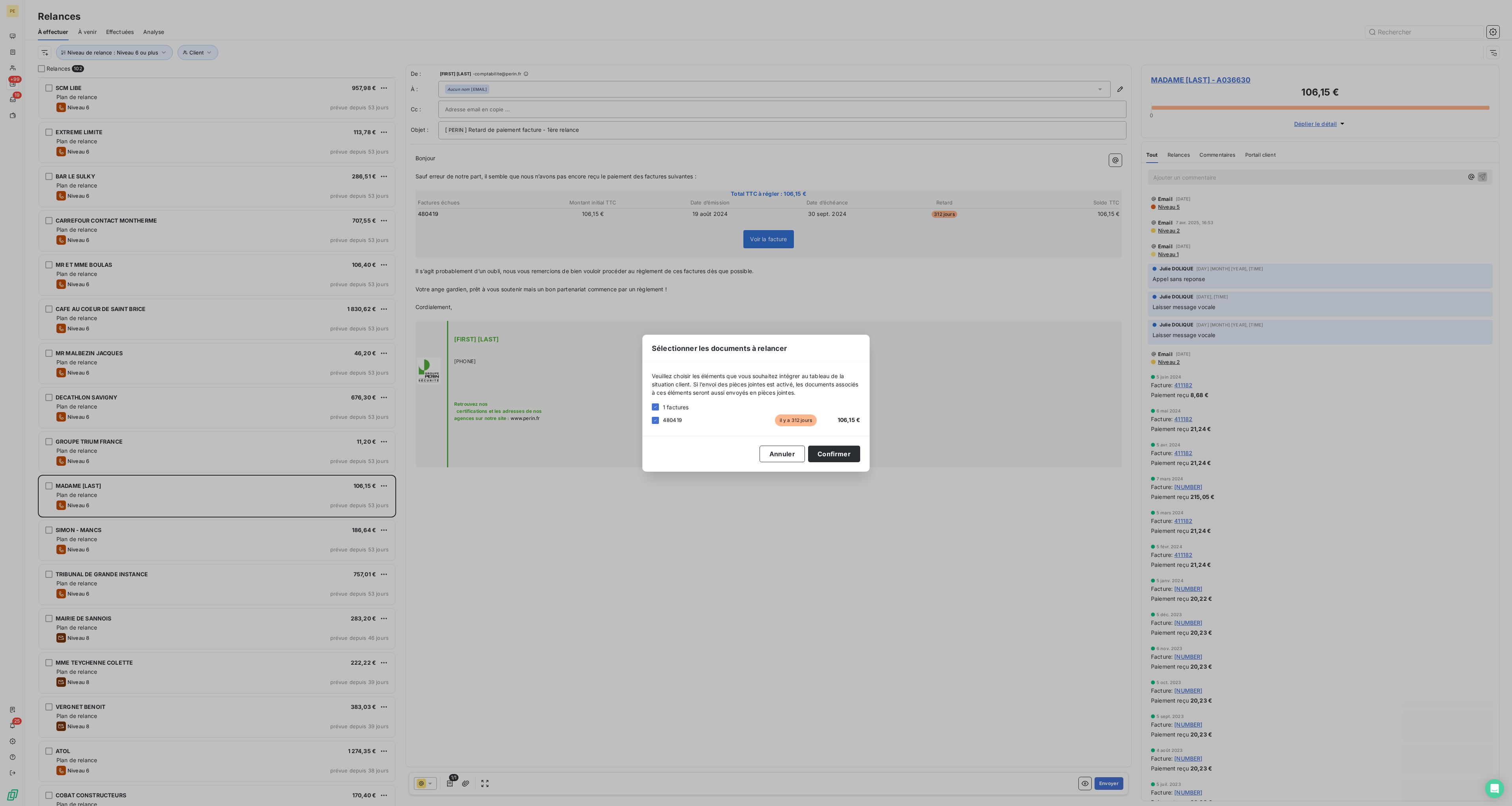 click on "Sélectionner les documents à relancer Veuillez choisir les éléments que vous souhaitez intégrer au tableau de la situation client. Si l’envoi des pièces jointes est activé, les documents associés à ces éléments seront aussi envoyés en pièces jointes. 1 factures 480419 il y a 312 jours   [PRICE] Annuler Confirmer" at bounding box center (756, 403) 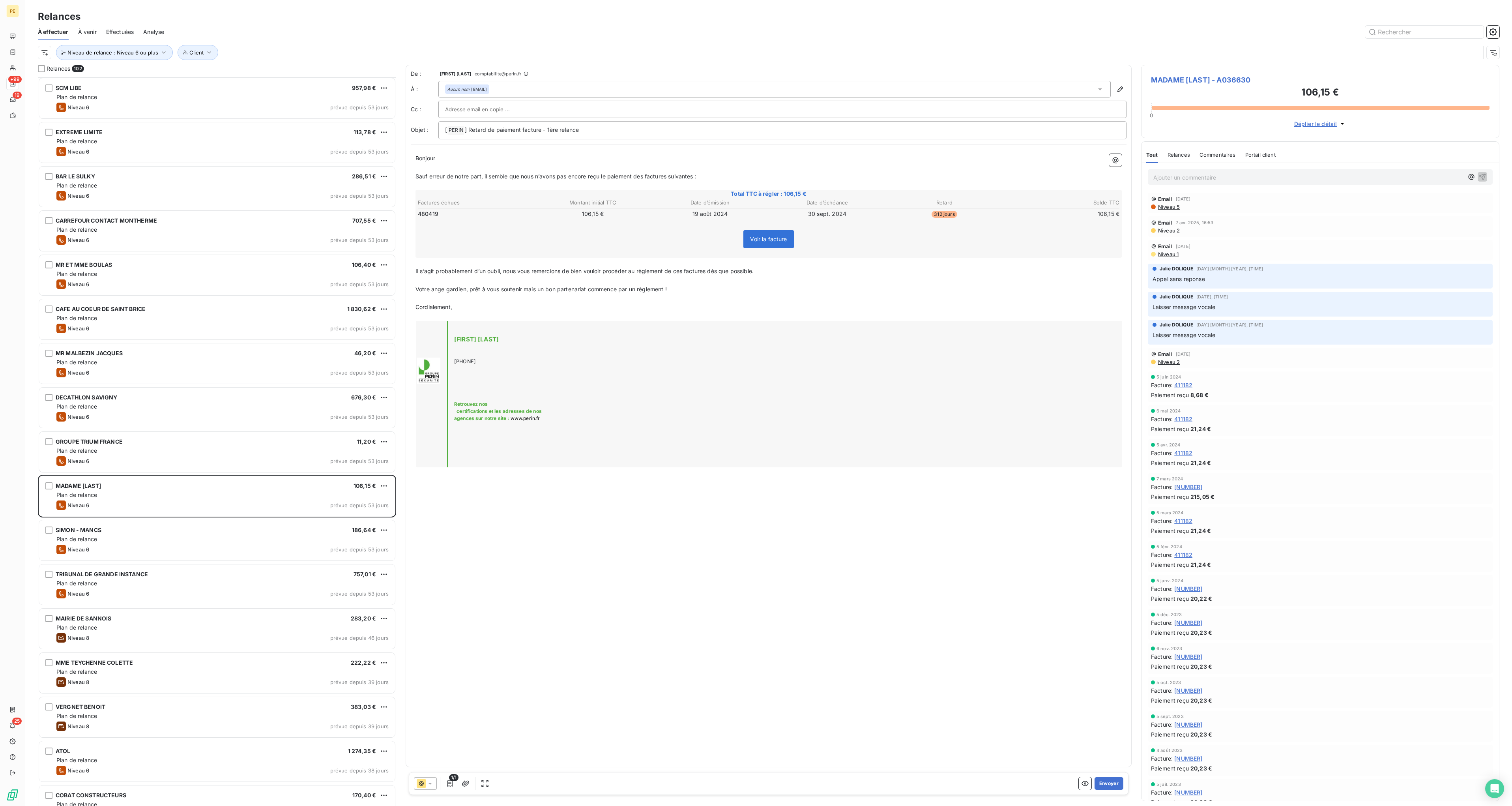 click 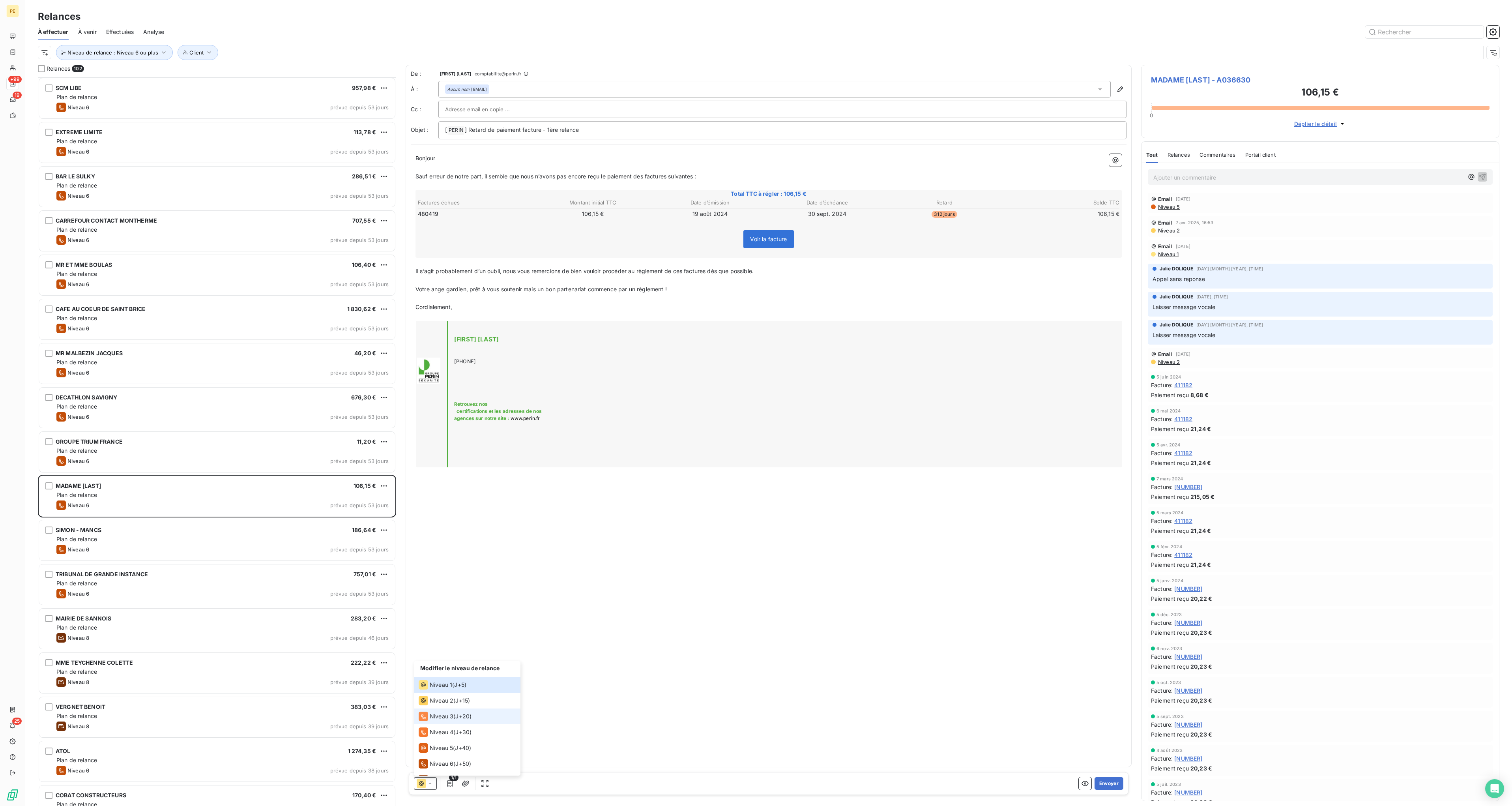 click on "Niveau 3" at bounding box center (436, 716) 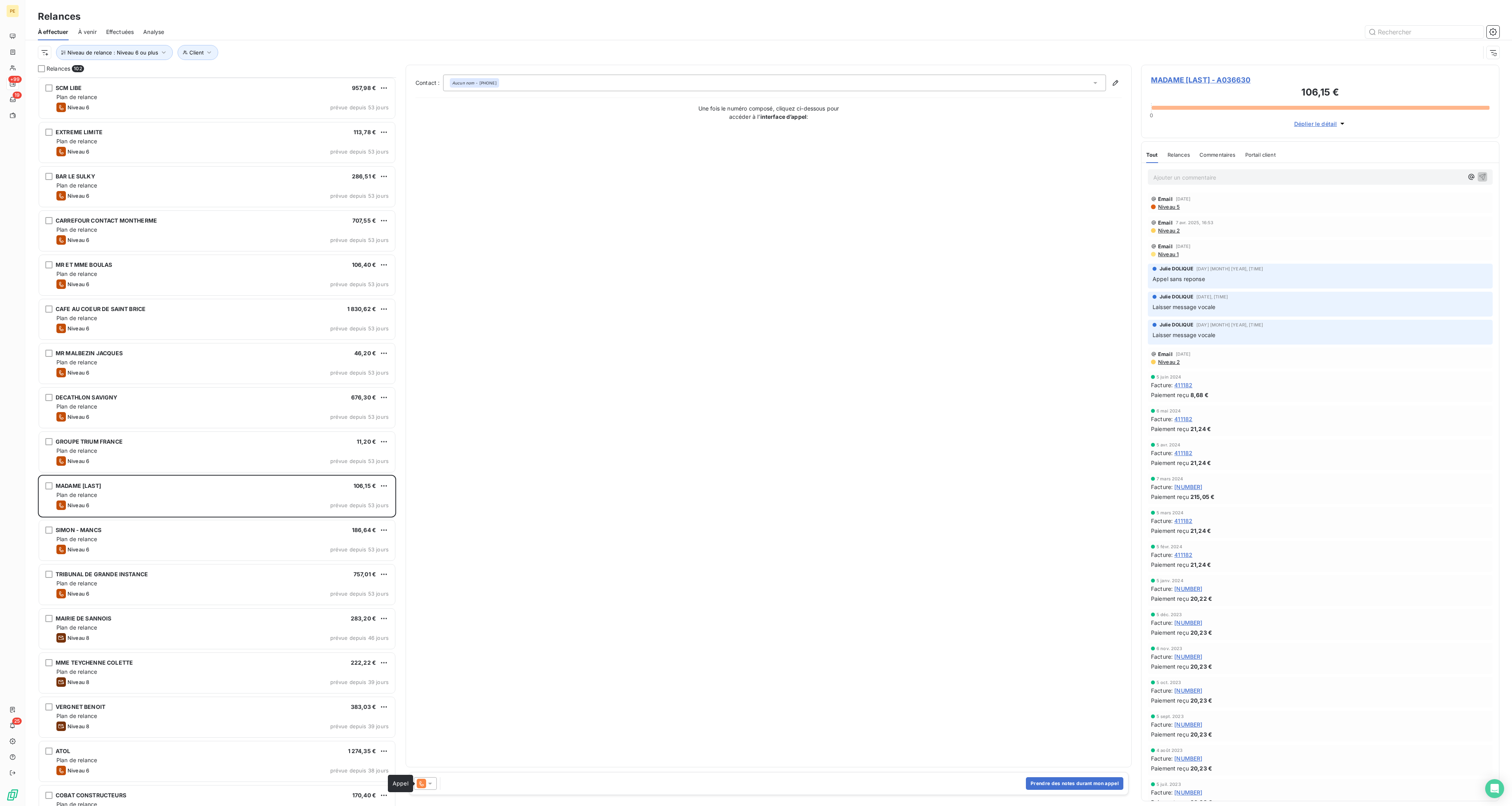 click 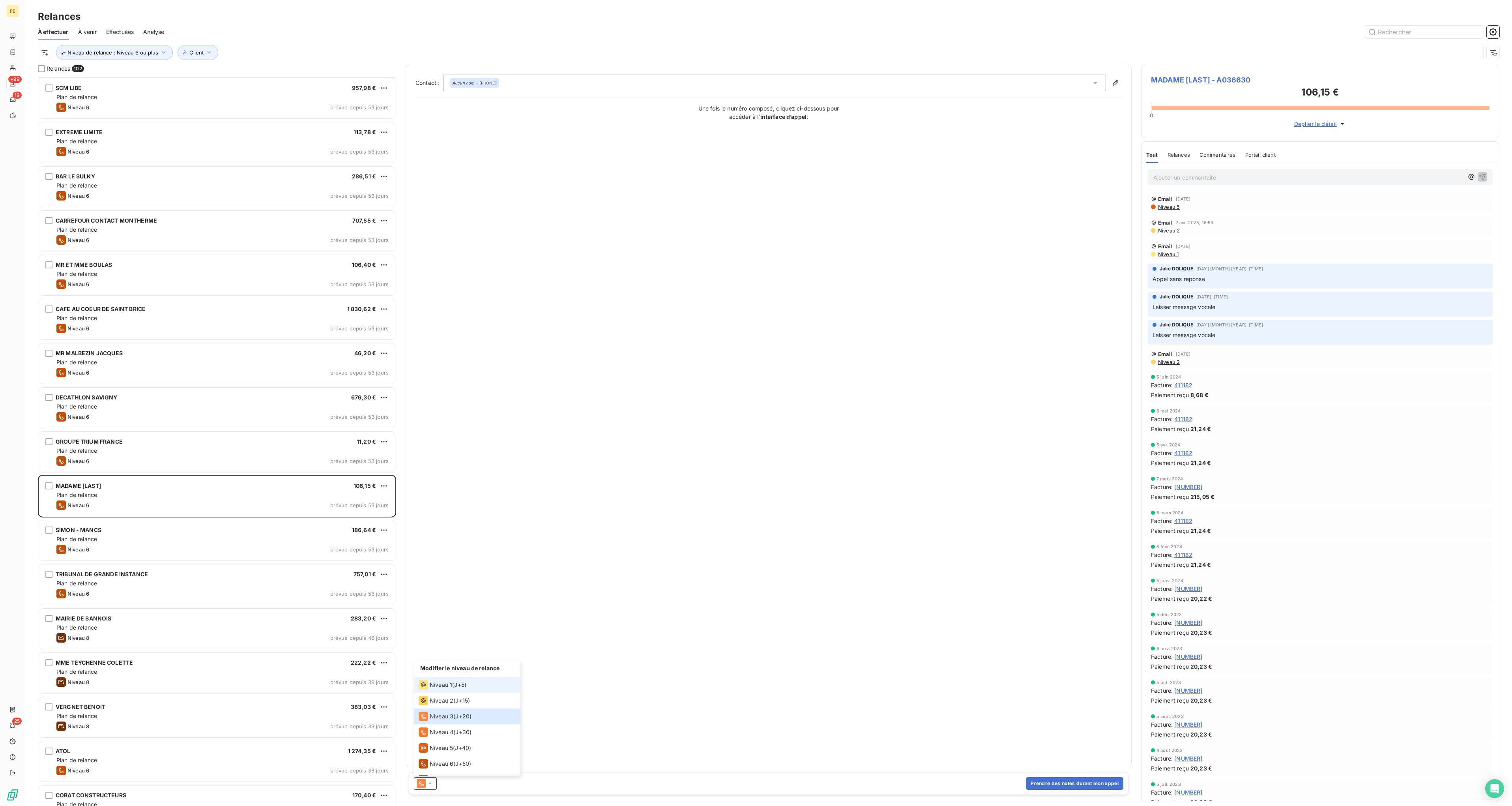 click on "Niveau 1" at bounding box center [441, 685] 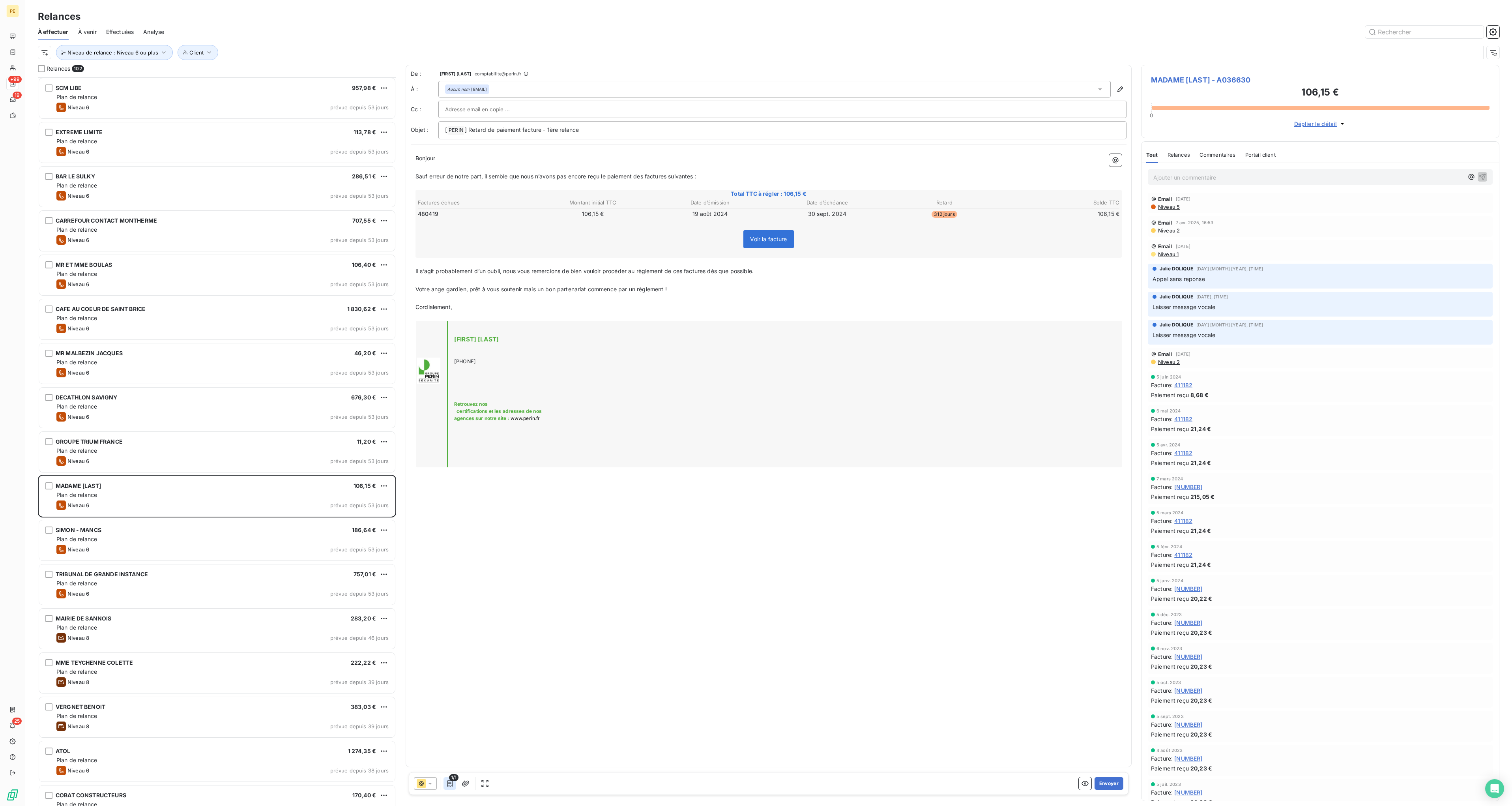 click 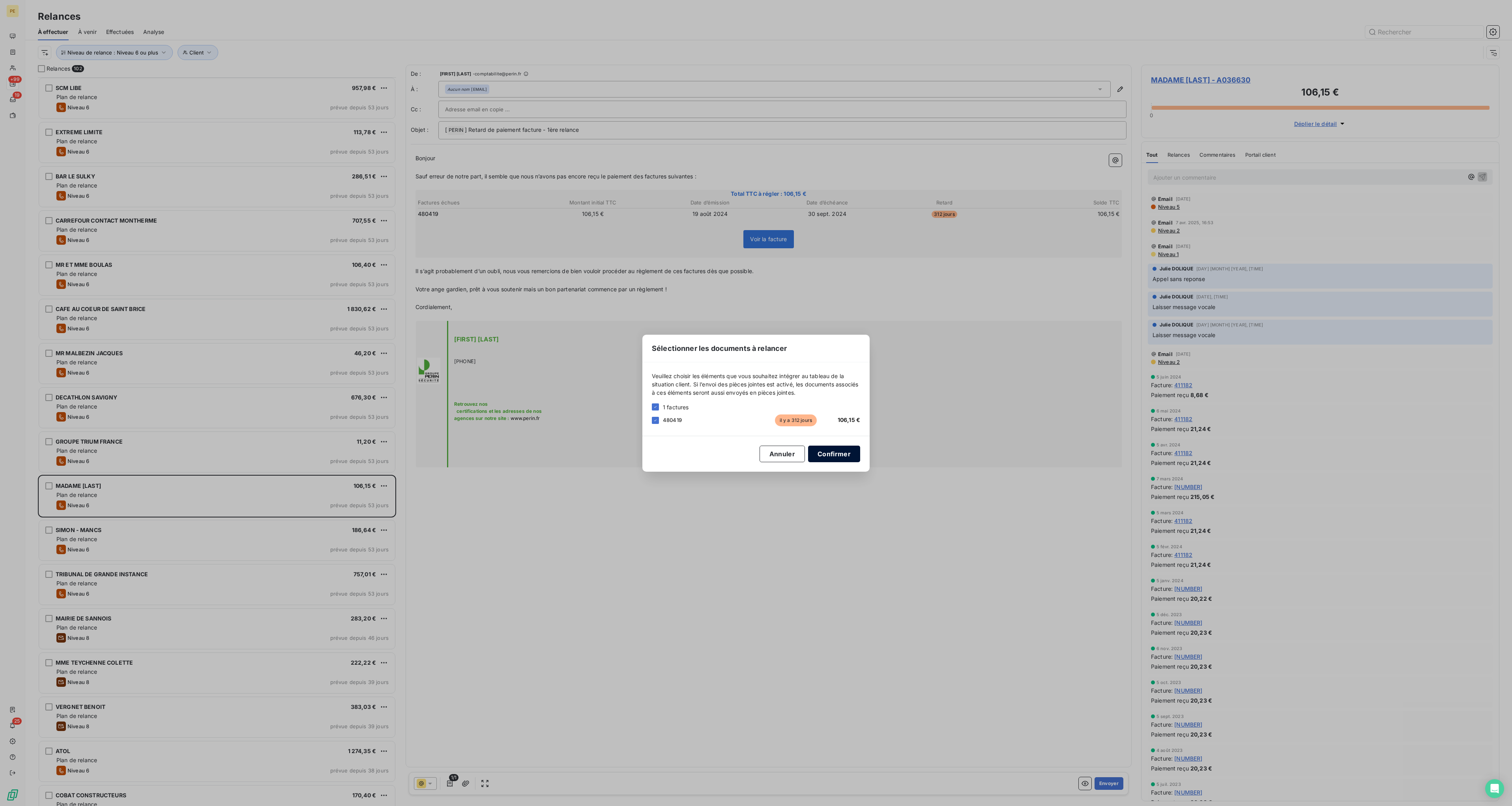 click on "Confirmer" at bounding box center (834, 454) 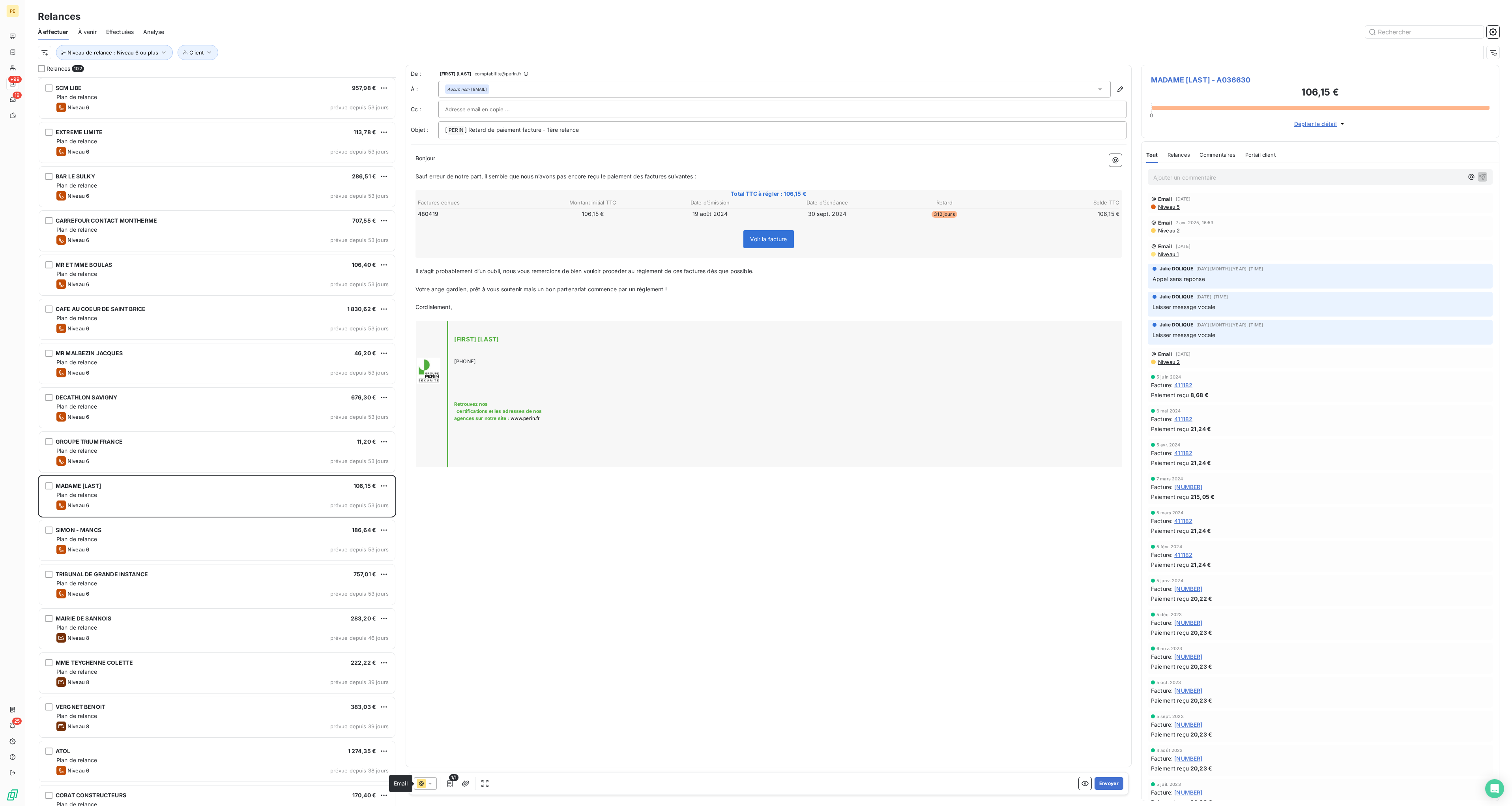 click 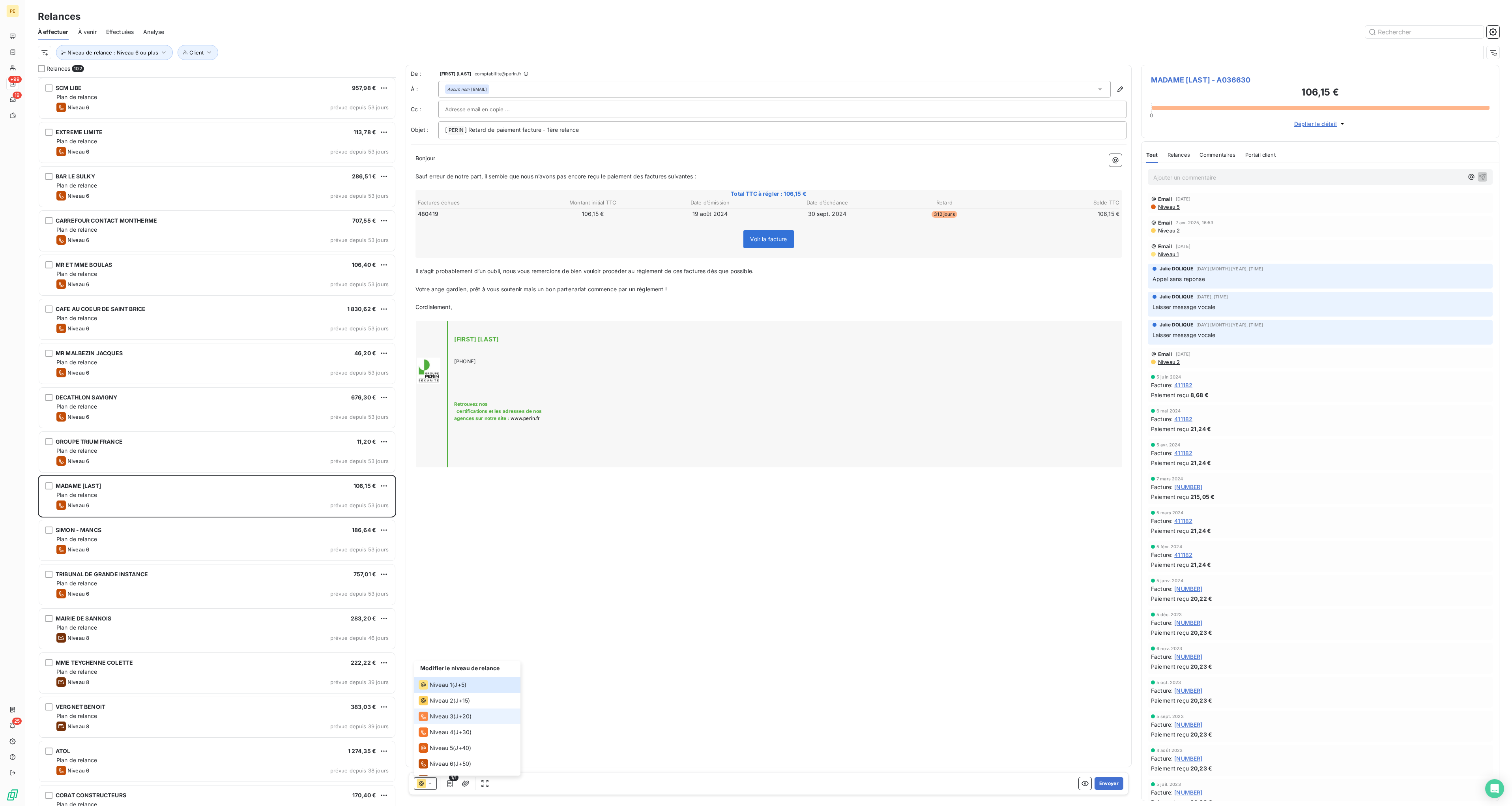 click on "Niveau 3  ( J+20 )" at bounding box center [467, 716] 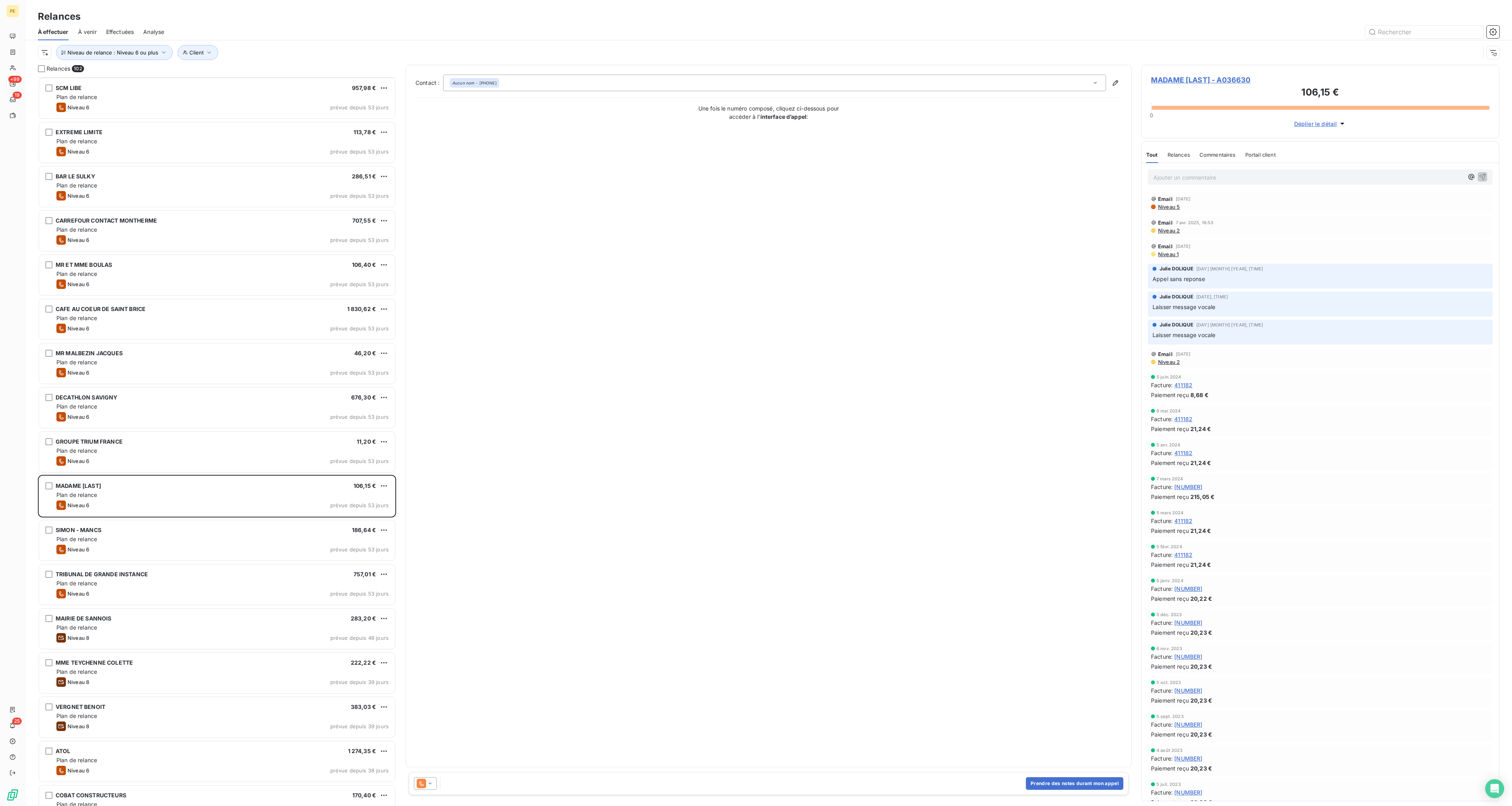 click 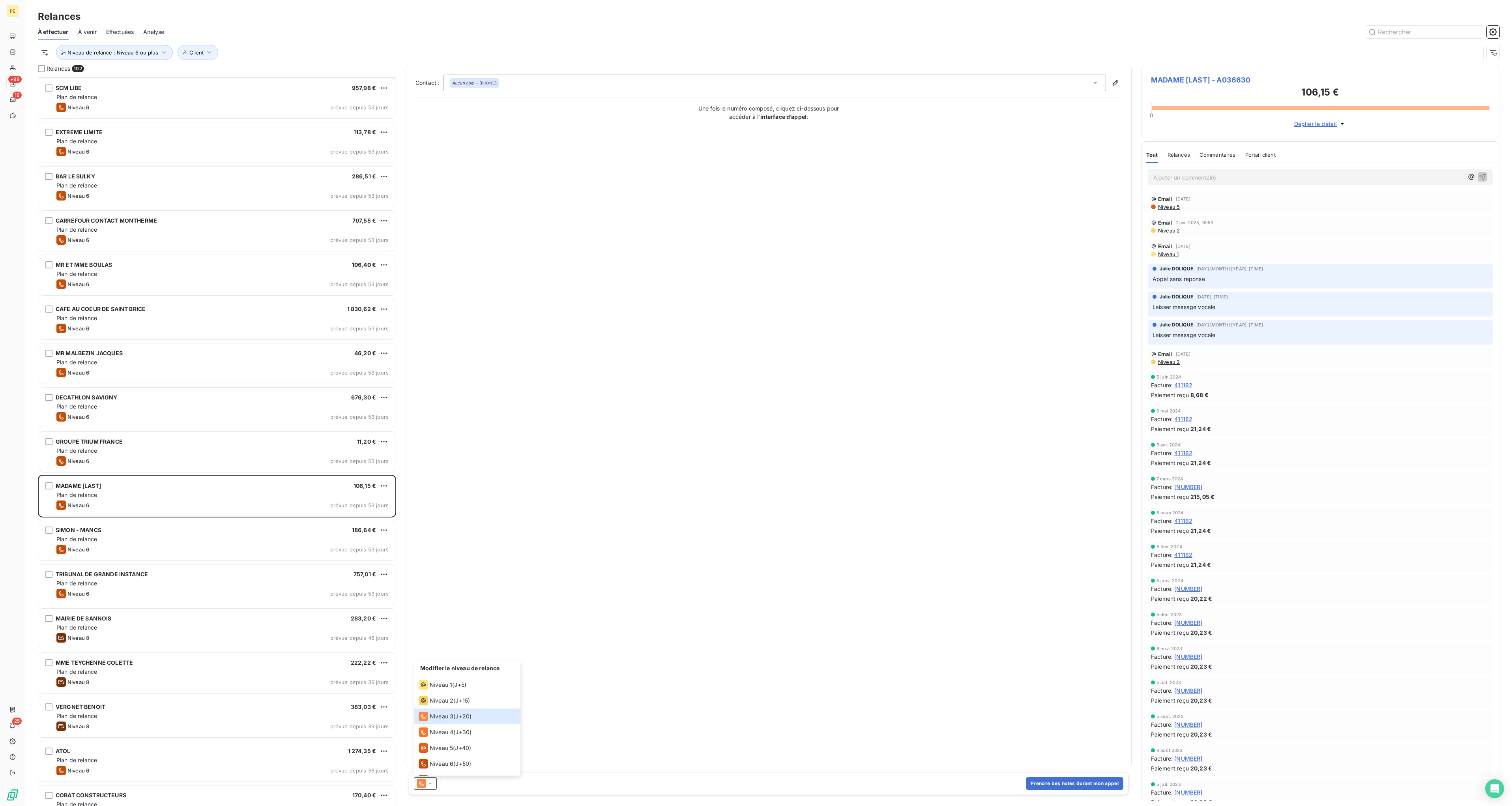 click on "Contact : Aucun nom   - [PHONE] Une fois le numéro composé, cliquez ci-dessous pour accéder à l’ interface d’appel  :" at bounding box center (769, 416) 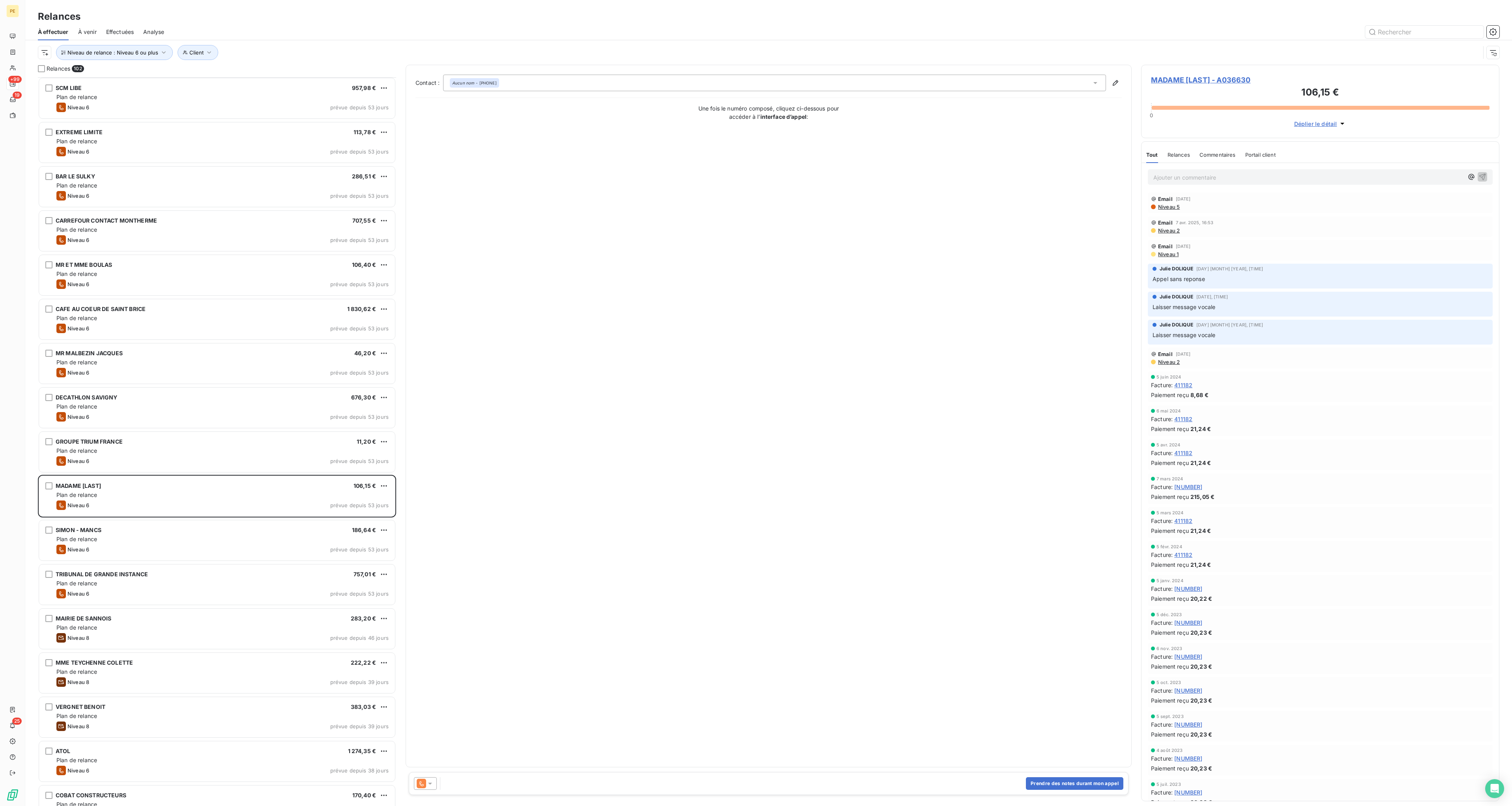 click on "Contact : Aucun nom   - [PHONE]" at bounding box center [775, 83] 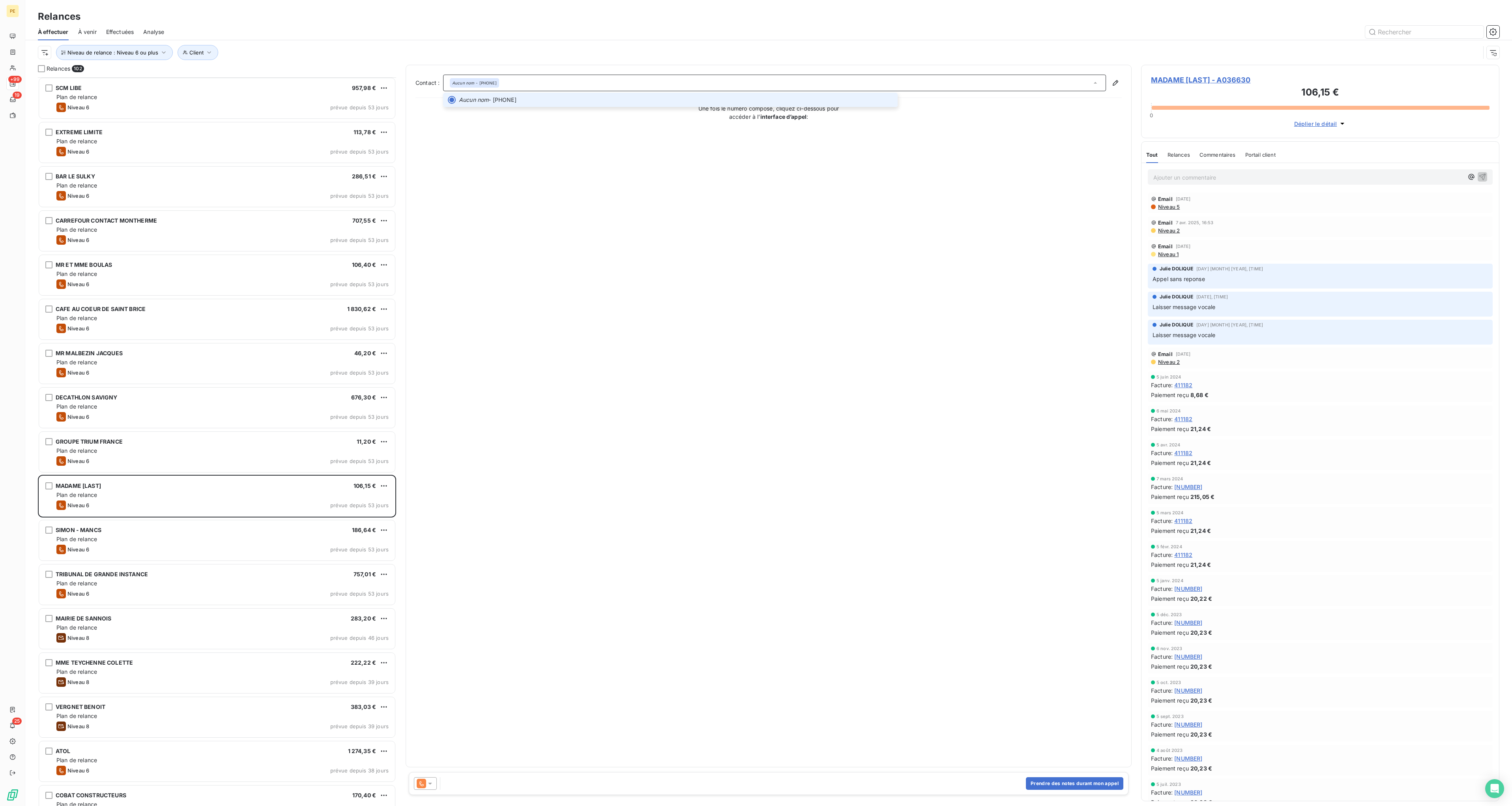 click on "Contact : Aucun nom   - [PHONE]" at bounding box center [775, 83] 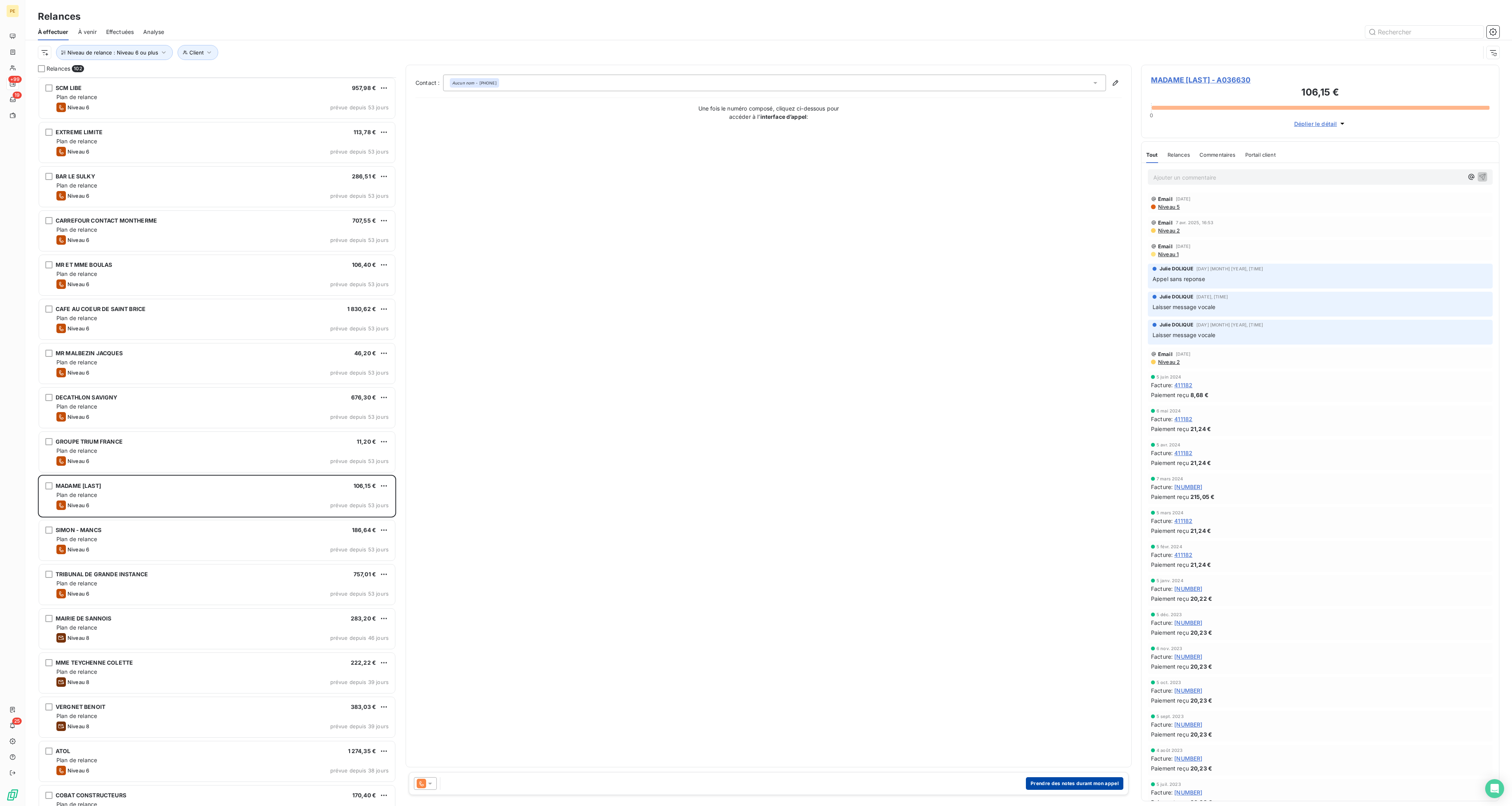 drag, startPoint x: 1104, startPoint y: 781, endPoint x: 1044, endPoint y: 785, distance: 60.13319 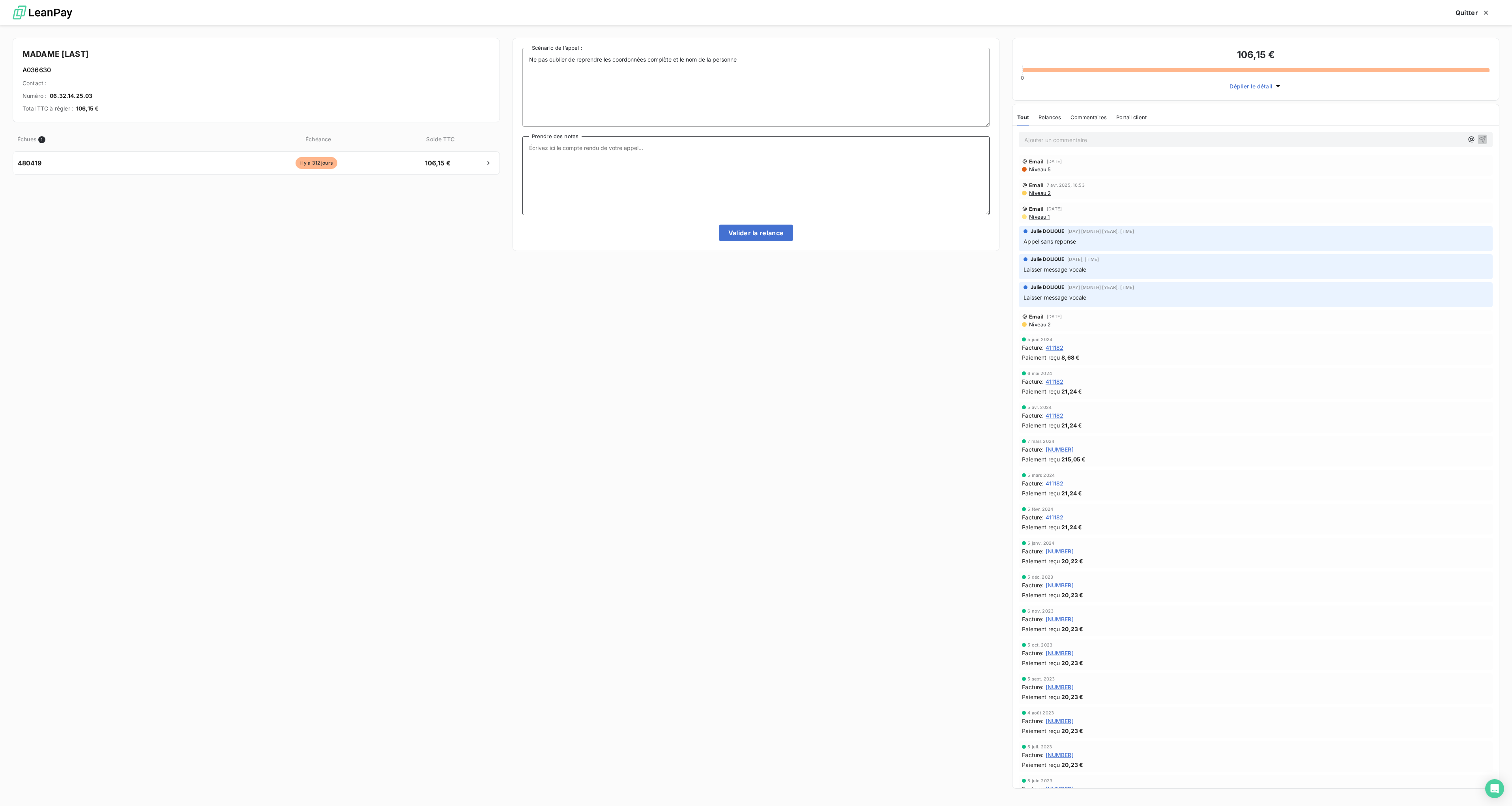 click on "Prendre des notes" at bounding box center [756, 176] 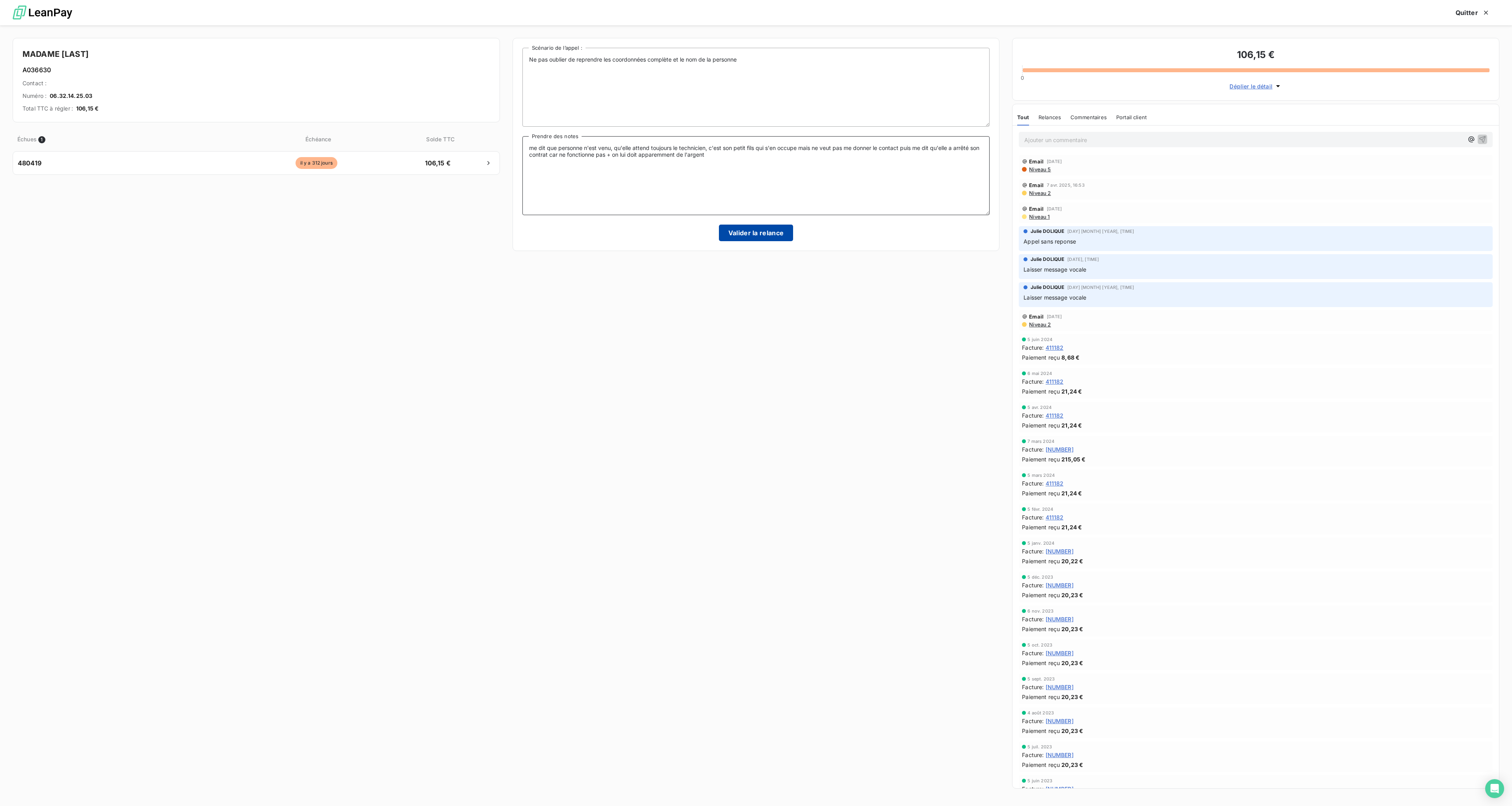 type on "me dit que personne n'est venu, qu'elle attend toujours le technicien, c'est son petit fils qui s'en occupe mais ne veut pas me donner le contact puis me dit qu'elle a arrêté son contrat car ne fonctionne pas + on lui doit apparemment de l'argent" 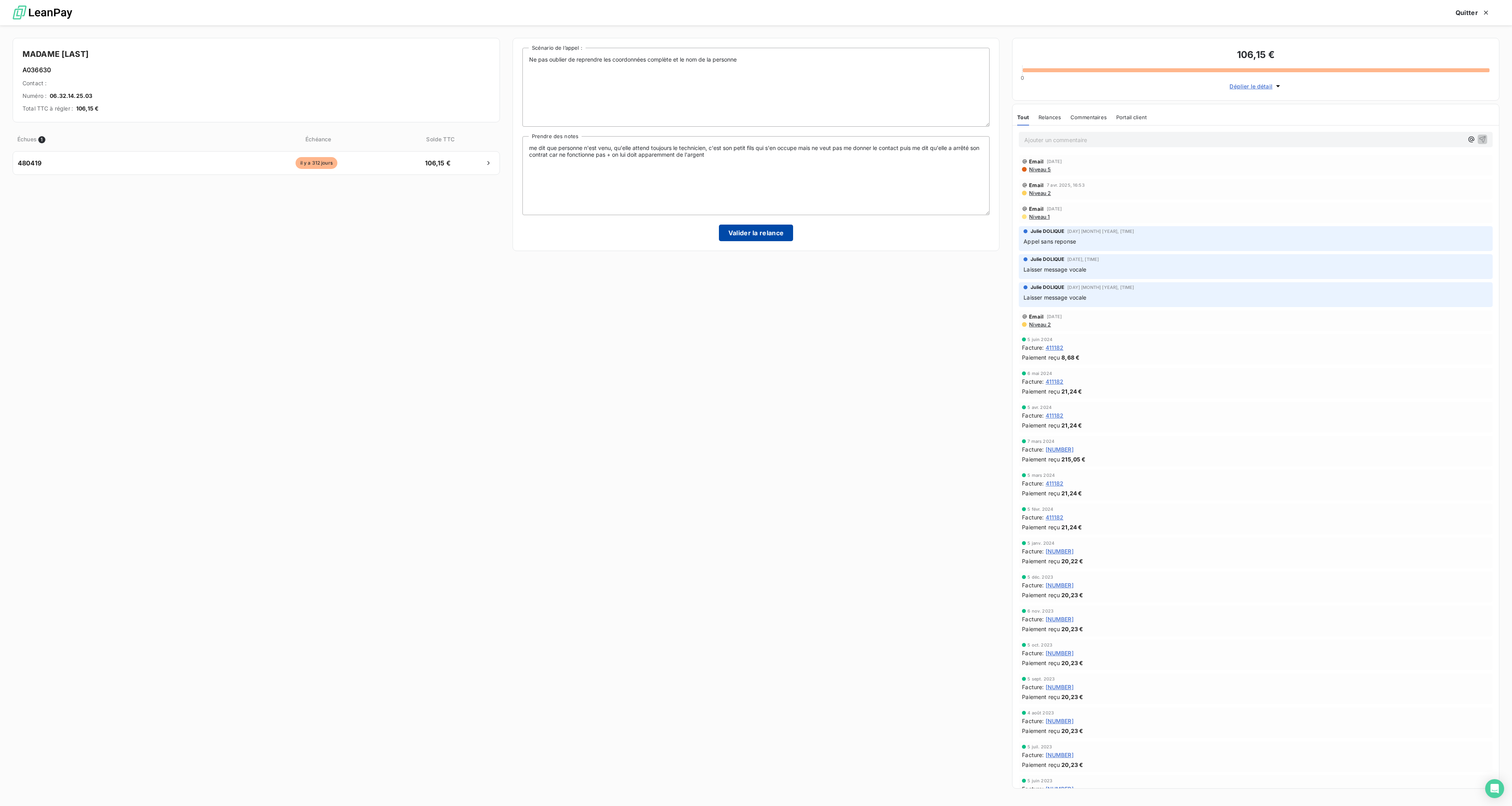 click on "Valider la relance" at bounding box center (756, 233) 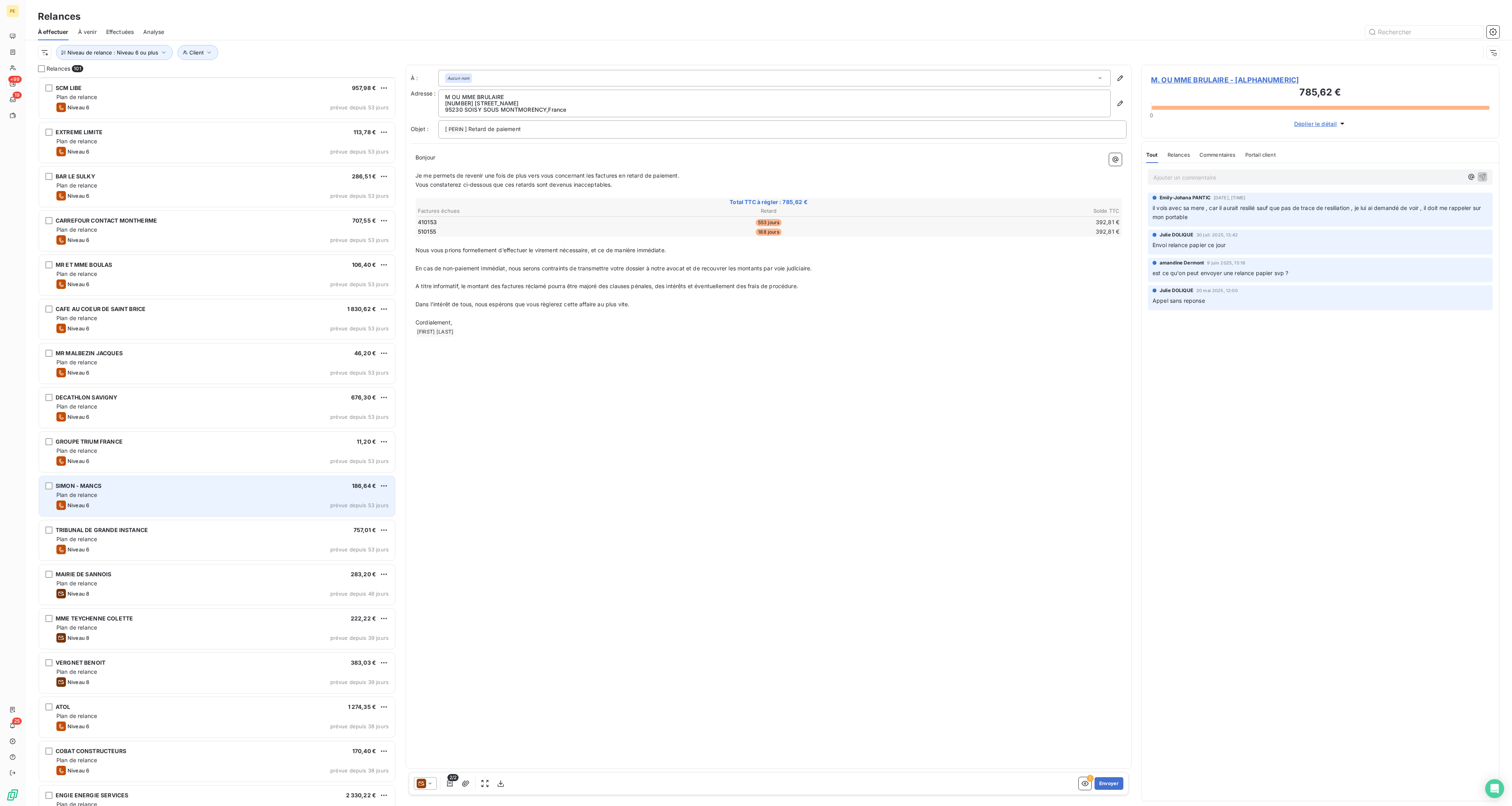 click on "Plan de relance" at bounding box center [223, 495] 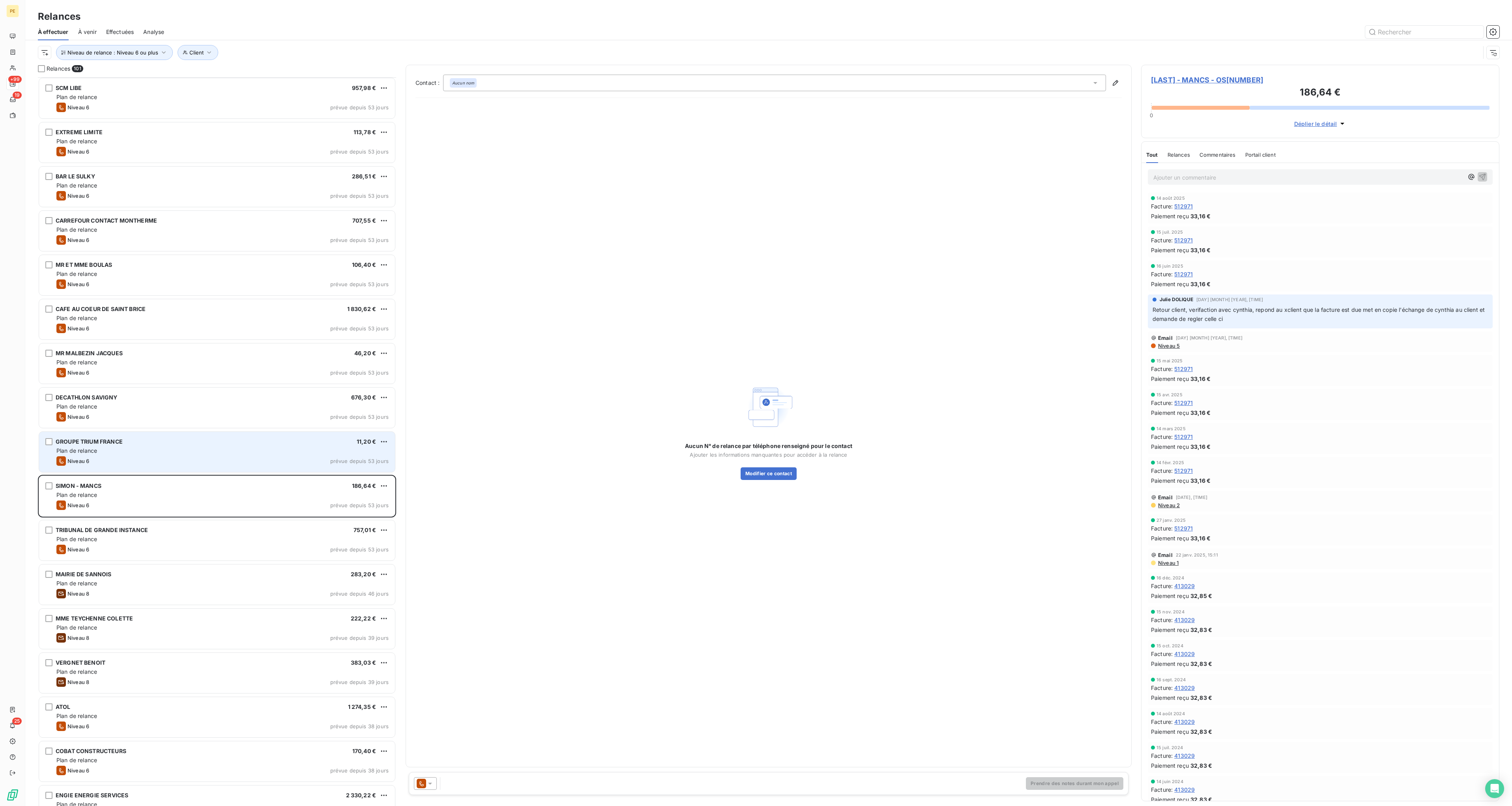 click on "GROUPE TRIUM FRANCE 11,20 € Plan de relance Niveau 6 prévue depuis 53 jours" at bounding box center (217, 452) 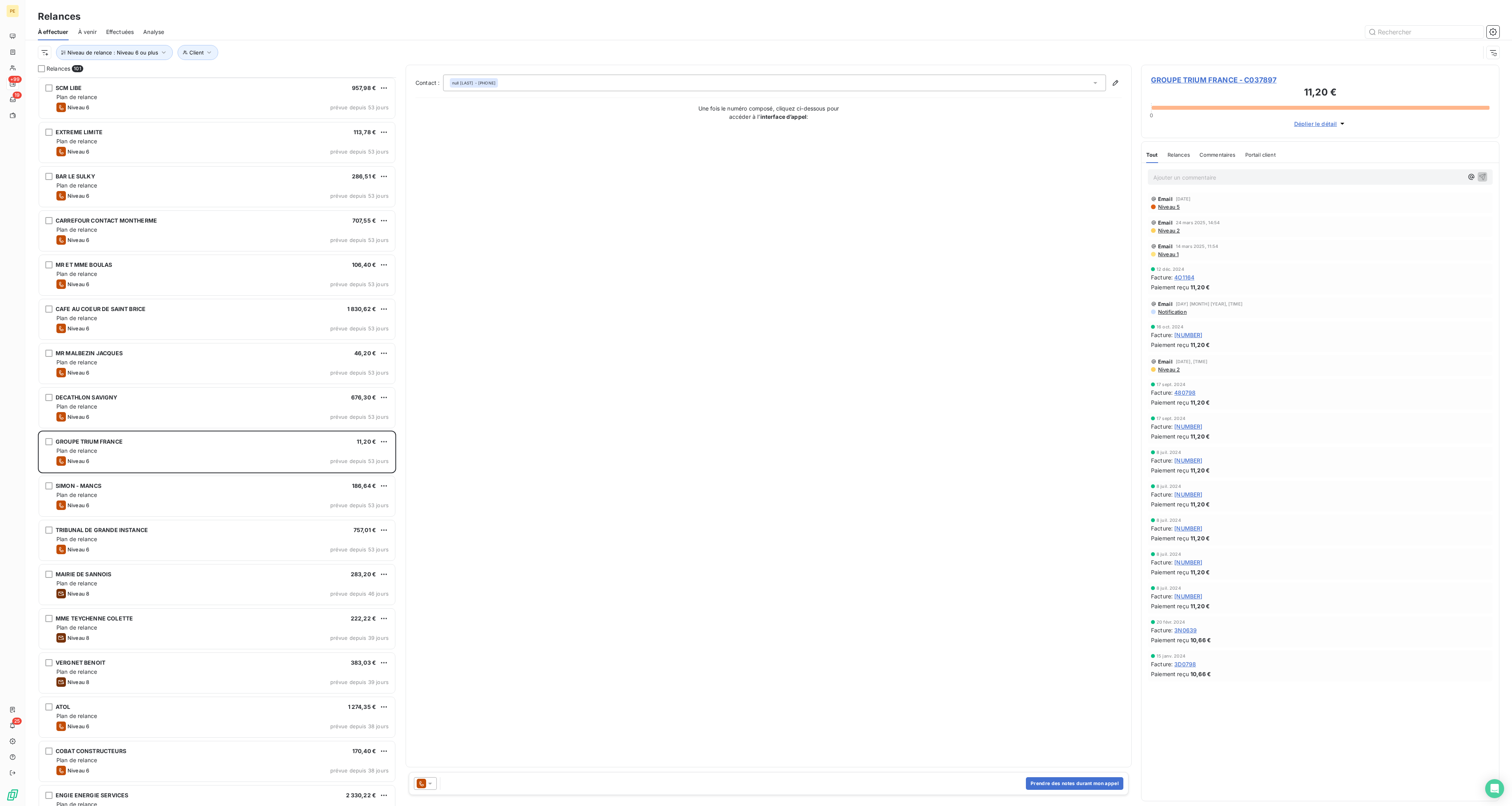 click at bounding box center [425, 784] 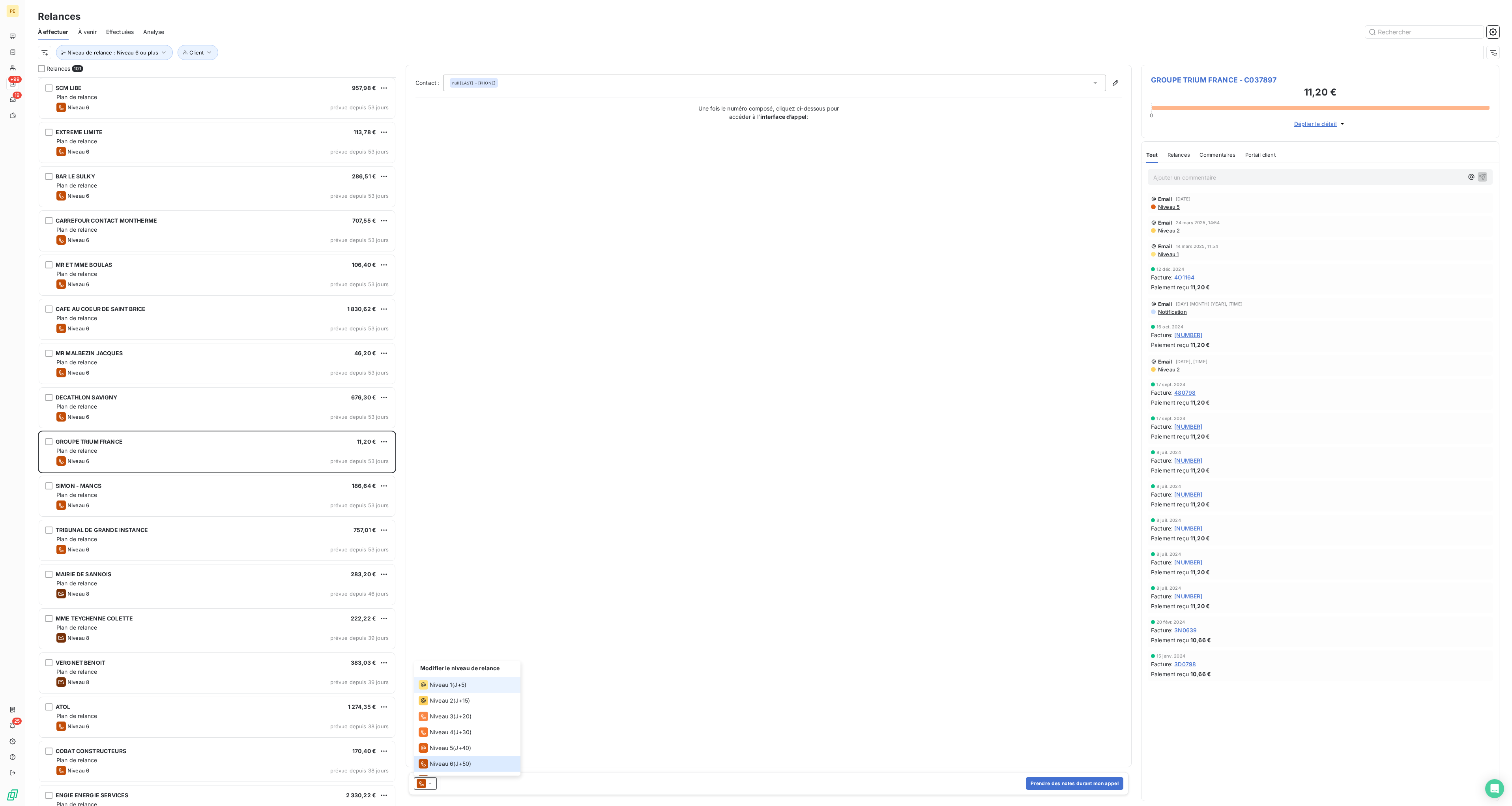 click on "J+5 )" at bounding box center (460, 685) 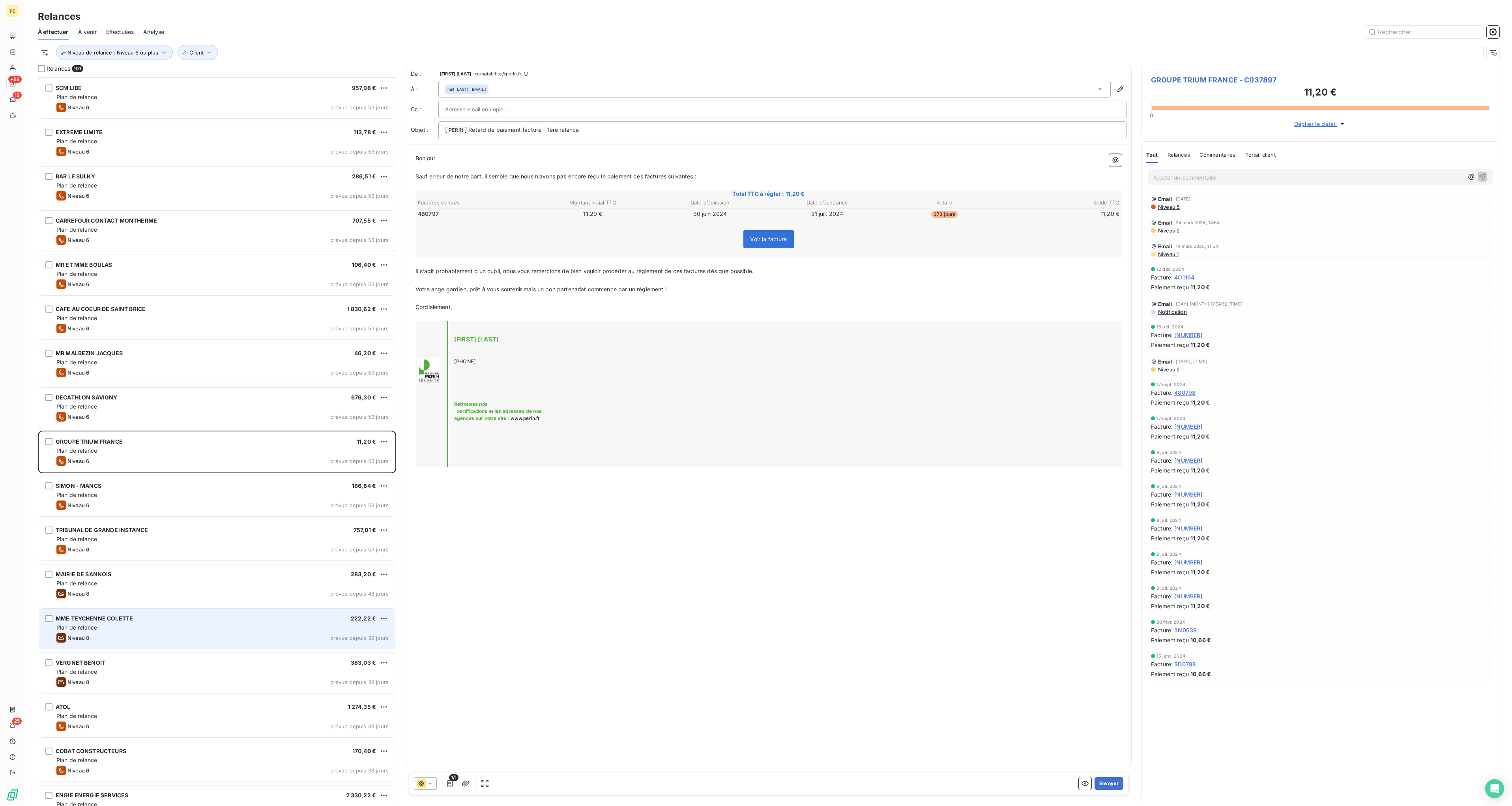 scroll, scrollTop: 2874, scrollLeft: 0, axis: vertical 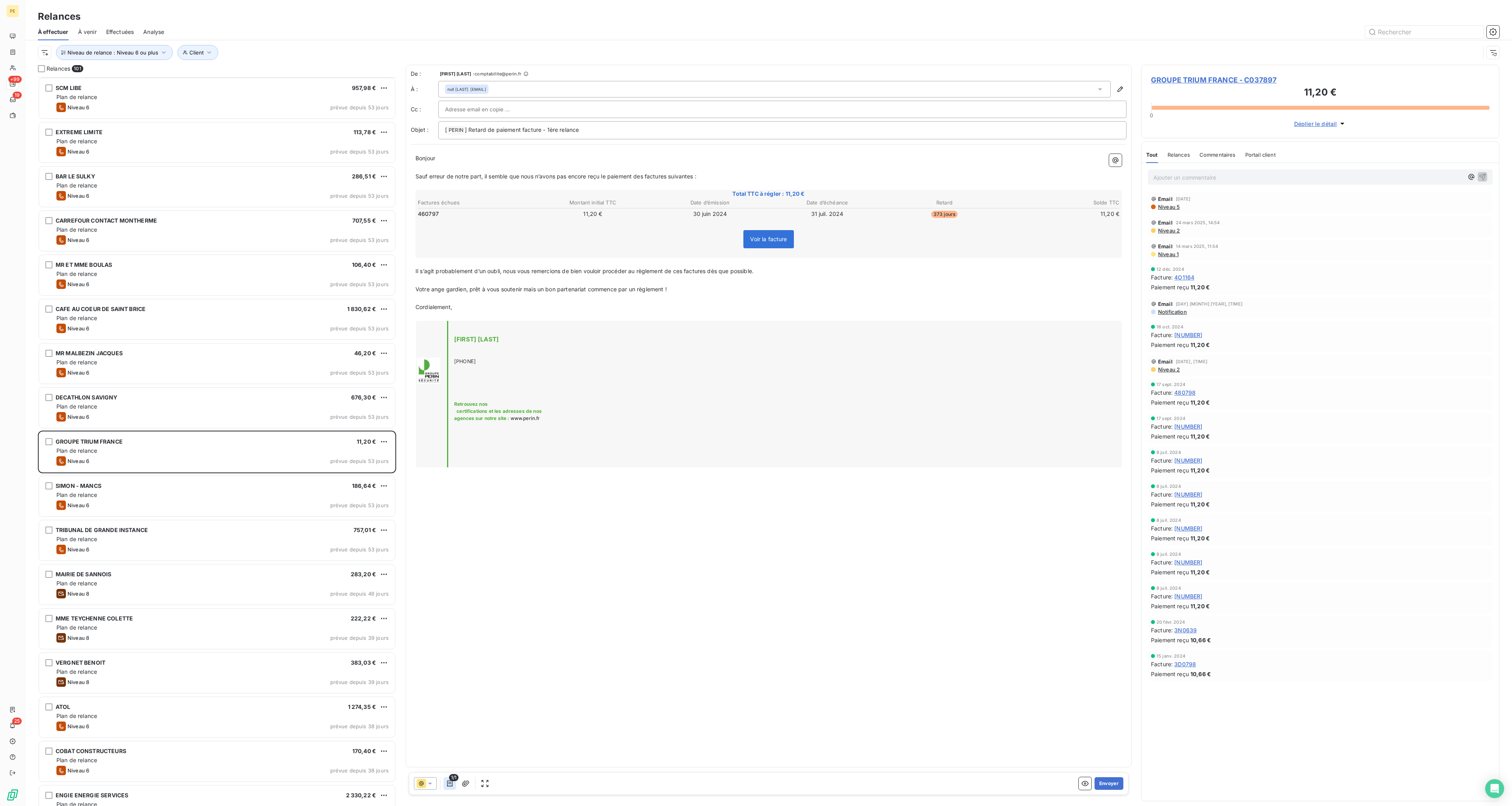click at bounding box center [450, 784] 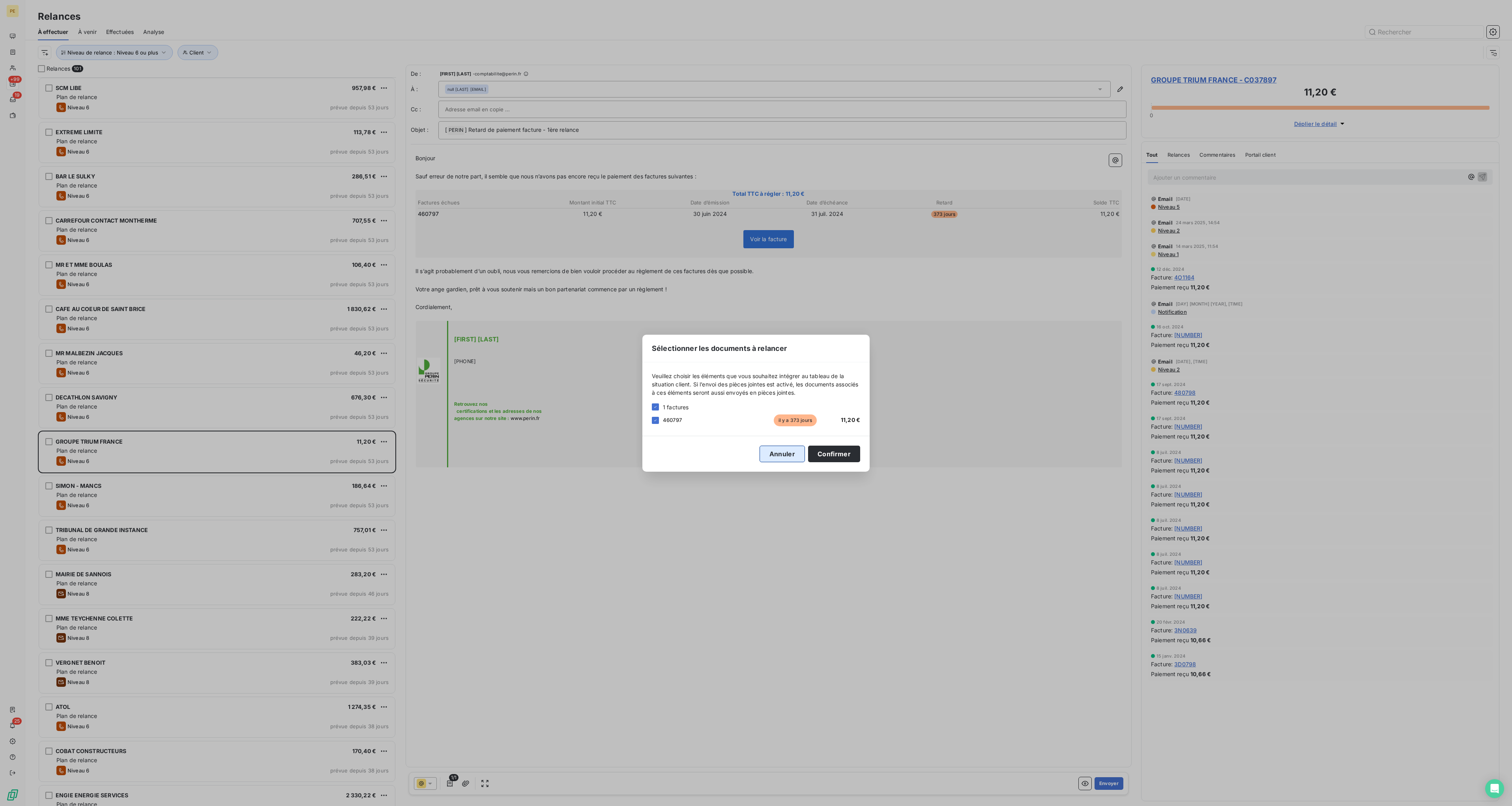 click on "Annuler" at bounding box center [782, 454] 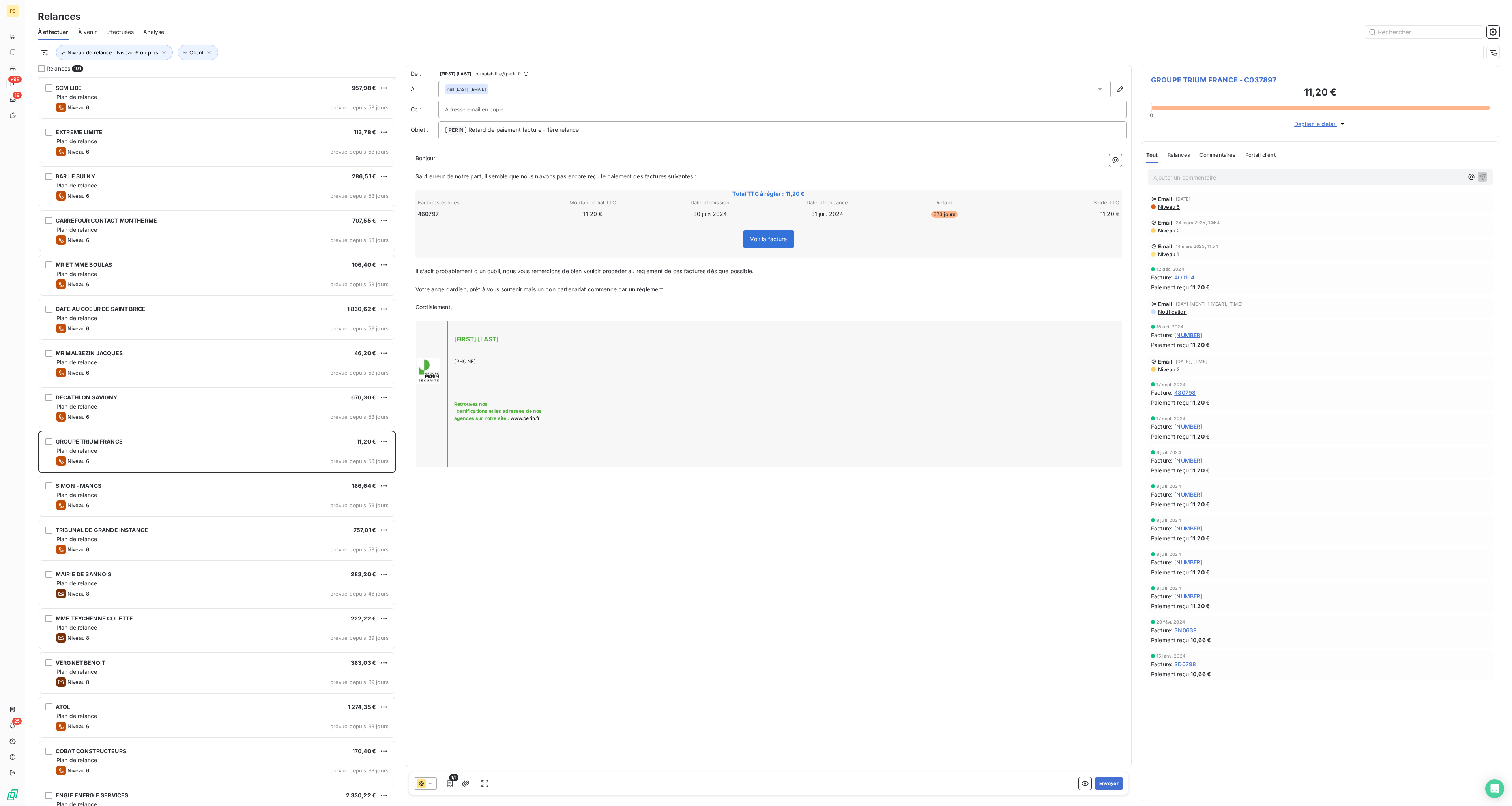 click on "Ajouter un commentaire ﻿" at bounding box center (1308, 177) 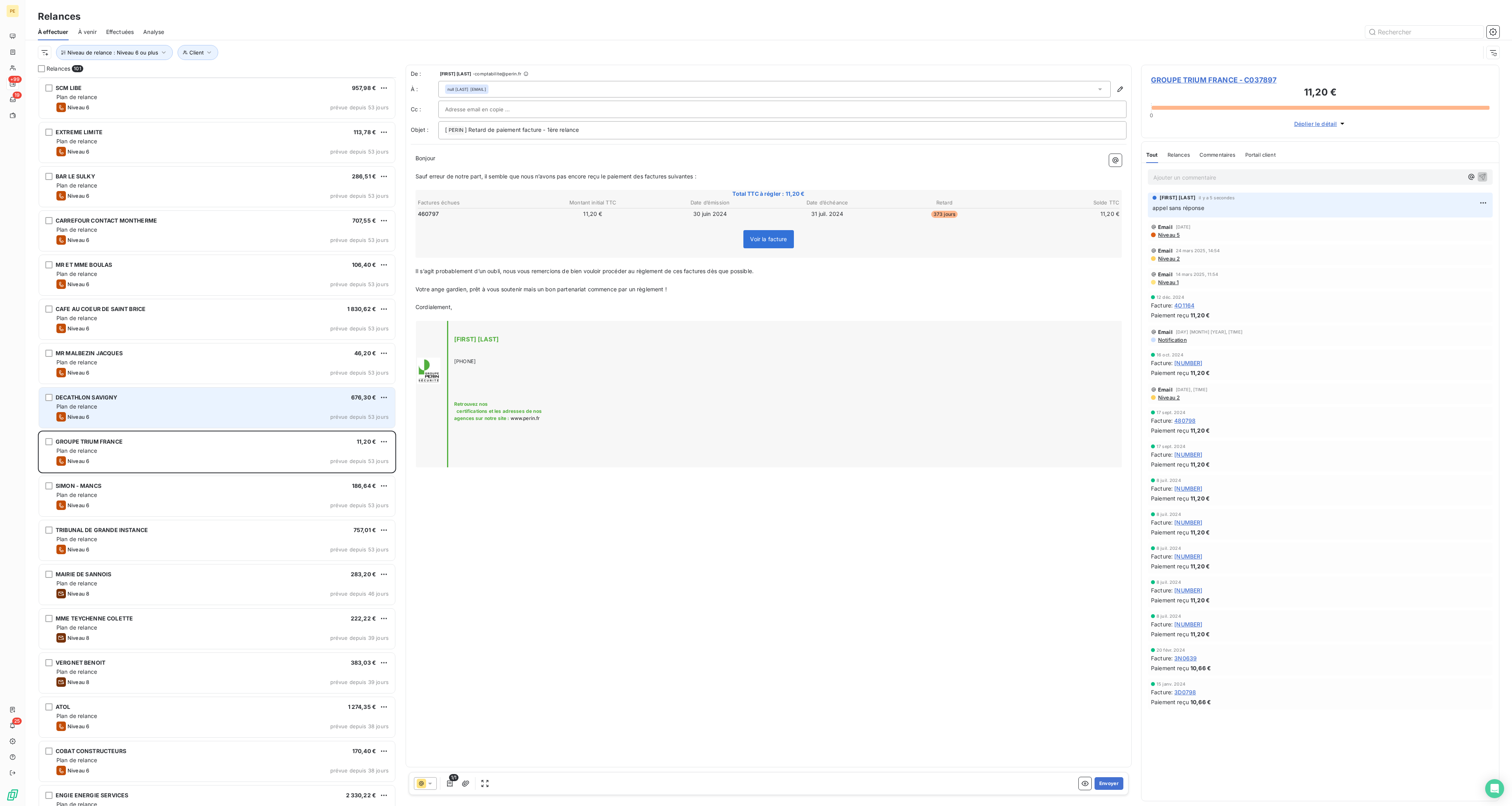 click on "Niveau 6 prévue depuis 53 jours" at bounding box center (223, 417) 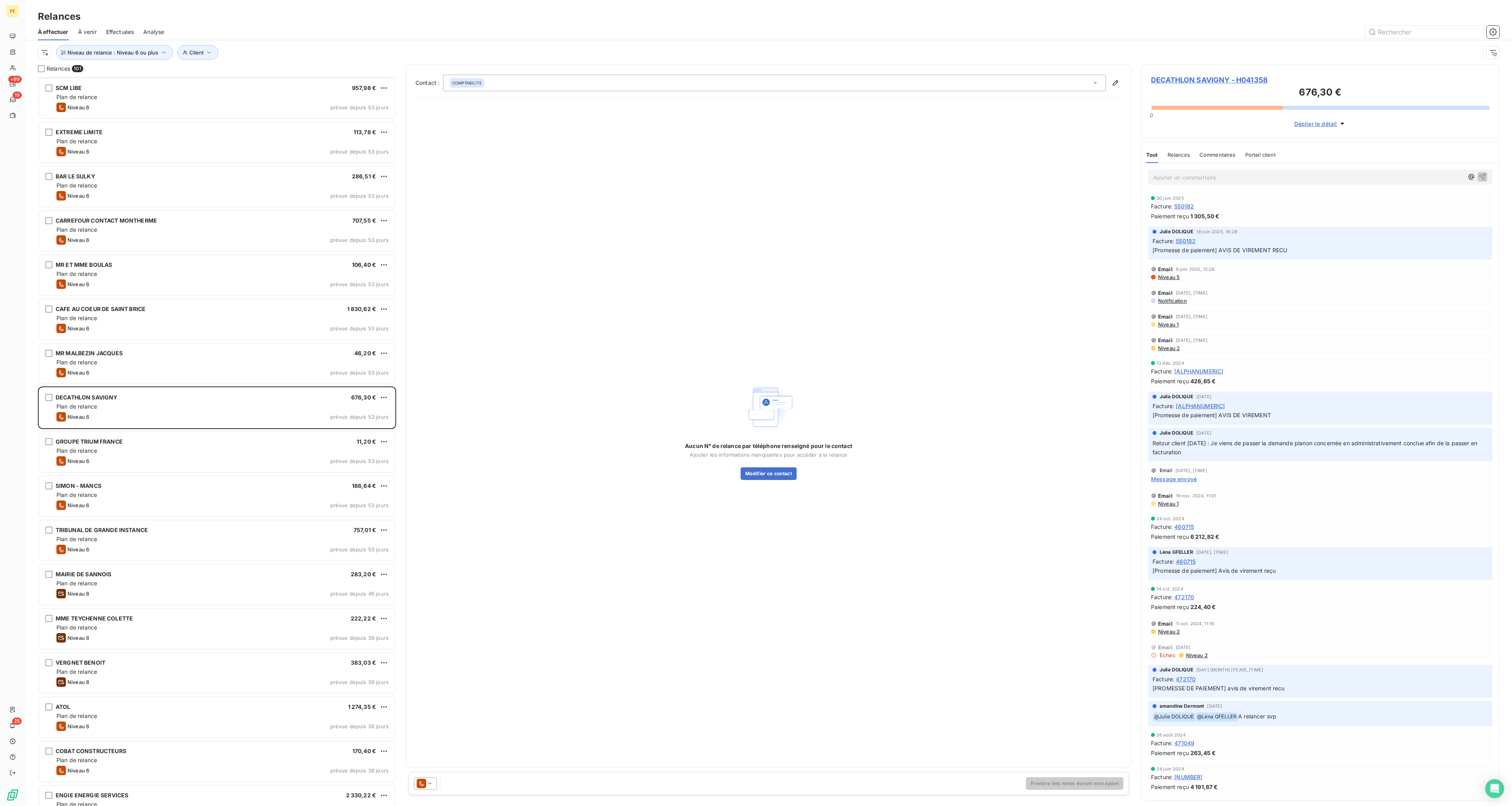 click on "Effectuées" at bounding box center (120, 32) 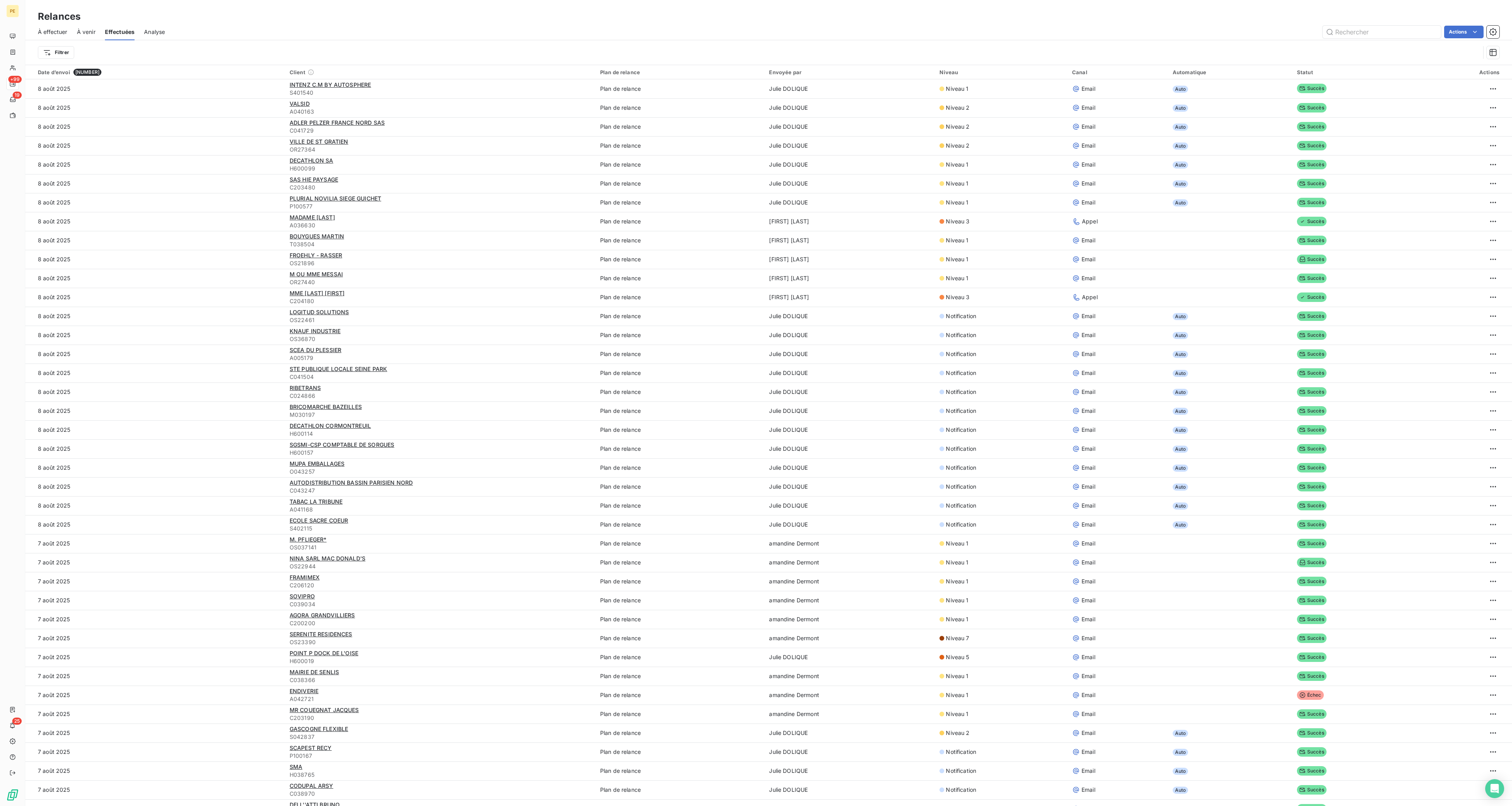 click on "À effectuer" at bounding box center (52, 32) 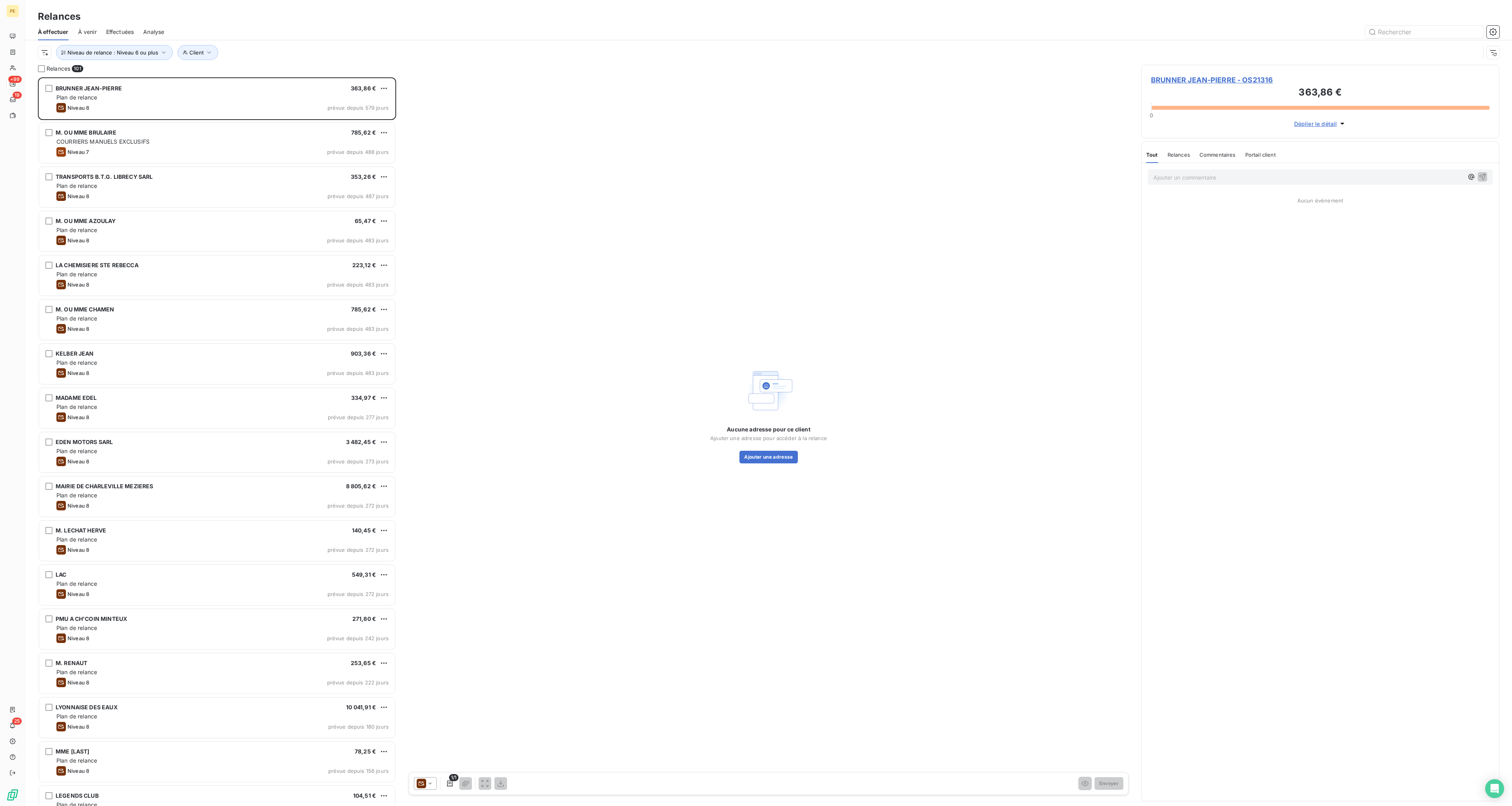 scroll, scrollTop: 6, scrollLeft: 6, axis: both 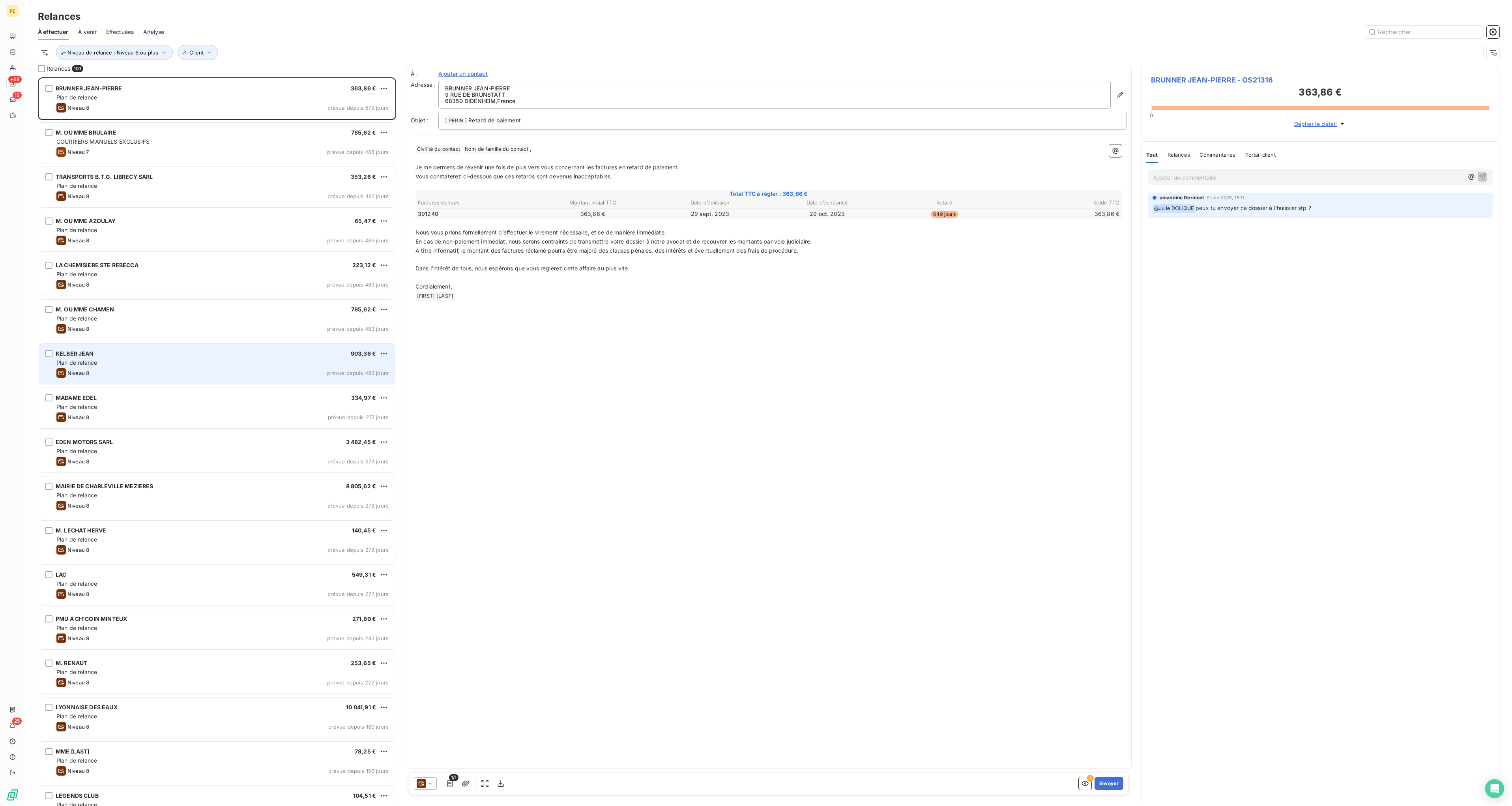 click on "Niveau 8 prévue depuis 483 jours" at bounding box center (223, 373) 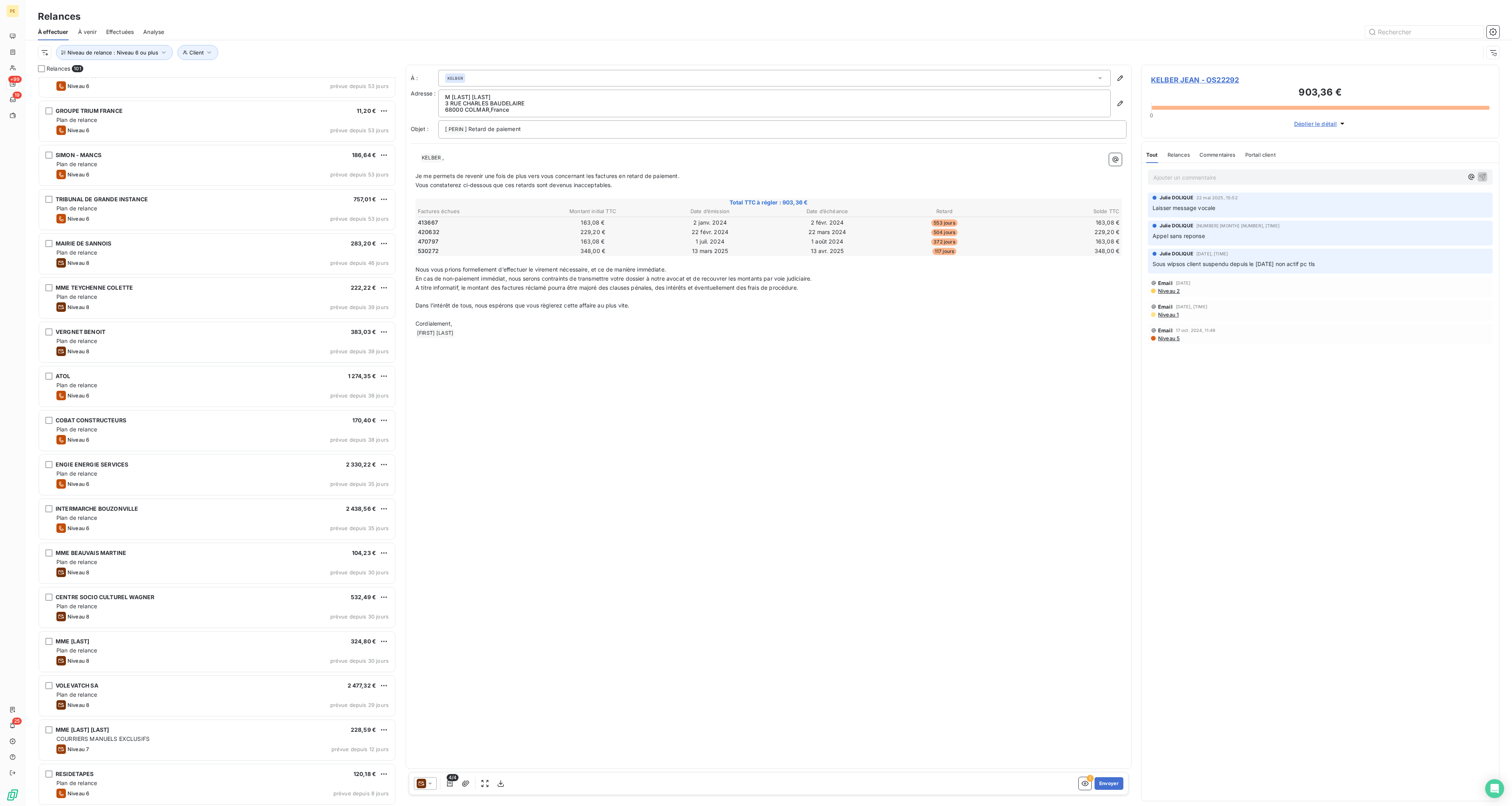 scroll, scrollTop: 3221, scrollLeft: 0, axis: vertical 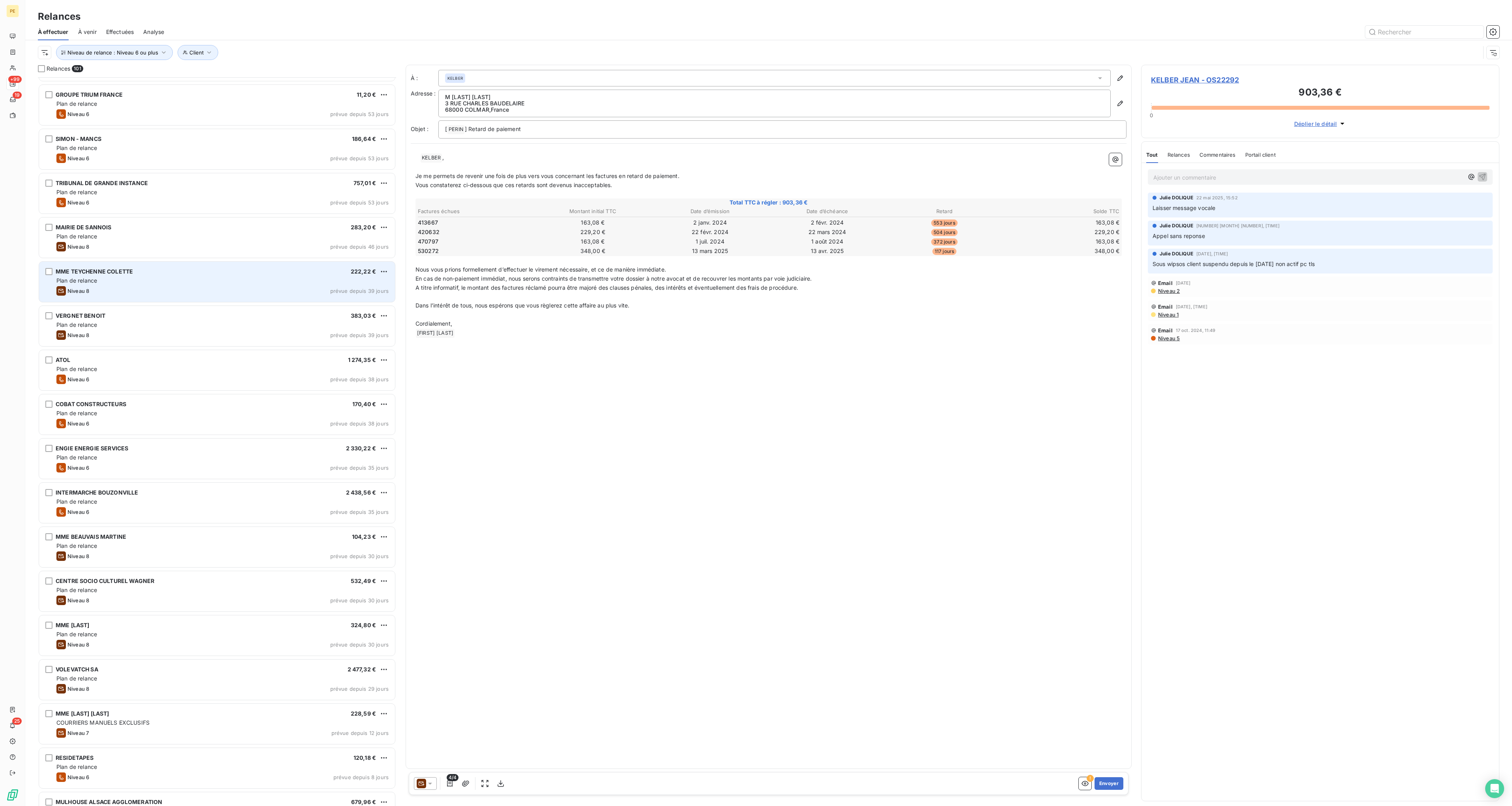 click on "Niveau 8 prévue depuis 39 jours" at bounding box center (223, 291) 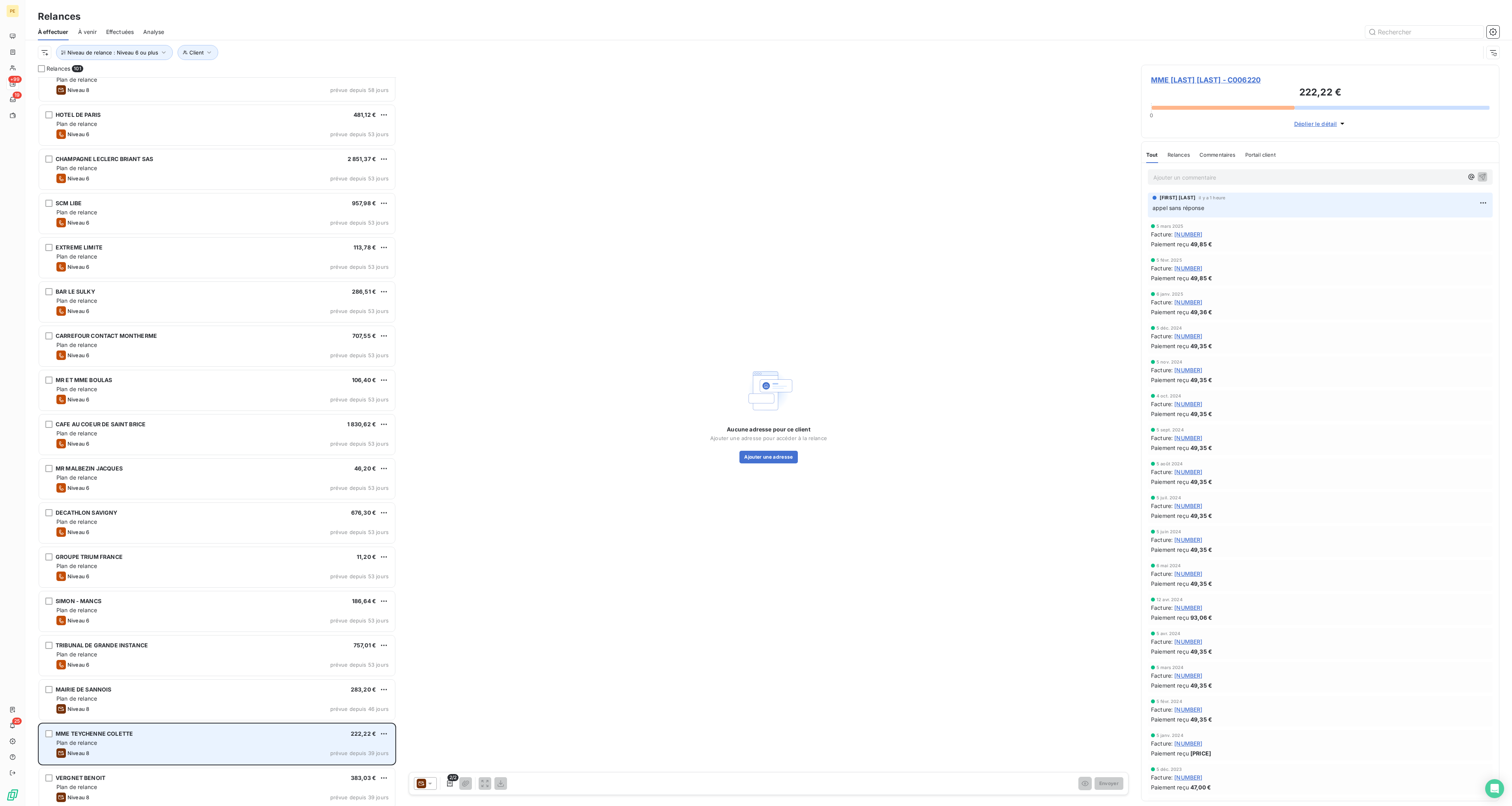 scroll, scrollTop: 2748, scrollLeft: 0, axis: vertical 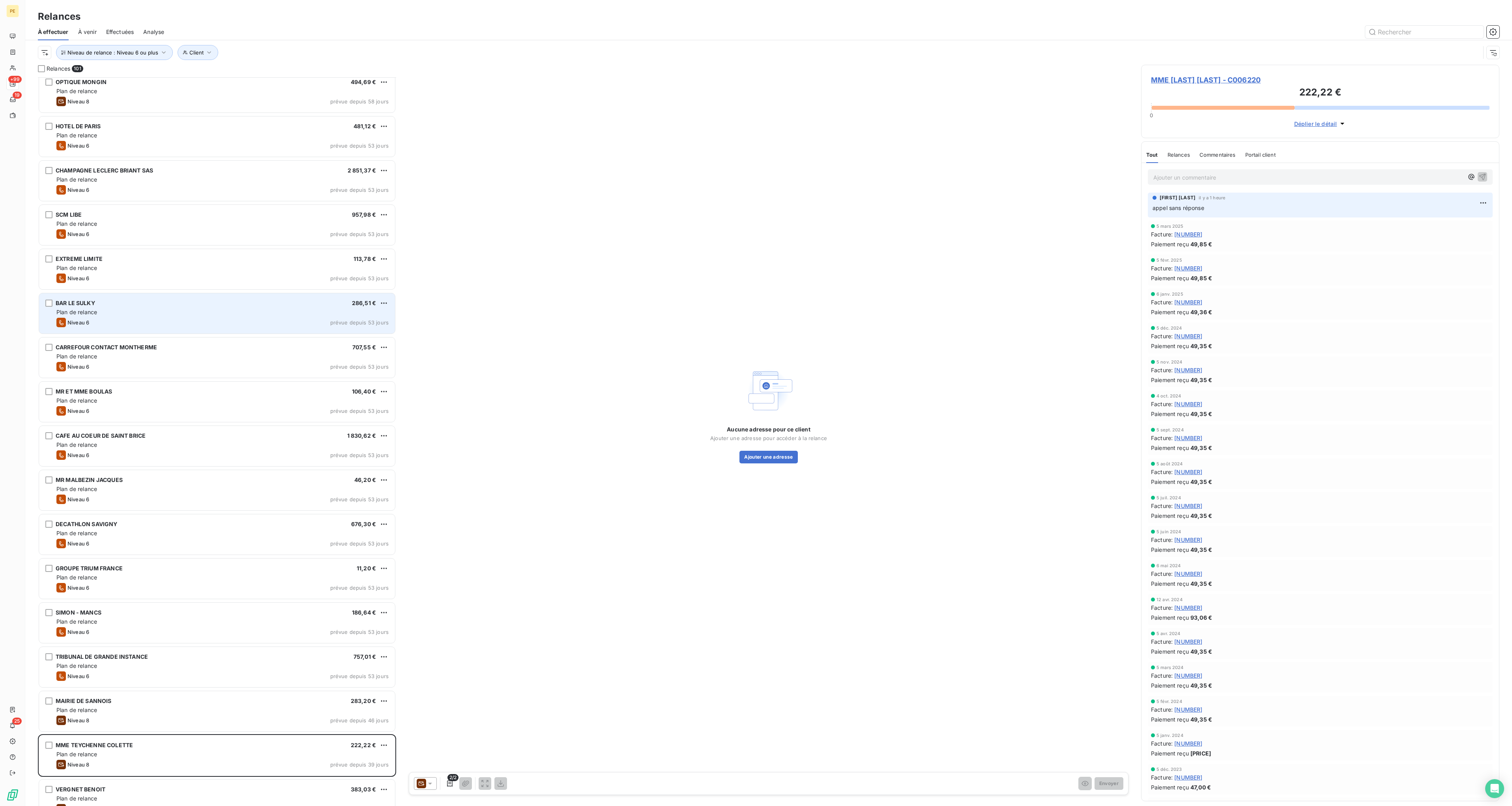click on "Niveau 6 prévue depuis 53 jours" at bounding box center [223, 322] 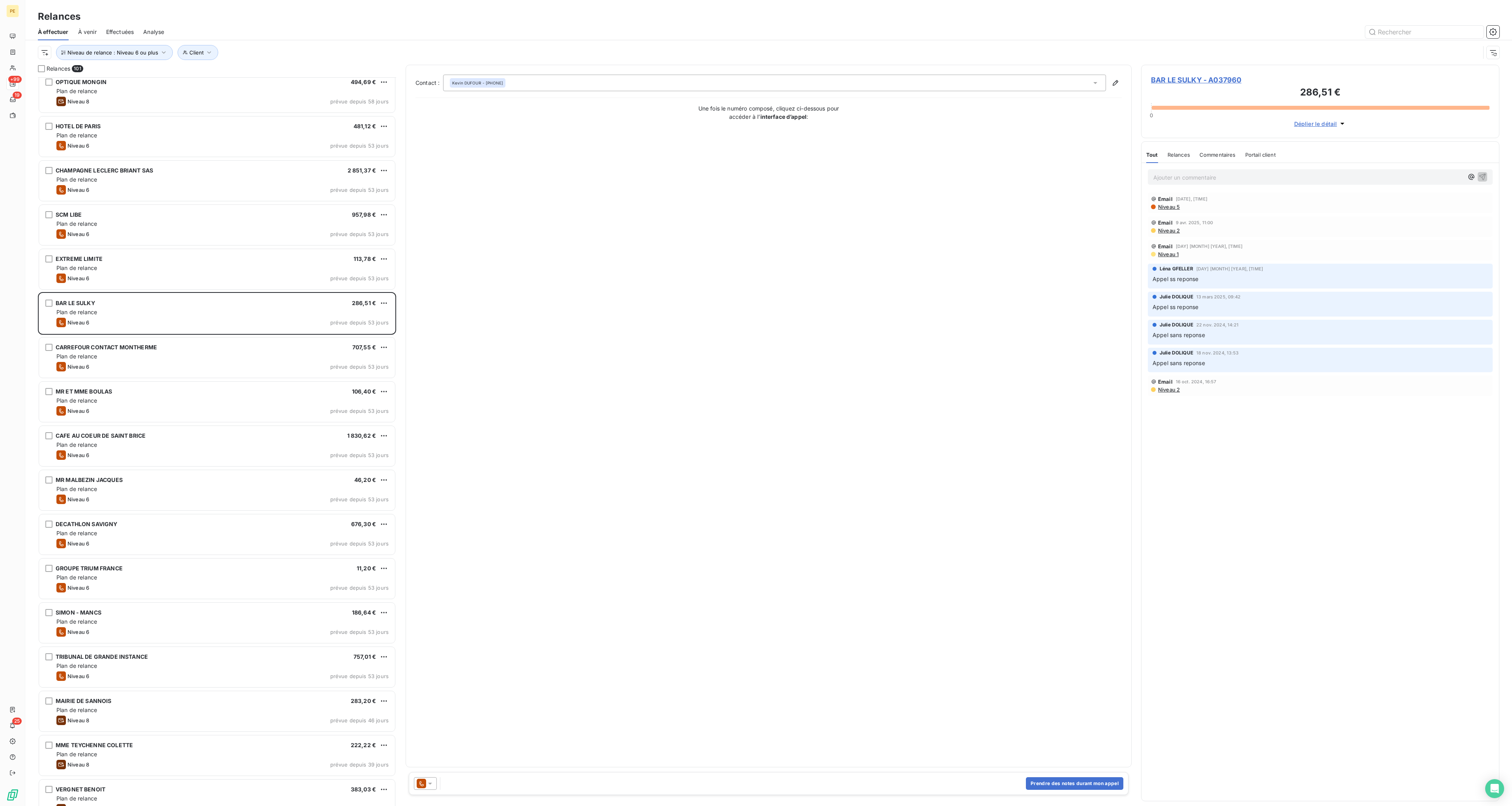 click on "Ajouter un commentaire ﻿" at bounding box center (1320, 177) 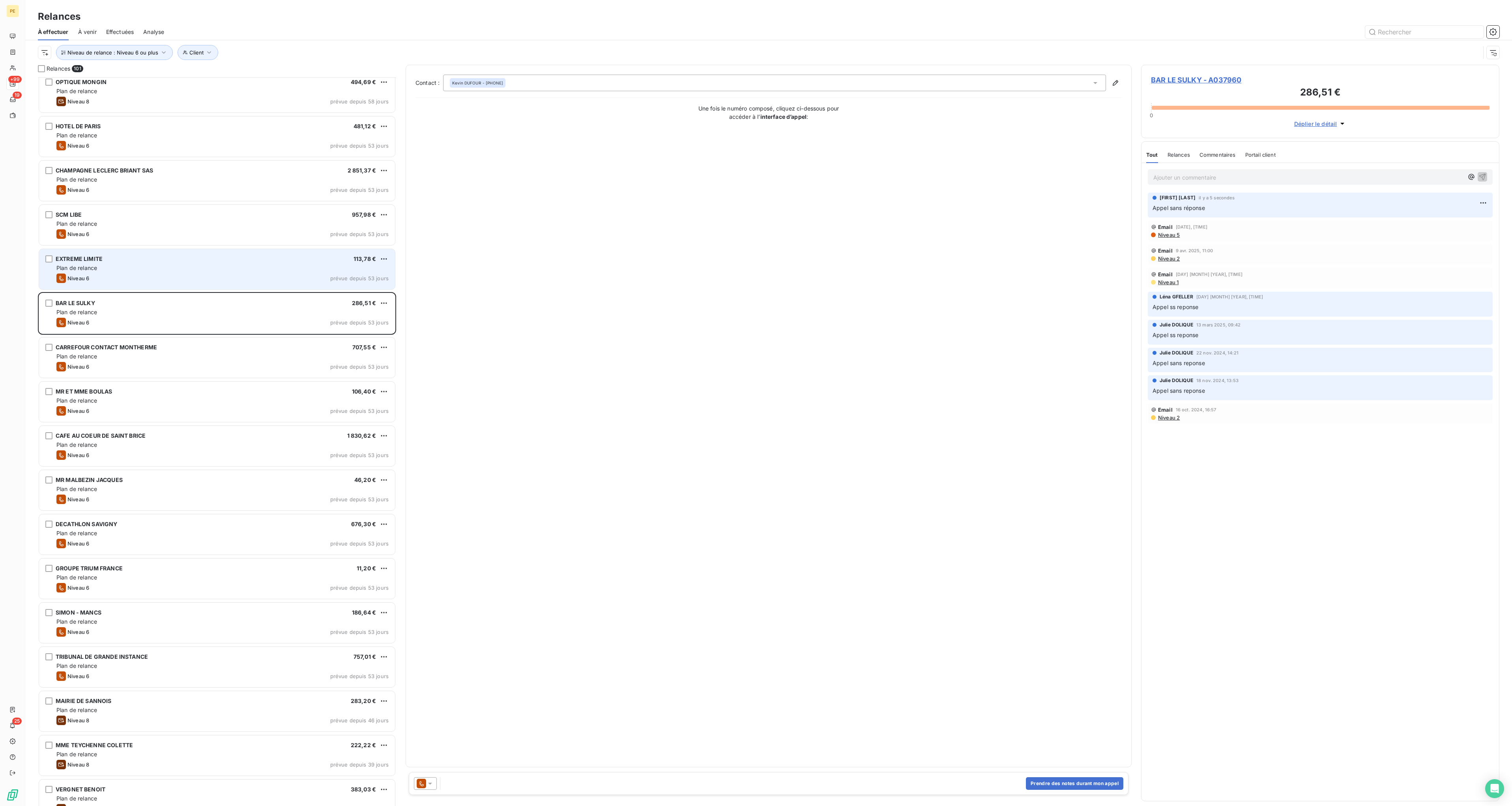 click on "Plan de relance" at bounding box center [223, 268] 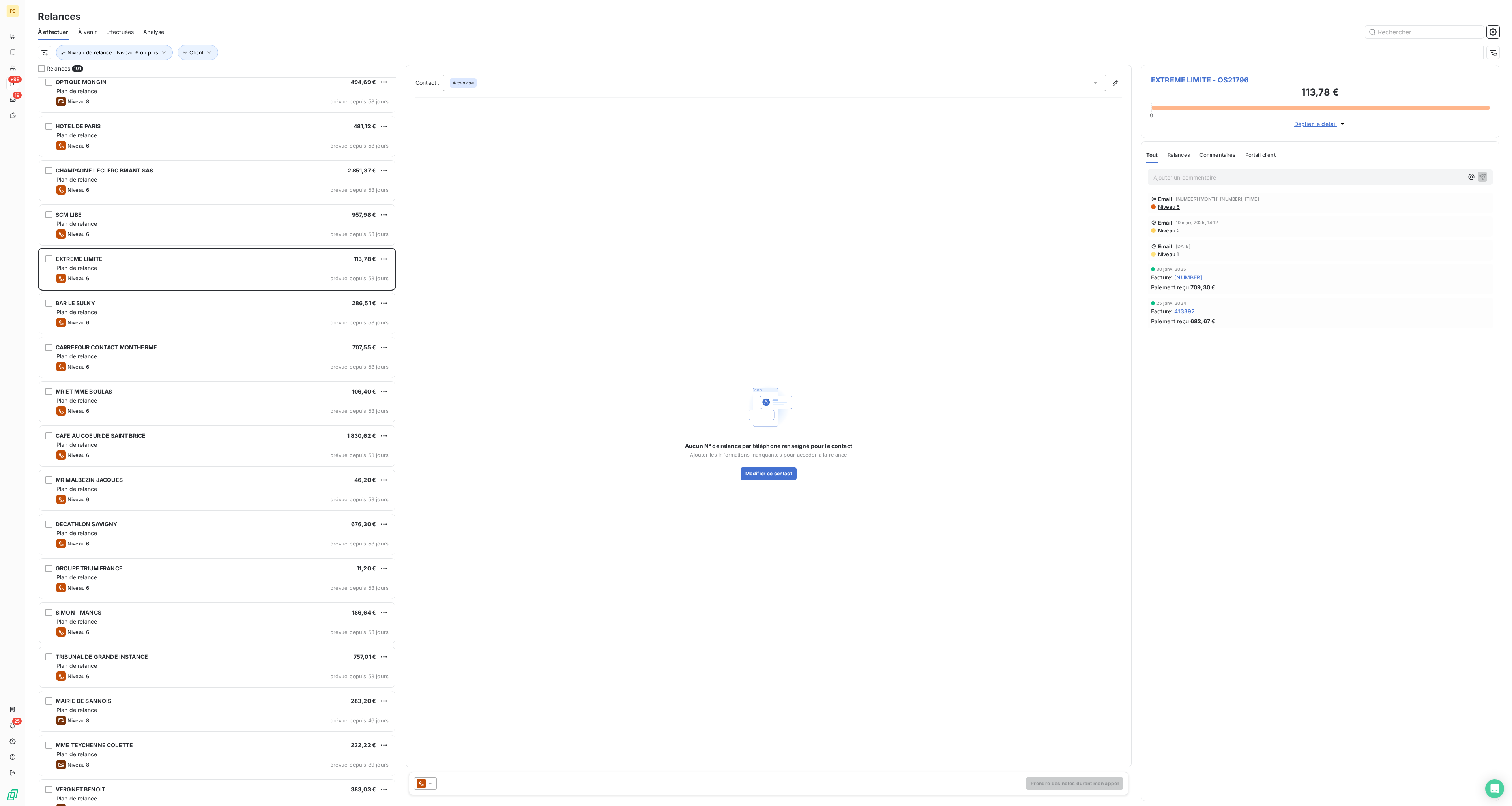 click 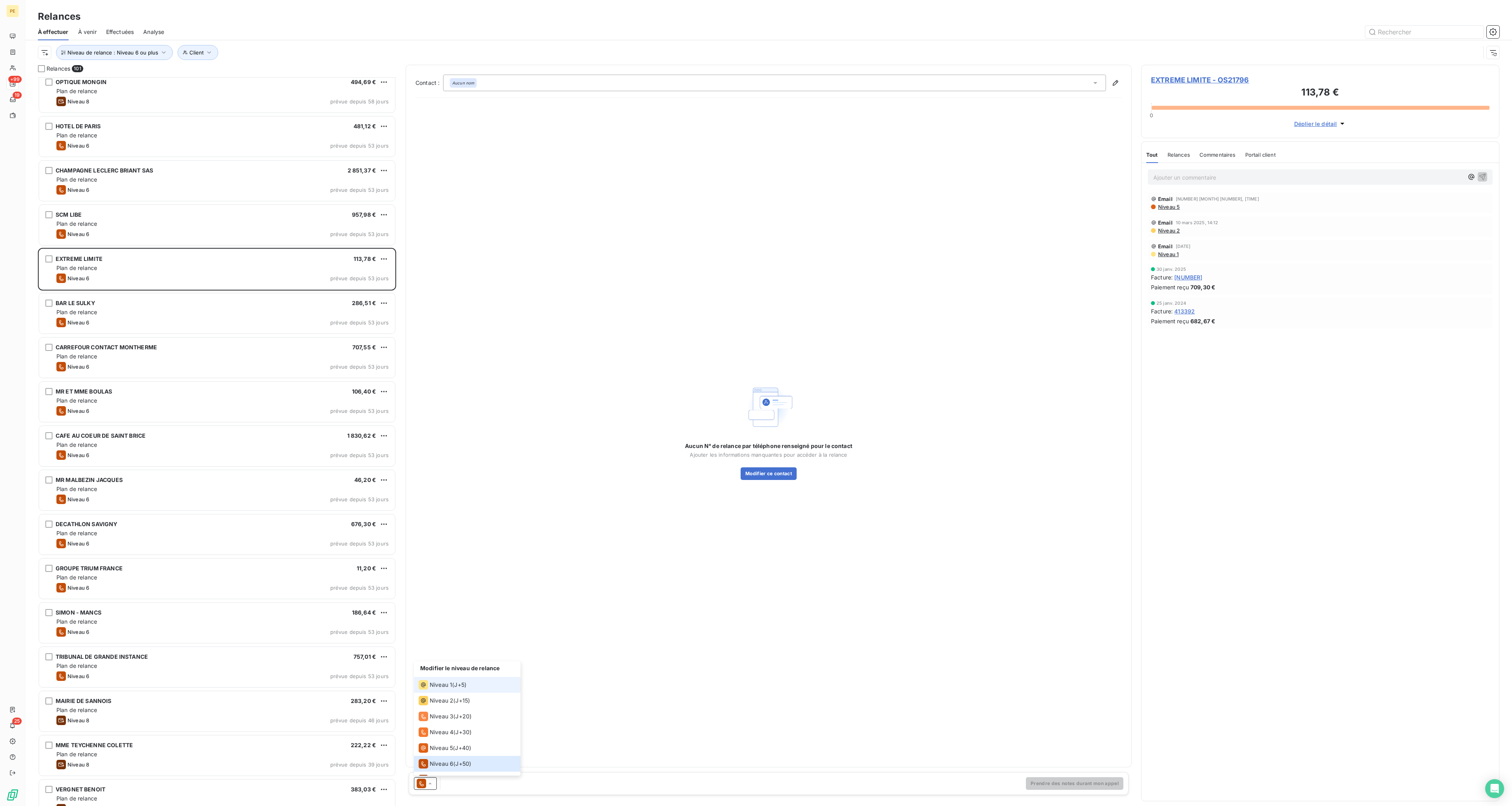 click on "J+5 )" at bounding box center [460, 685] 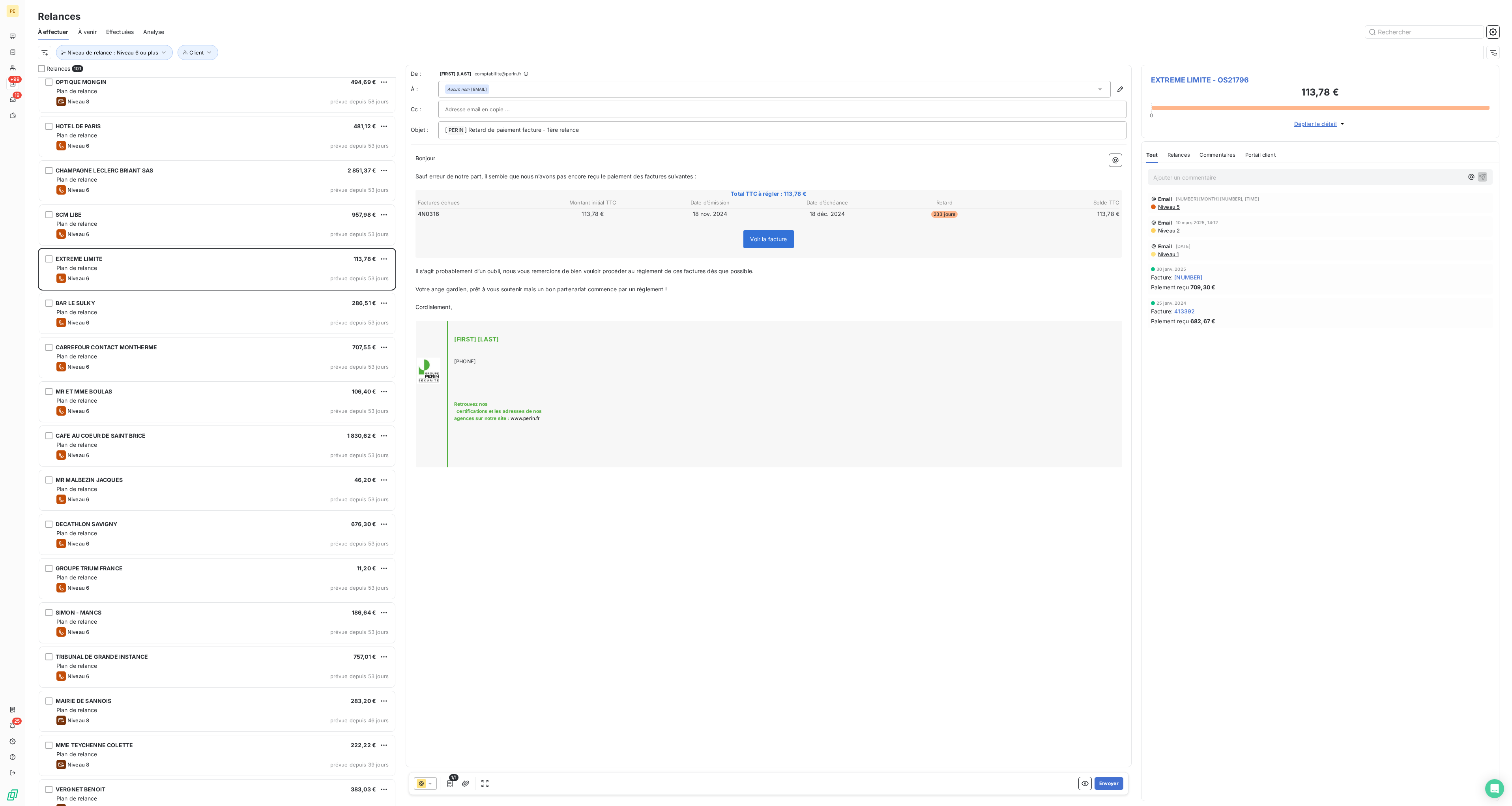 click on "Ajouter un commentaire ﻿" at bounding box center (1308, 177) 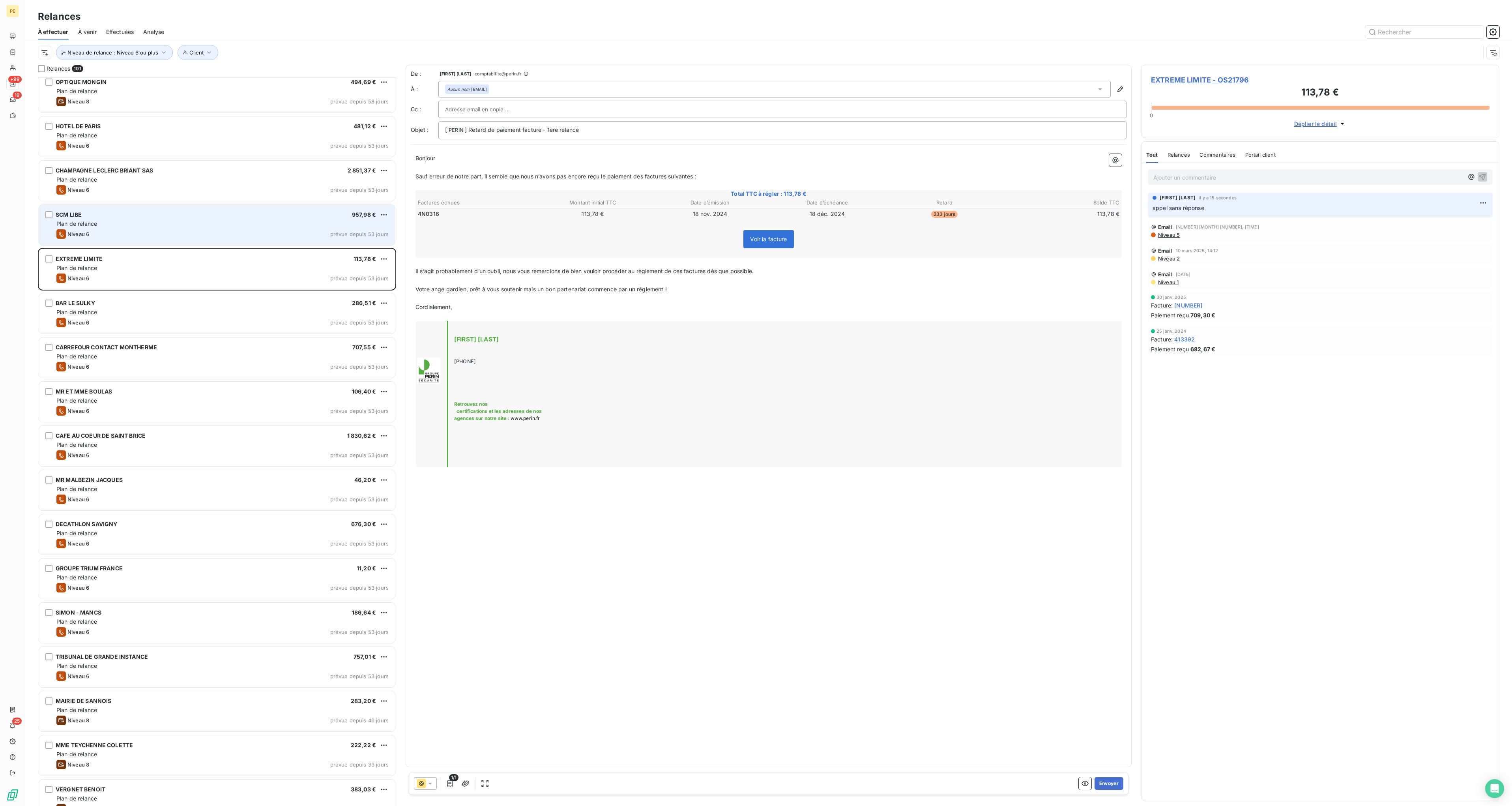 click on "Plan de relance" at bounding box center (223, 224) 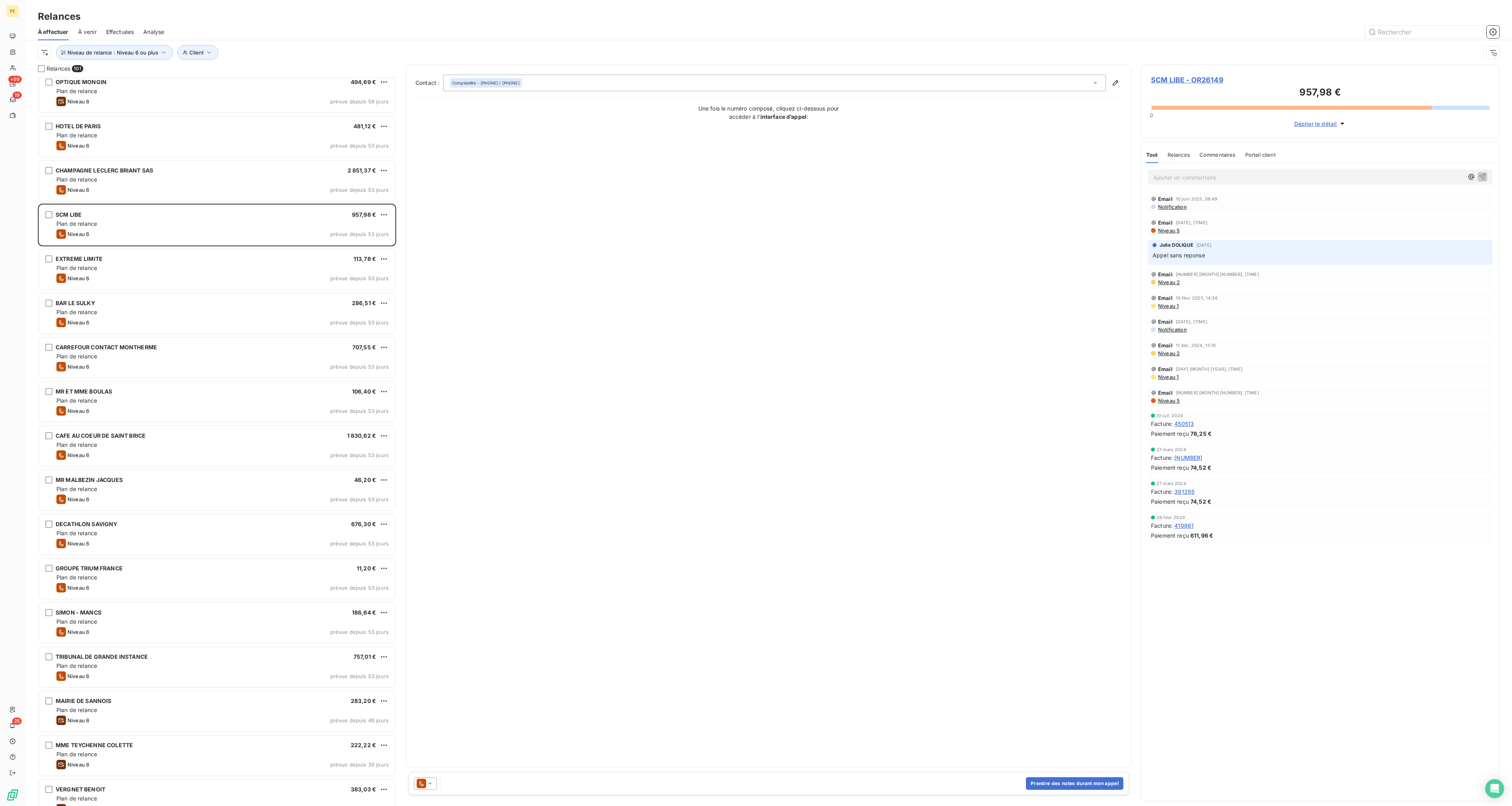 click on "Ajouter un commentaire ﻿" at bounding box center [1308, 177] 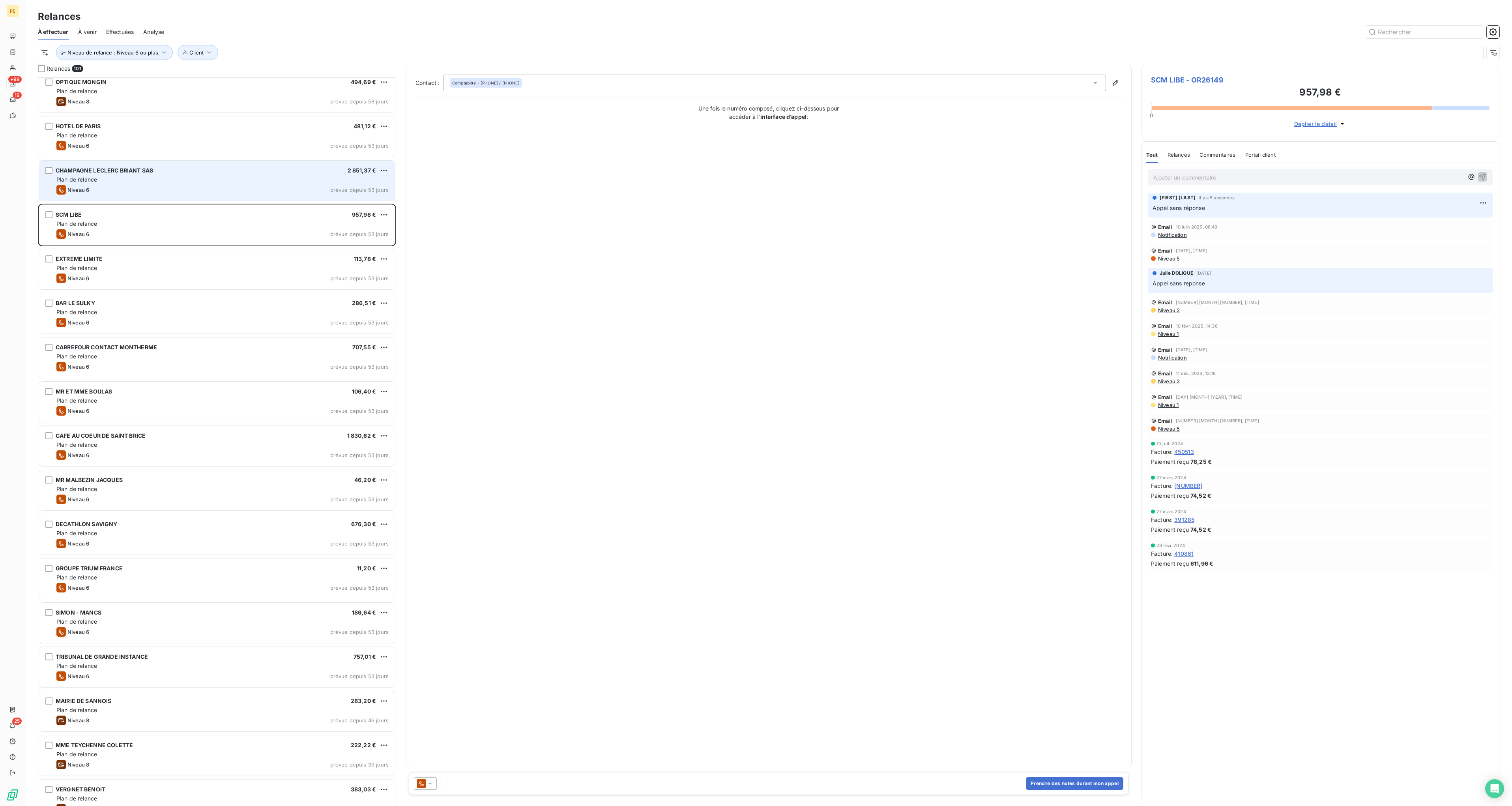 click on "Niveau 6 prévue depuis 53 jours" at bounding box center (223, 190) 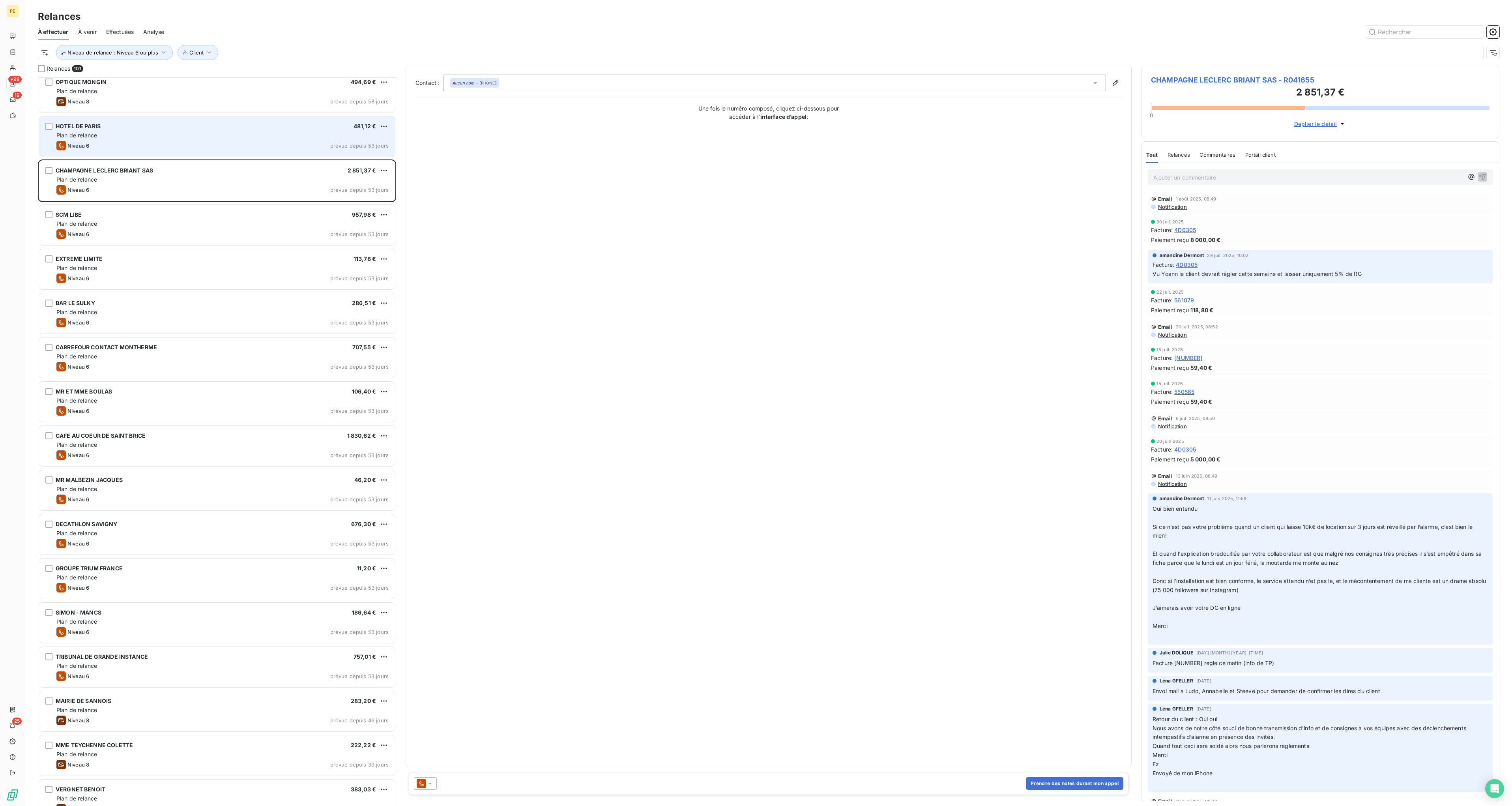 click on "Niveau 6 prévue depuis 53 jours" at bounding box center (223, 146) 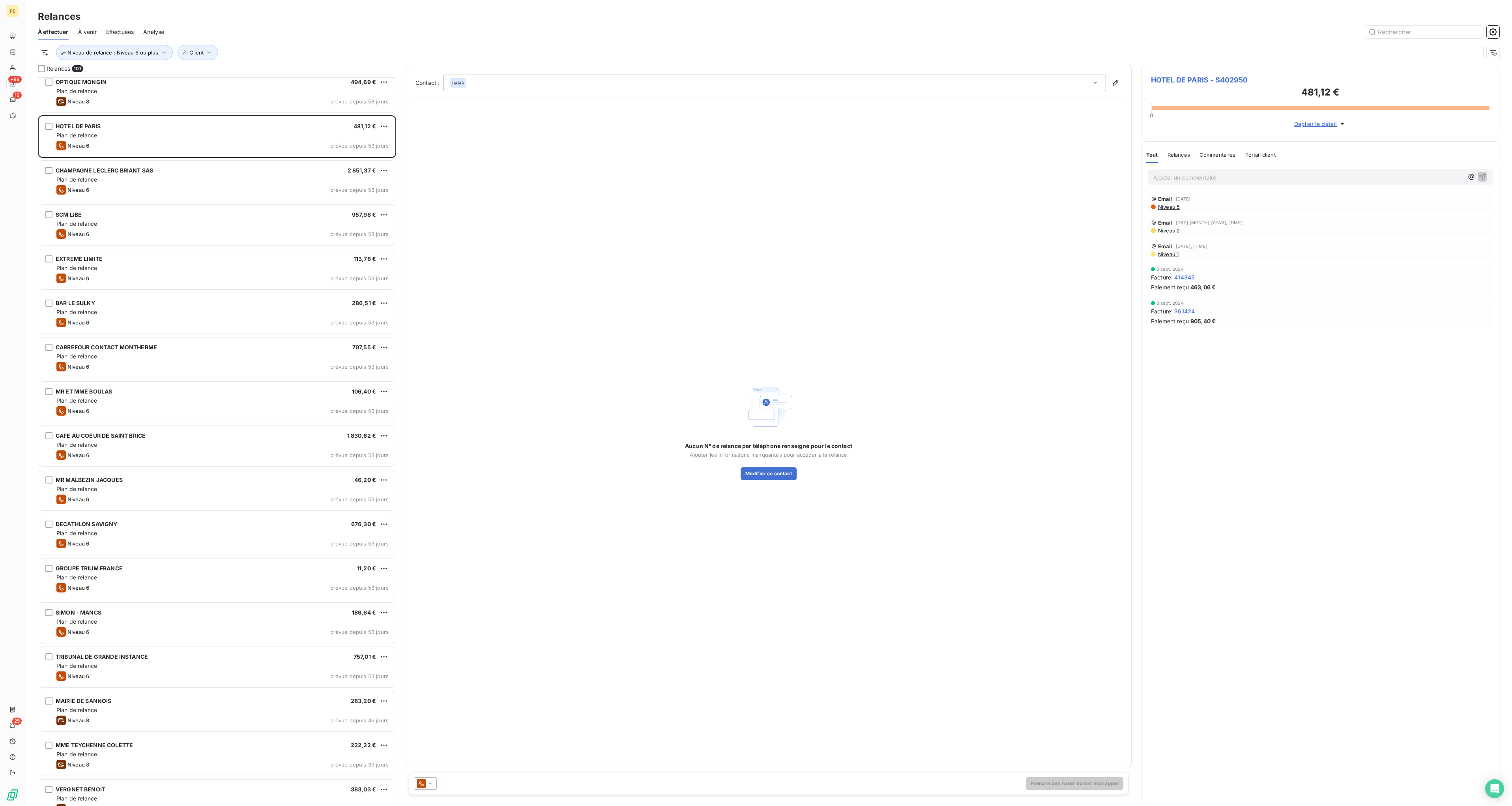 click 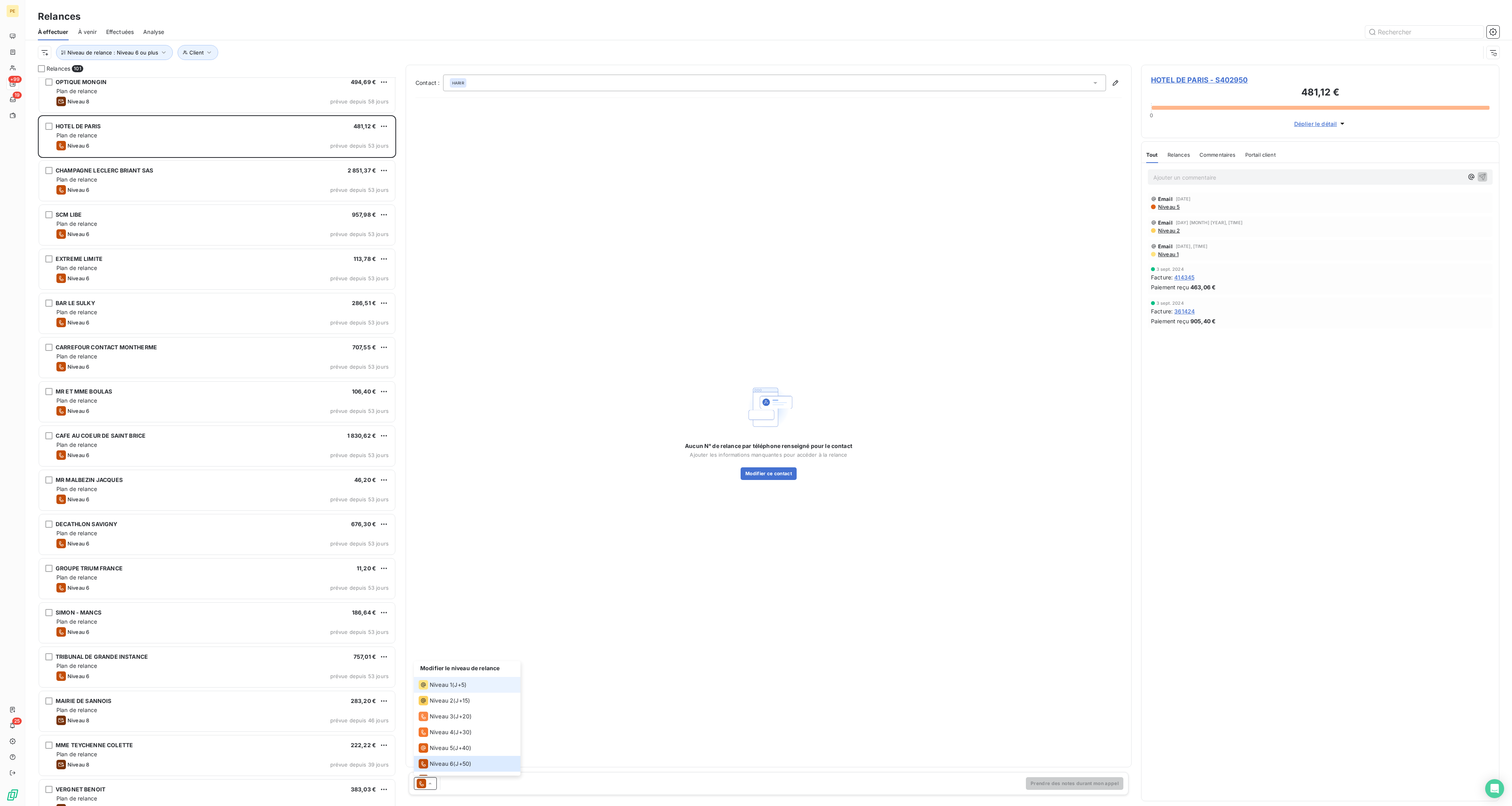 click on "Niveau 1  ( J+5 )" at bounding box center (467, 685) 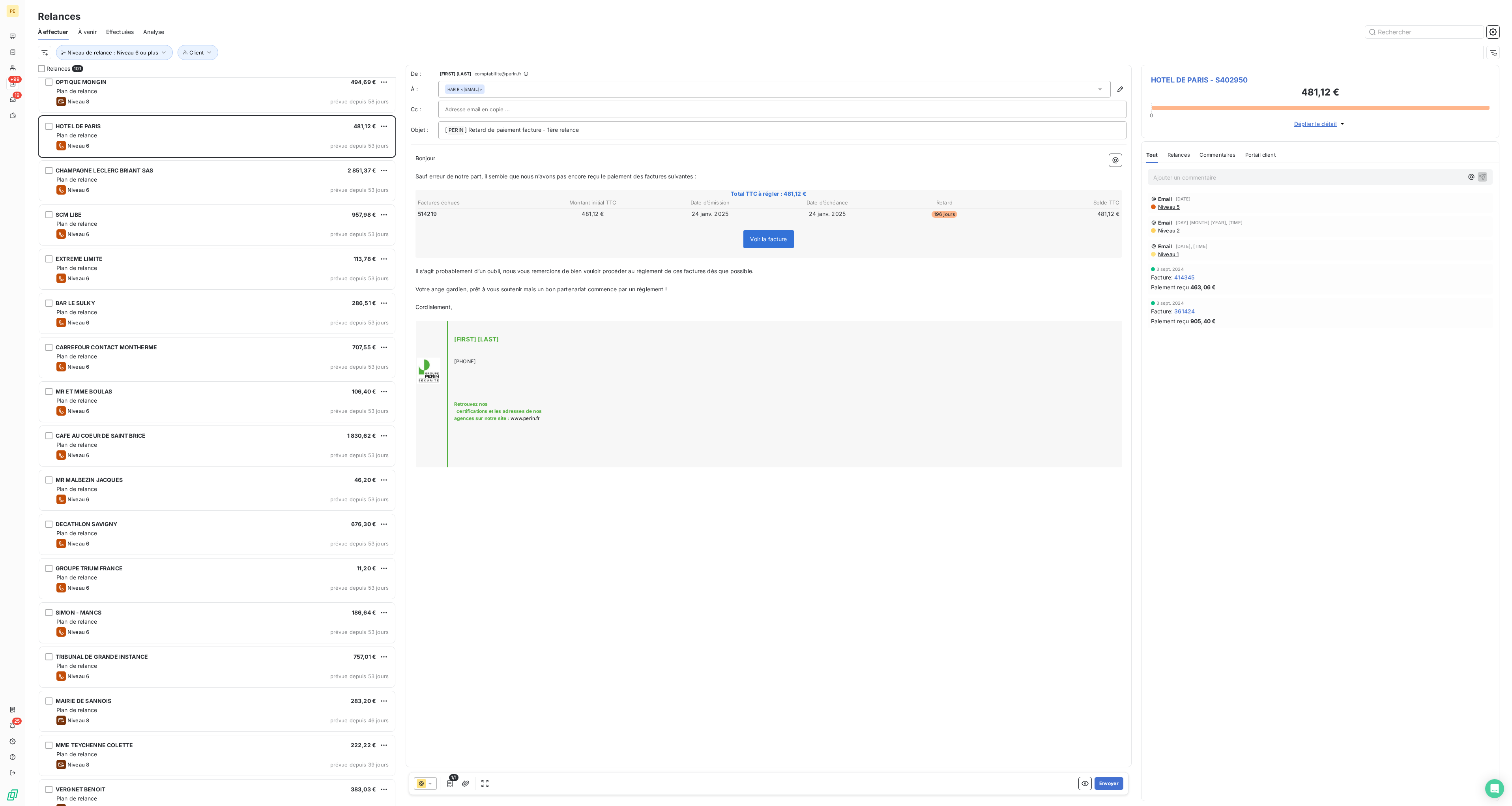 click on "1/1" at bounding box center [454, 778] 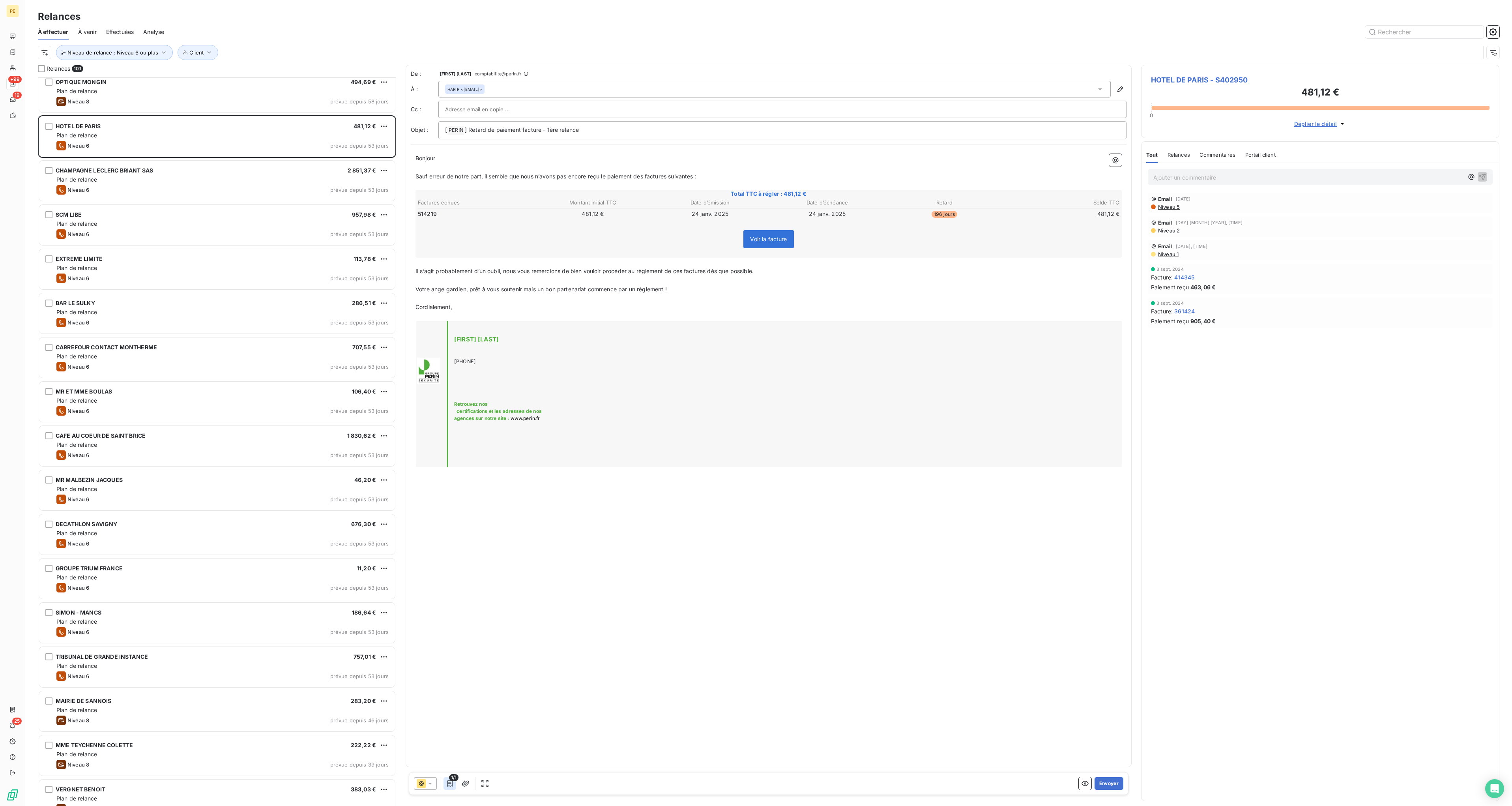click 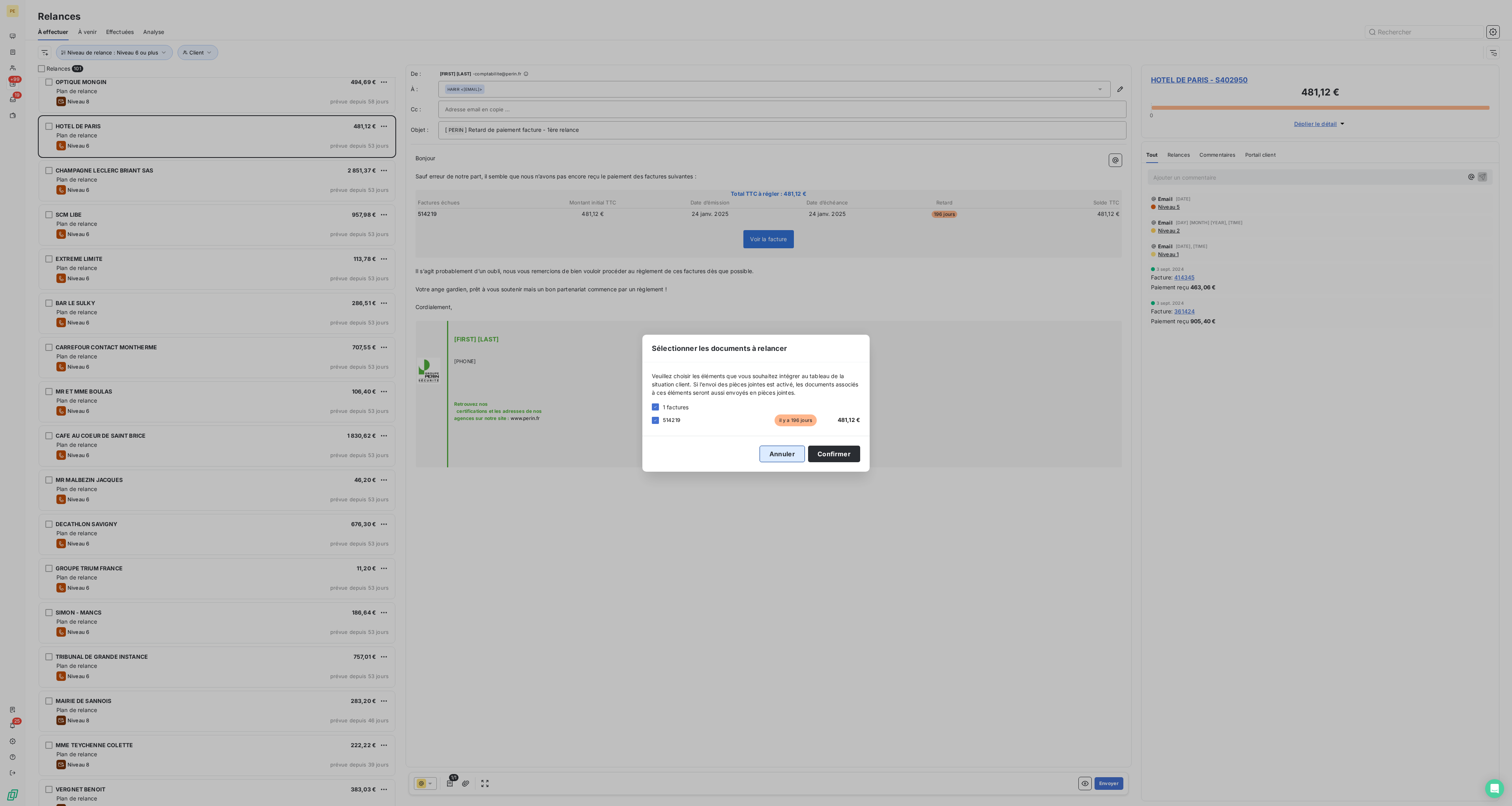 click on "Annuler" at bounding box center [782, 454] 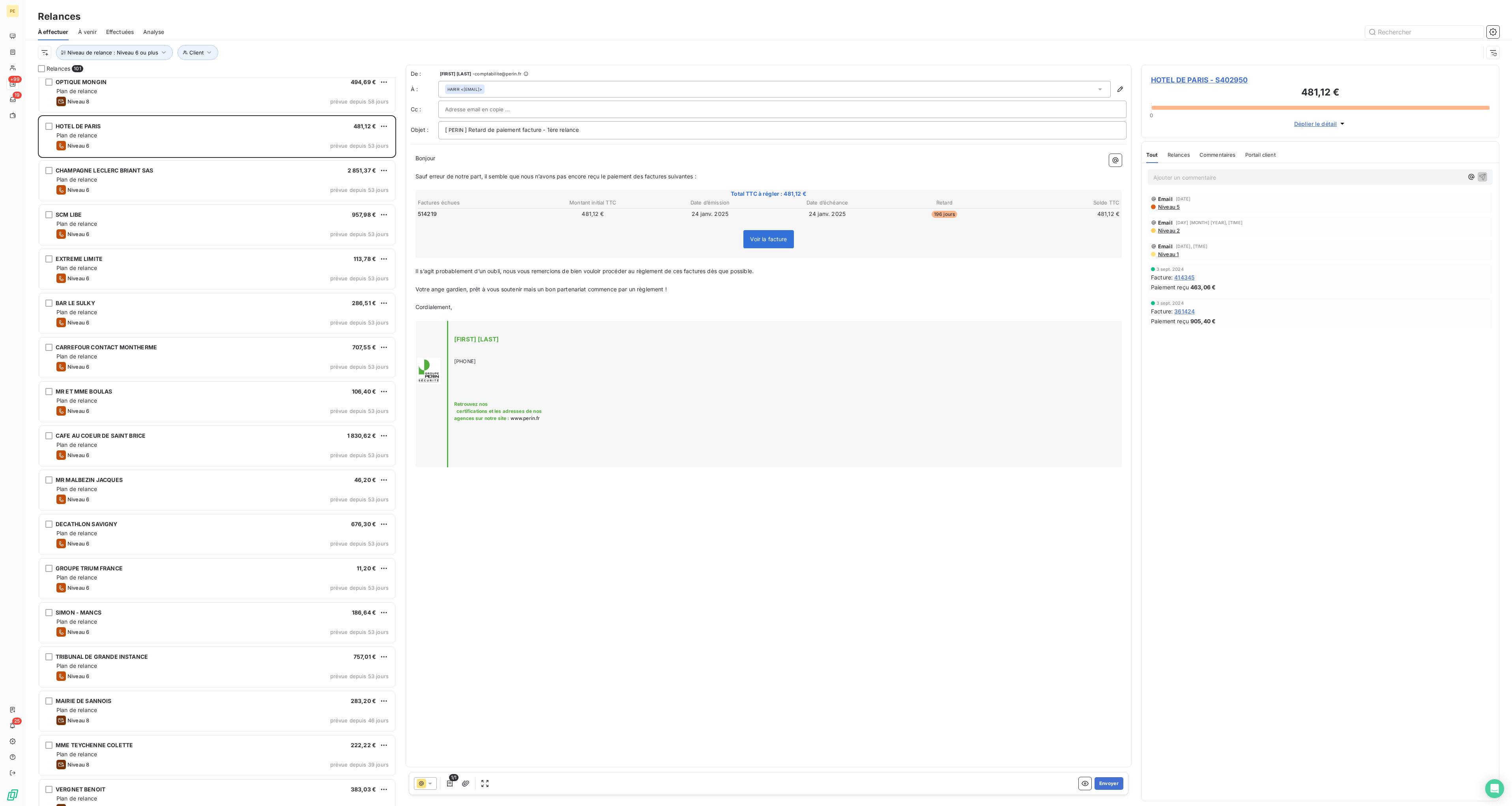 click on "Ajouter un commentaire ﻿" at bounding box center (1308, 177) 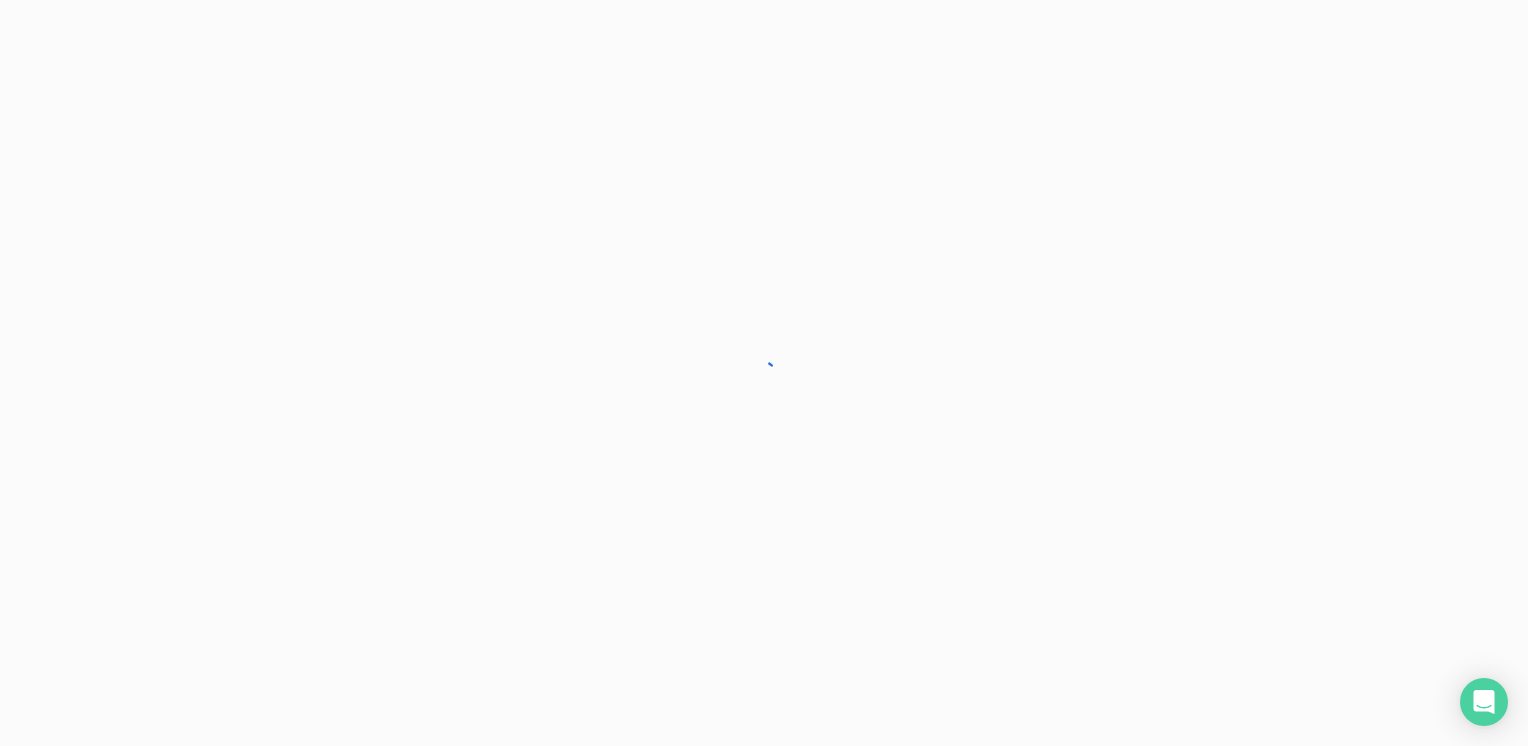 scroll, scrollTop: 0, scrollLeft: 0, axis: both 